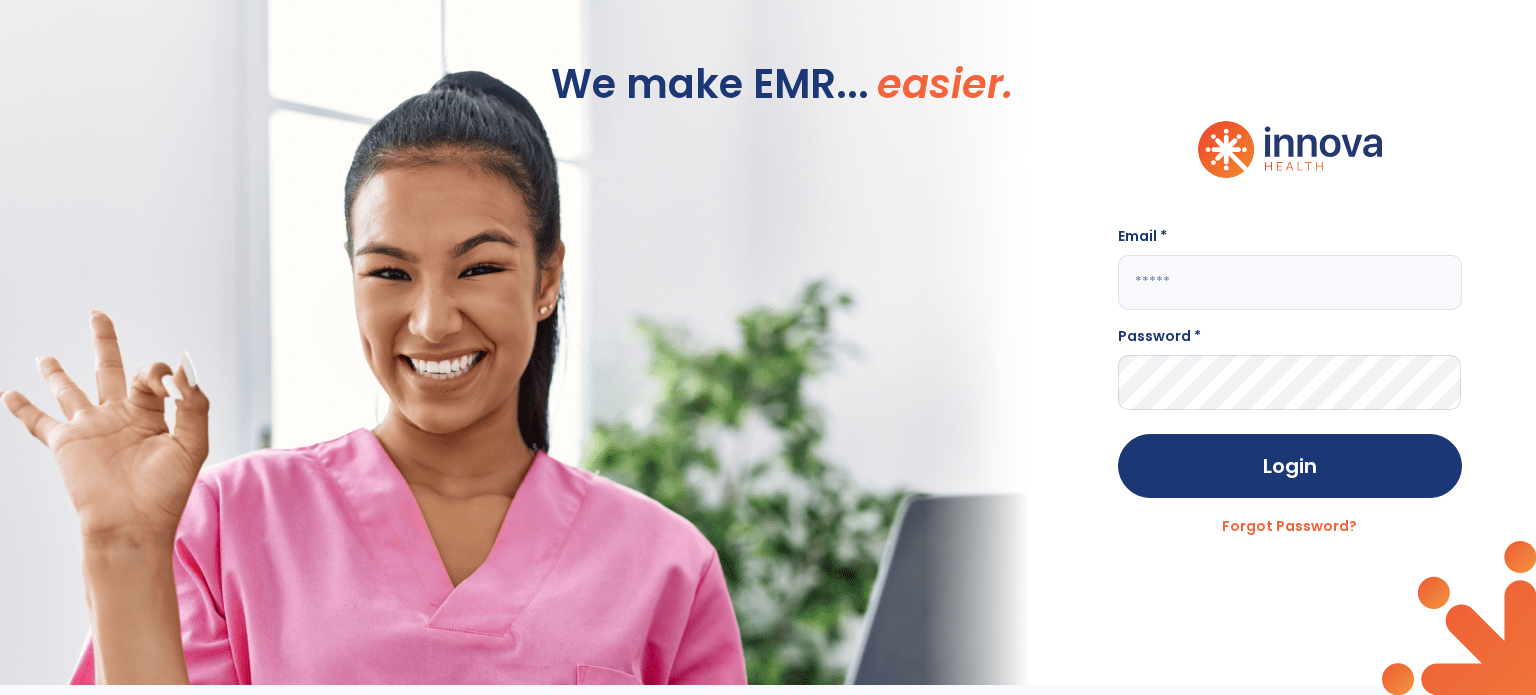 scroll, scrollTop: 0, scrollLeft: 0, axis: both 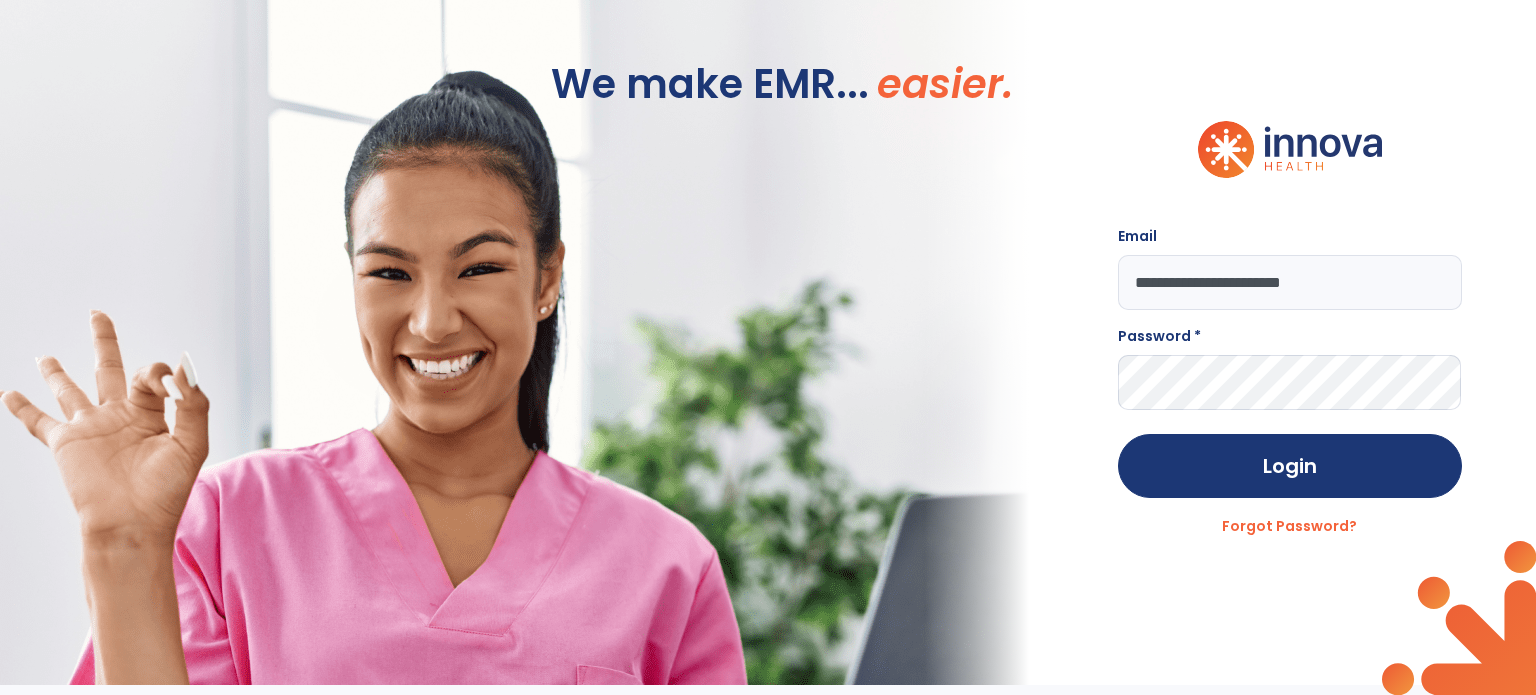 type on "**********" 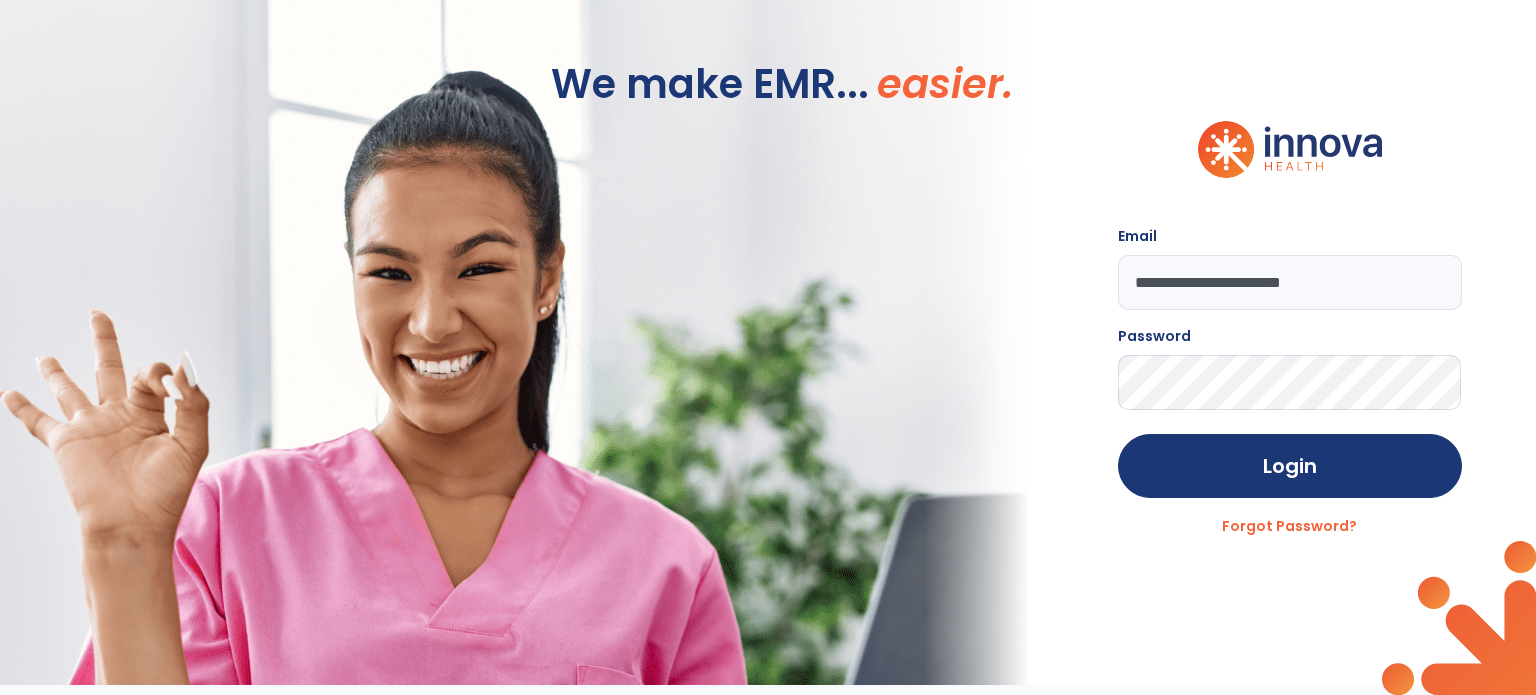 click on "Login" 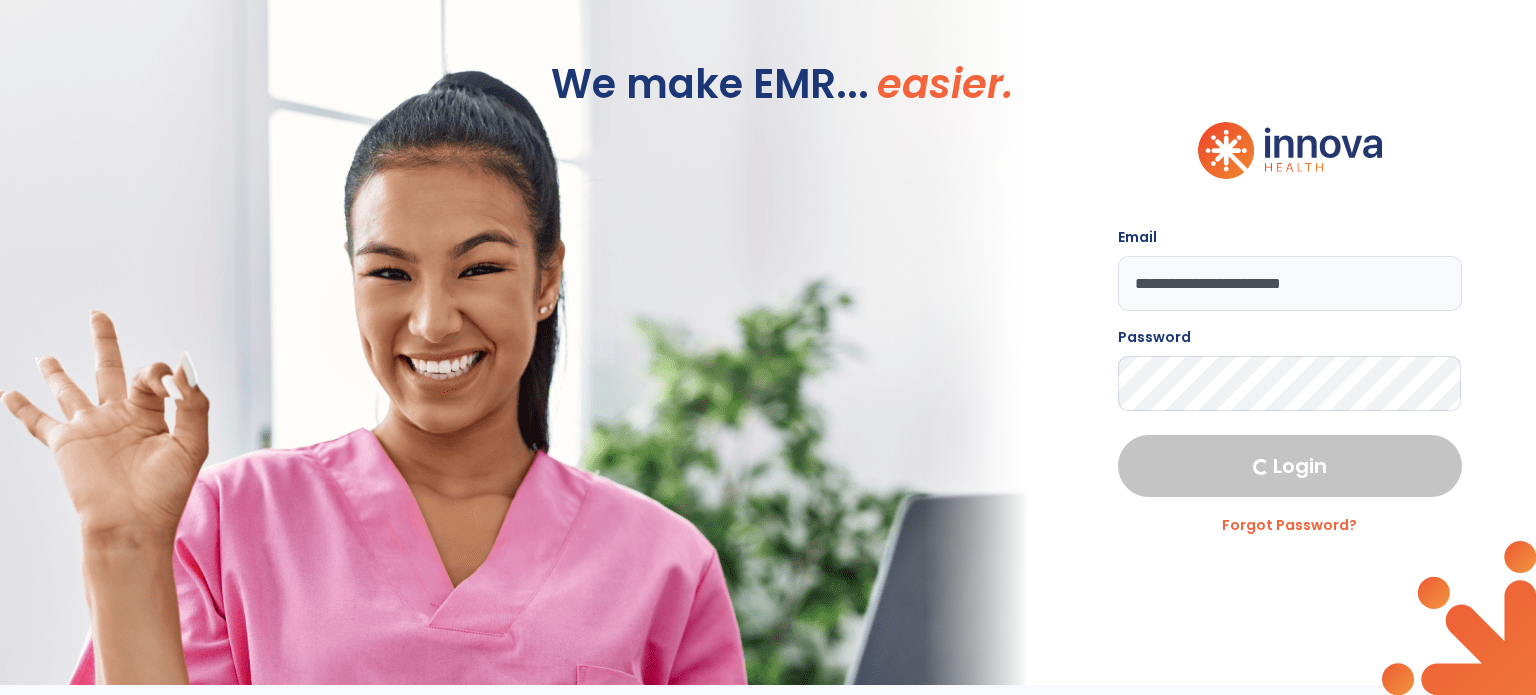 select on "****" 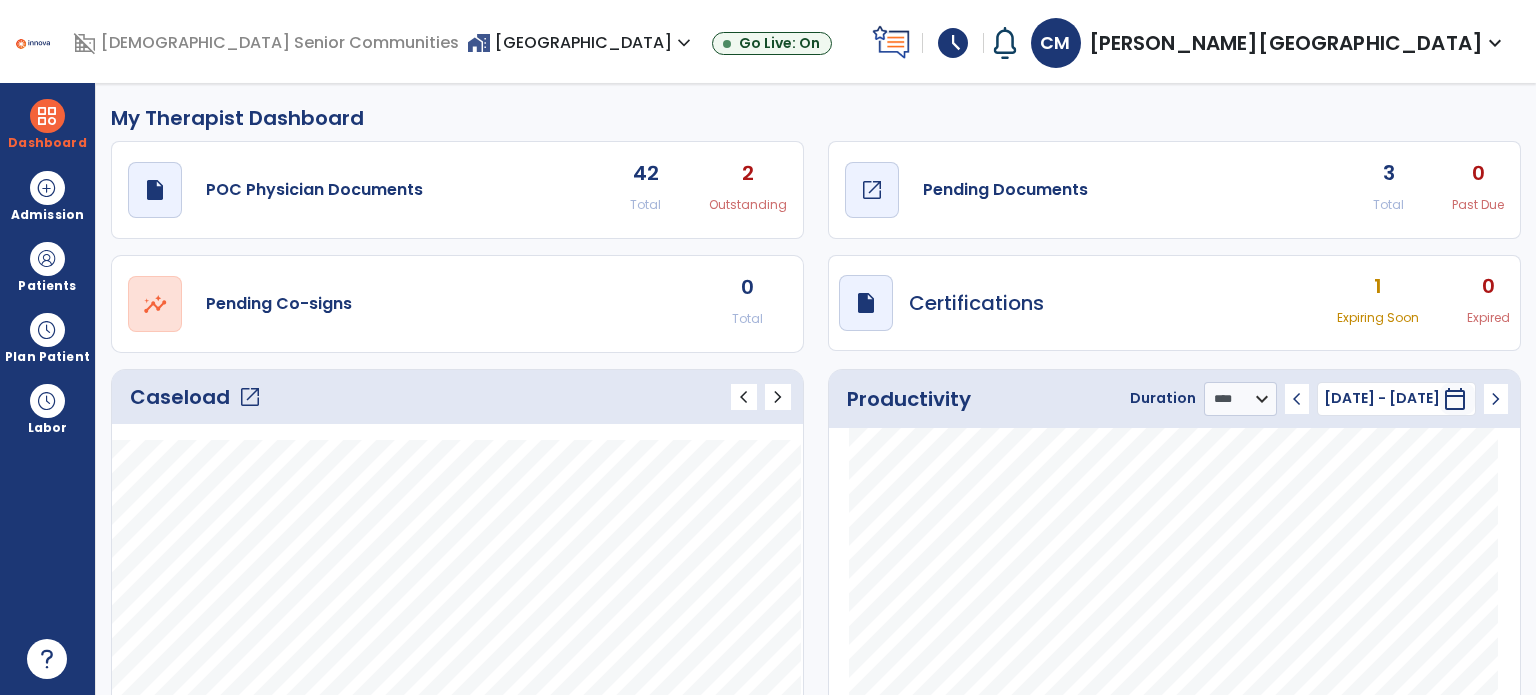 click on "Pending Documents" 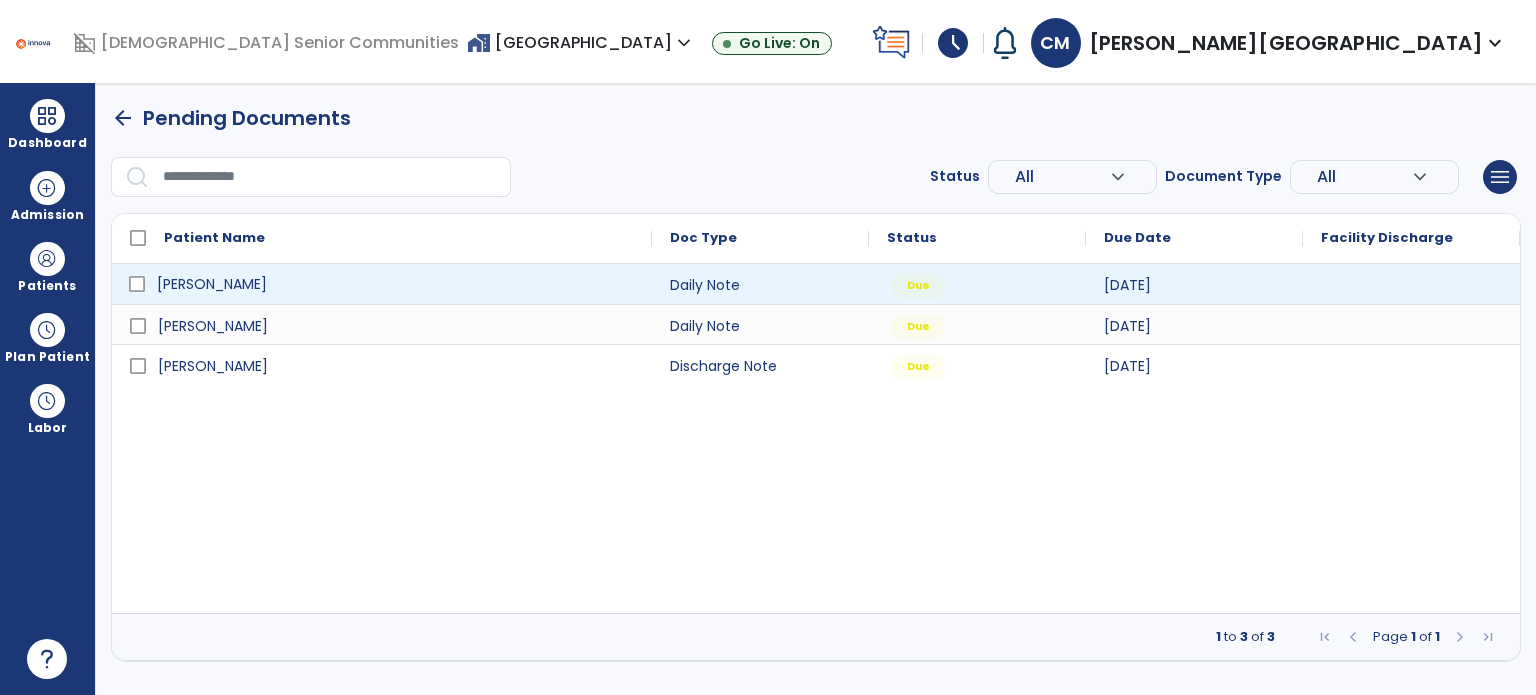 click on "[PERSON_NAME]" at bounding box center [396, 284] 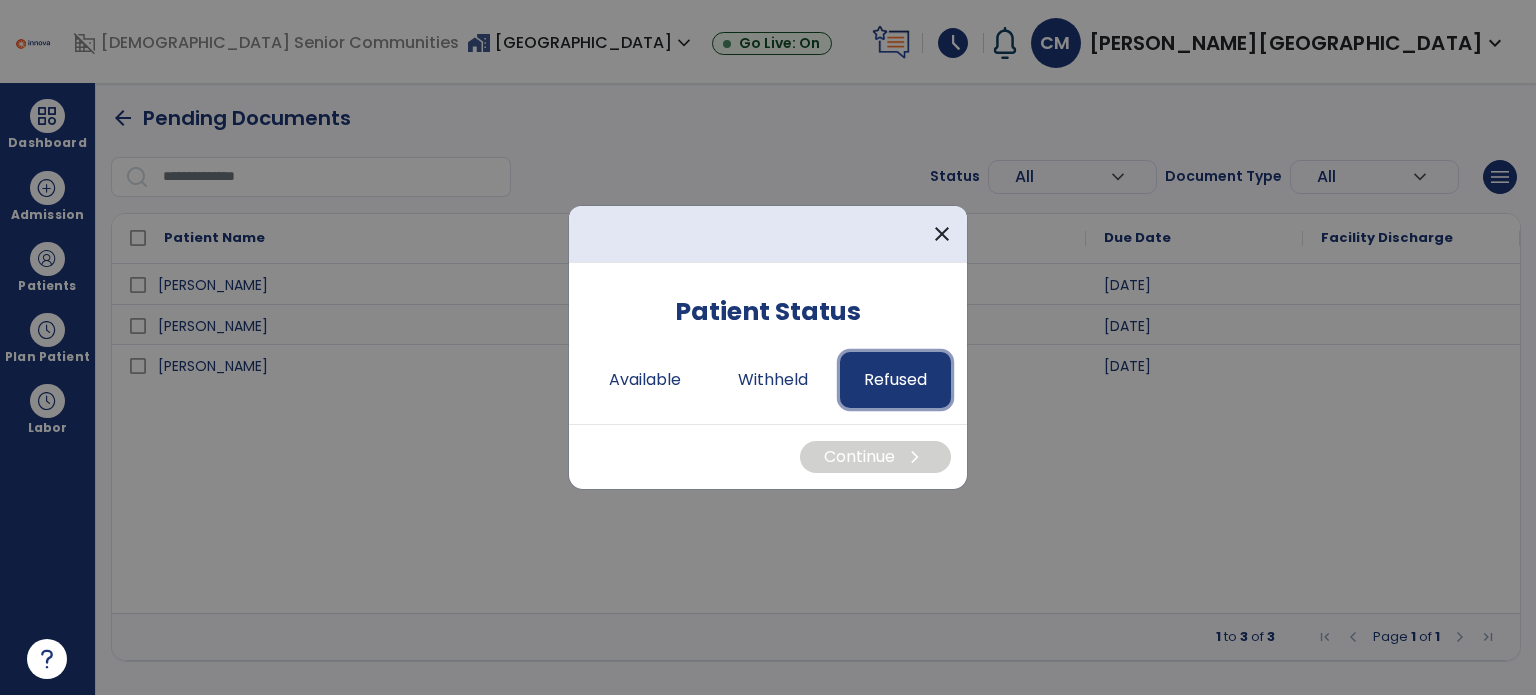 click on "Refused" at bounding box center (895, 380) 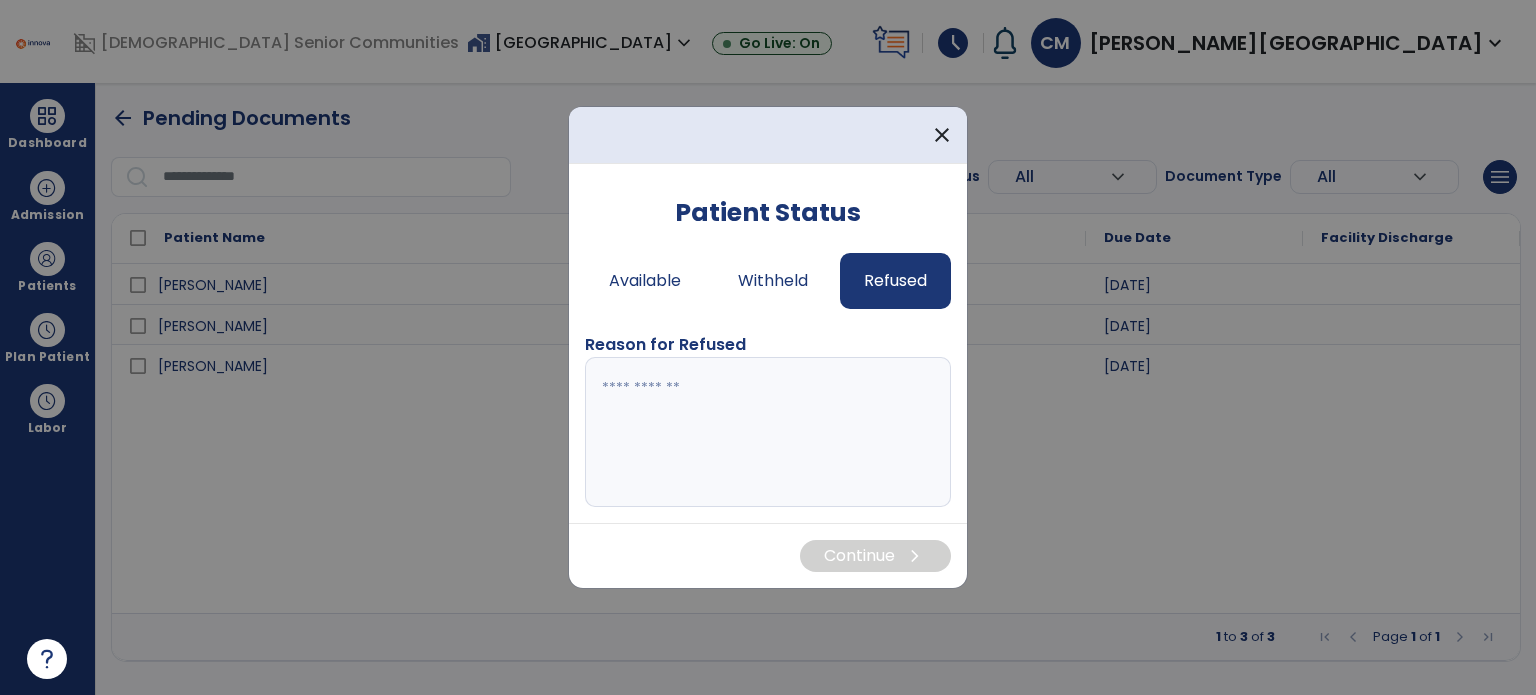 click at bounding box center (768, 432) 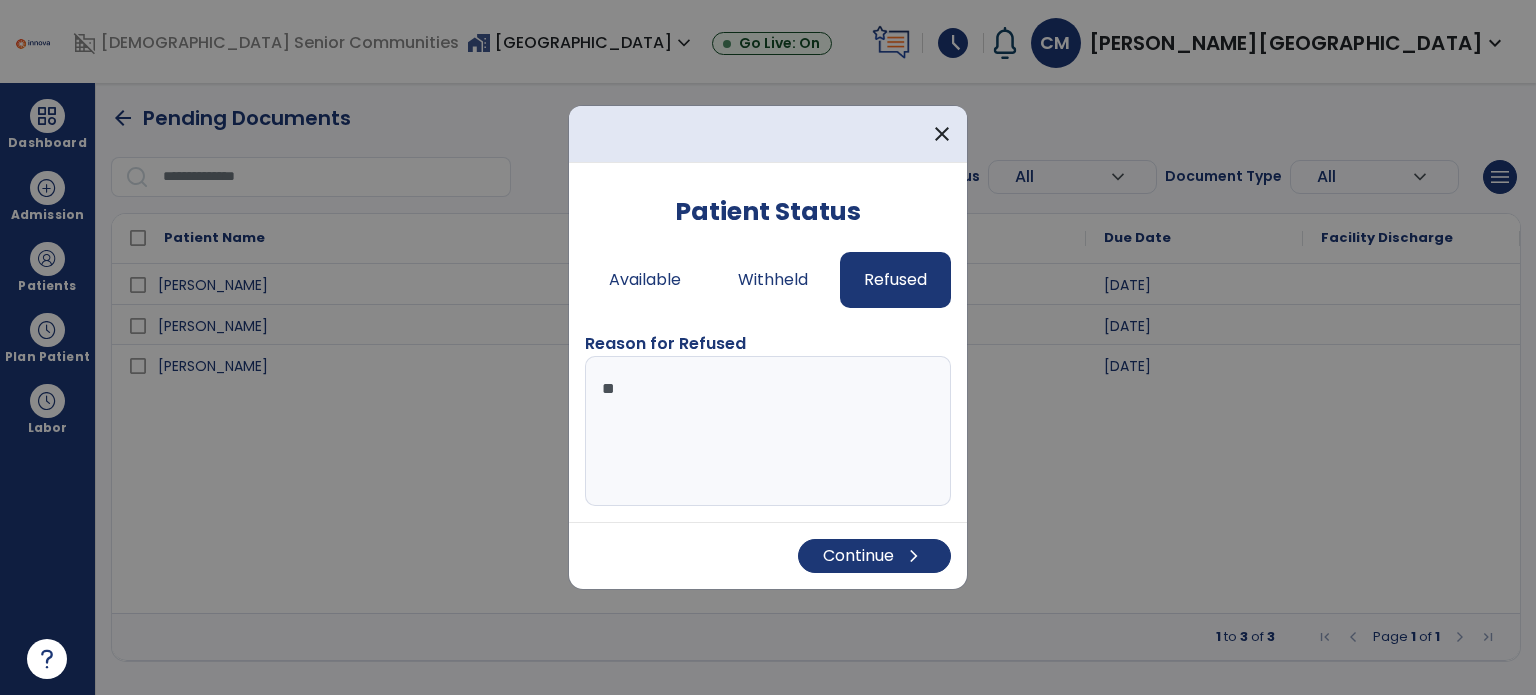 type on "*" 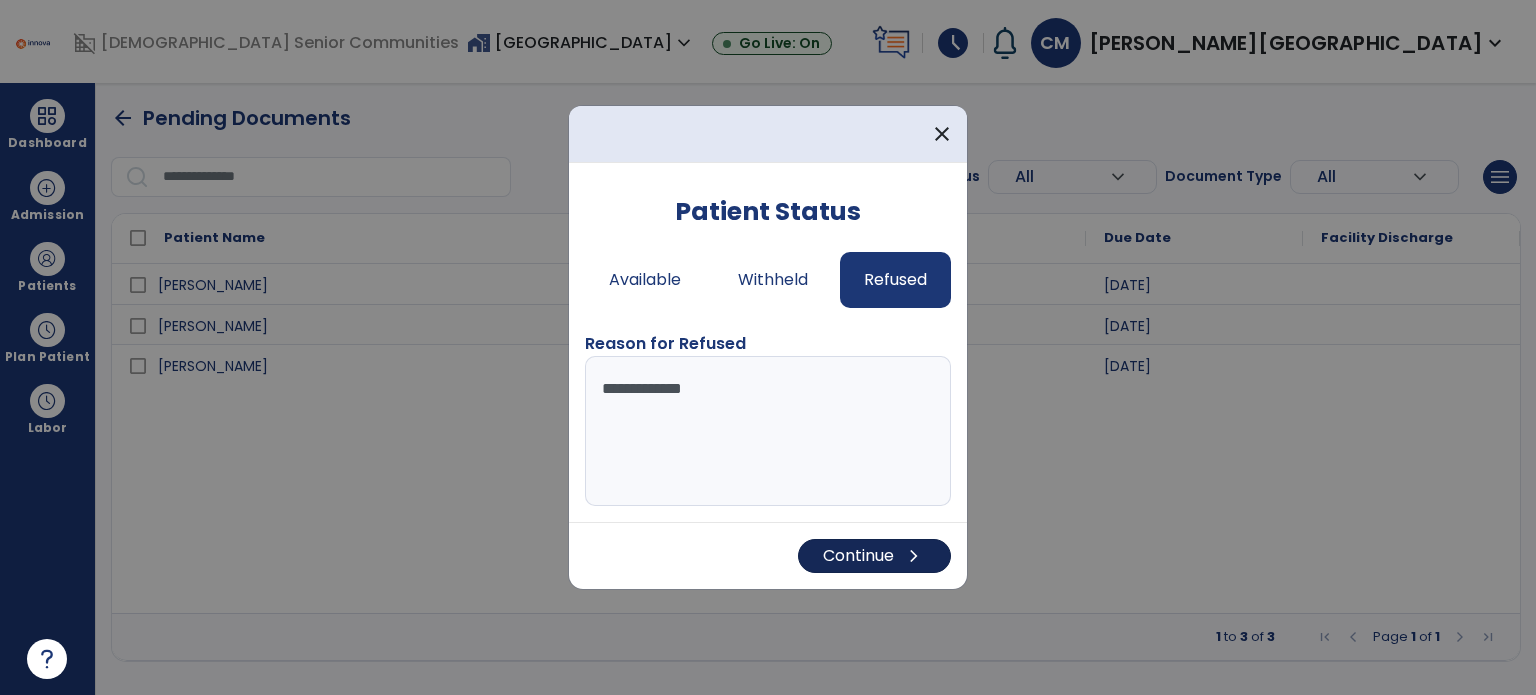 type on "**********" 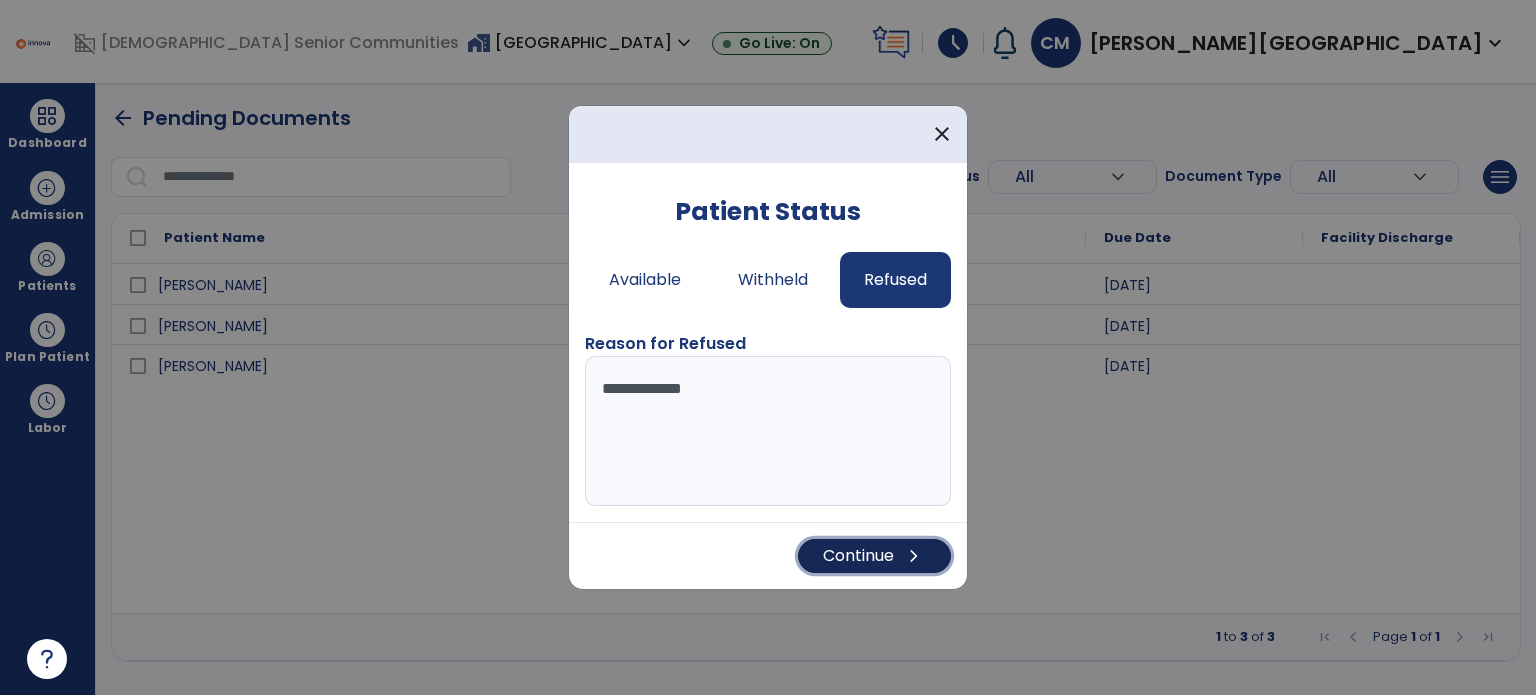 click on "Continue   chevron_right" at bounding box center (874, 556) 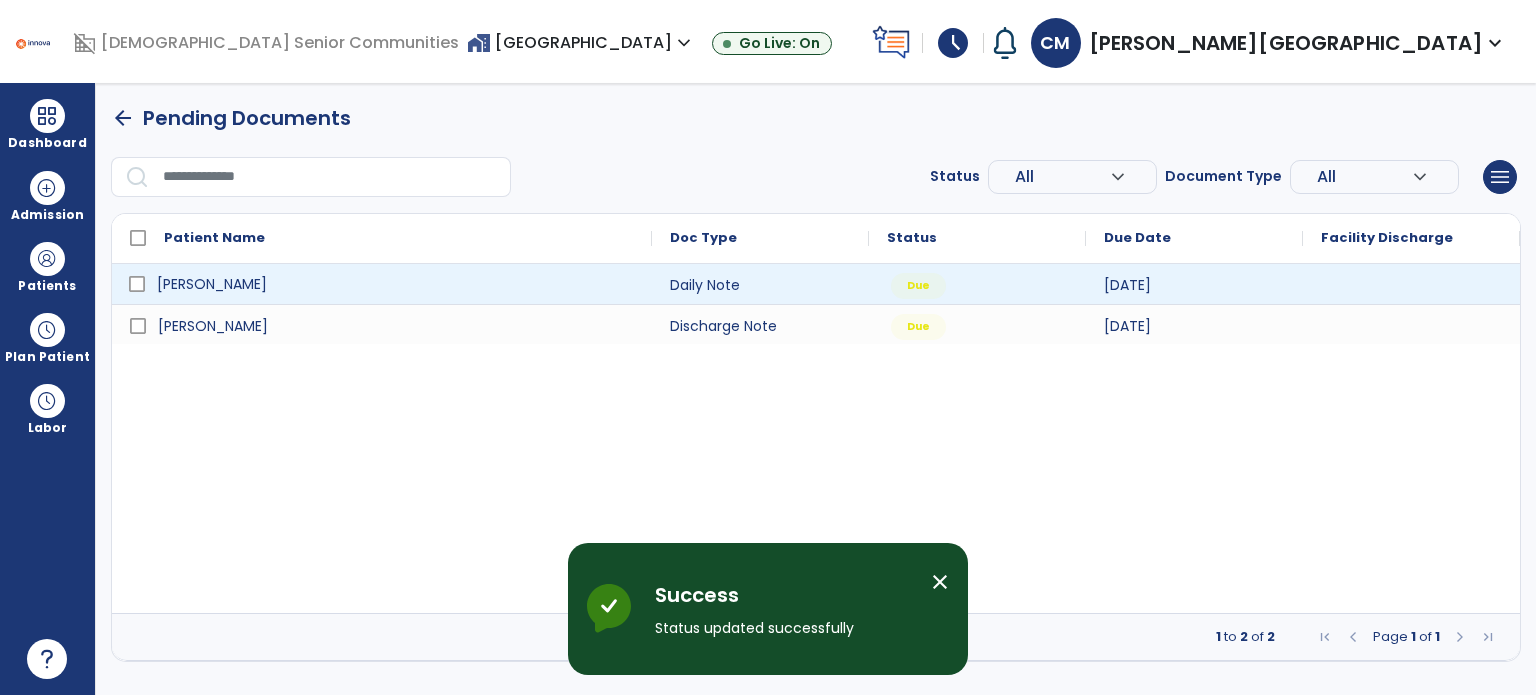 click on "[PERSON_NAME]" at bounding box center [396, 284] 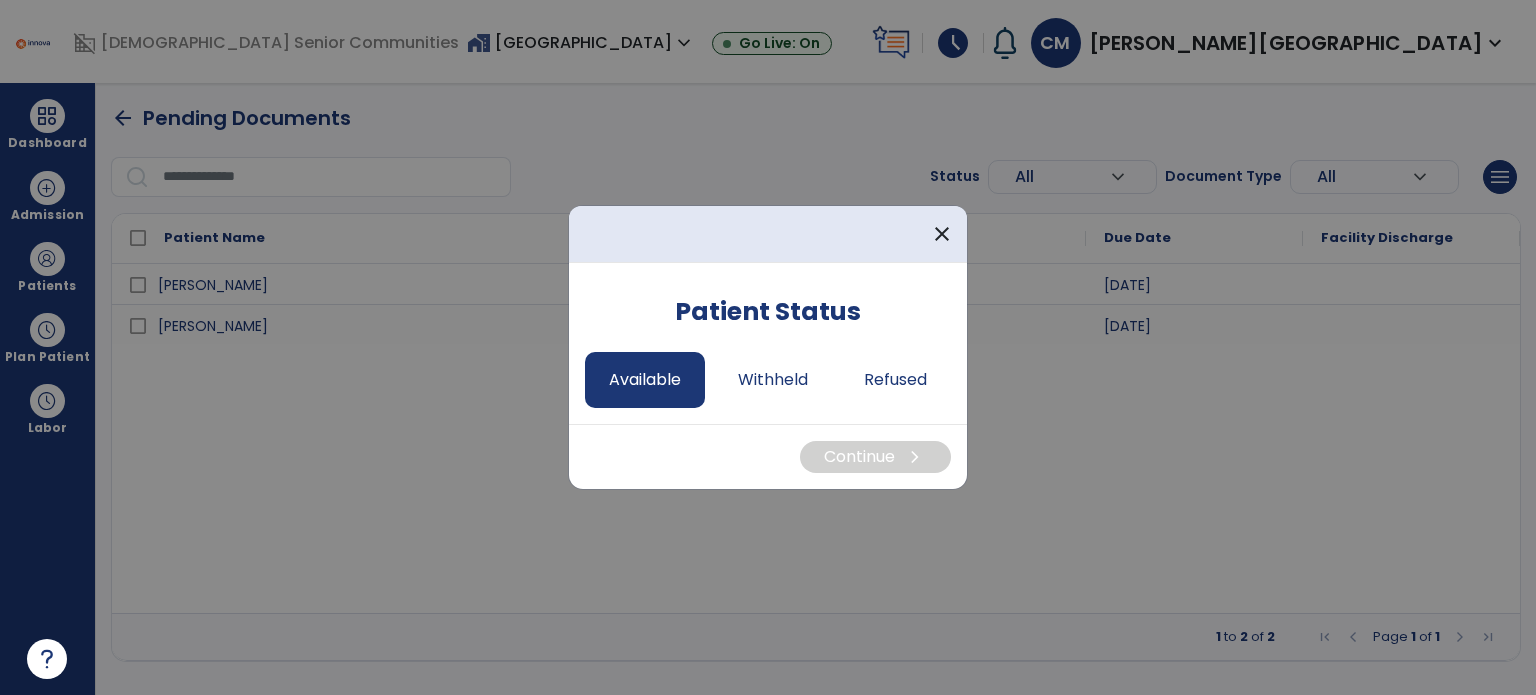 drag, startPoint x: 618, startPoint y: 410, endPoint x: 646, endPoint y: 364, distance: 53.851646 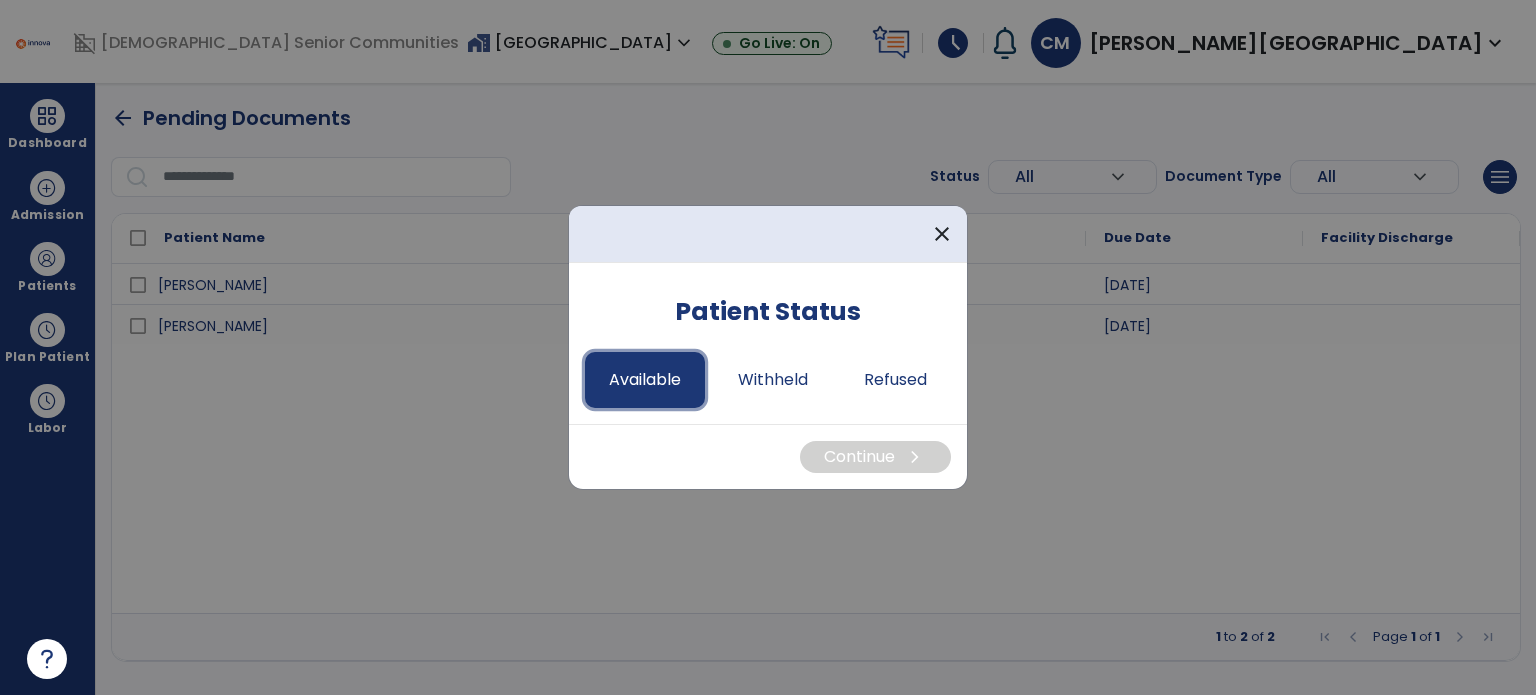 click on "Available" at bounding box center [645, 380] 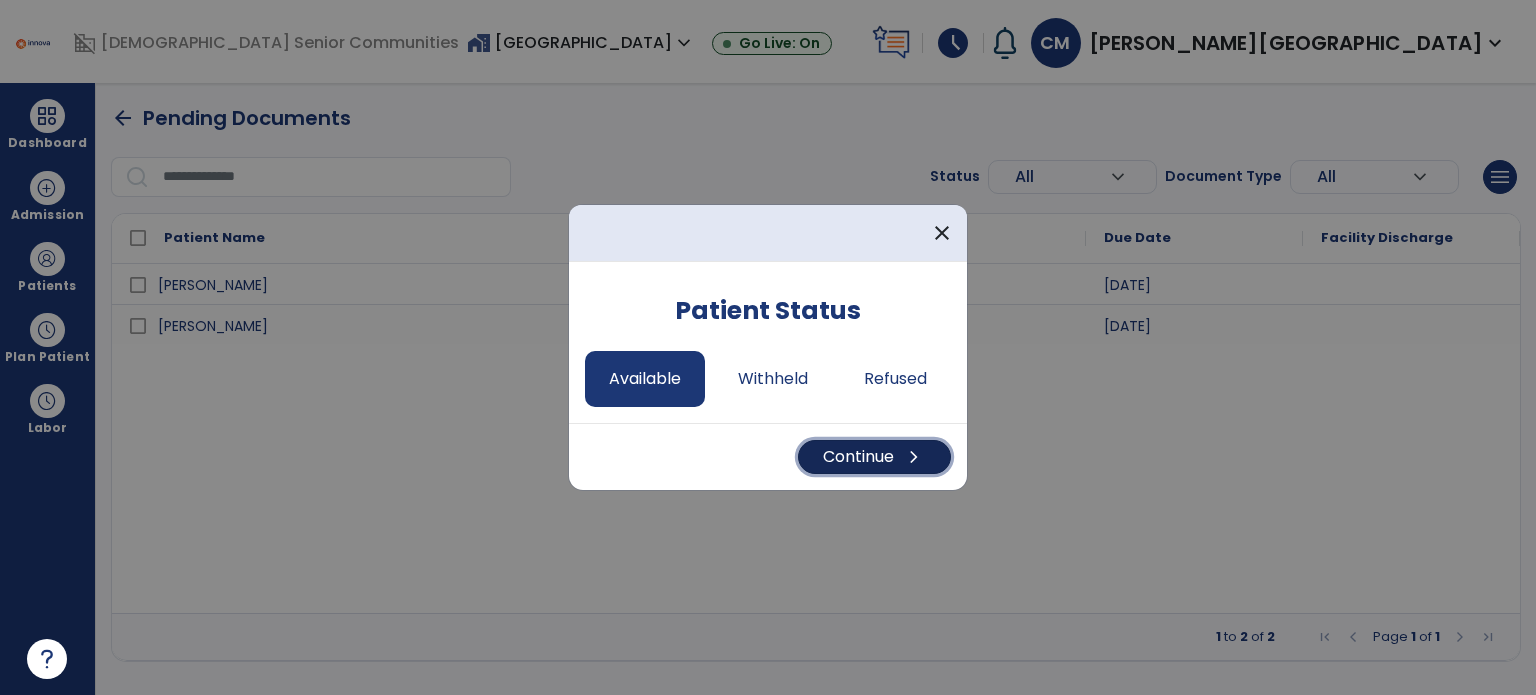 click on "Continue   chevron_right" at bounding box center (874, 457) 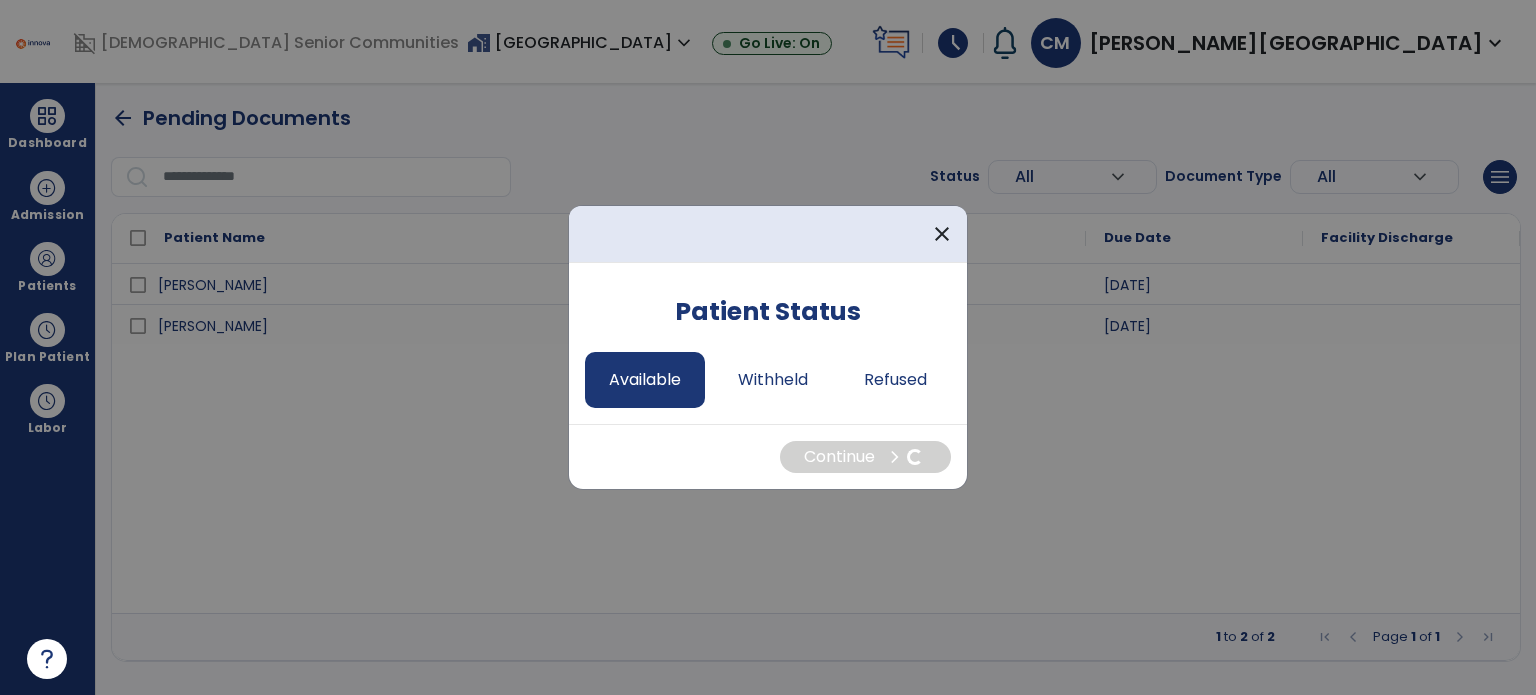 select on "*" 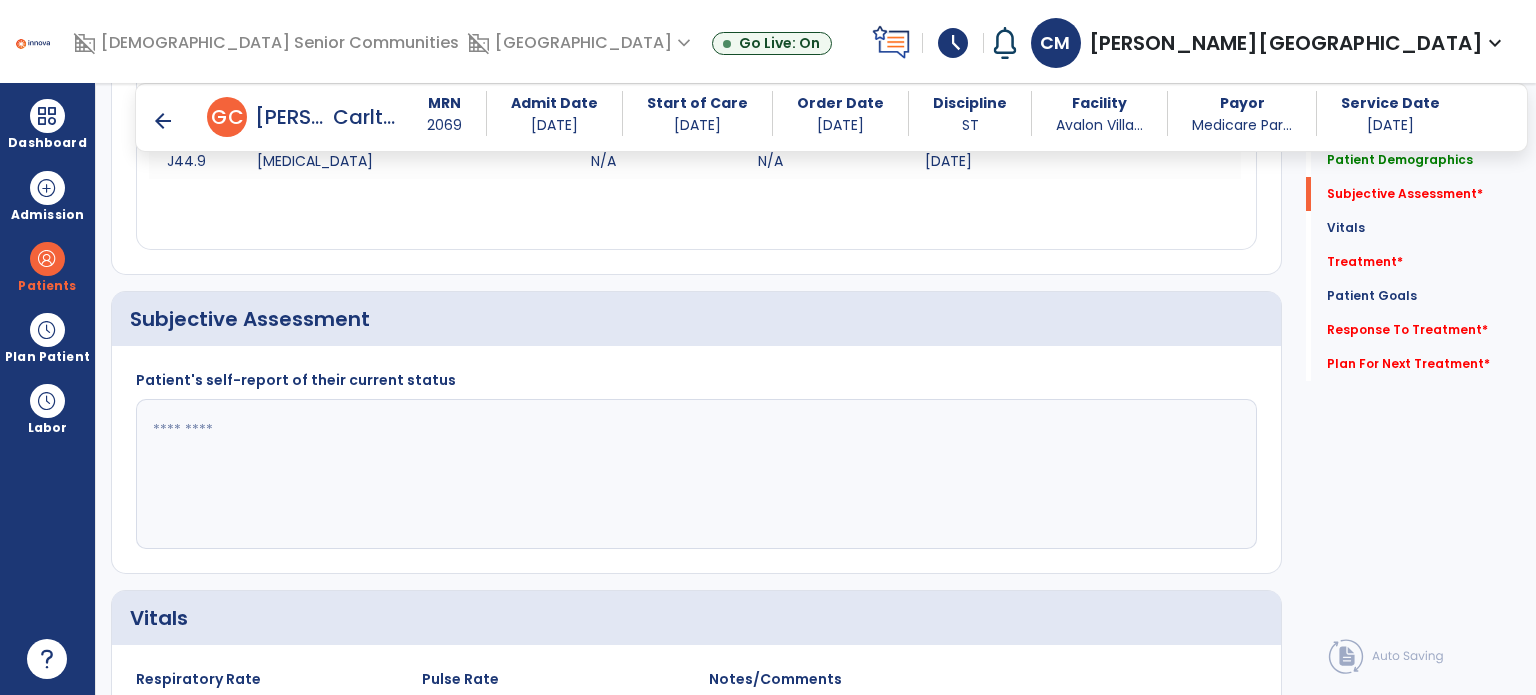 scroll, scrollTop: 348, scrollLeft: 0, axis: vertical 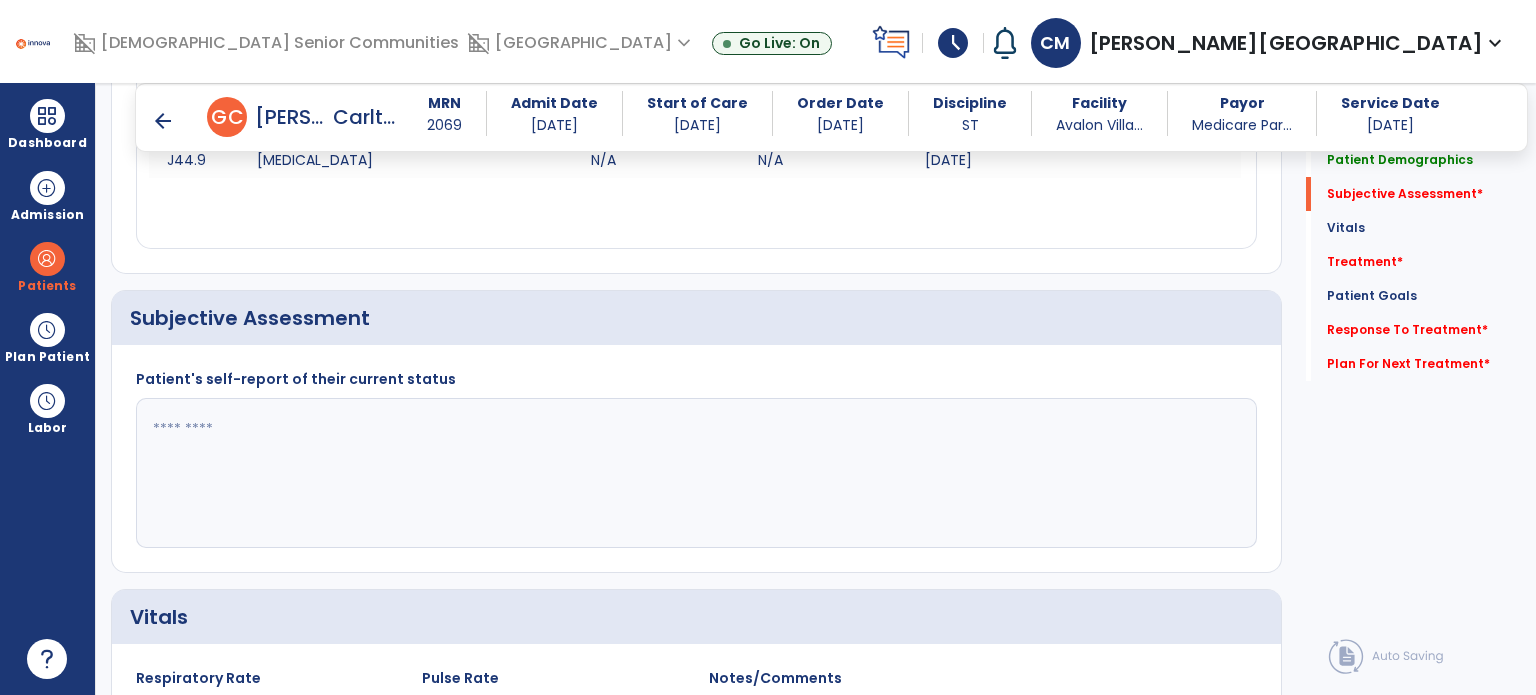 click 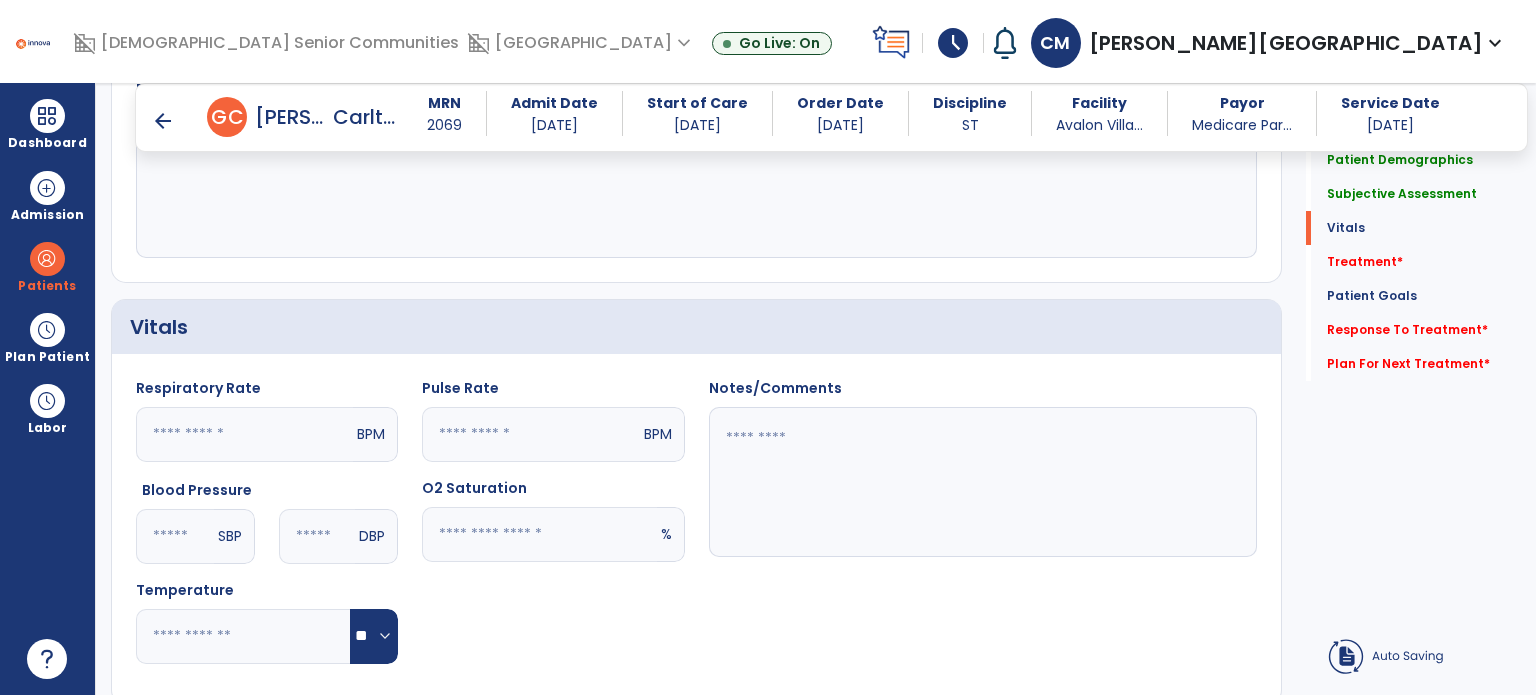 type on "**********" 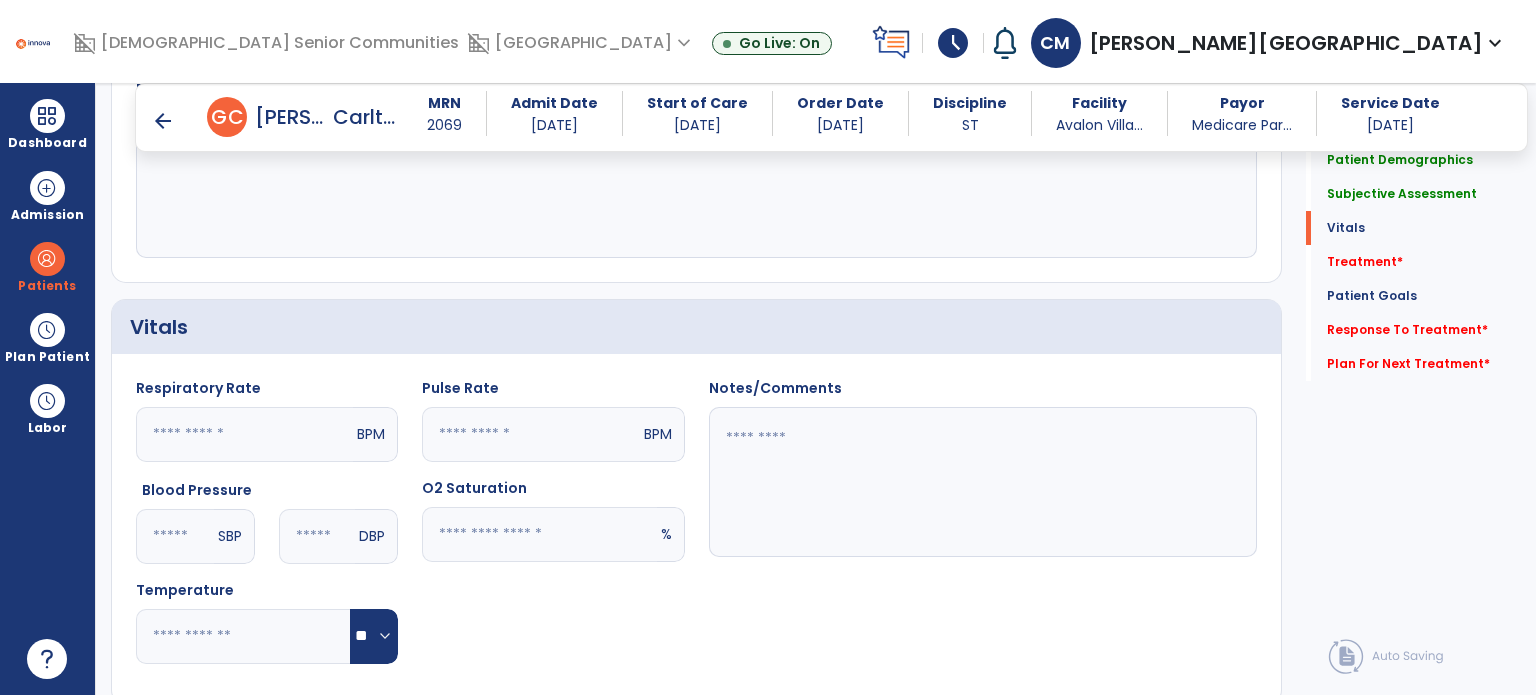 scroll, scrollTop: 655, scrollLeft: 0, axis: vertical 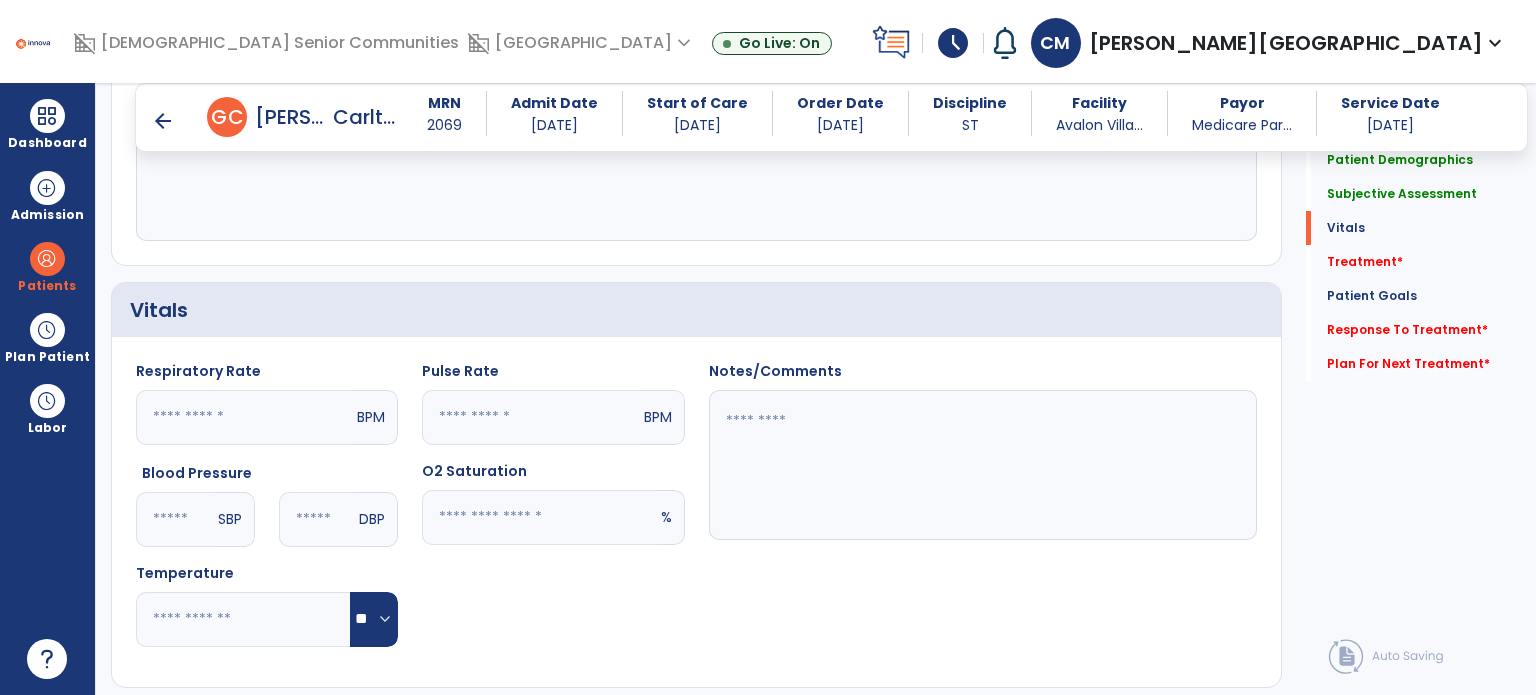 click 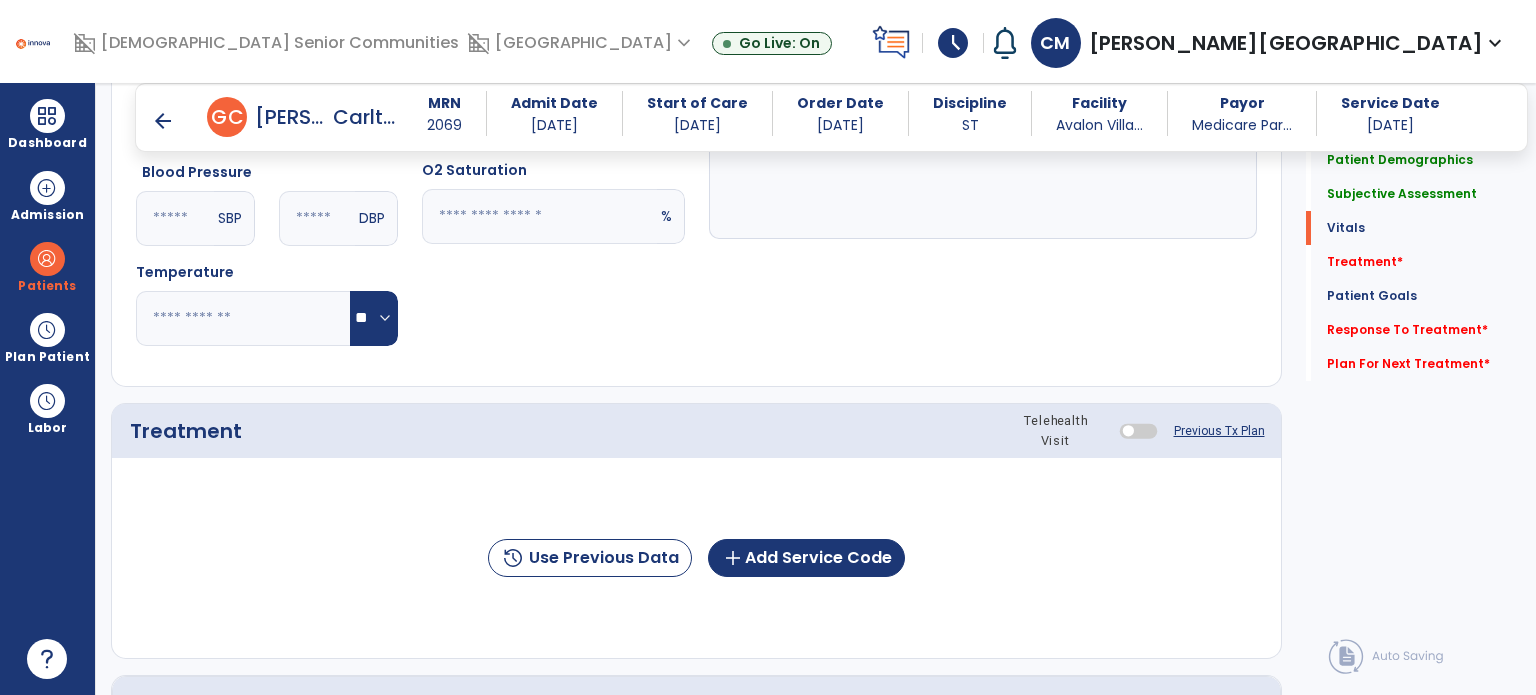 scroll, scrollTop: 963, scrollLeft: 0, axis: vertical 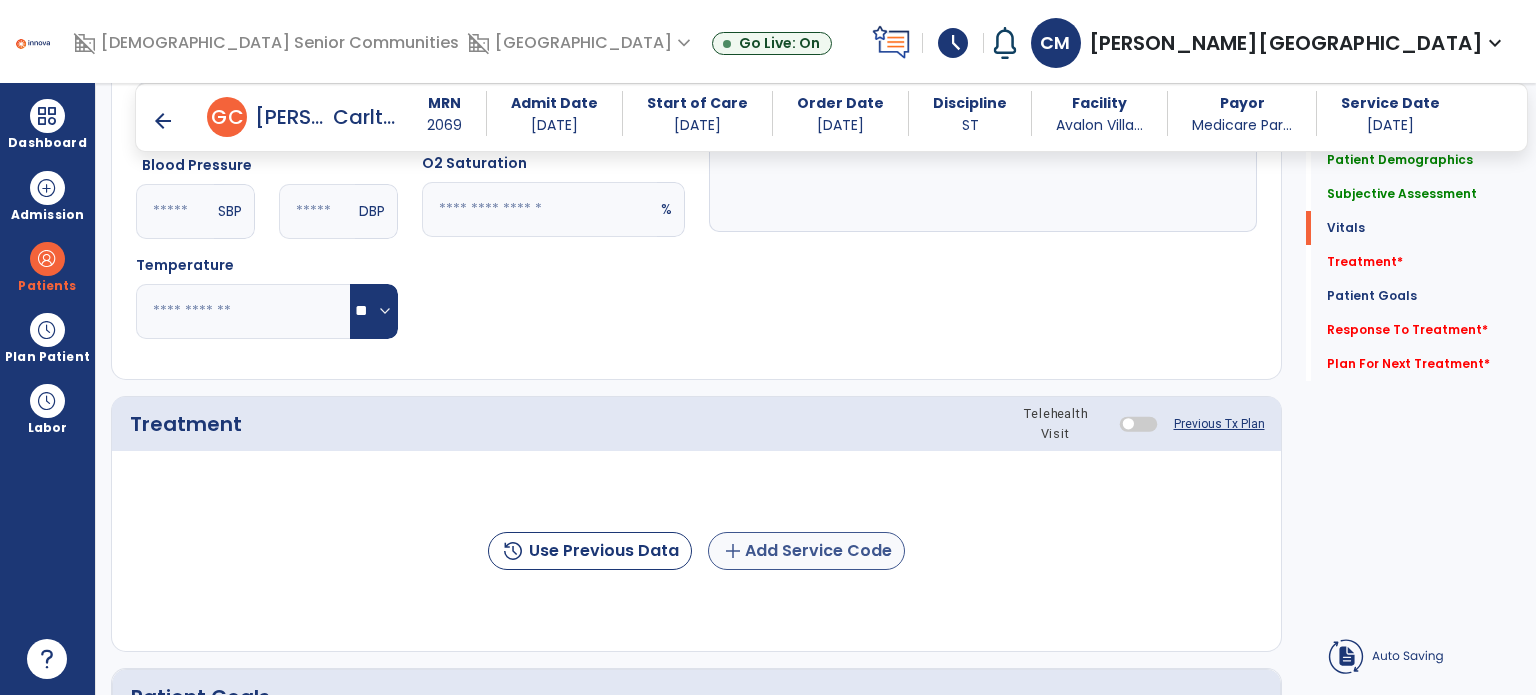 type on "**********" 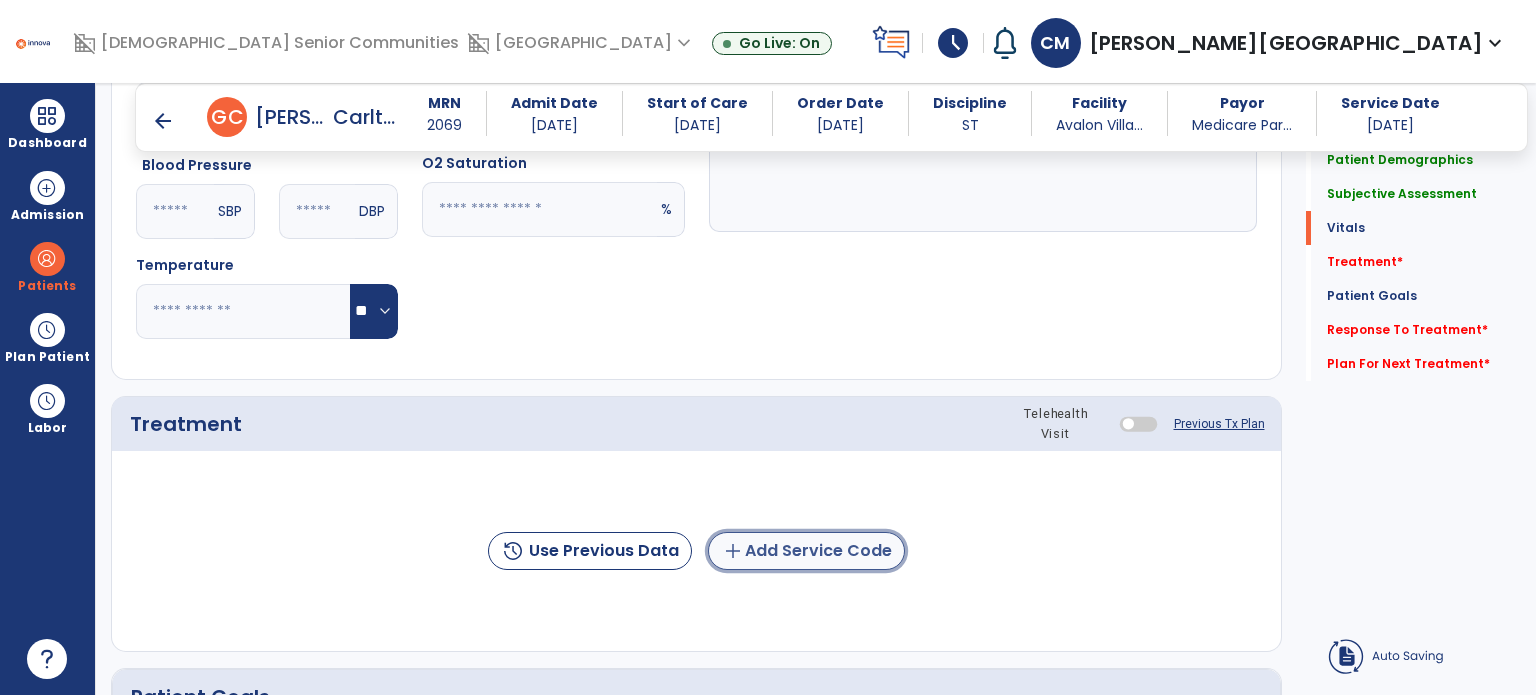 click on "add  Add Service Code" 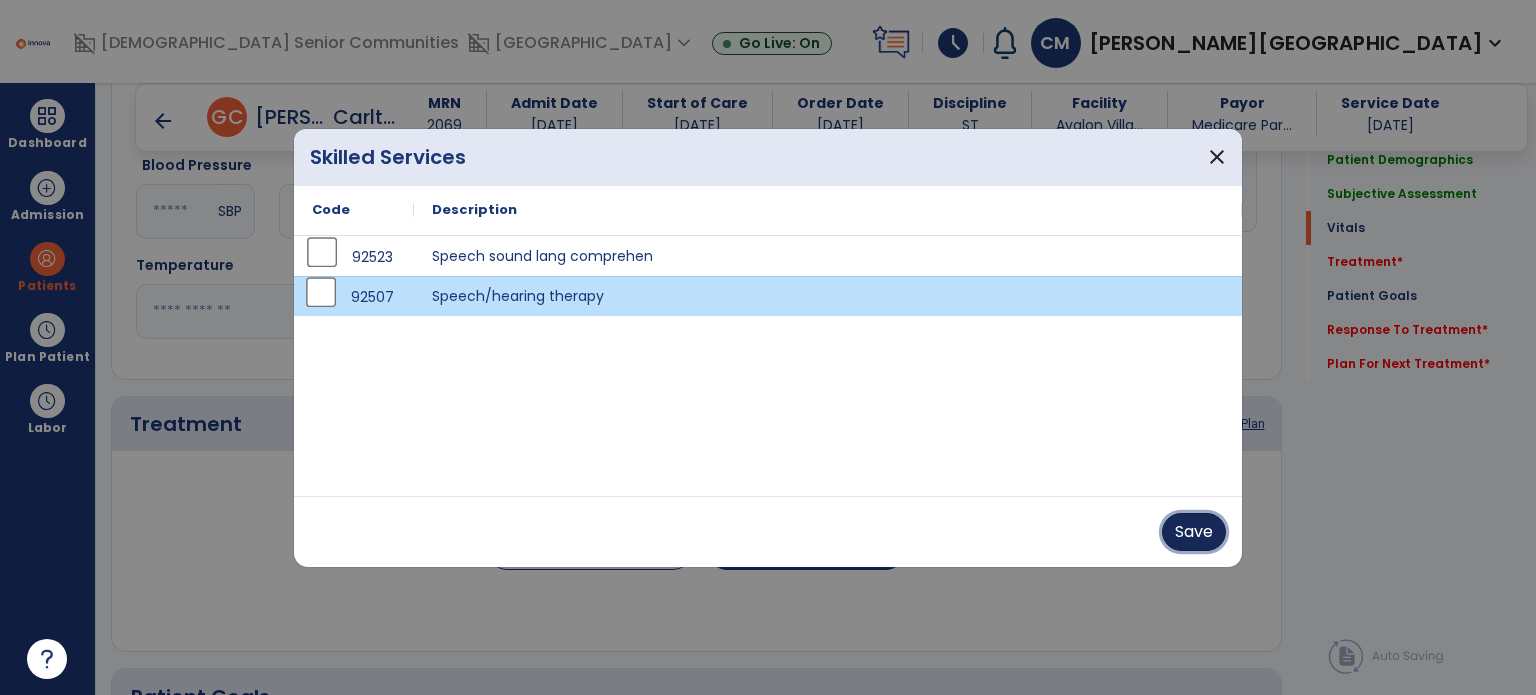 click on "Save" at bounding box center (1194, 532) 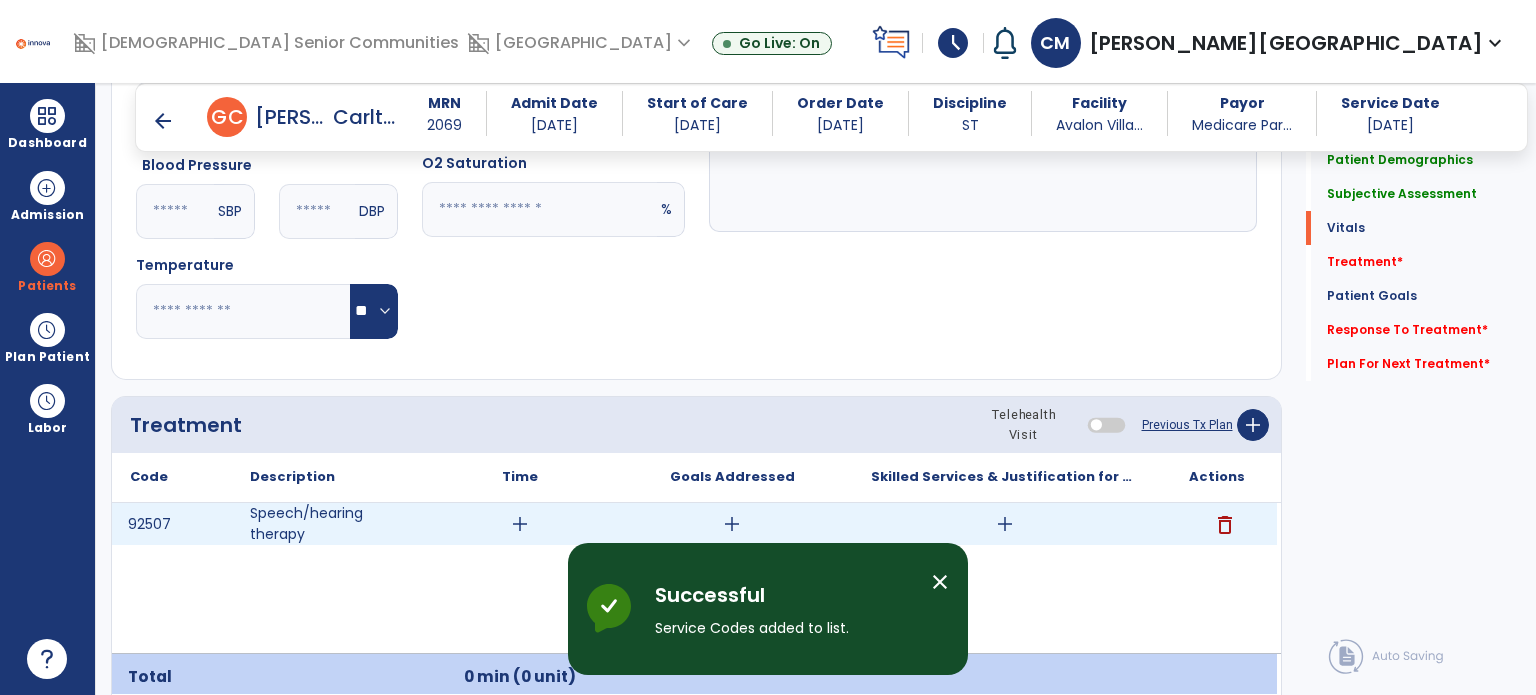 click on "add" at bounding box center (520, 524) 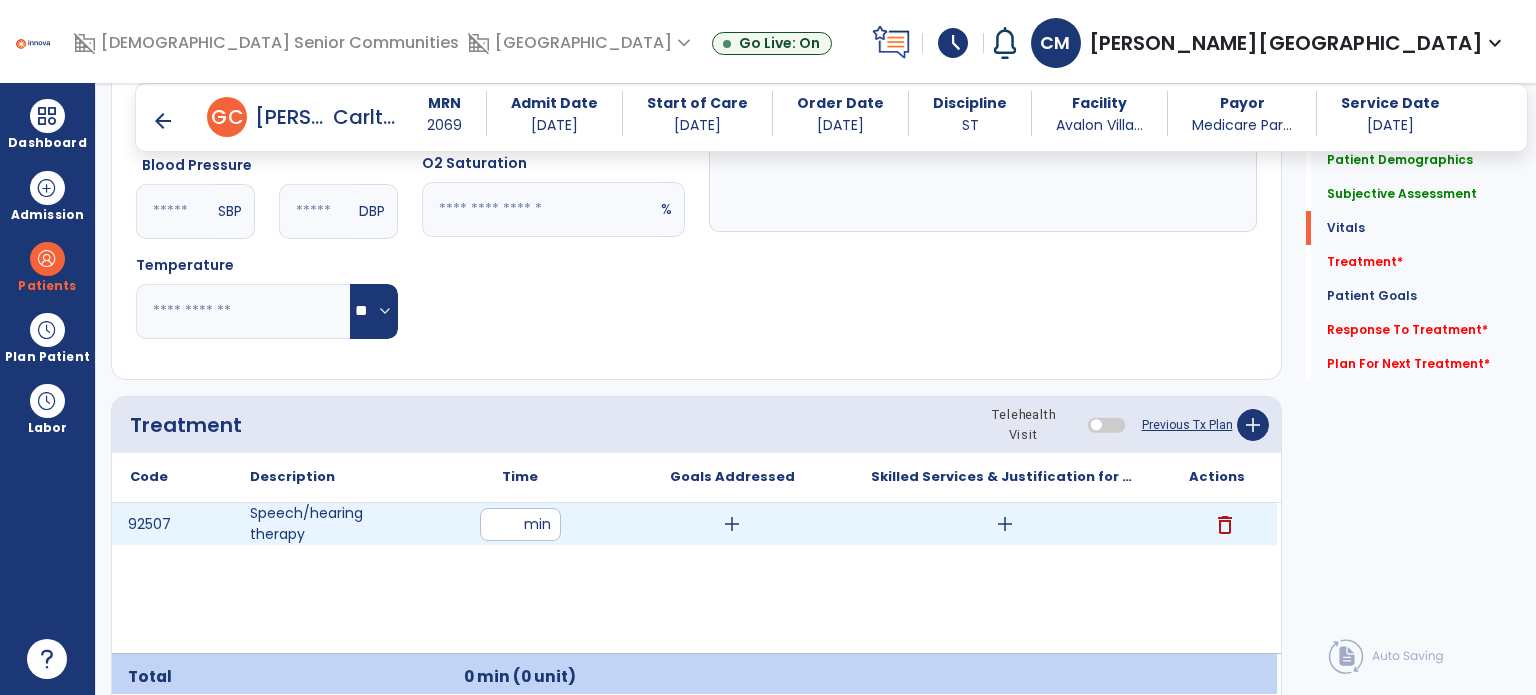 type on "**" 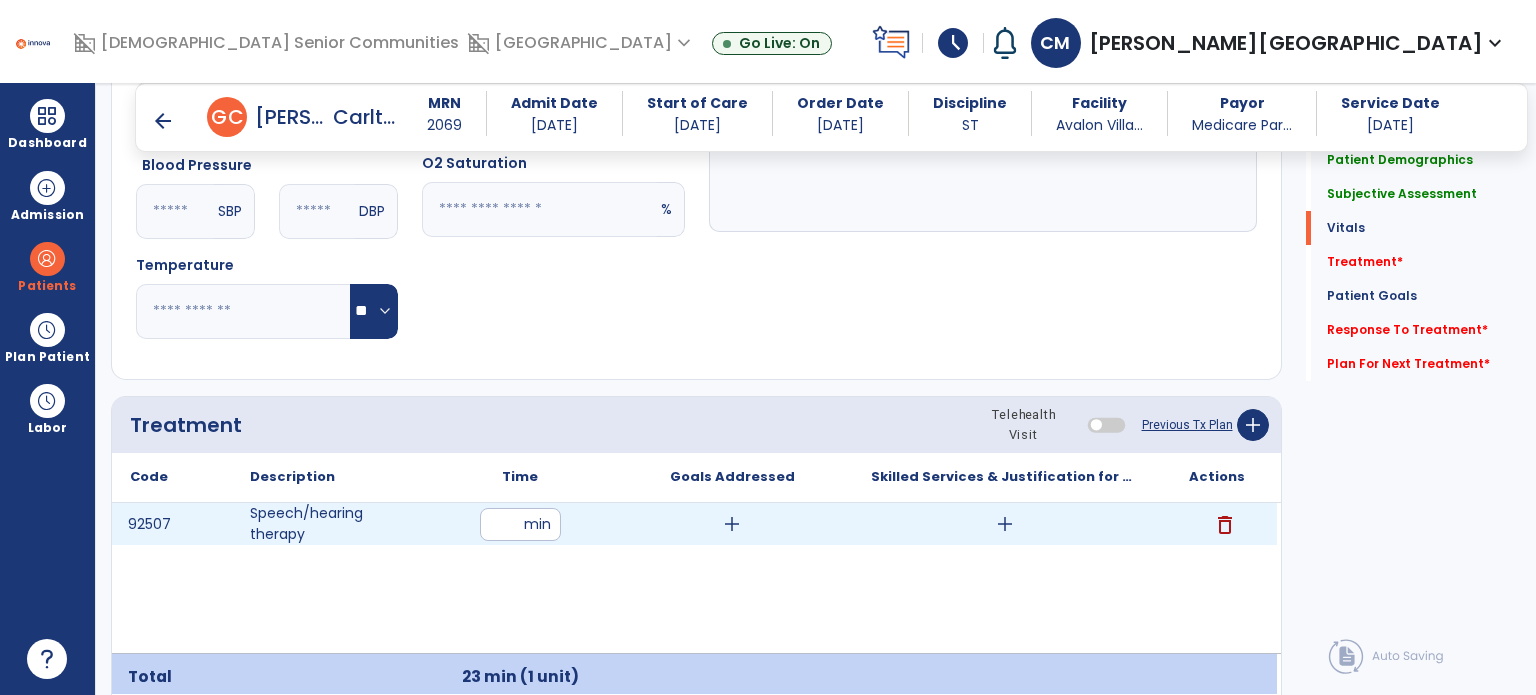 click on "add" at bounding box center (1005, 524) 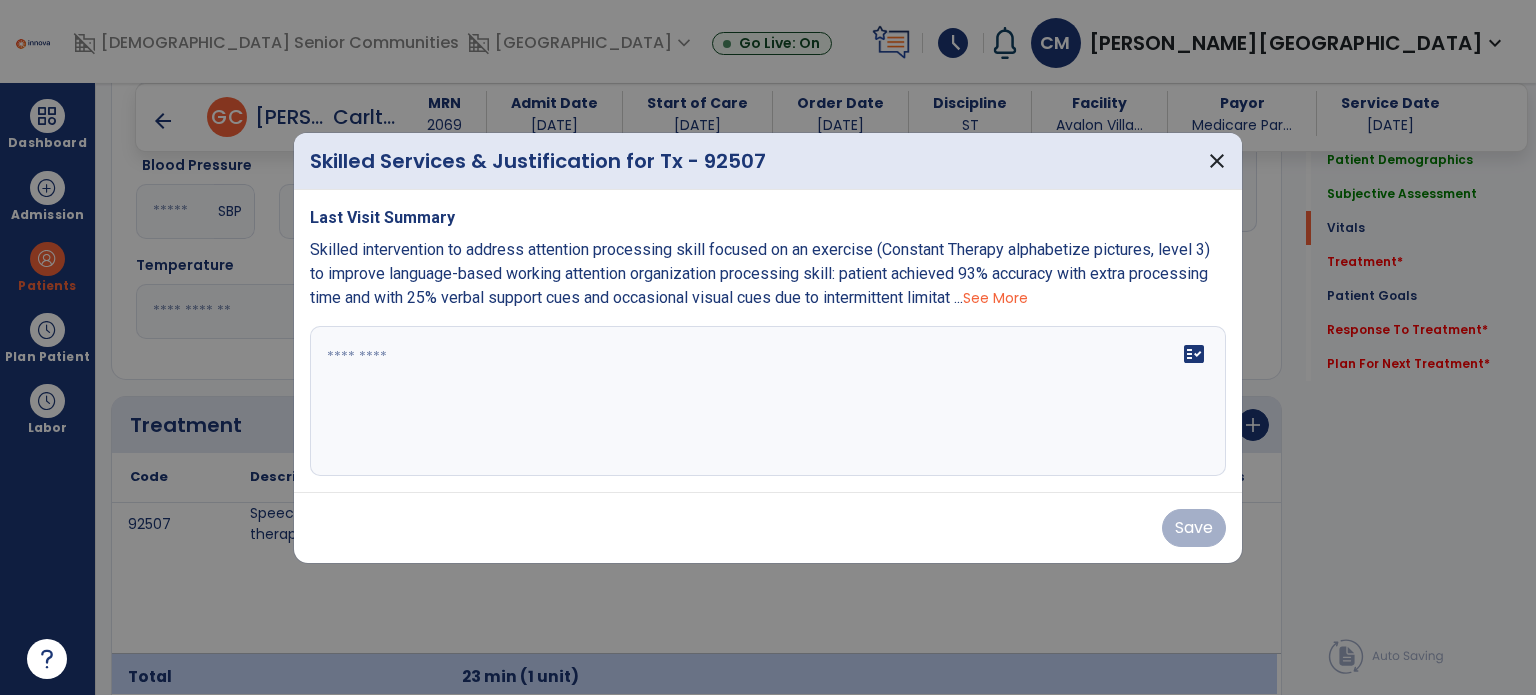 click on "See More" at bounding box center (995, 298) 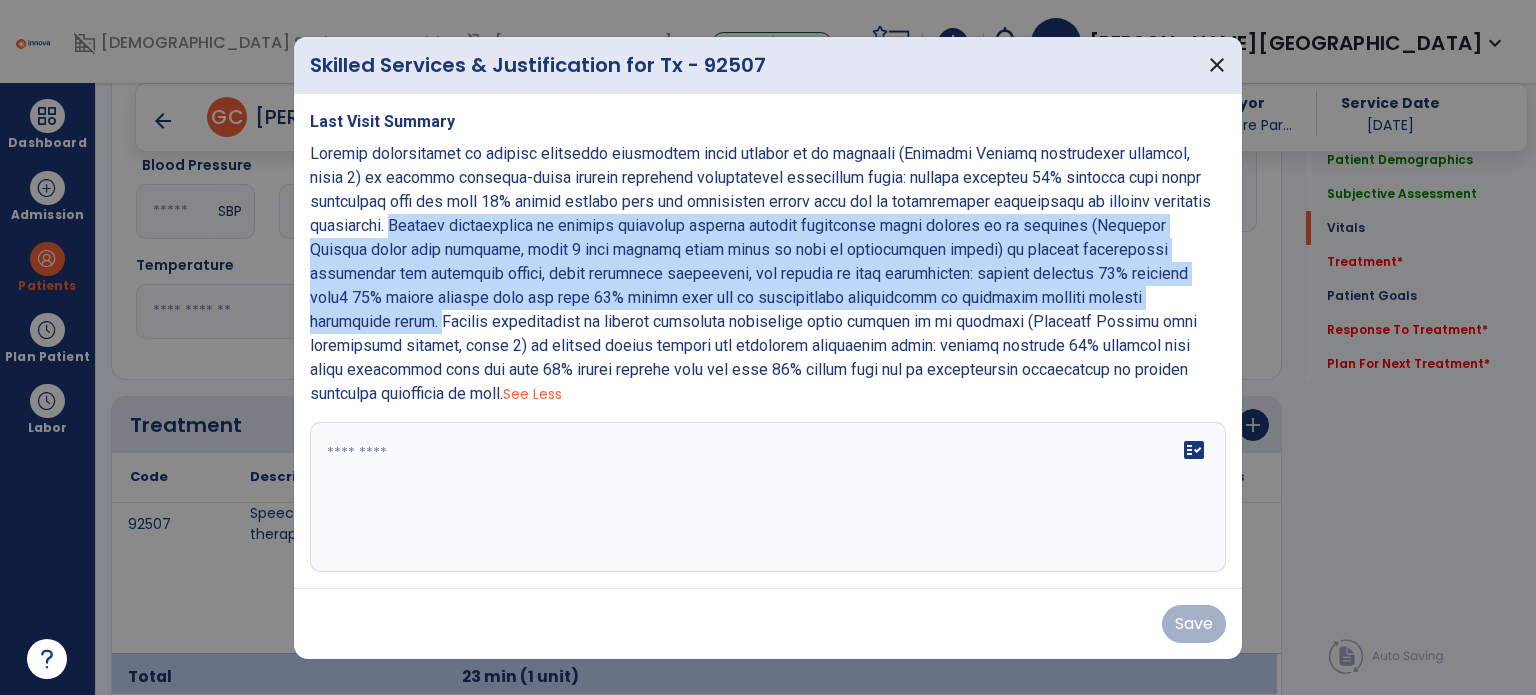 drag, startPoint x: 310, startPoint y: 239, endPoint x: 995, endPoint y: 302, distance: 687.891 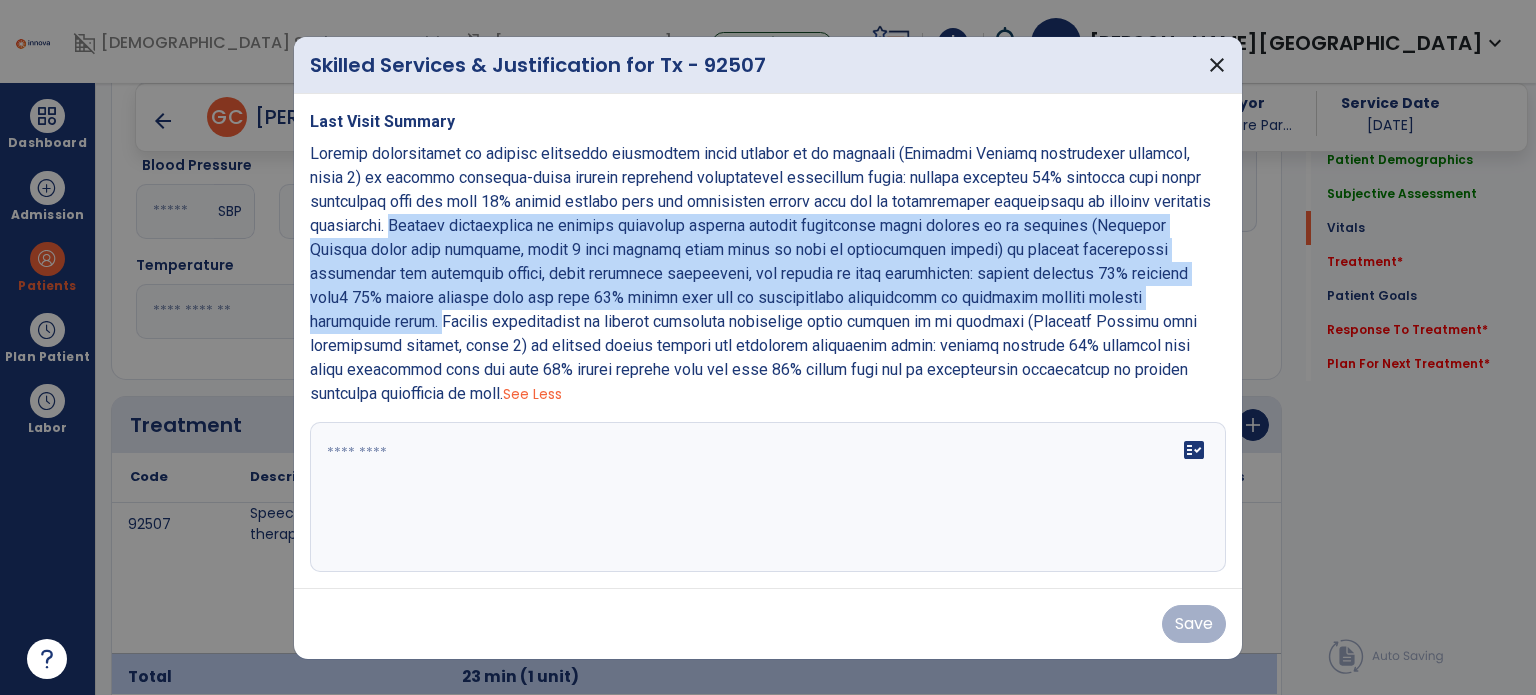 click at bounding box center (760, 273) 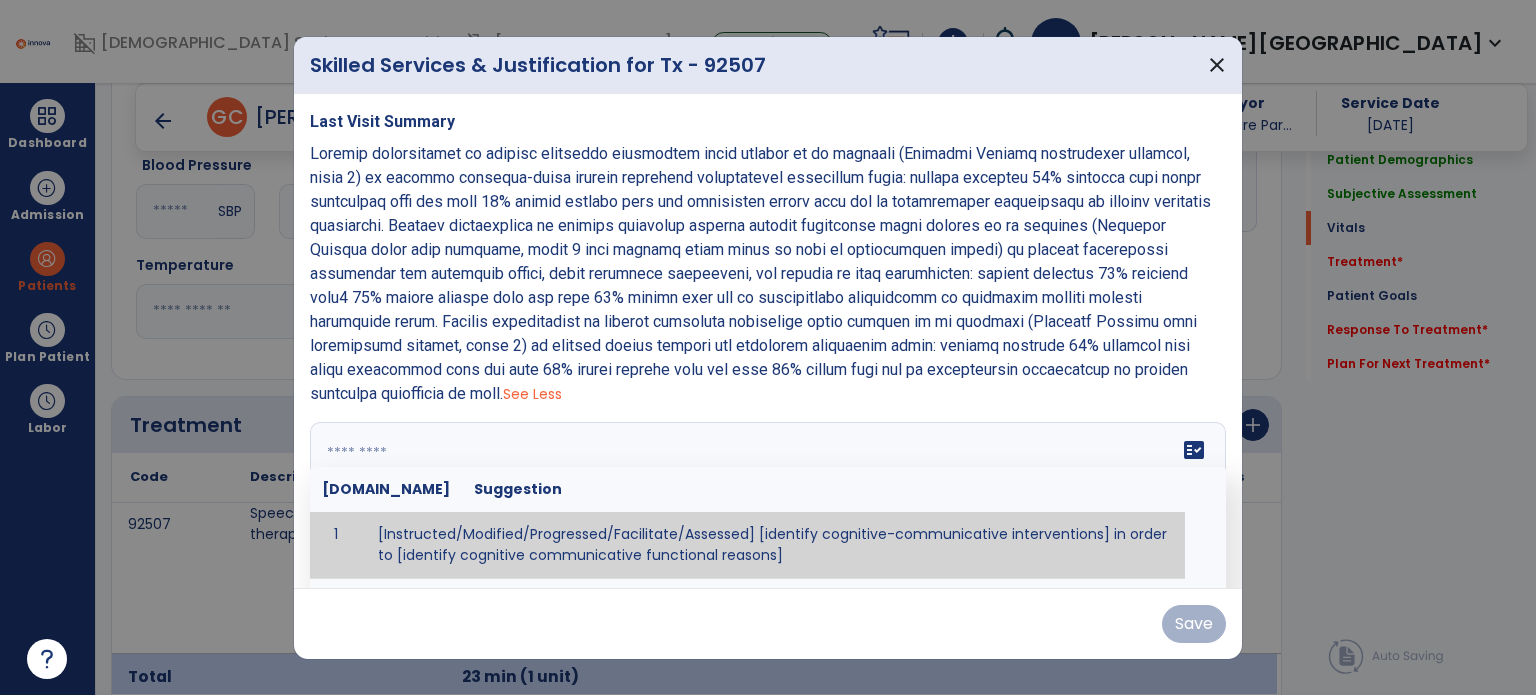 click at bounding box center [766, 497] 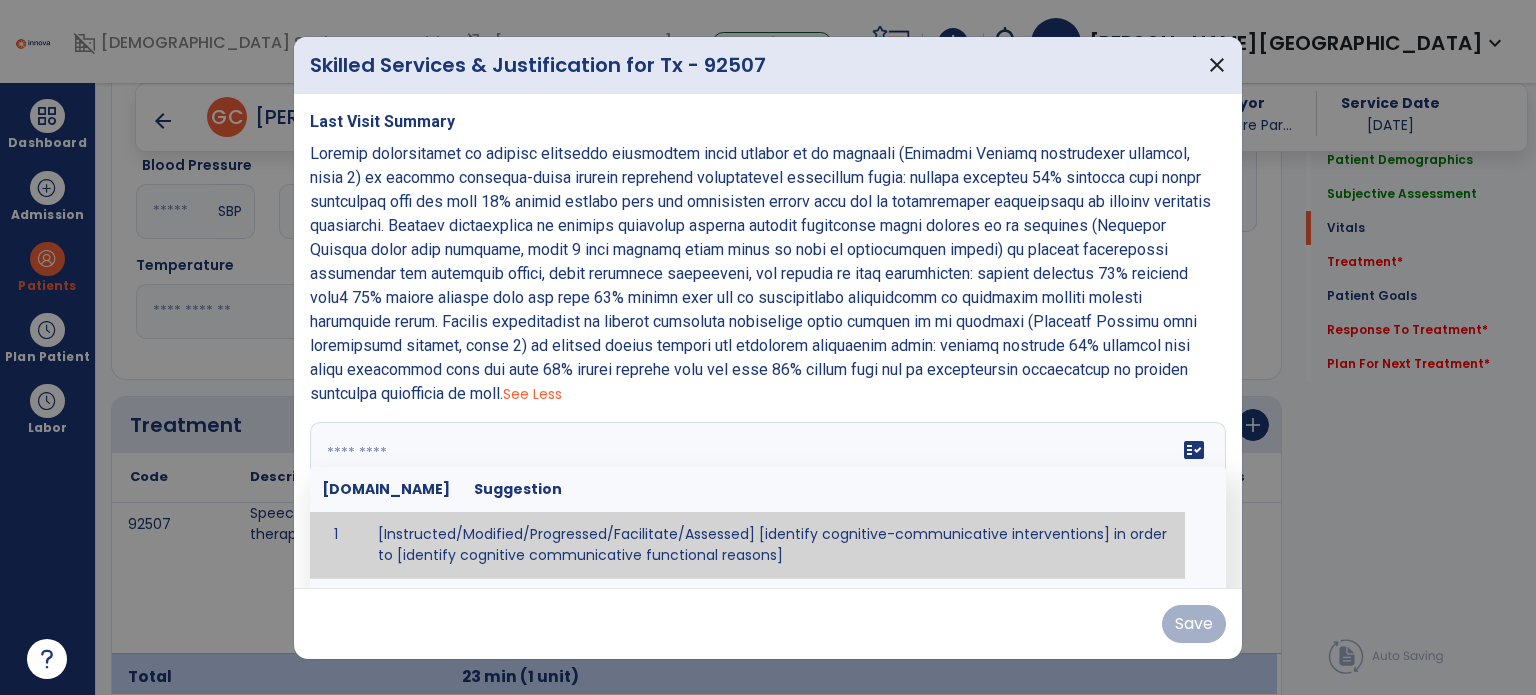 paste on "**********" 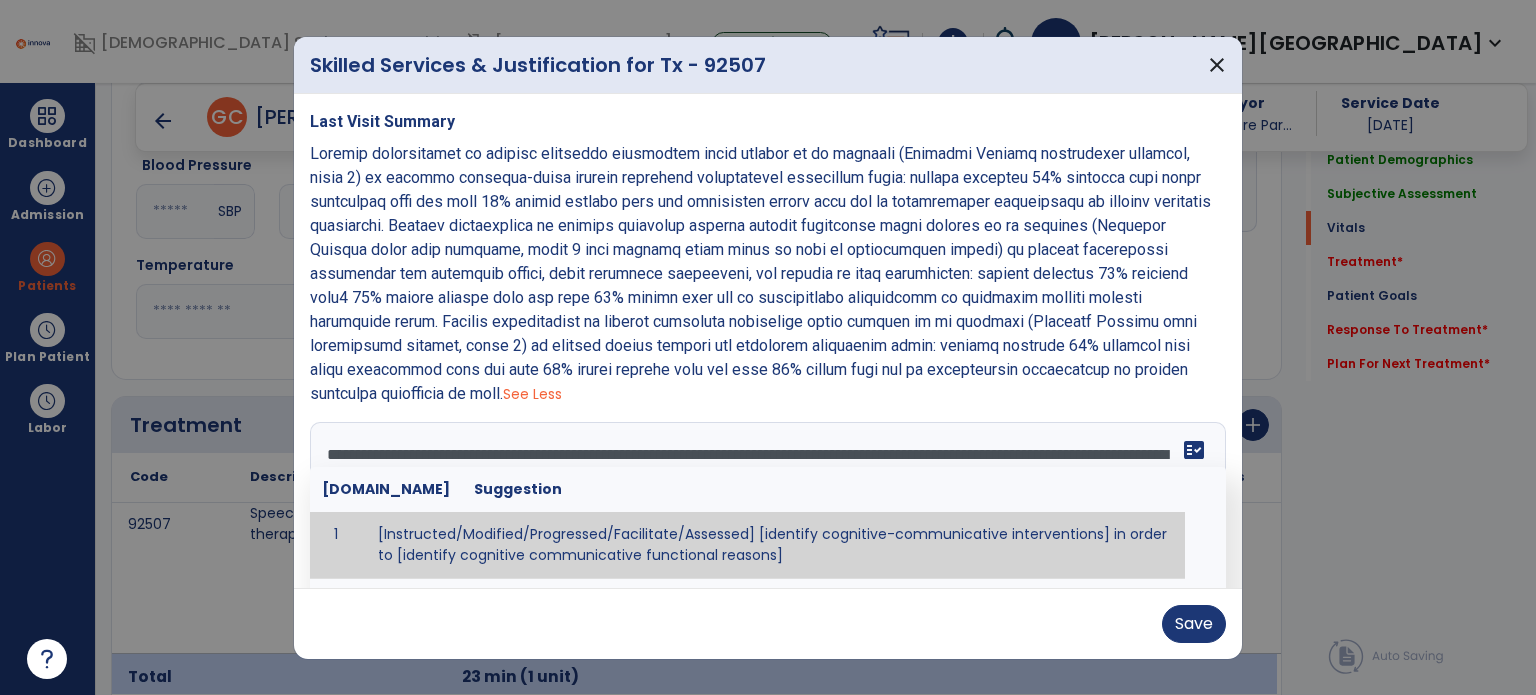 click on "**********" at bounding box center [766, 497] 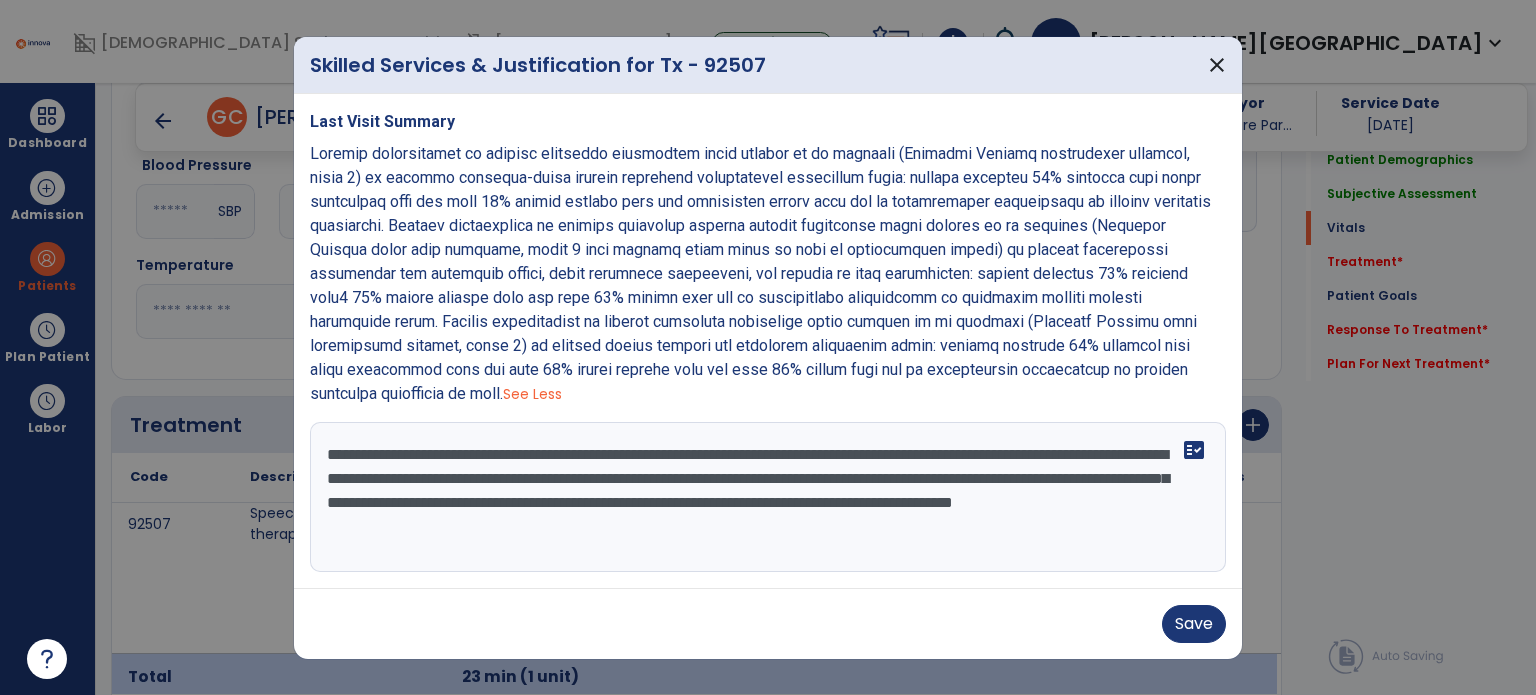 click on "**********" at bounding box center [768, 497] 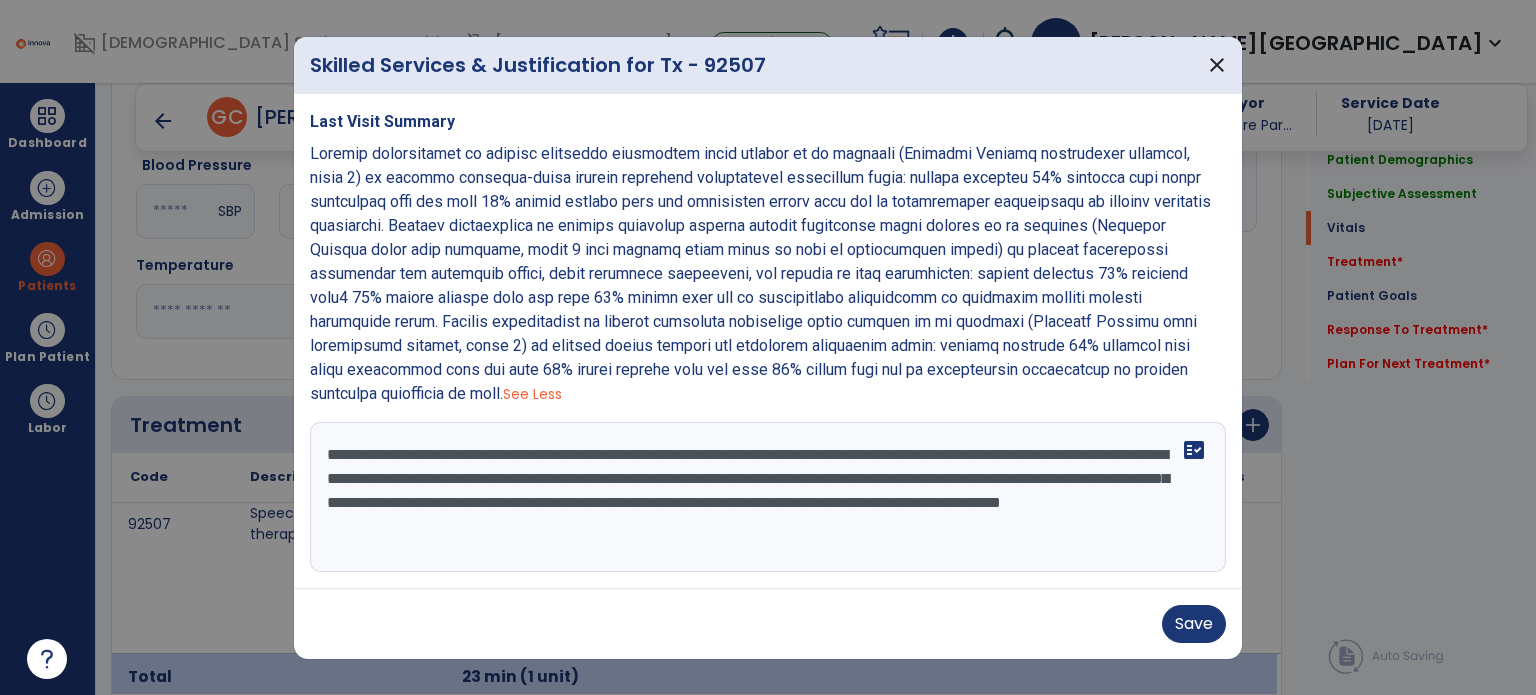 click on "**********" at bounding box center (768, 497) 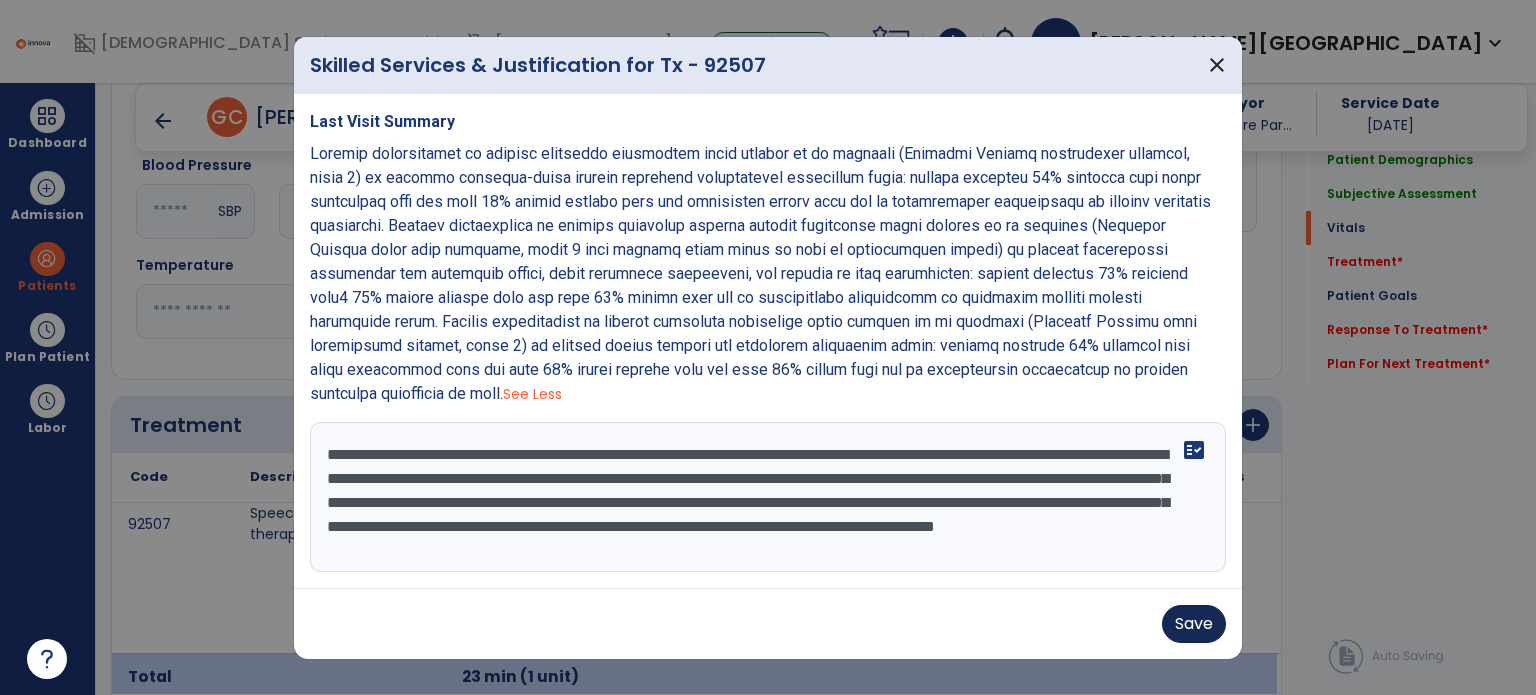 type on "**********" 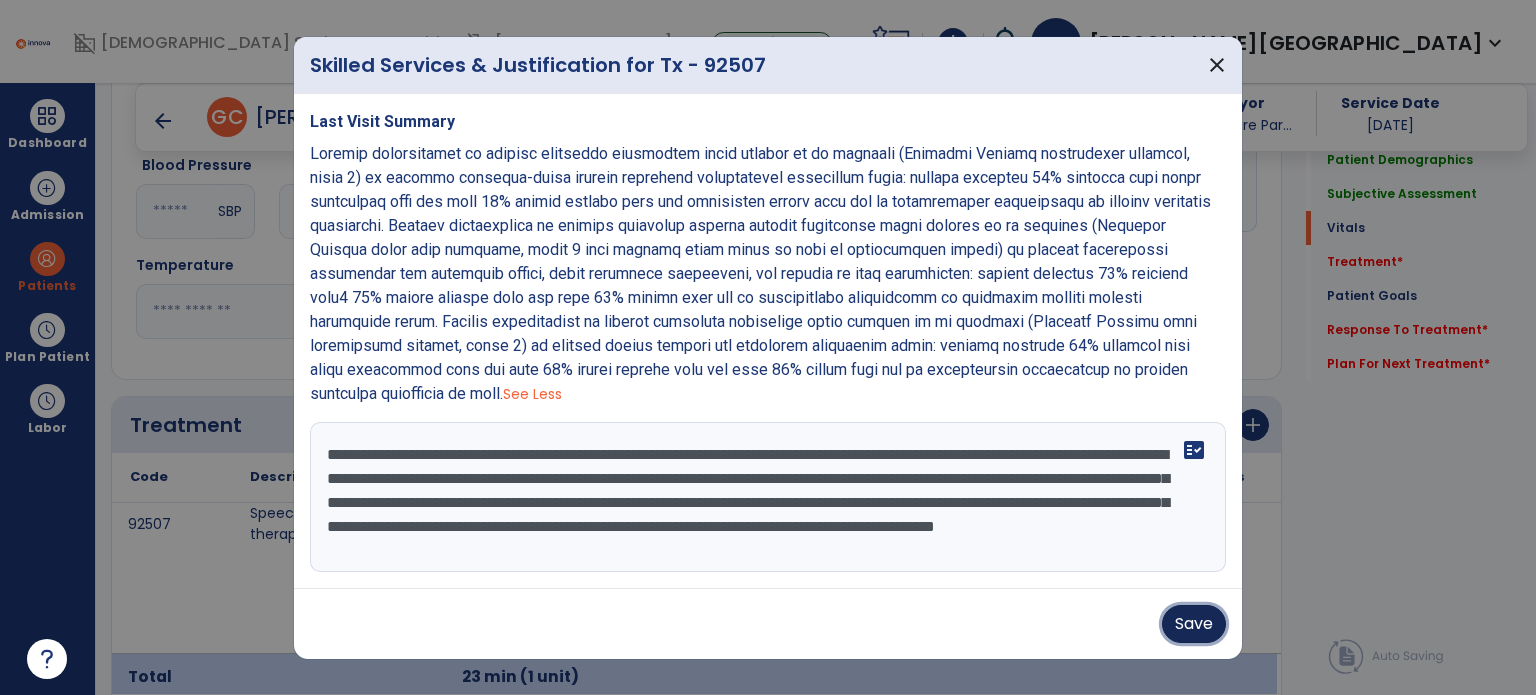 click on "Save" at bounding box center (1194, 624) 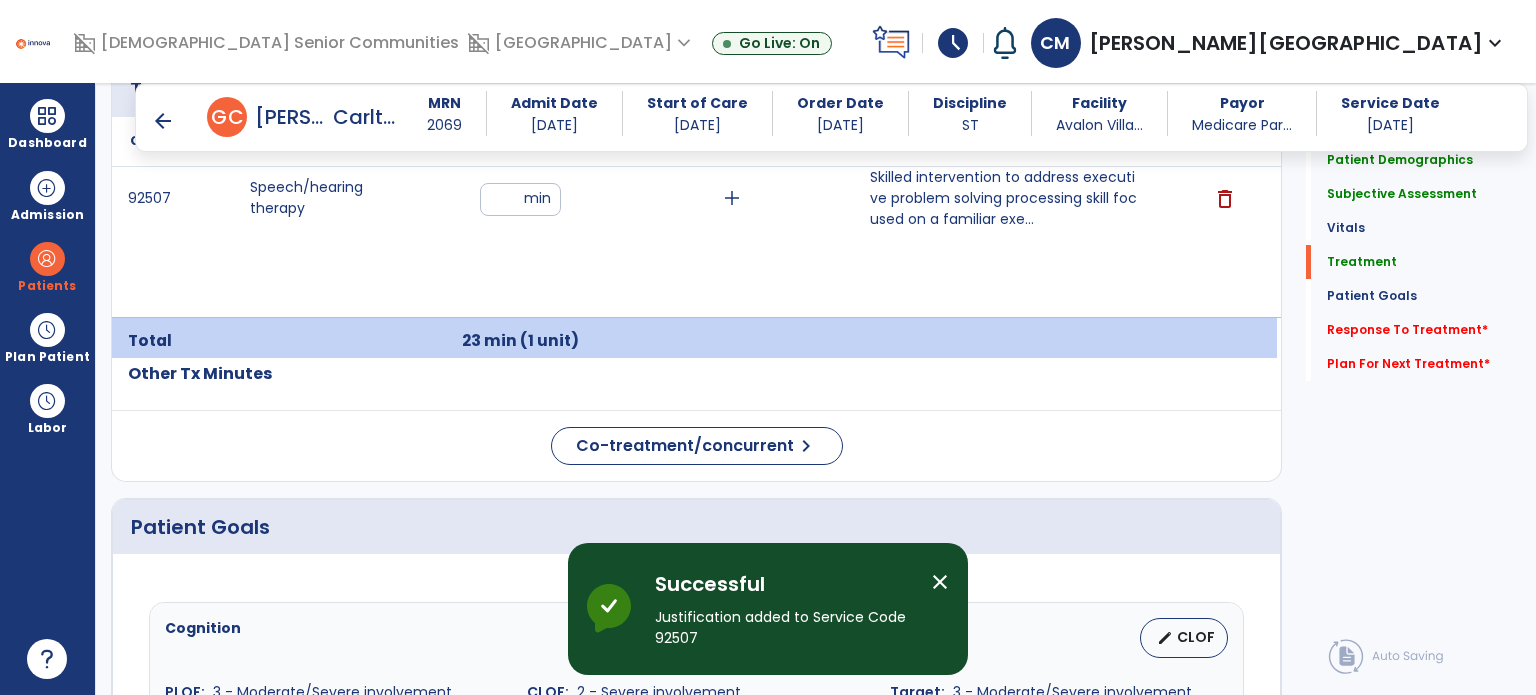 scroll, scrollTop: 1304, scrollLeft: 0, axis: vertical 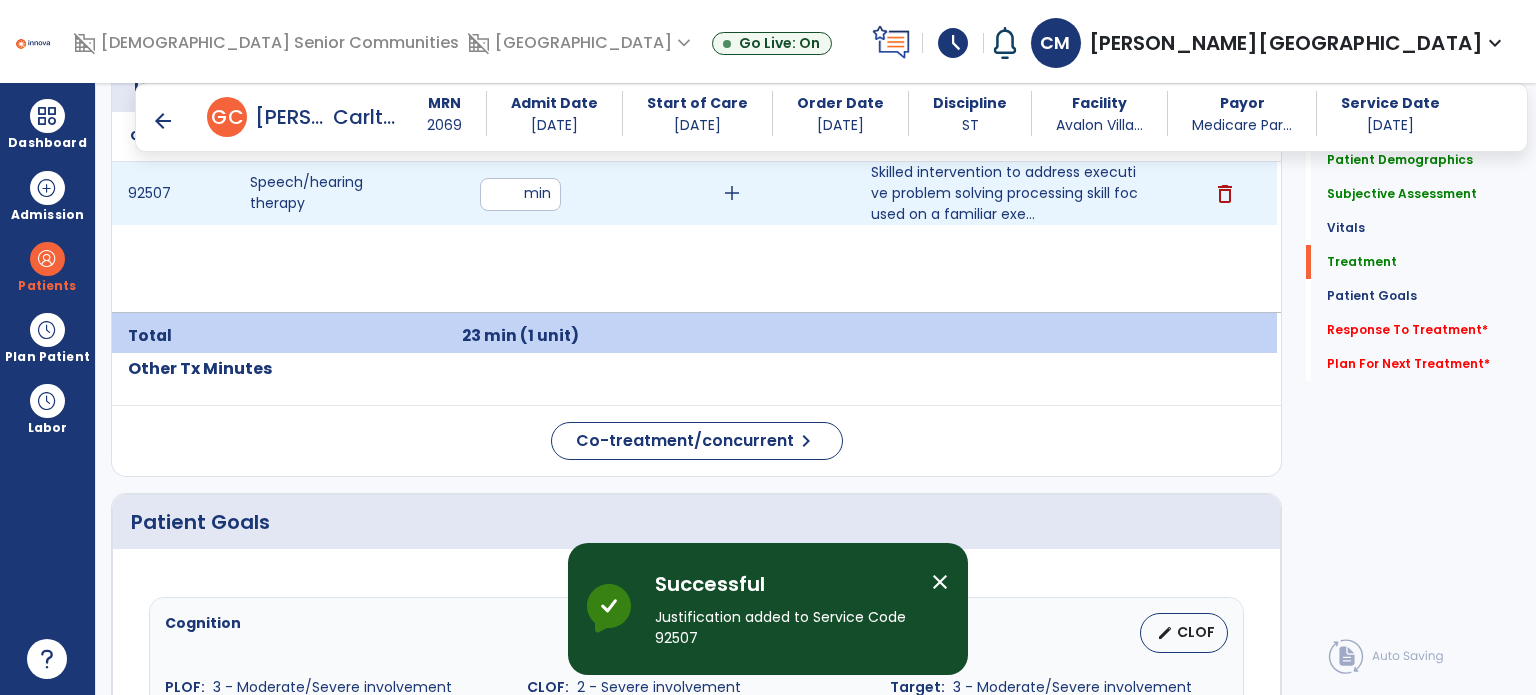 click on "add" at bounding box center (732, 193) 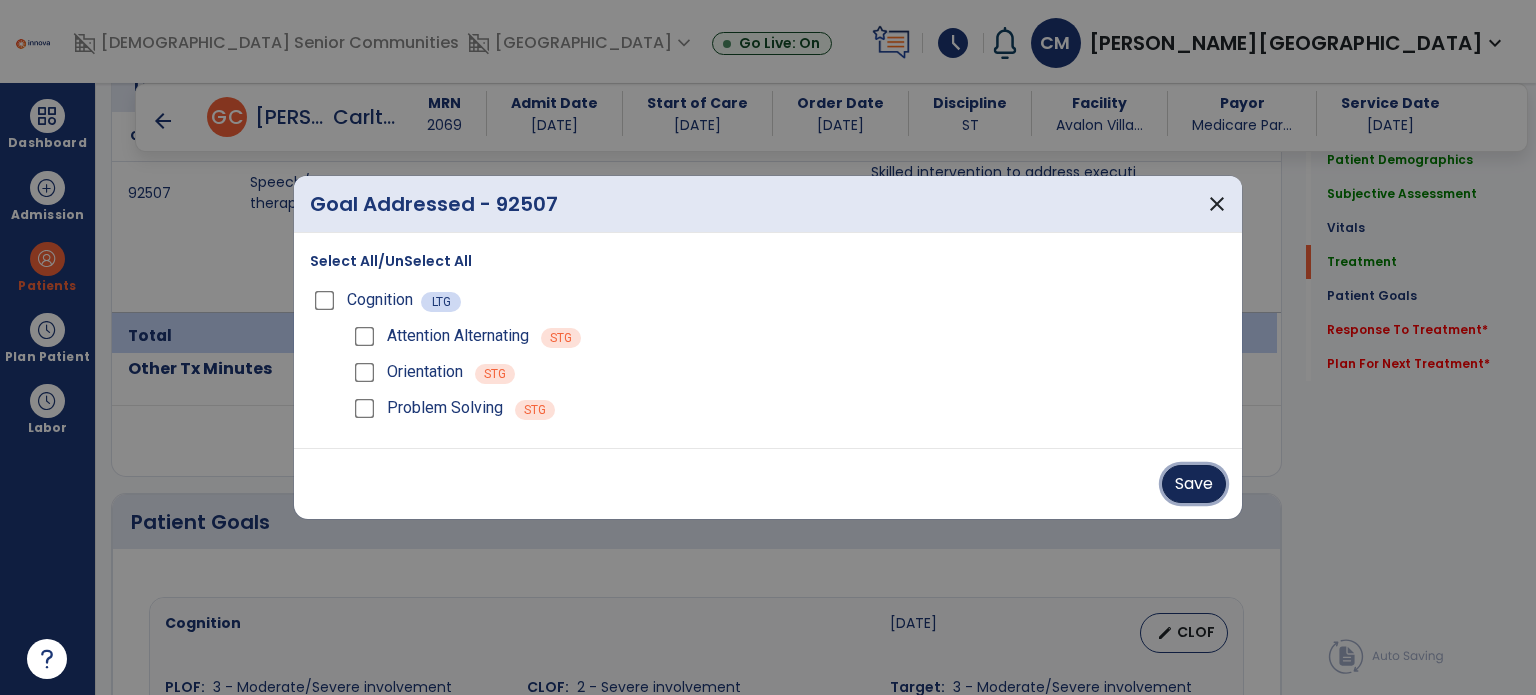 click on "Save" at bounding box center (1194, 484) 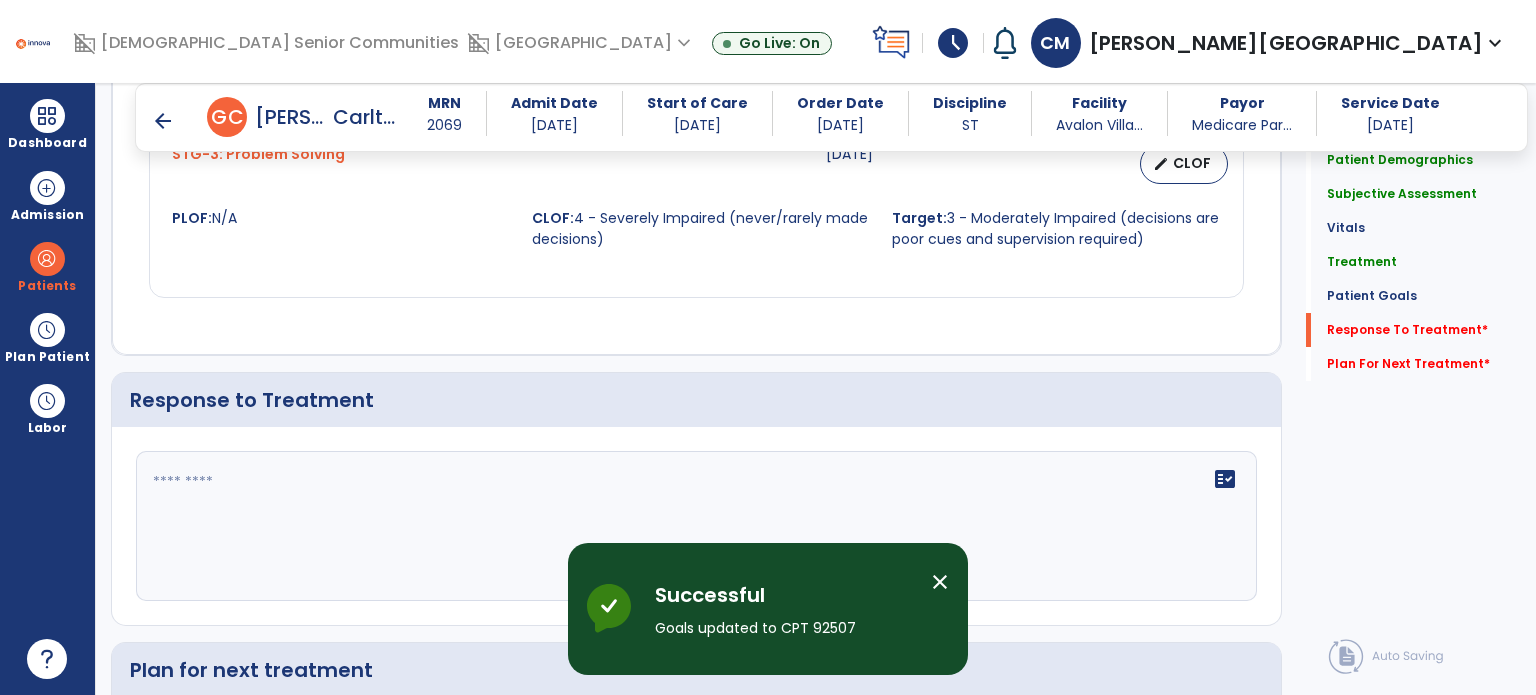 scroll, scrollTop: 2396, scrollLeft: 0, axis: vertical 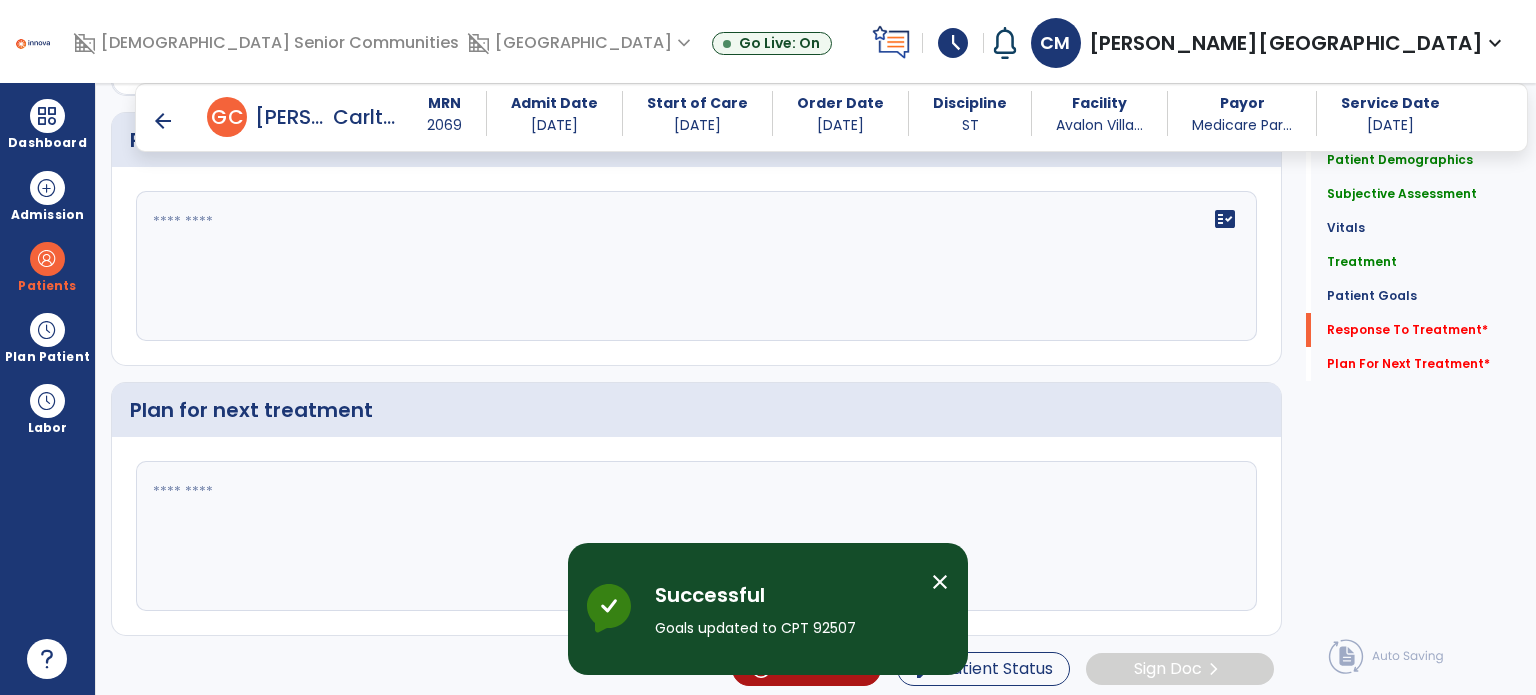 click 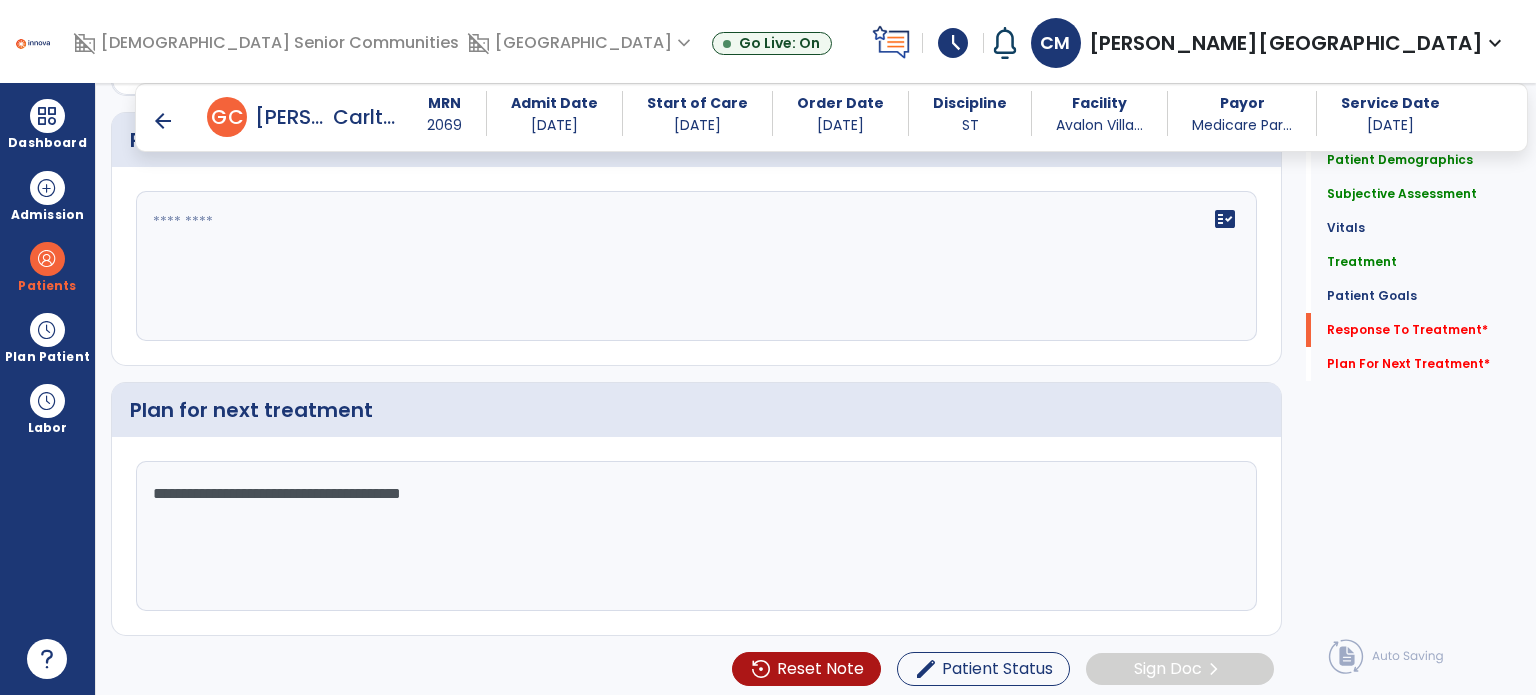 type on "**********" 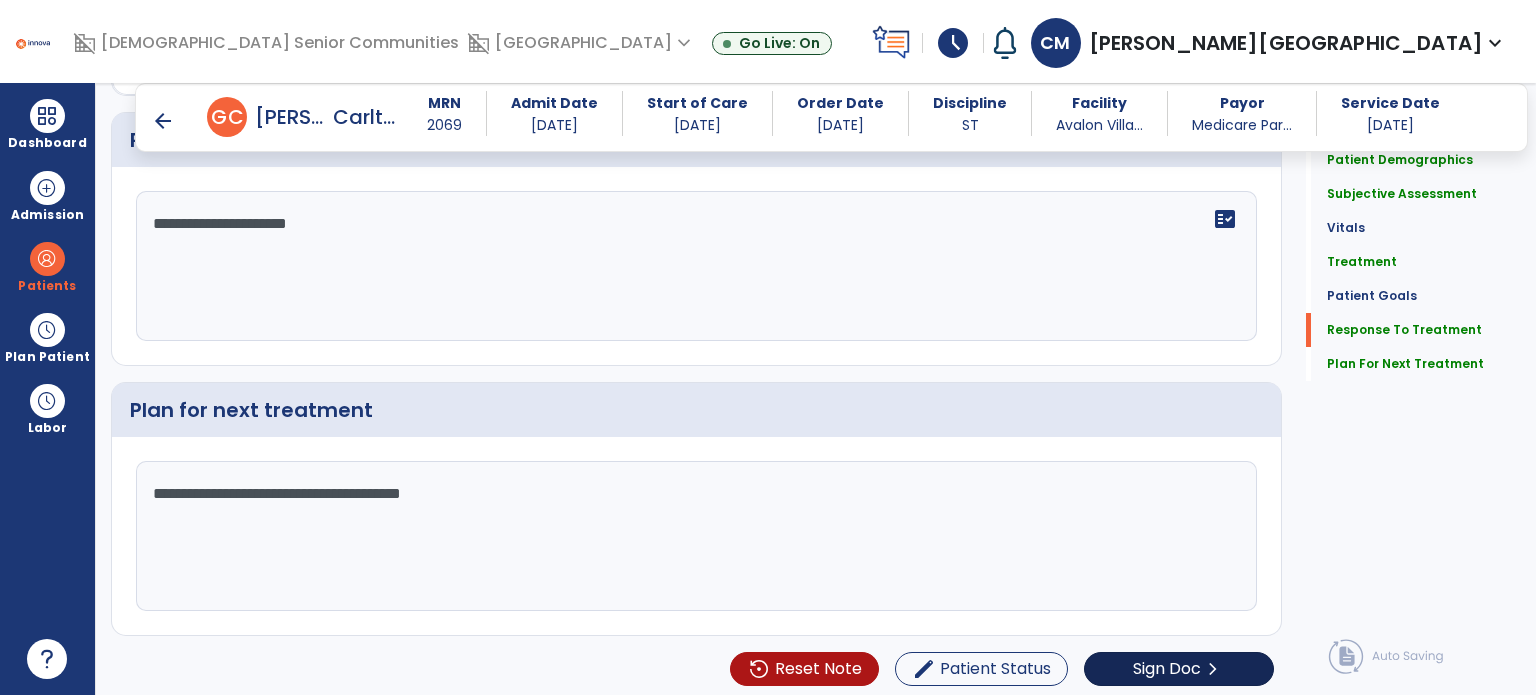 type on "**********" 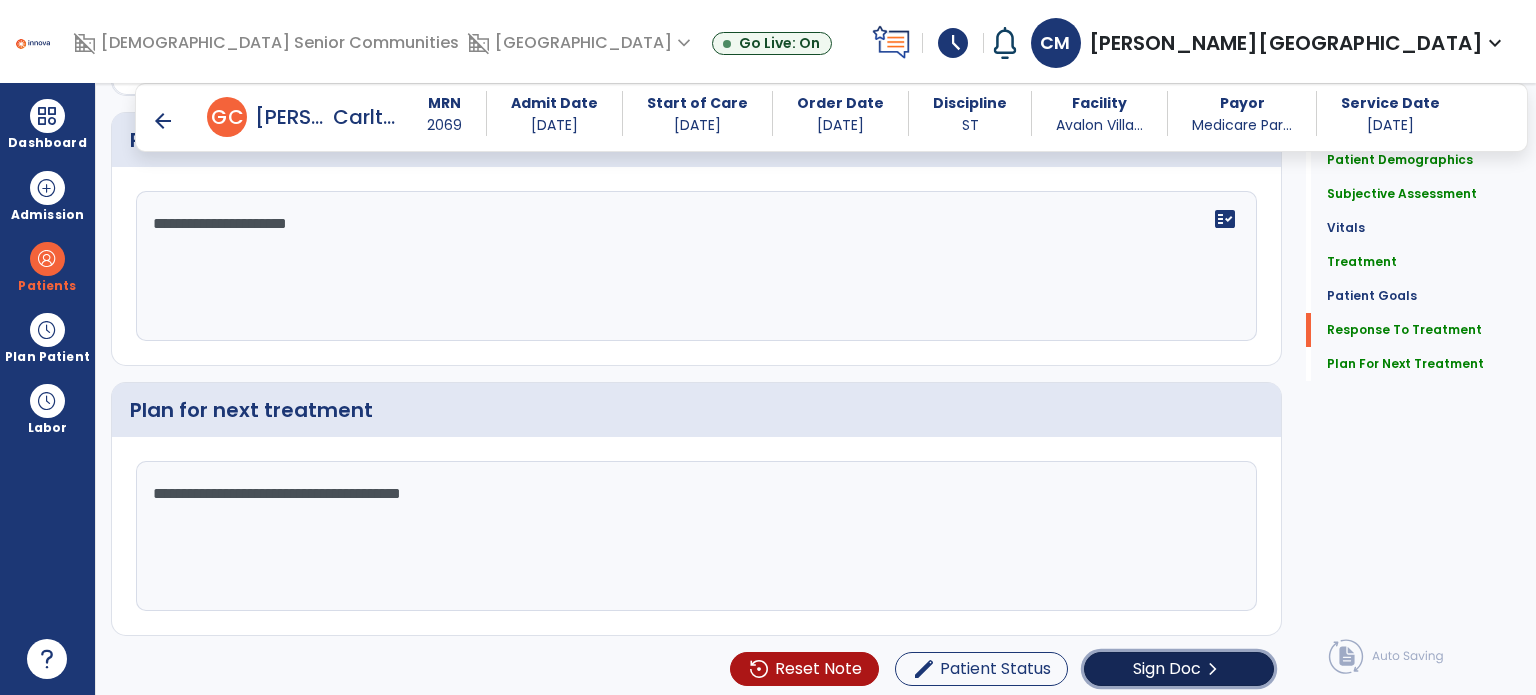 click on "Sign Doc" 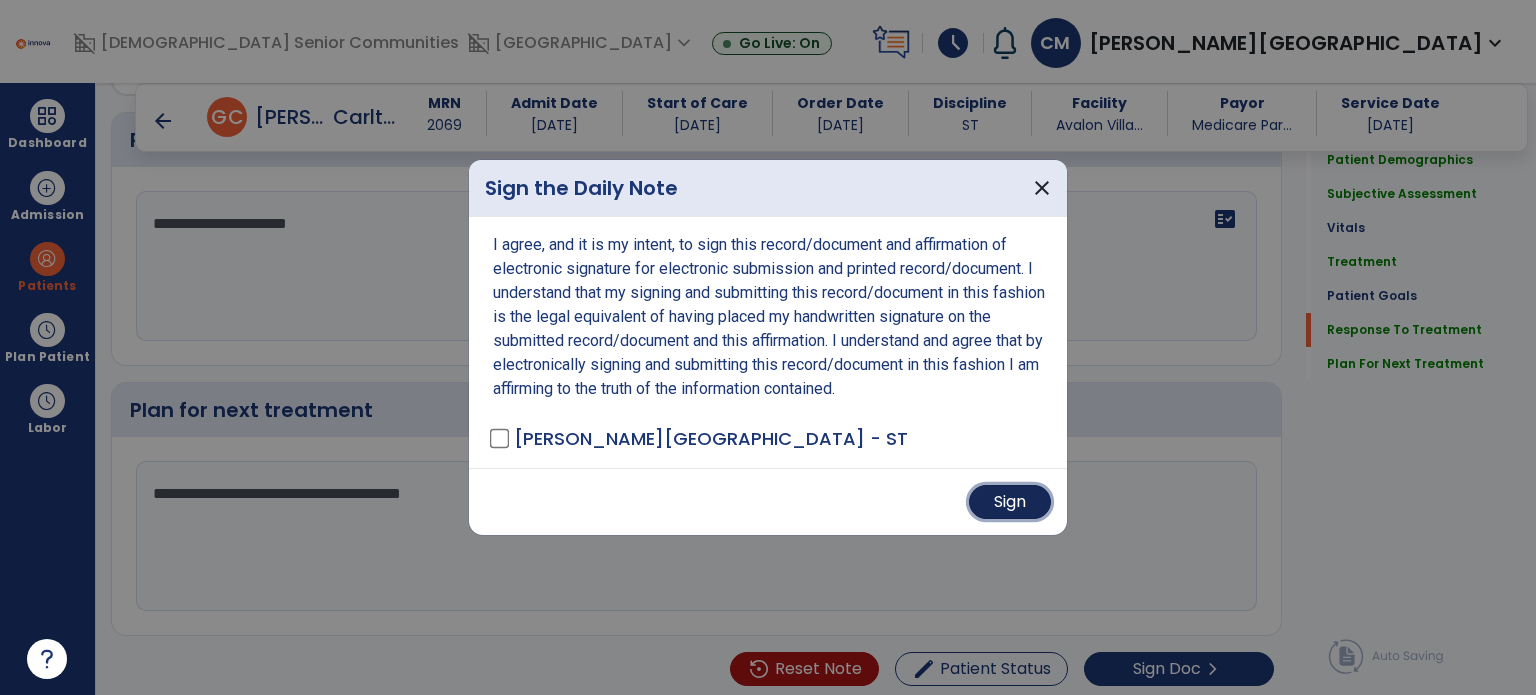 click on "Sign" at bounding box center [1010, 502] 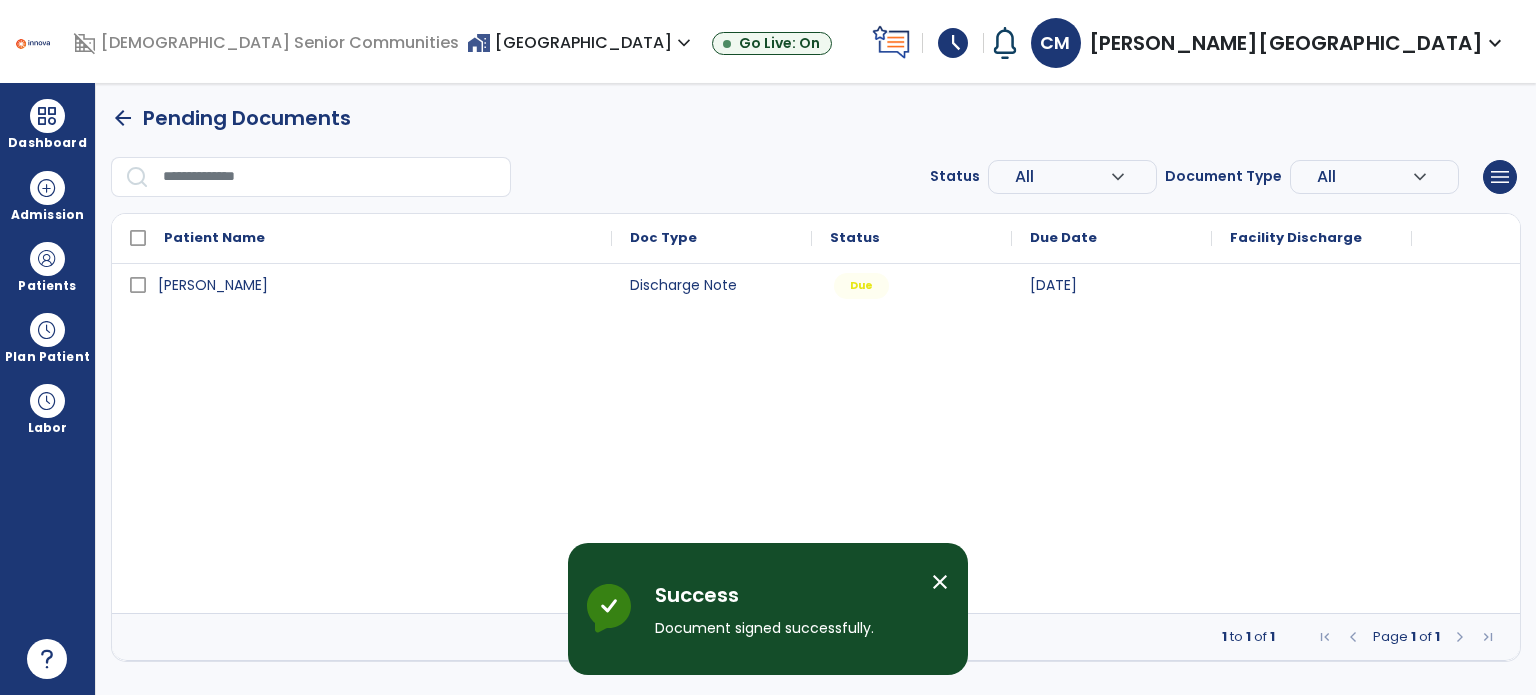 scroll, scrollTop: 0, scrollLeft: 0, axis: both 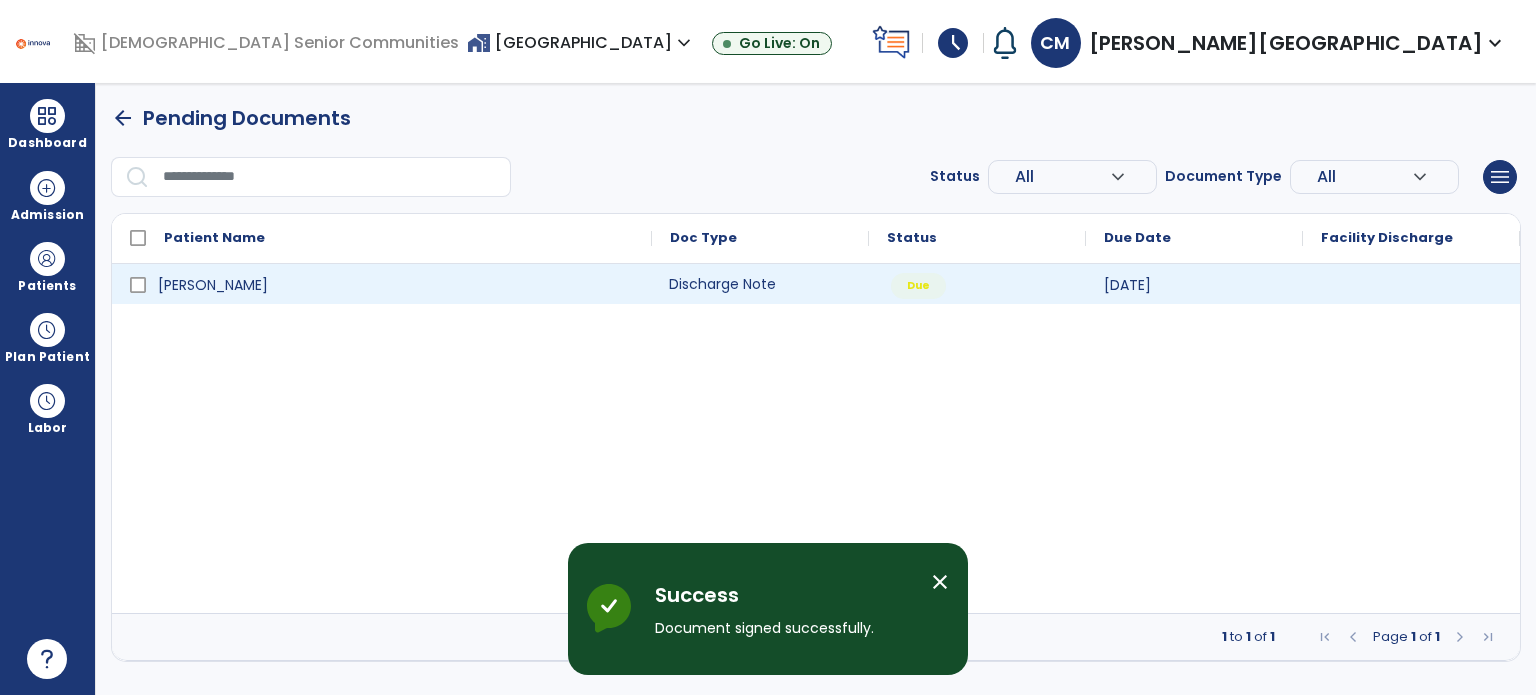 click on "Discharge Note" at bounding box center [760, 284] 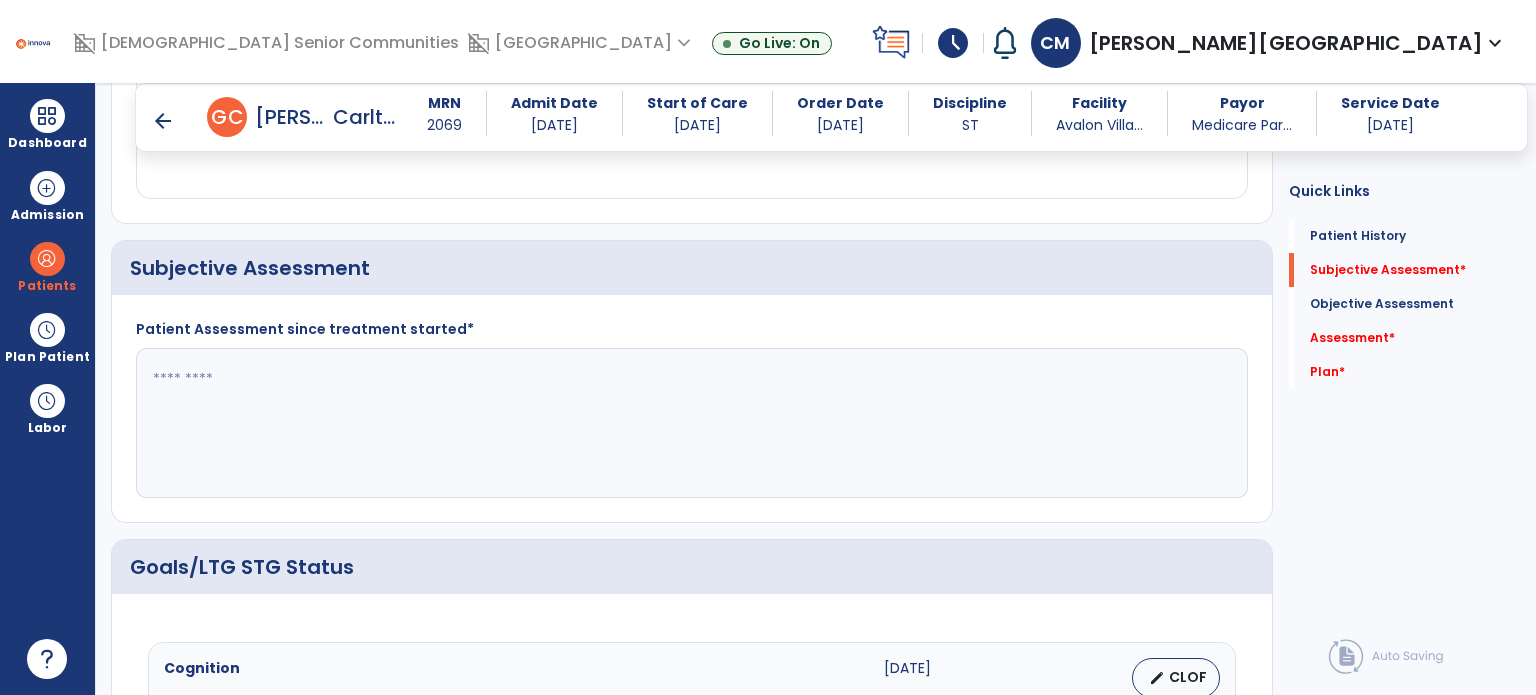 scroll, scrollTop: 384, scrollLeft: 0, axis: vertical 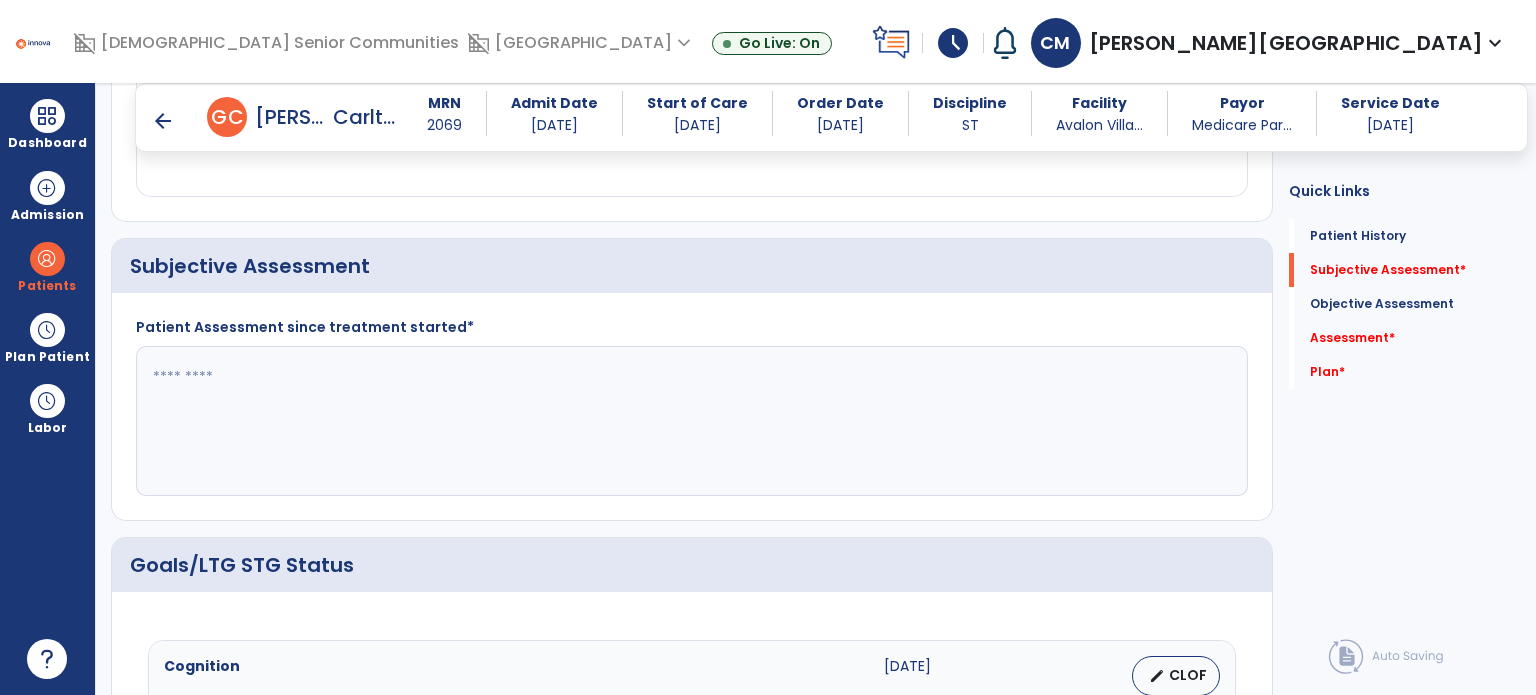 click 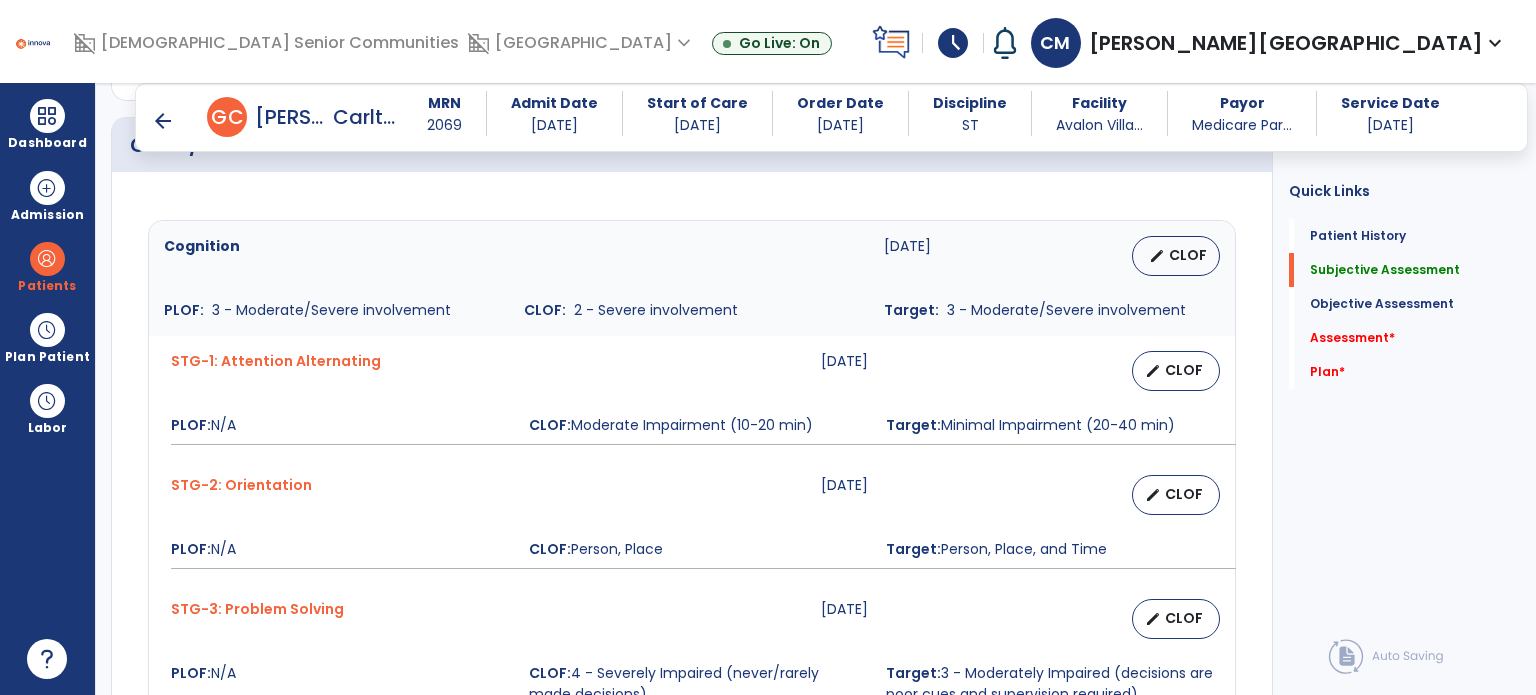 scroll, scrollTop: 806, scrollLeft: 0, axis: vertical 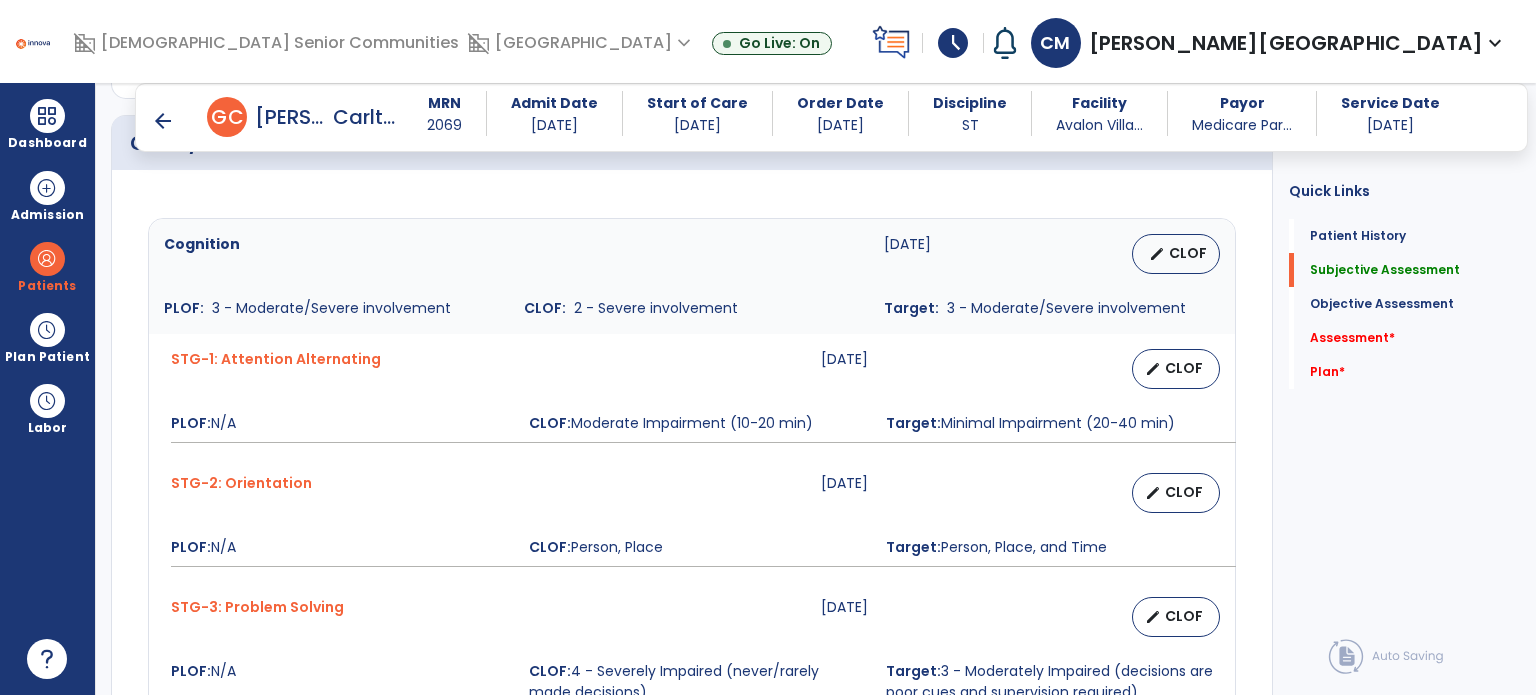 type on "**********" 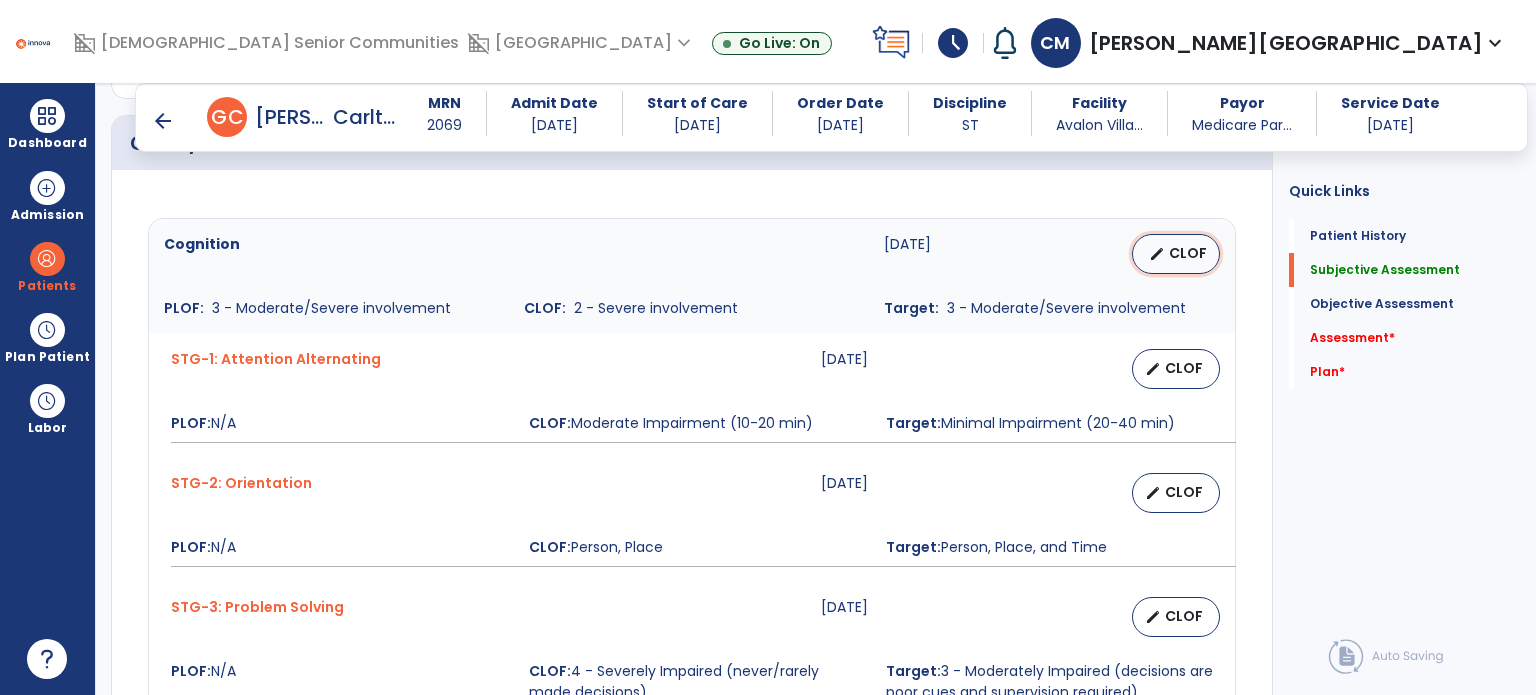 click on "edit" at bounding box center (1157, 254) 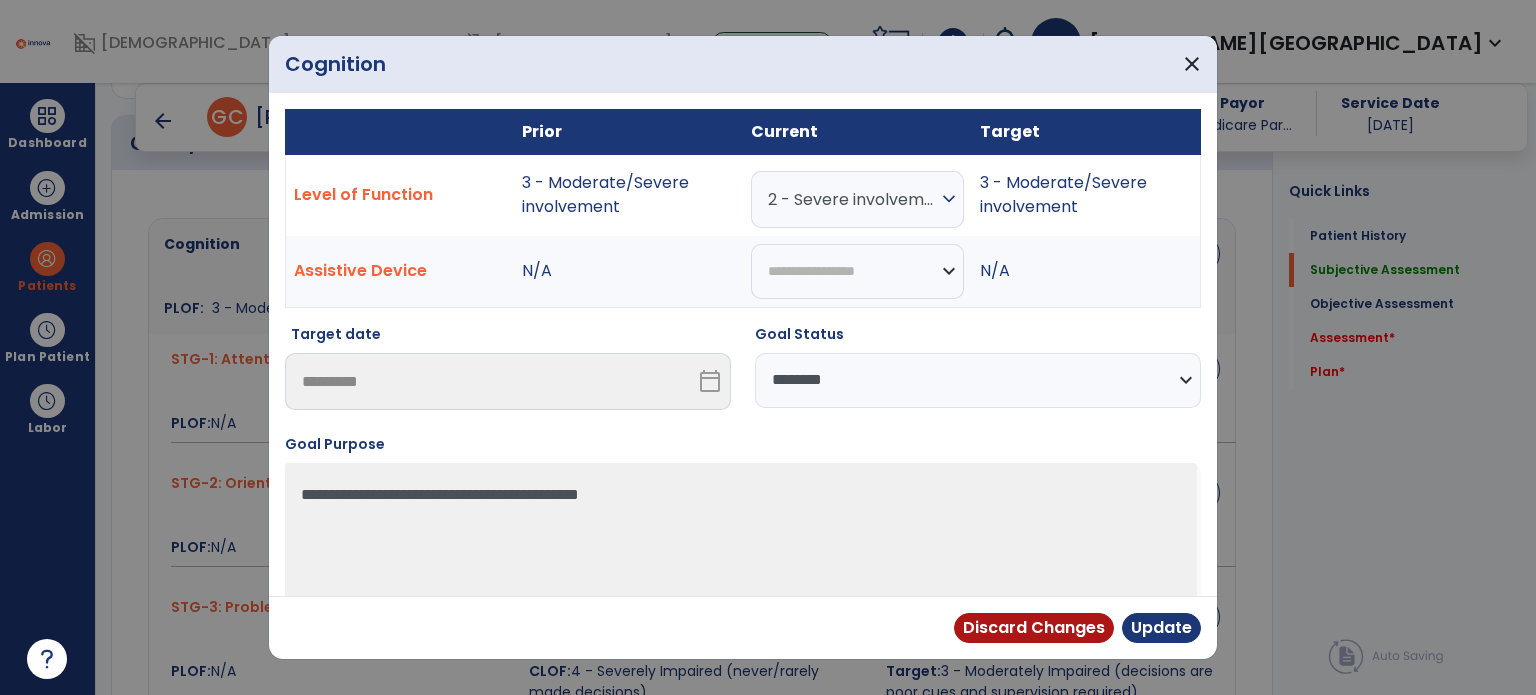click on "2 - Severe involvement" at bounding box center [852, 199] 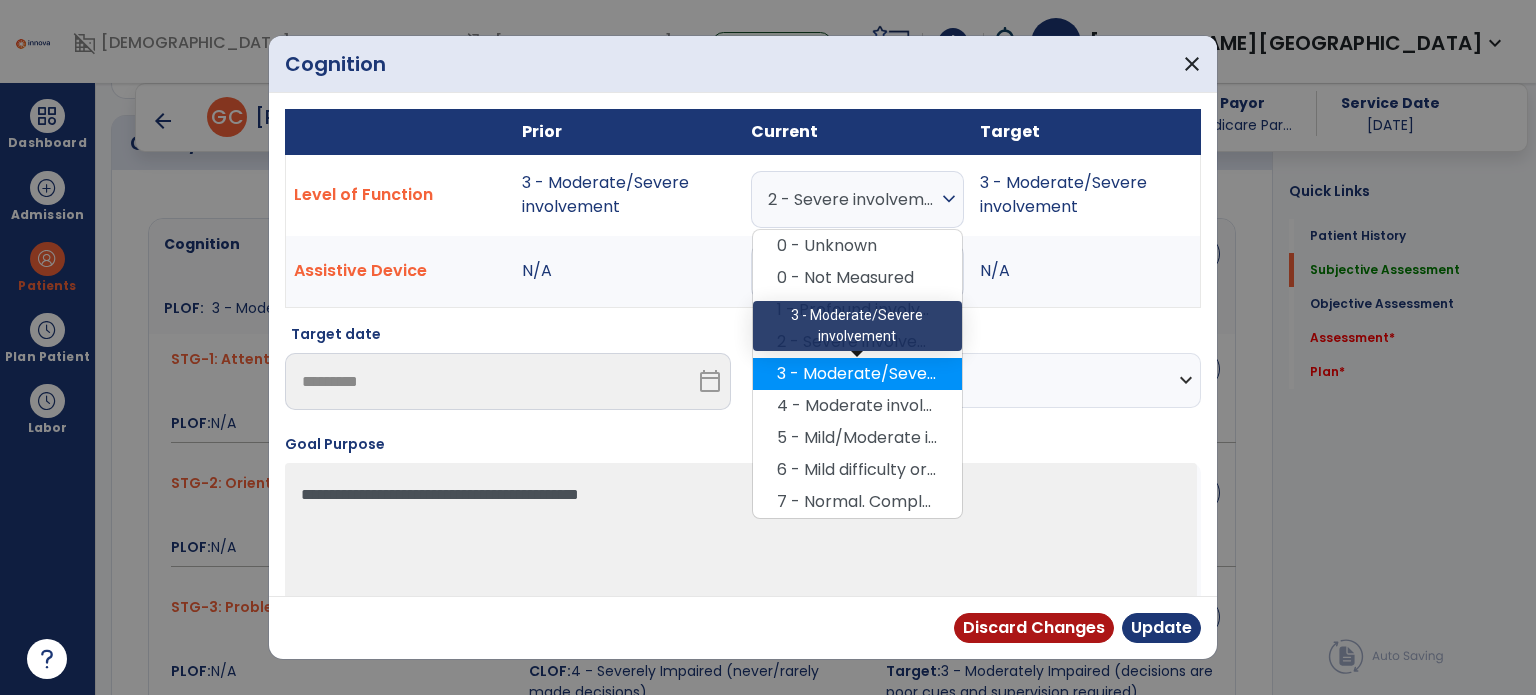 click on "3 - Moderate/Severe involvement" at bounding box center (857, 374) 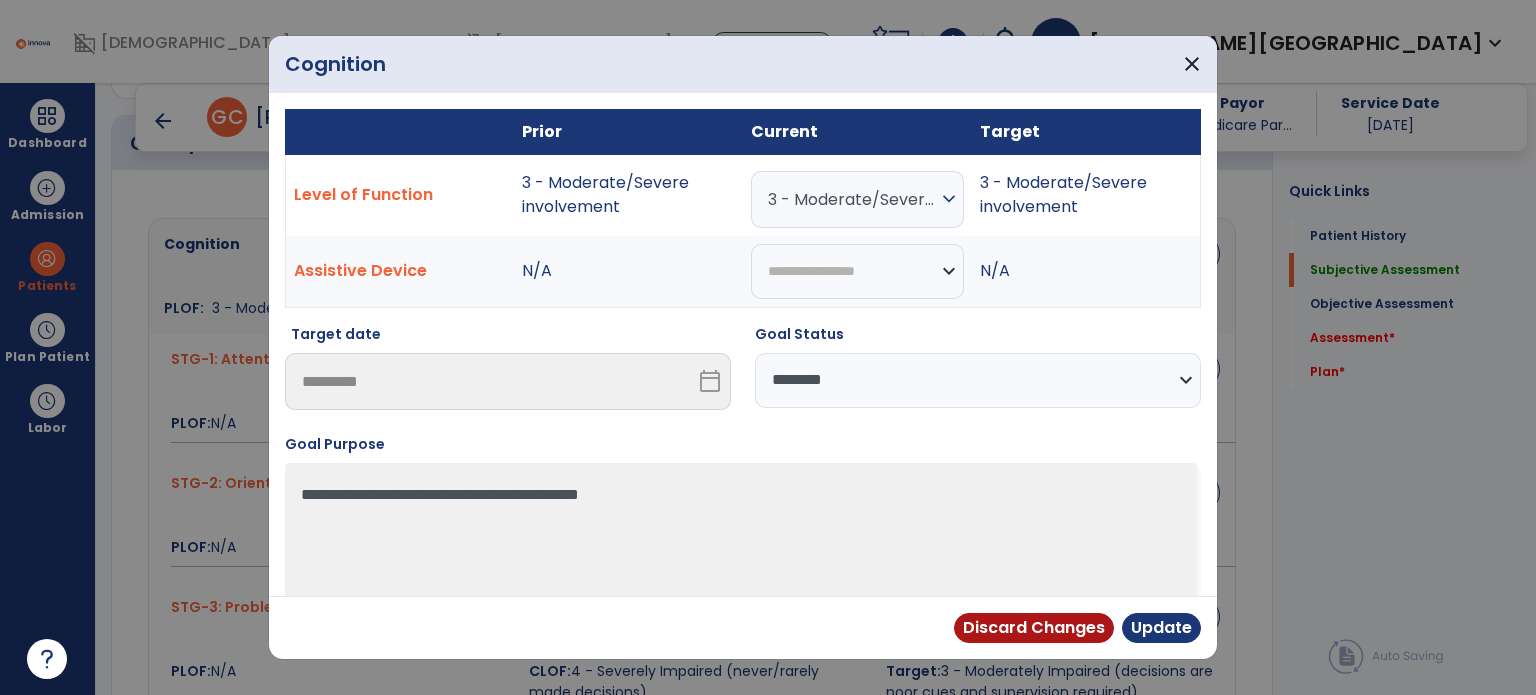 click on "**********" at bounding box center (978, 380) 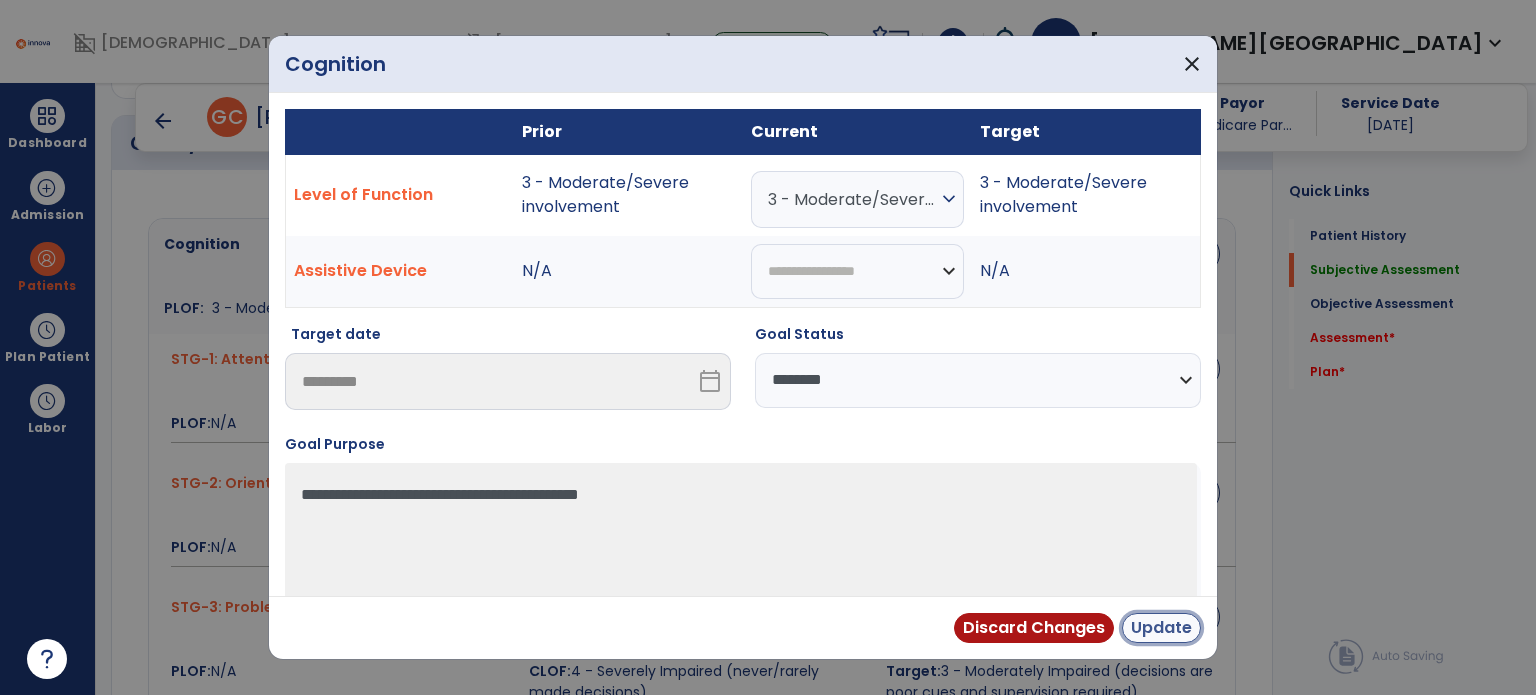 click on "Update" at bounding box center (1161, 628) 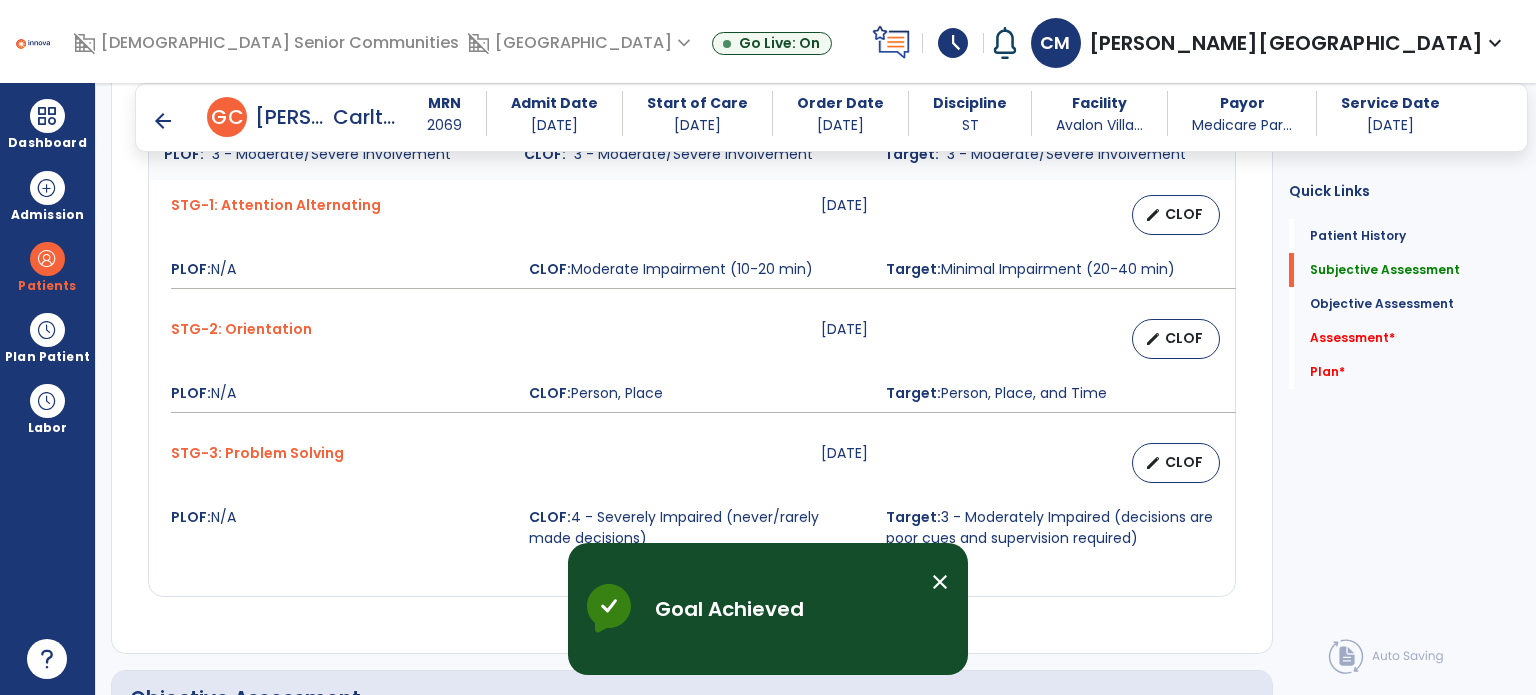 scroll, scrollTop: 964, scrollLeft: 0, axis: vertical 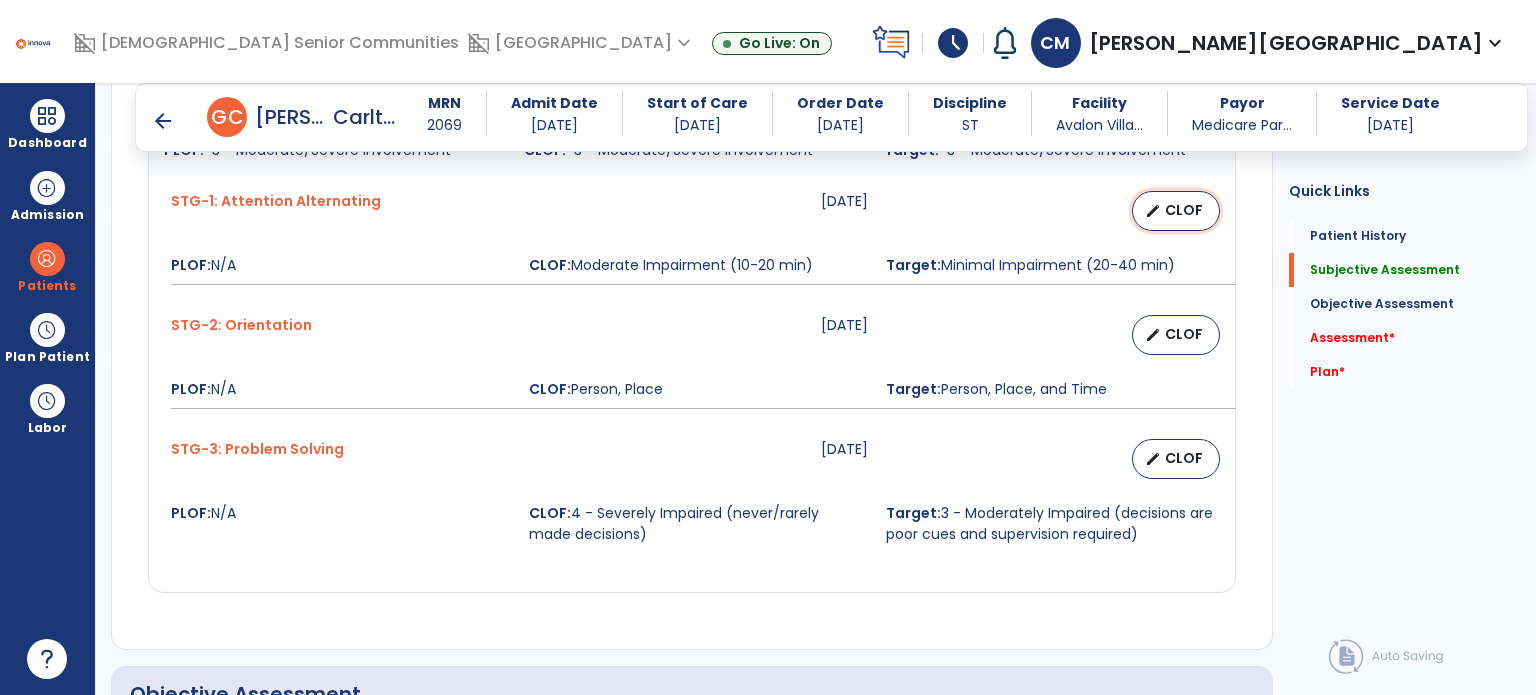 click on "CLOF" at bounding box center [1184, 210] 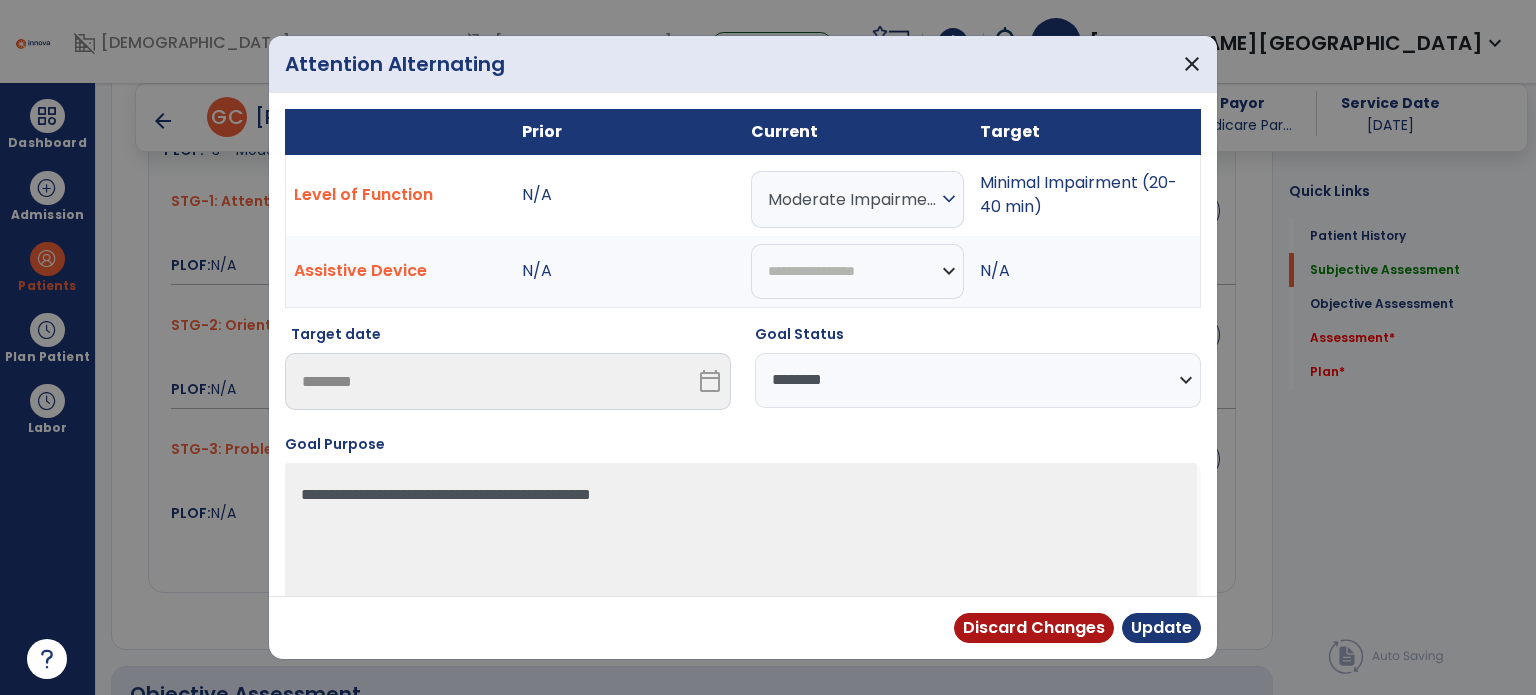 click on "Moderate Impairment (10-20 min)" at bounding box center (852, 199) 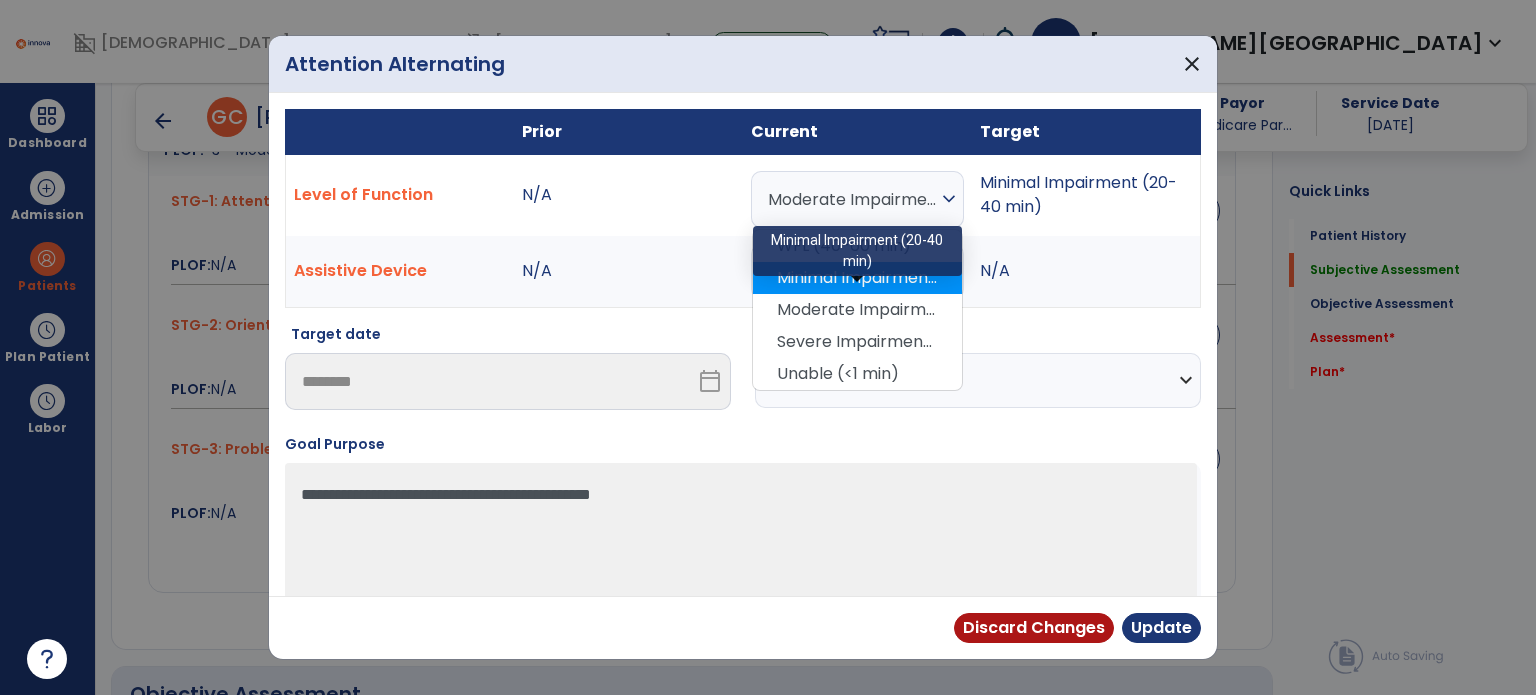 click on "Minimal Impairment (20-40 min)" at bounding box center [857, 278] 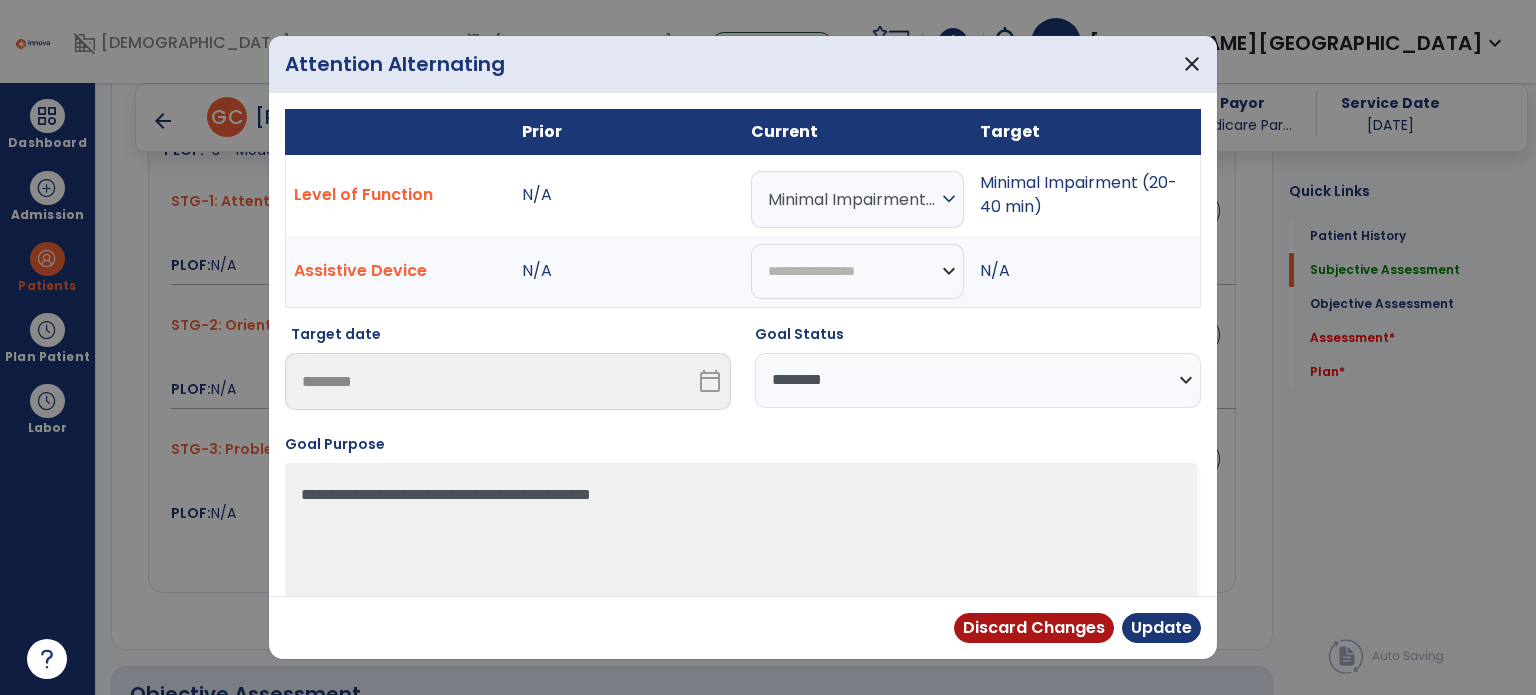 click on "**********" at bounding box center [978, 380] 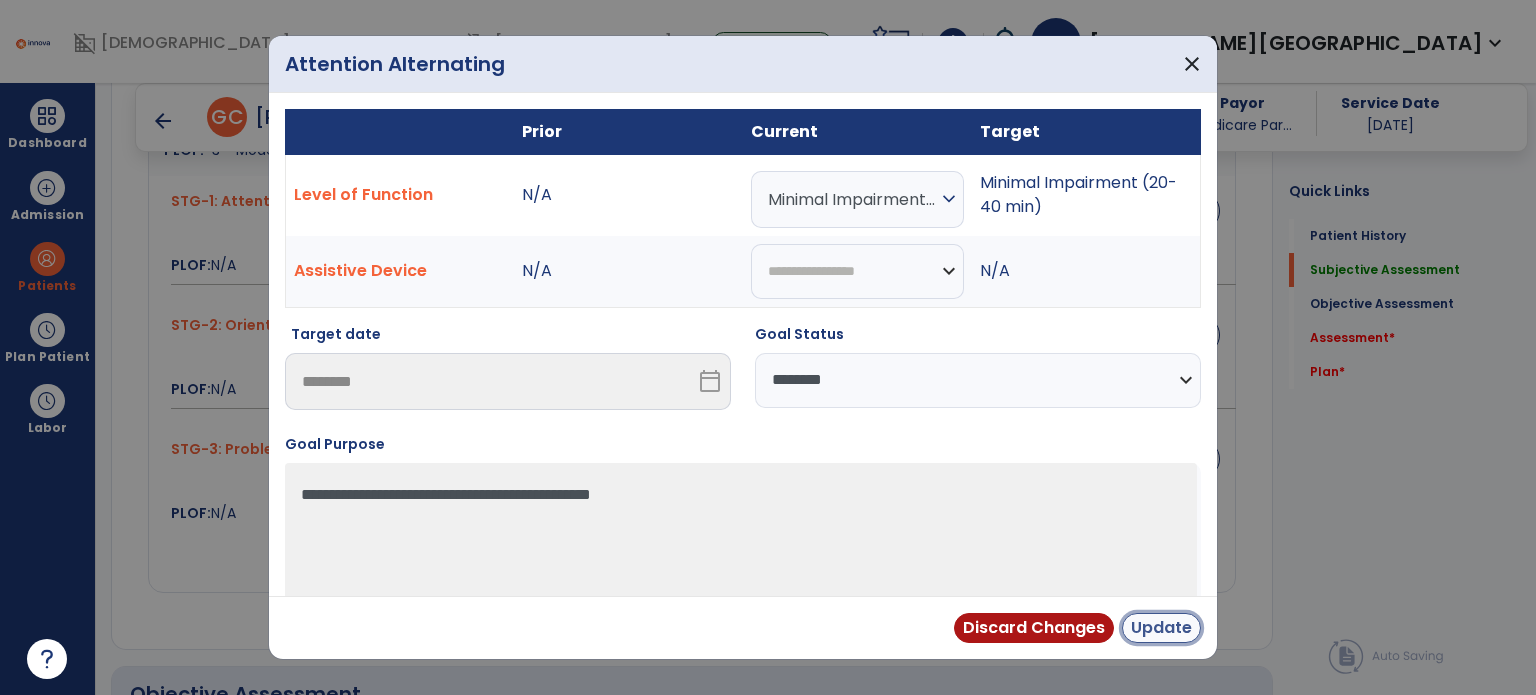 click on "Update" at bounding box center [1161, 628] 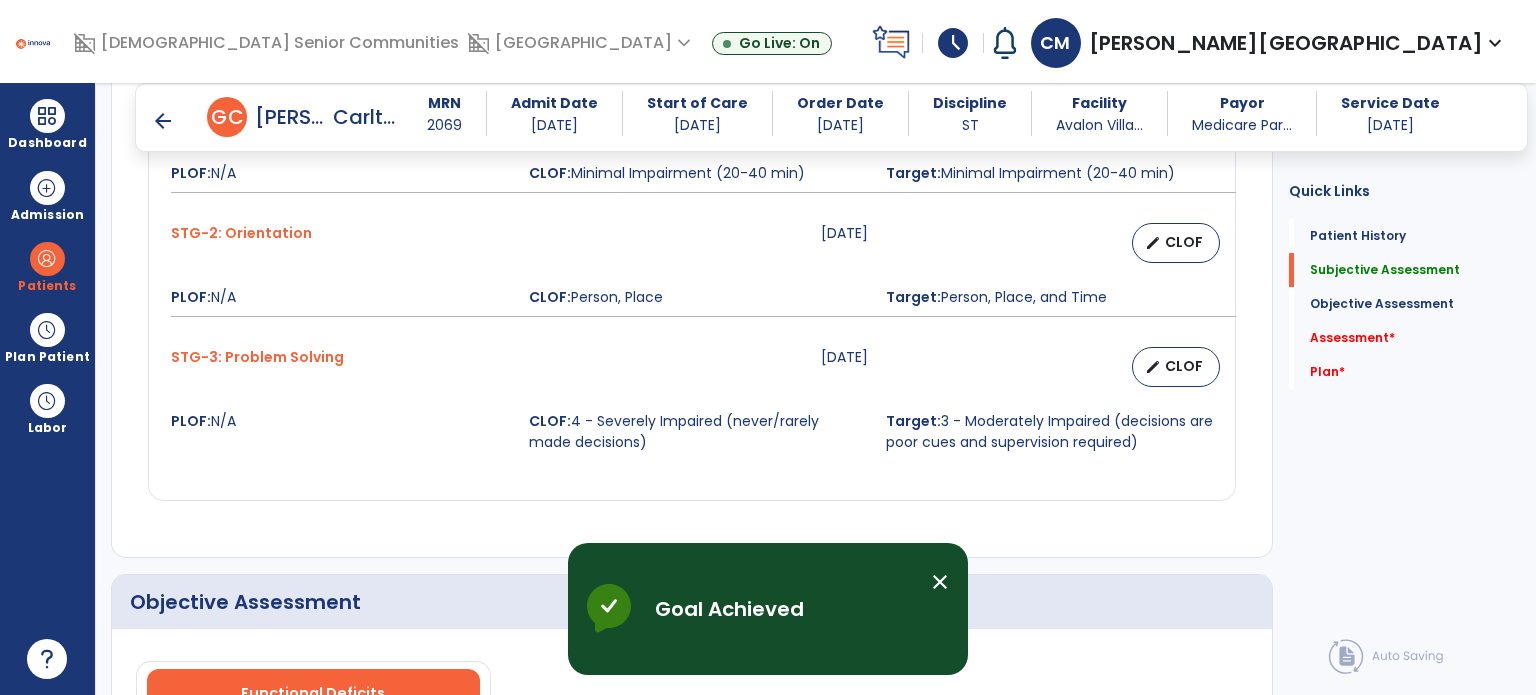 scroll, scrollTop: 1058, scrollLeft: 0, axis: vertical 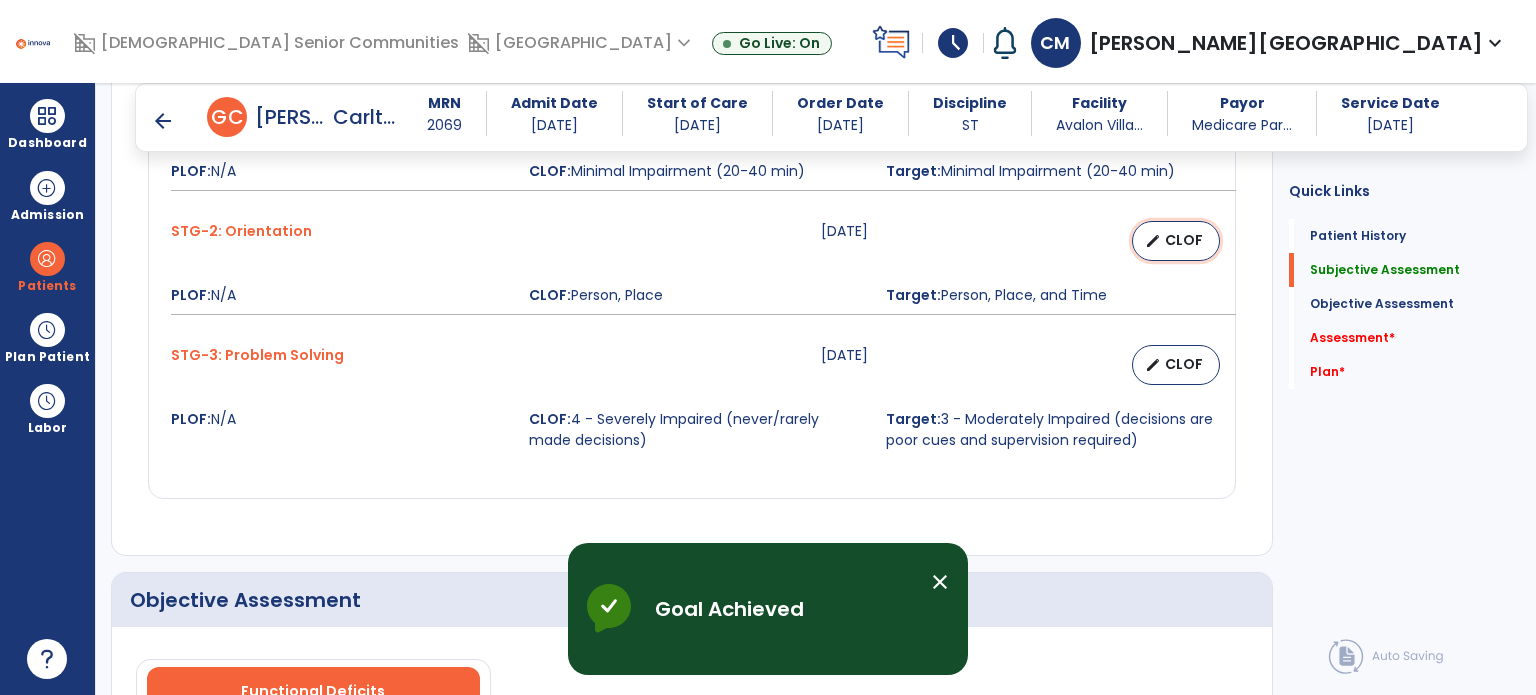 click on "CLOF" at bounding box center [1184, 240] 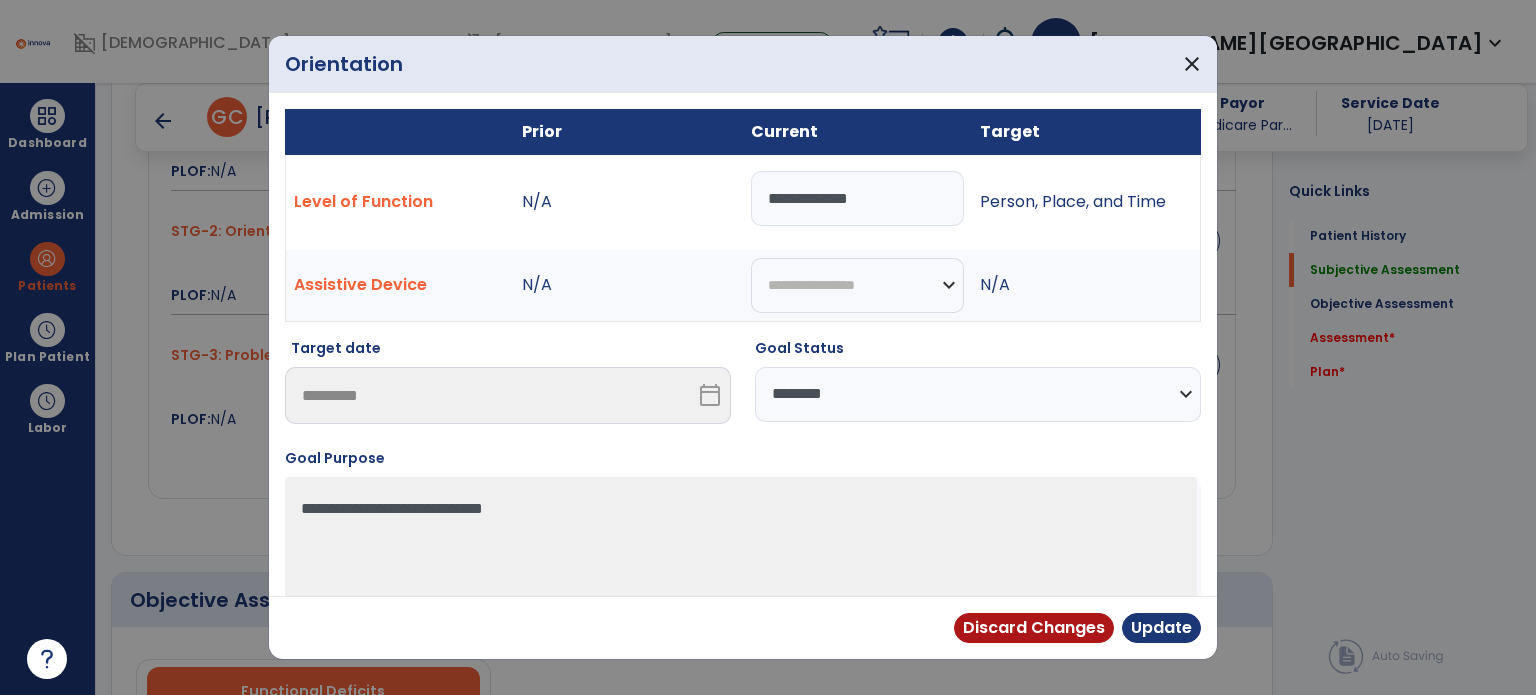 click on "**********" at bounding box center (857, 198) 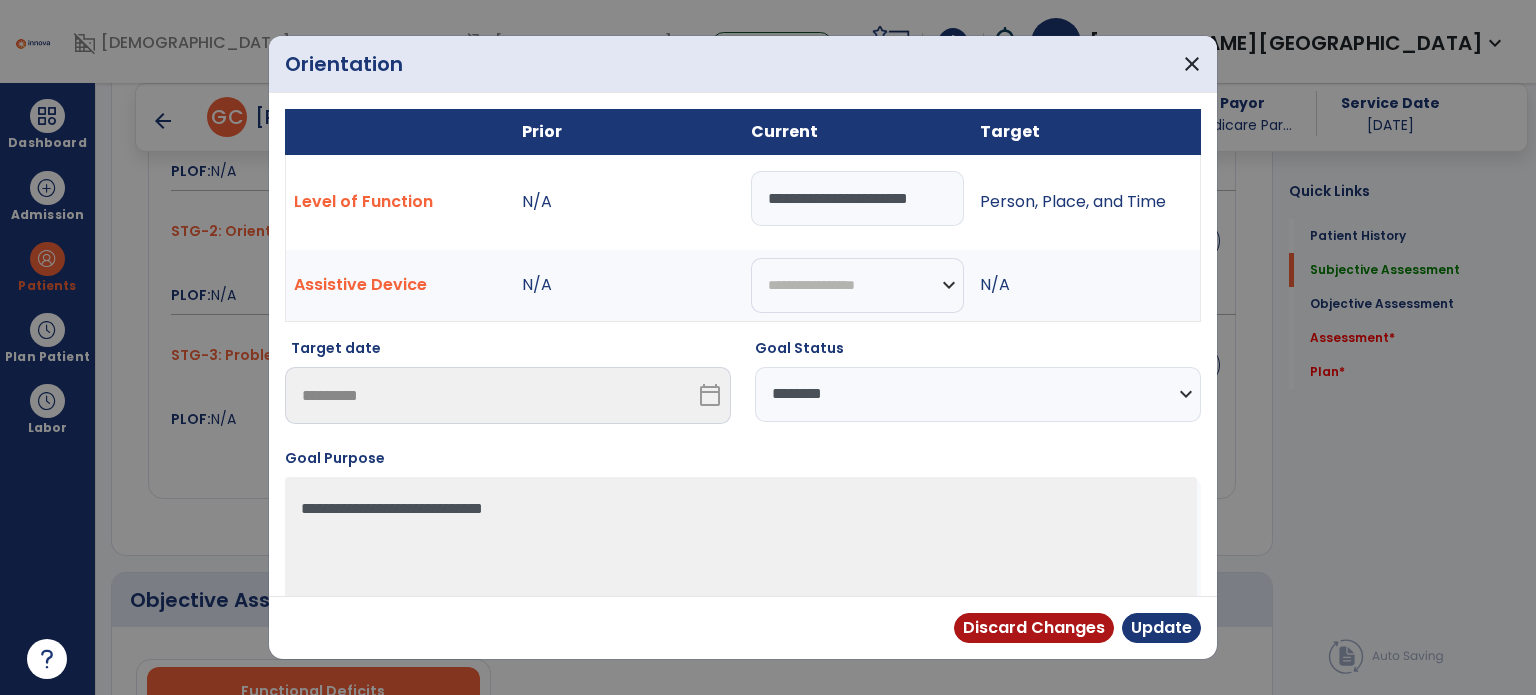 scroll, scrollTop: 0, scrollLeft: 9, axis: horizontal 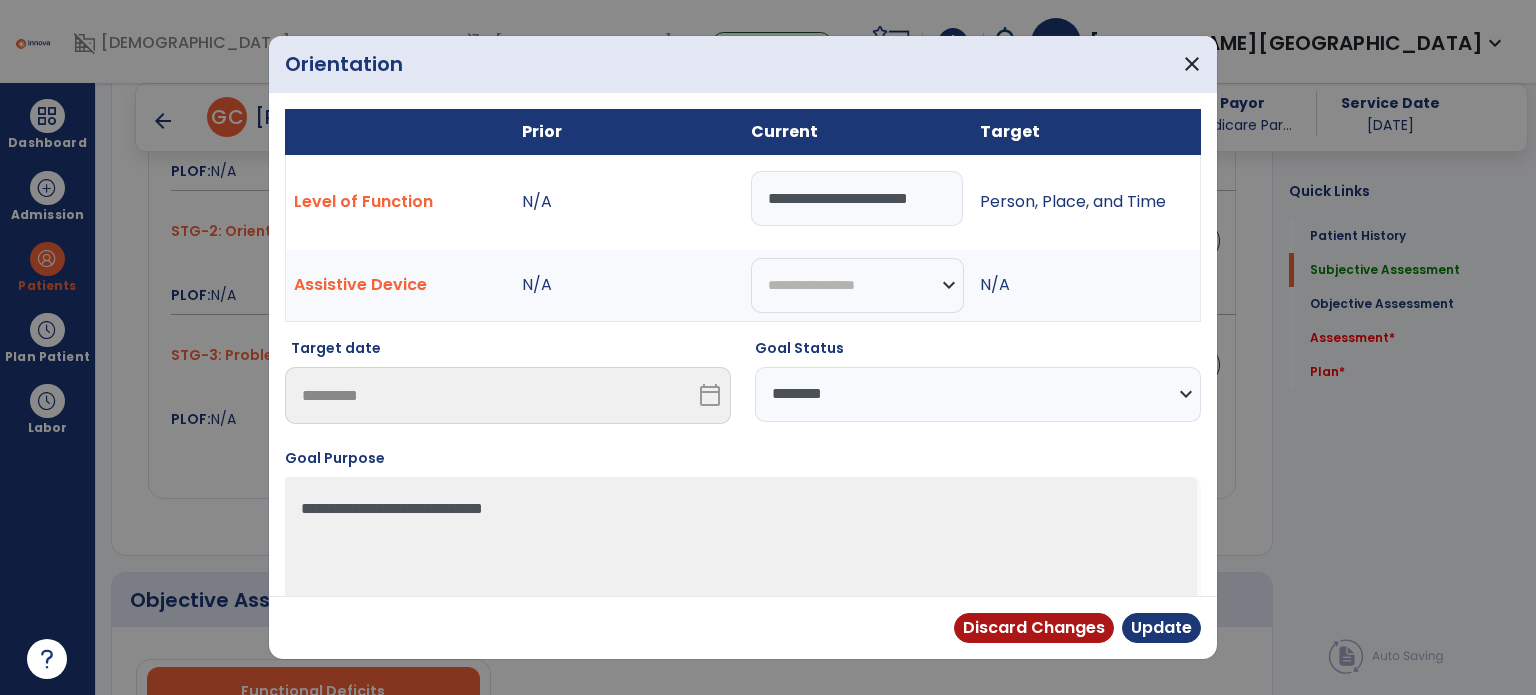 type on "**********" 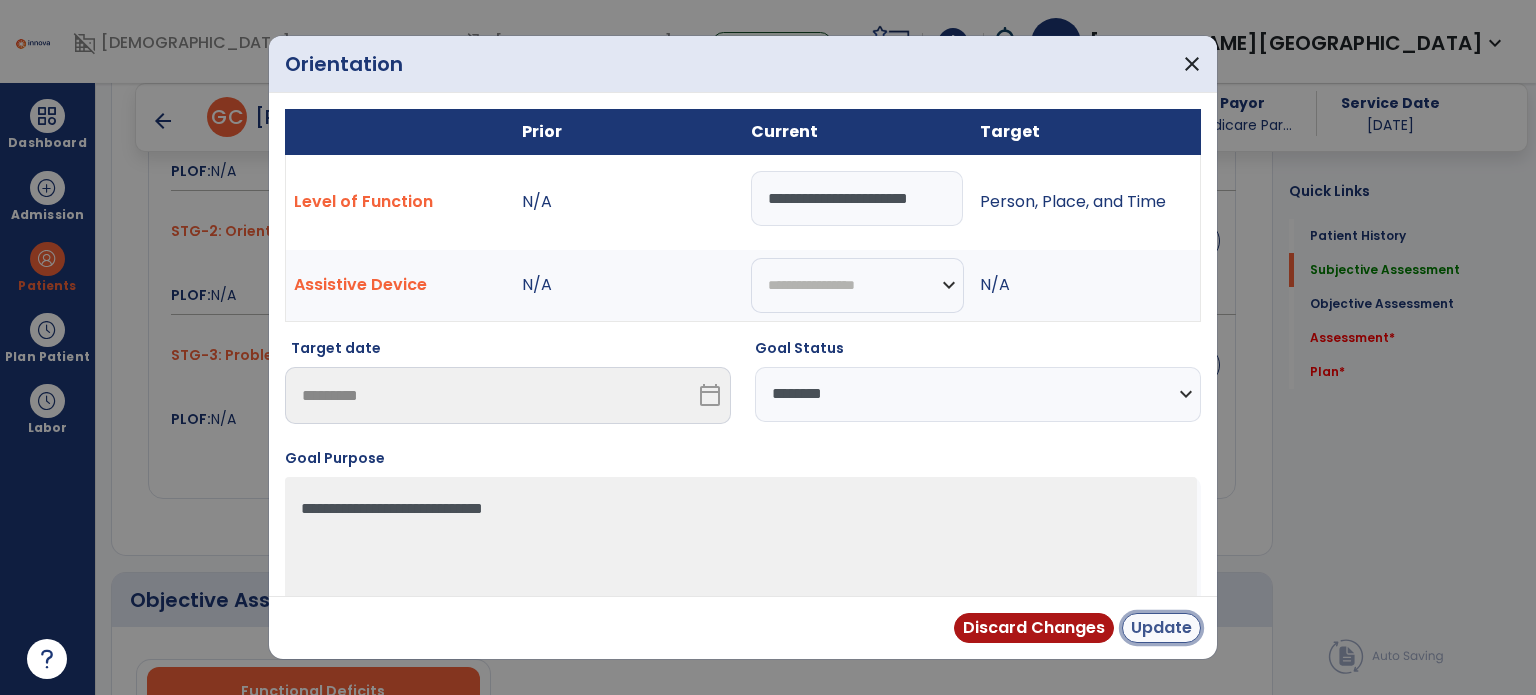click on "Update" at bounding box center (1161, 628) 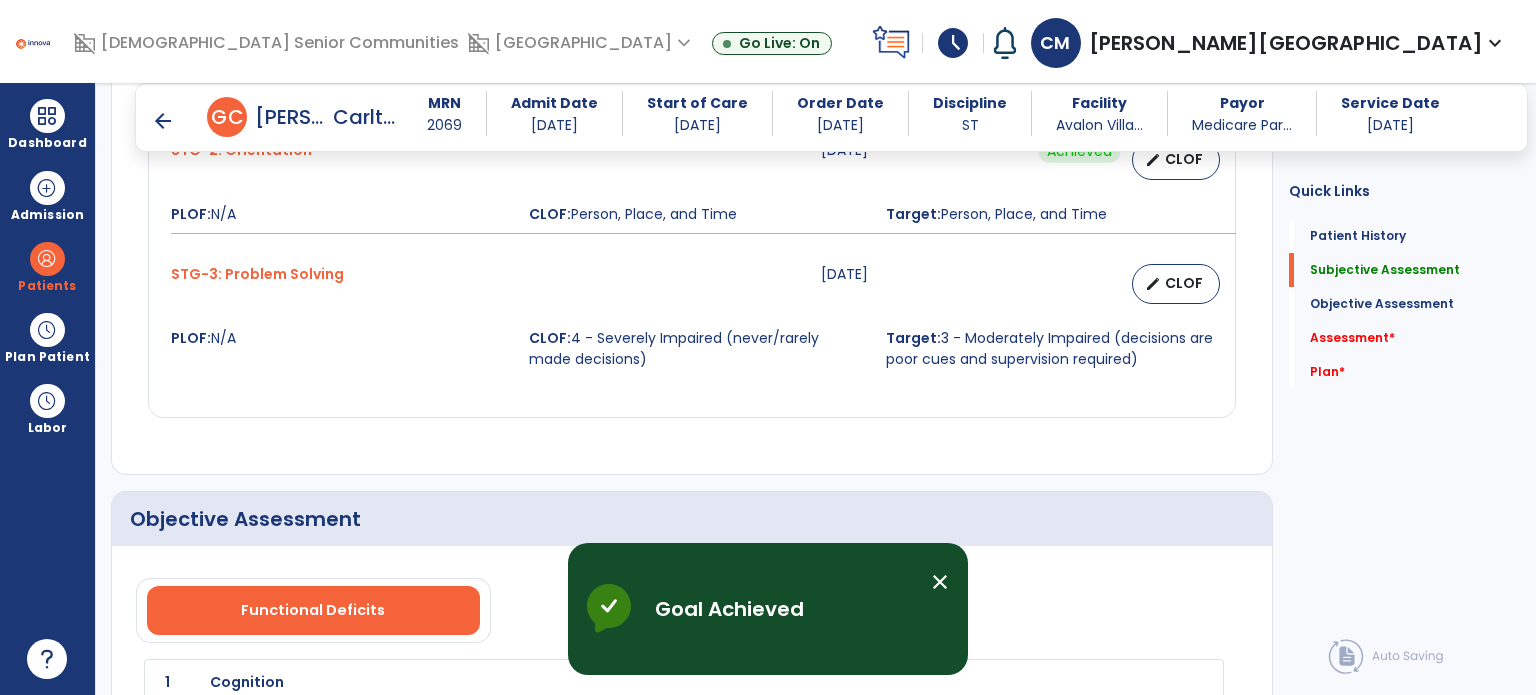 scroll, scrollTop: 1143, scrollLeft: 0, axis: vertical 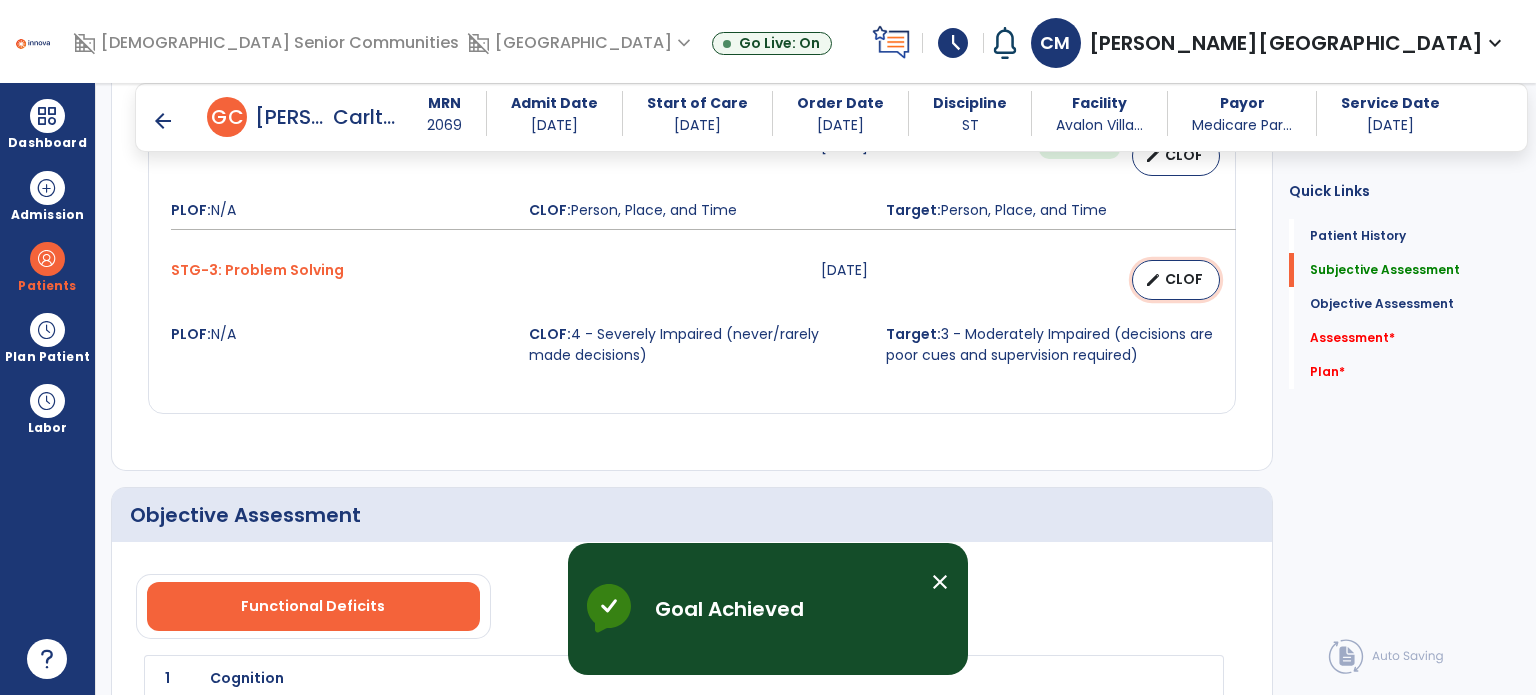 click on "CLOF" at bounding box center (1184, 279) 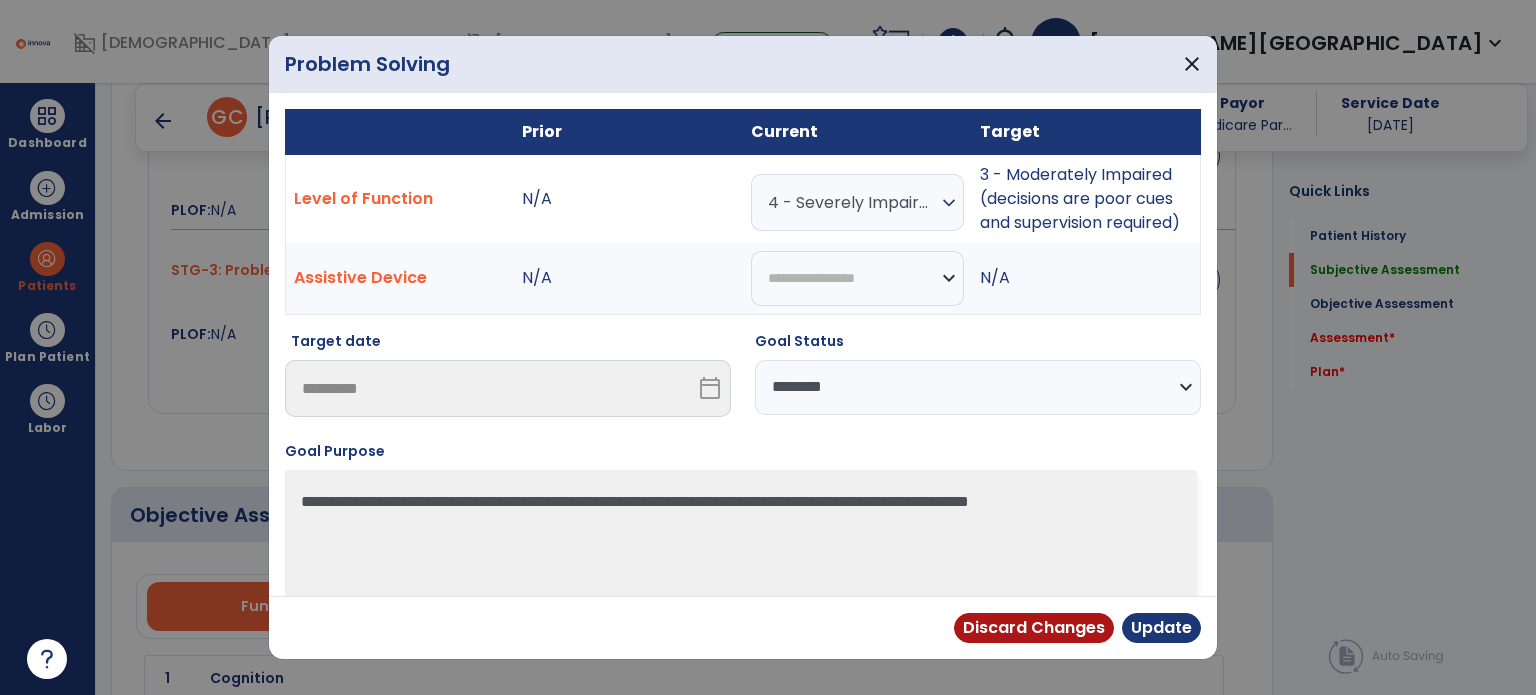 click on "4 - Severely Impaired (never/rarely made decisions)" at bounding box center (852, 202) 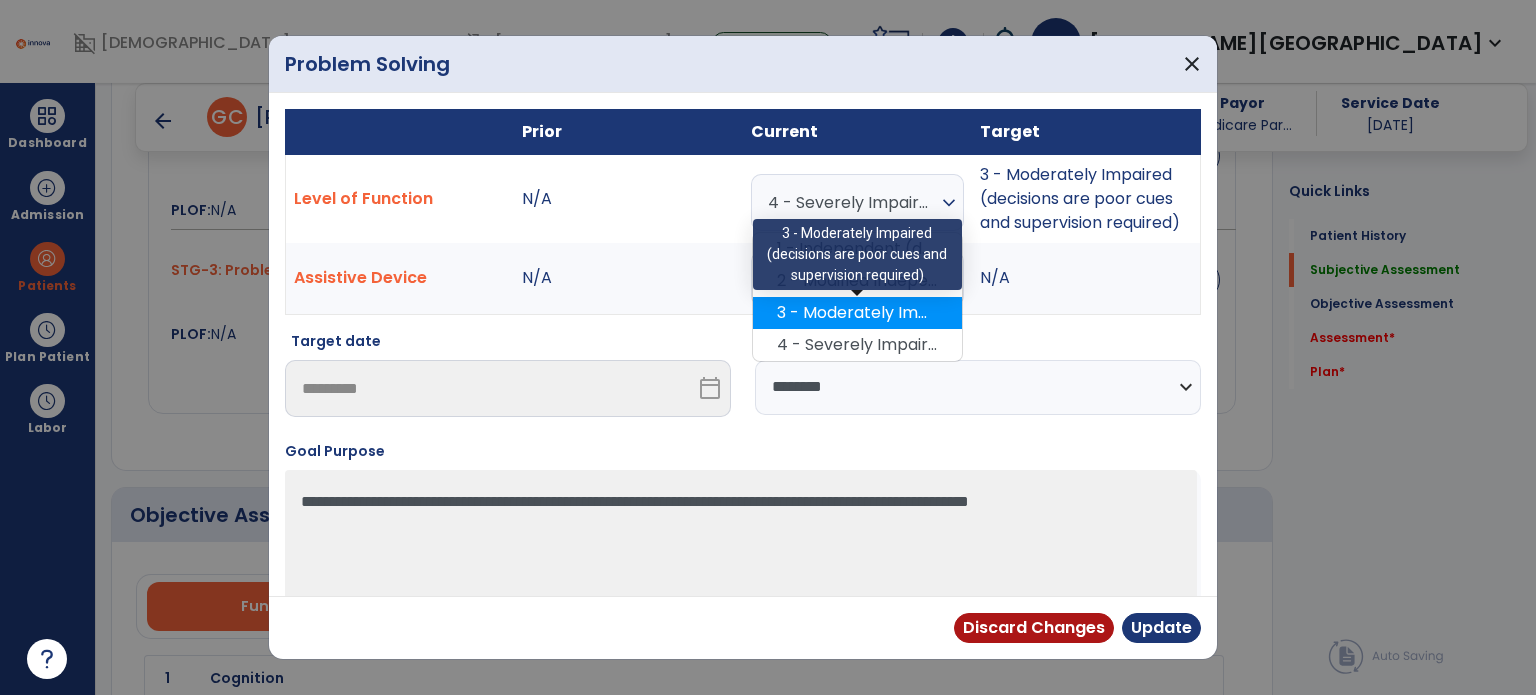 click on "3 - Moderately Impaired (decisions are poor cues and supervision required)" at bounding box center (857, 313) 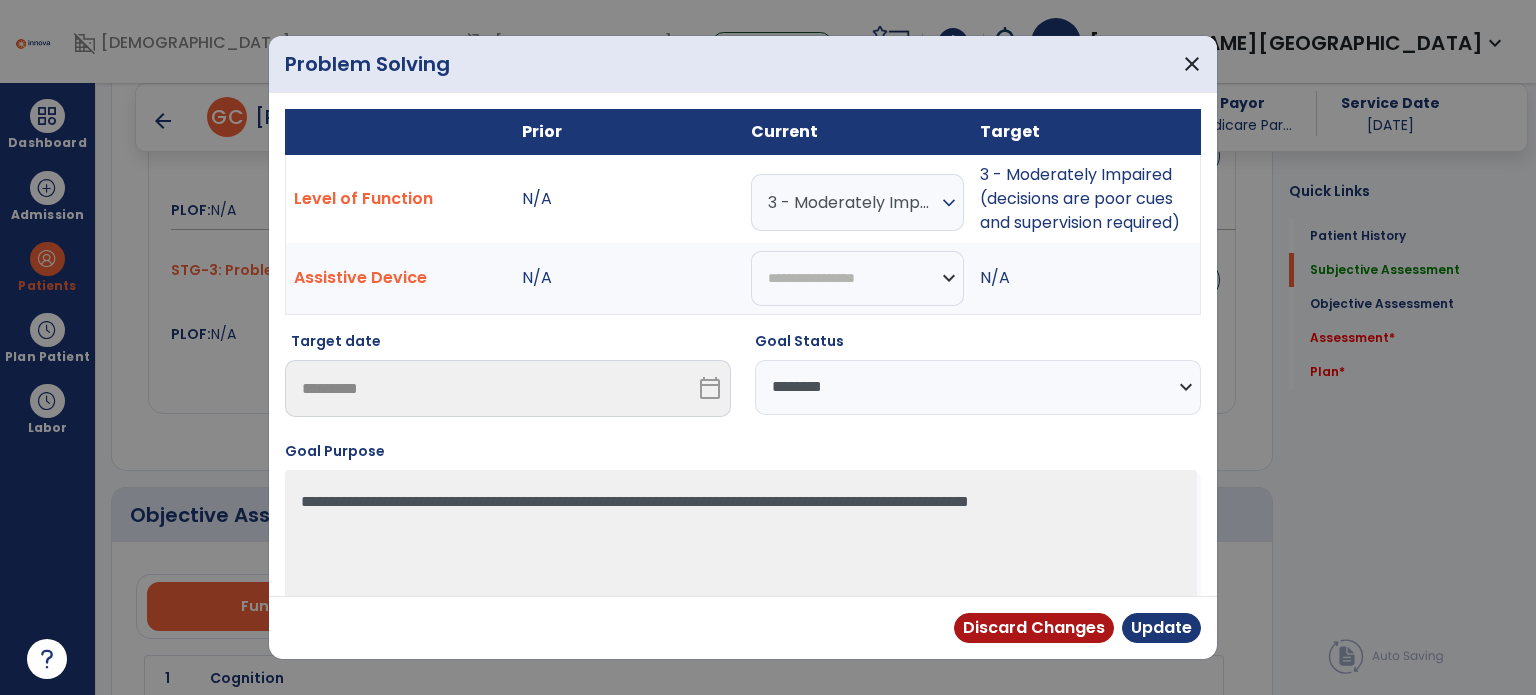 click on "**********" at bounding box center (978, 387) 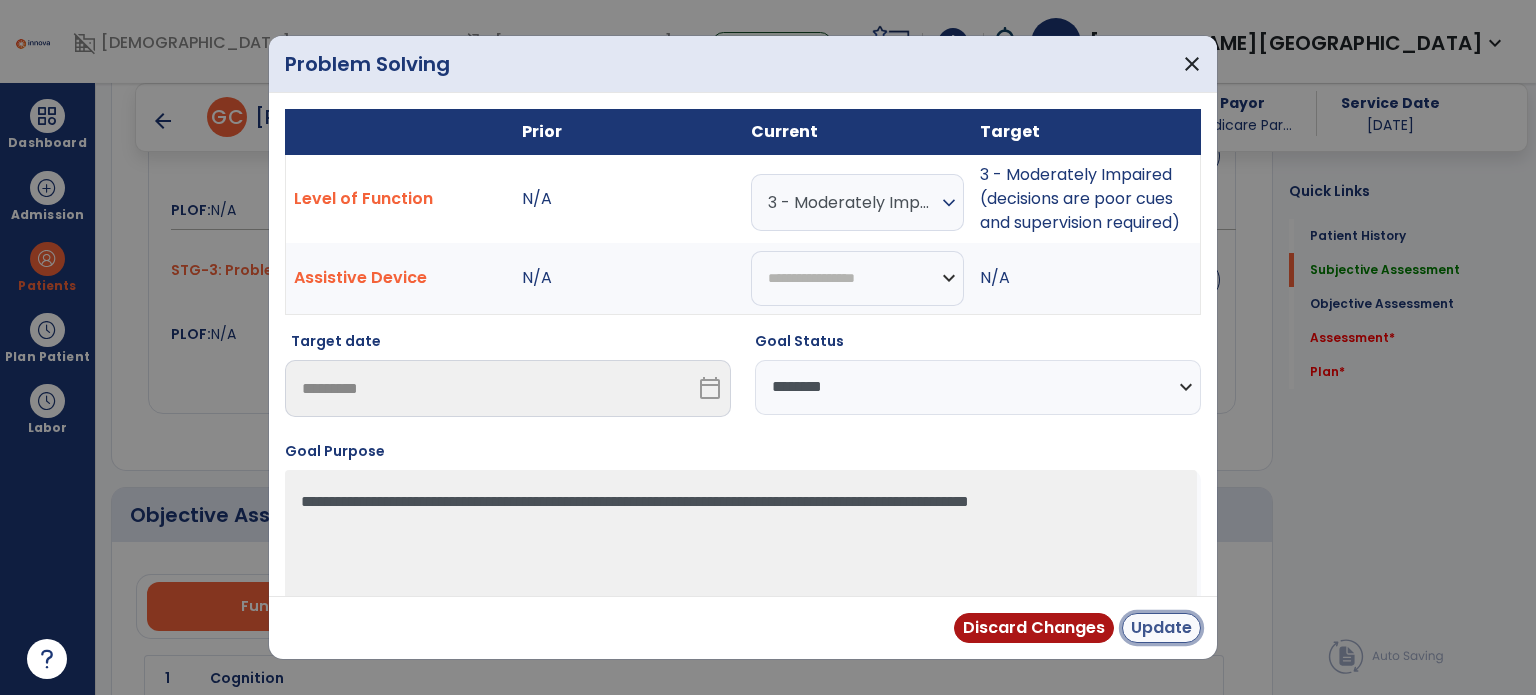 click on "Update" at bounding box center (1161, 628) 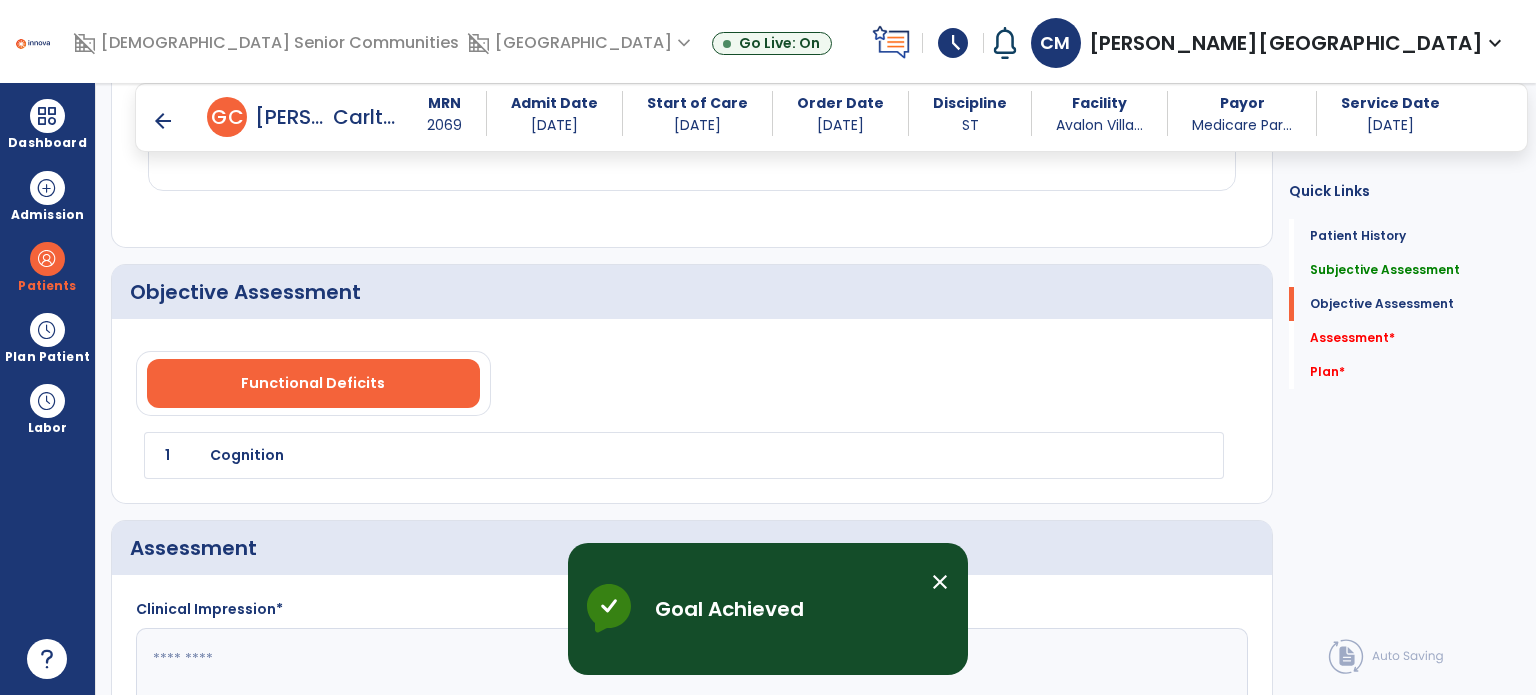 scroll, scrollTop: 1371, scrollLeft: 0, axis: vertical 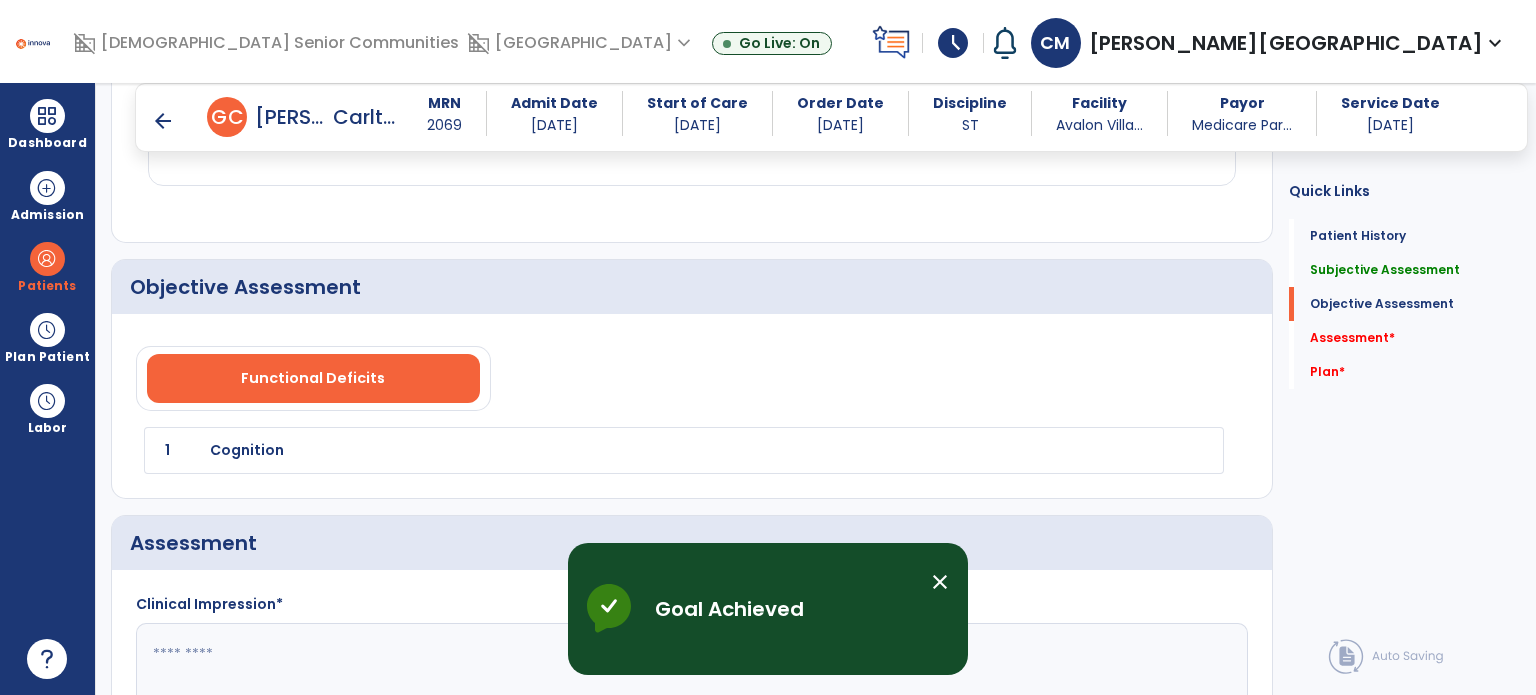 click on "Cognition" at bounding box center [247, 450] 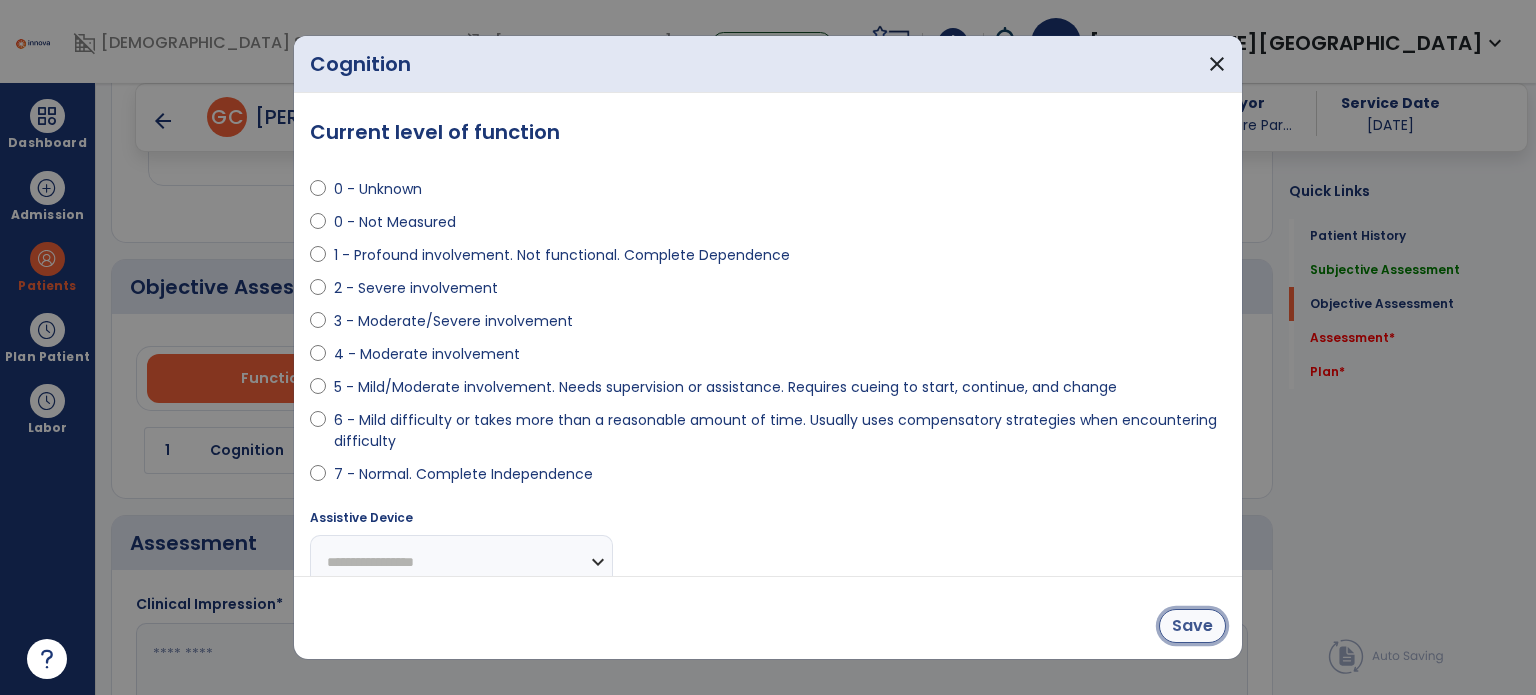 click on "Save" at bounding box center [1192, 626] 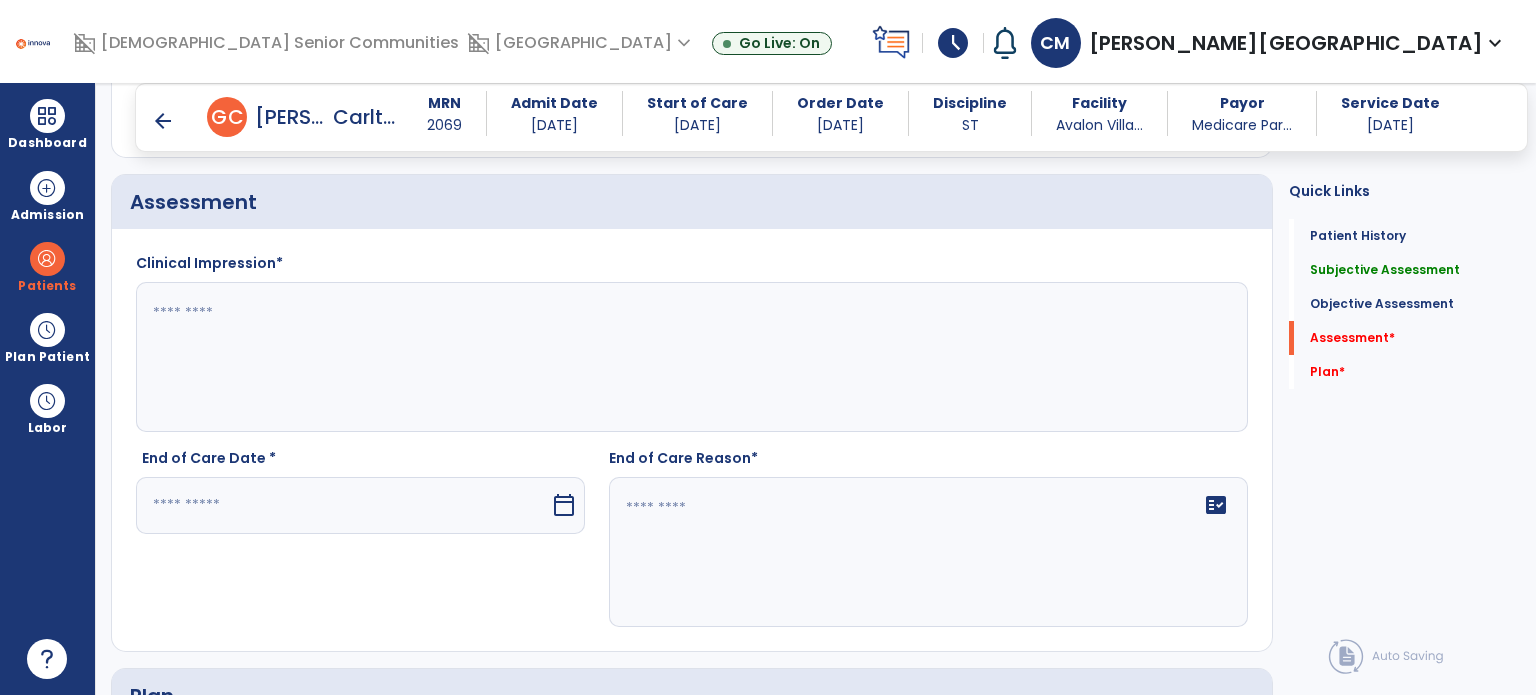 scroll, scrollTop: 1714, scrollLeft: 0, axis: vertical 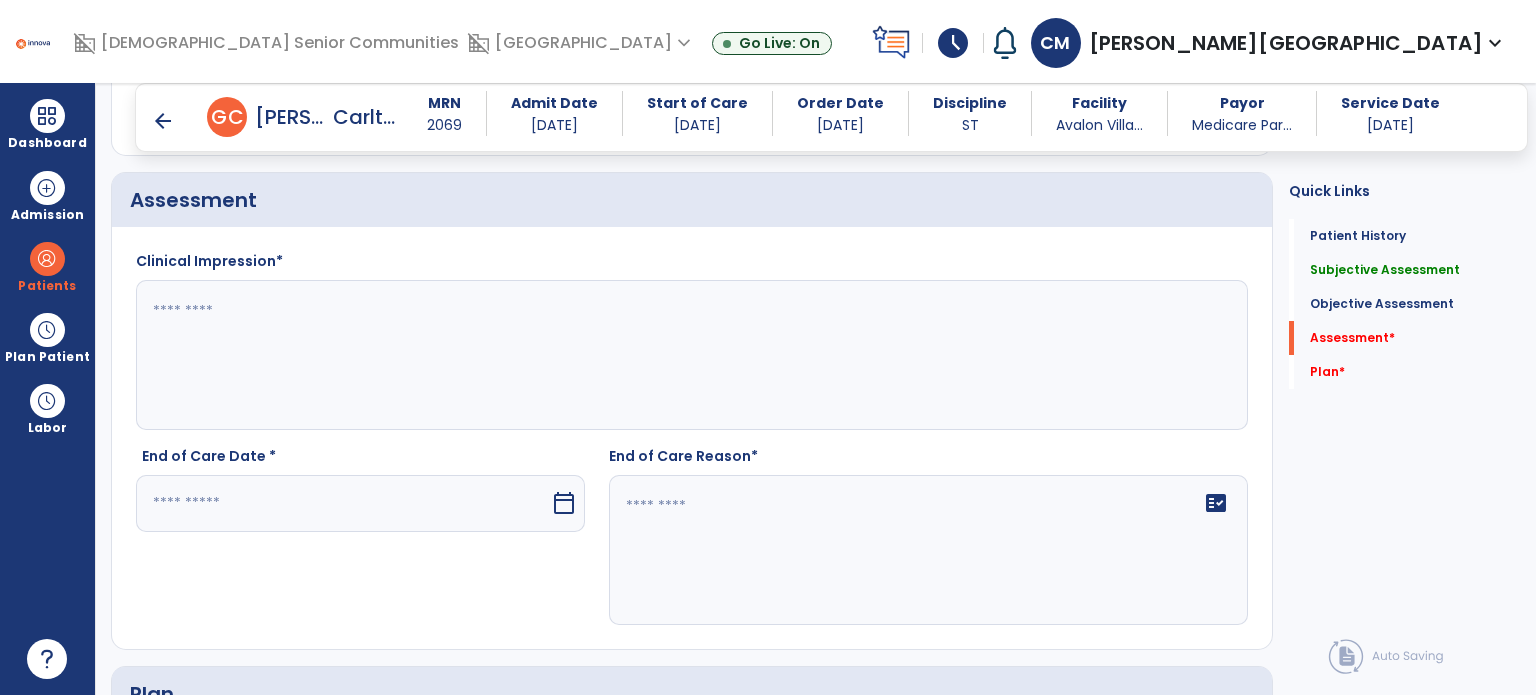 click at bounding box center [343, 503] 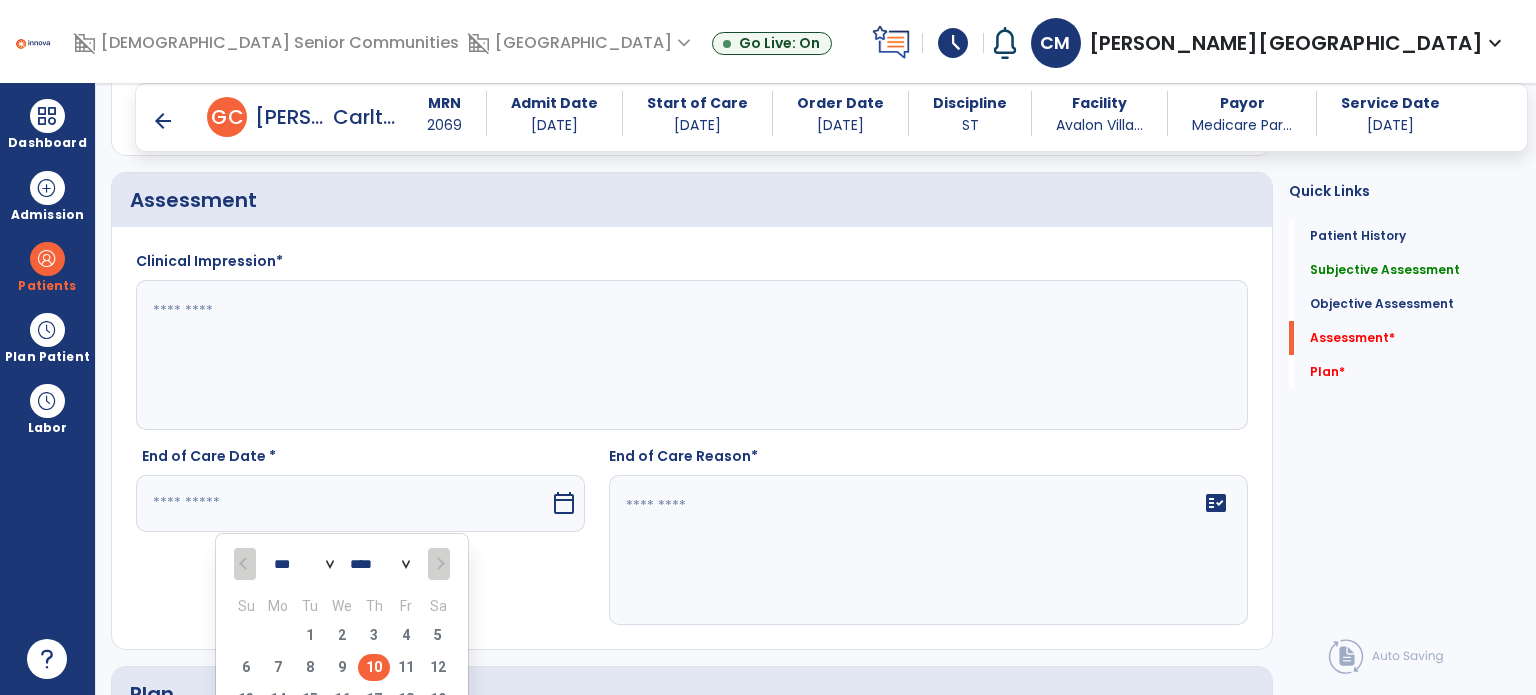 click on "10" at bounding box center [374, 667] 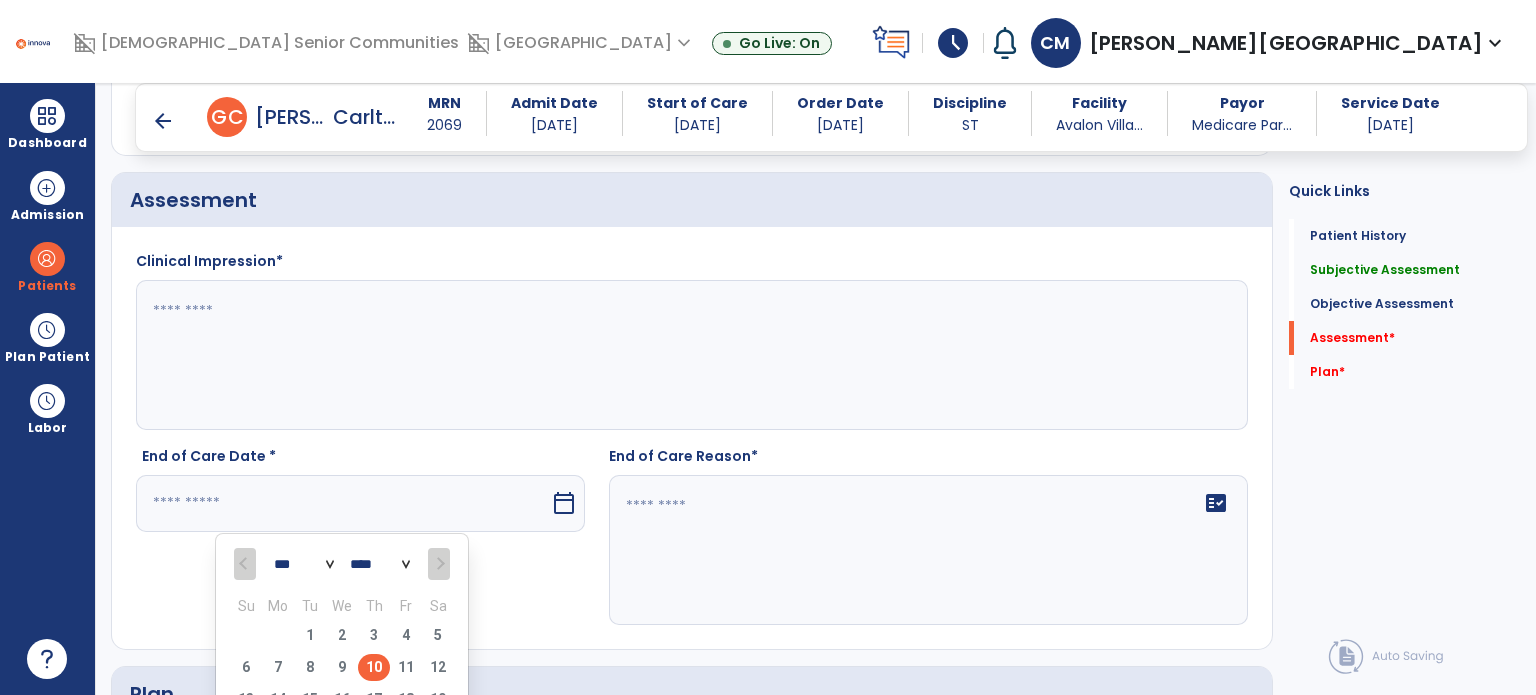 type on "*********" 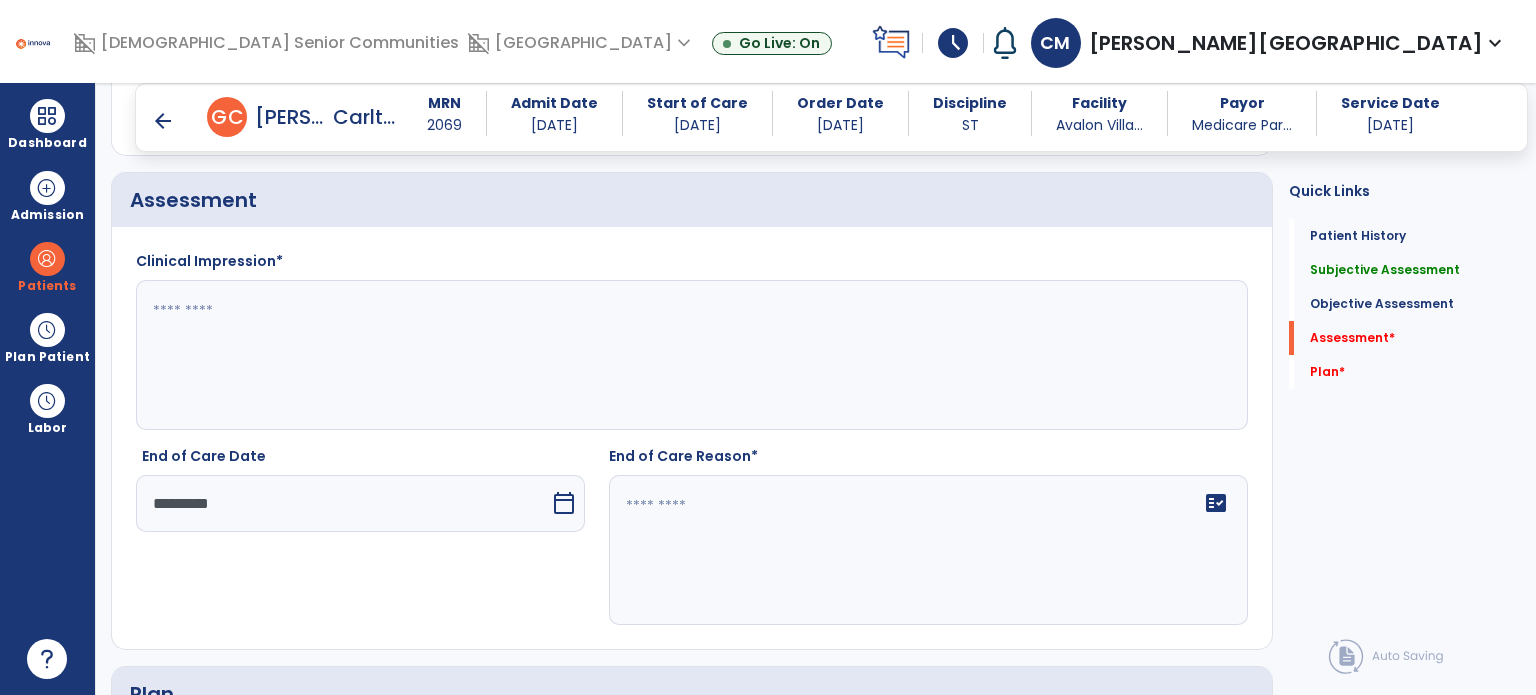 click 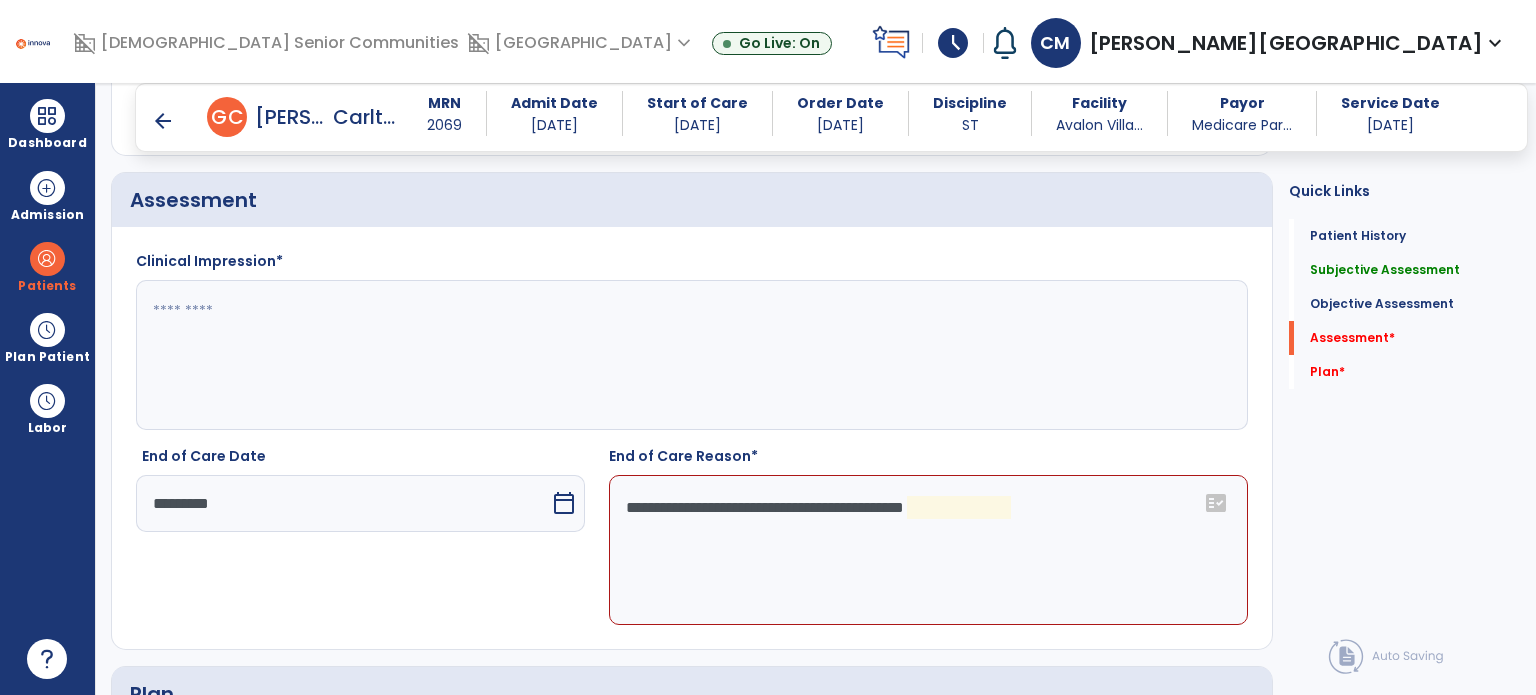 click on "**********" 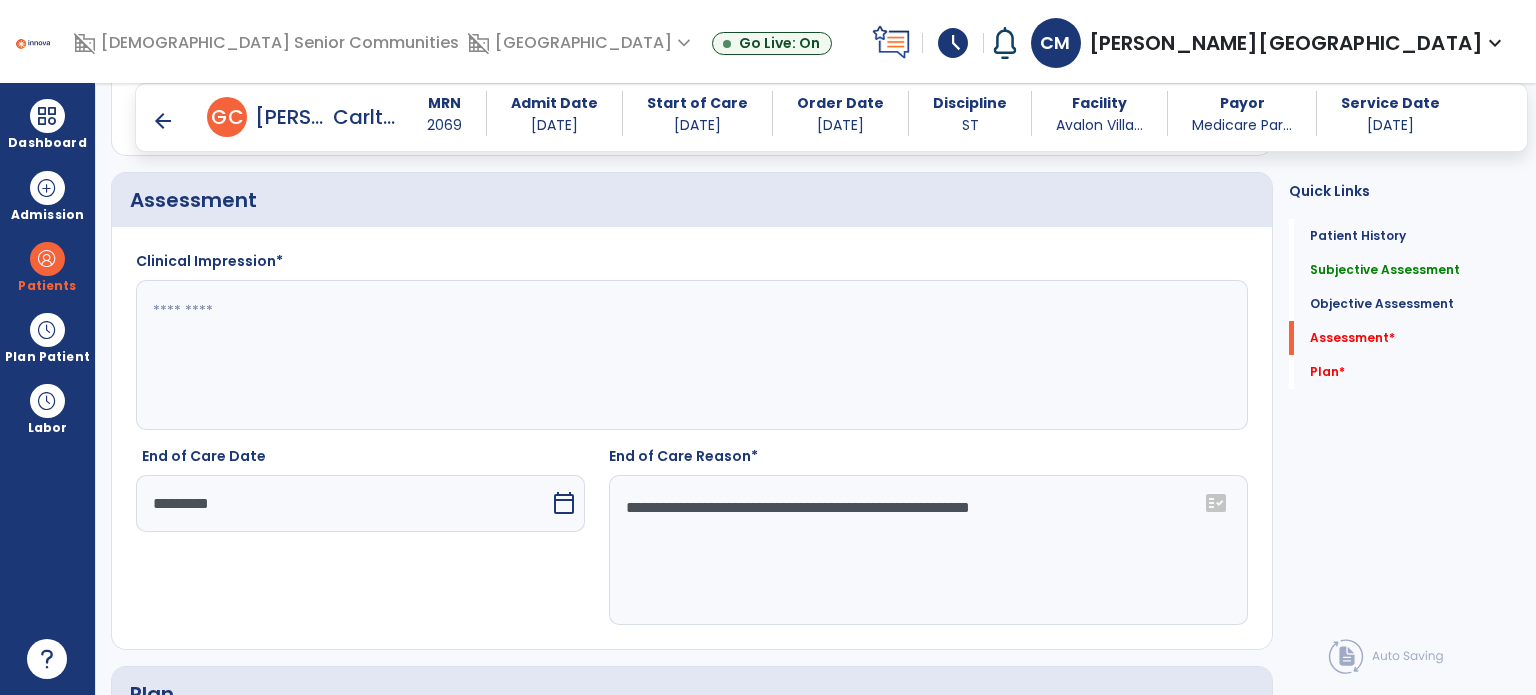 type on "**********" 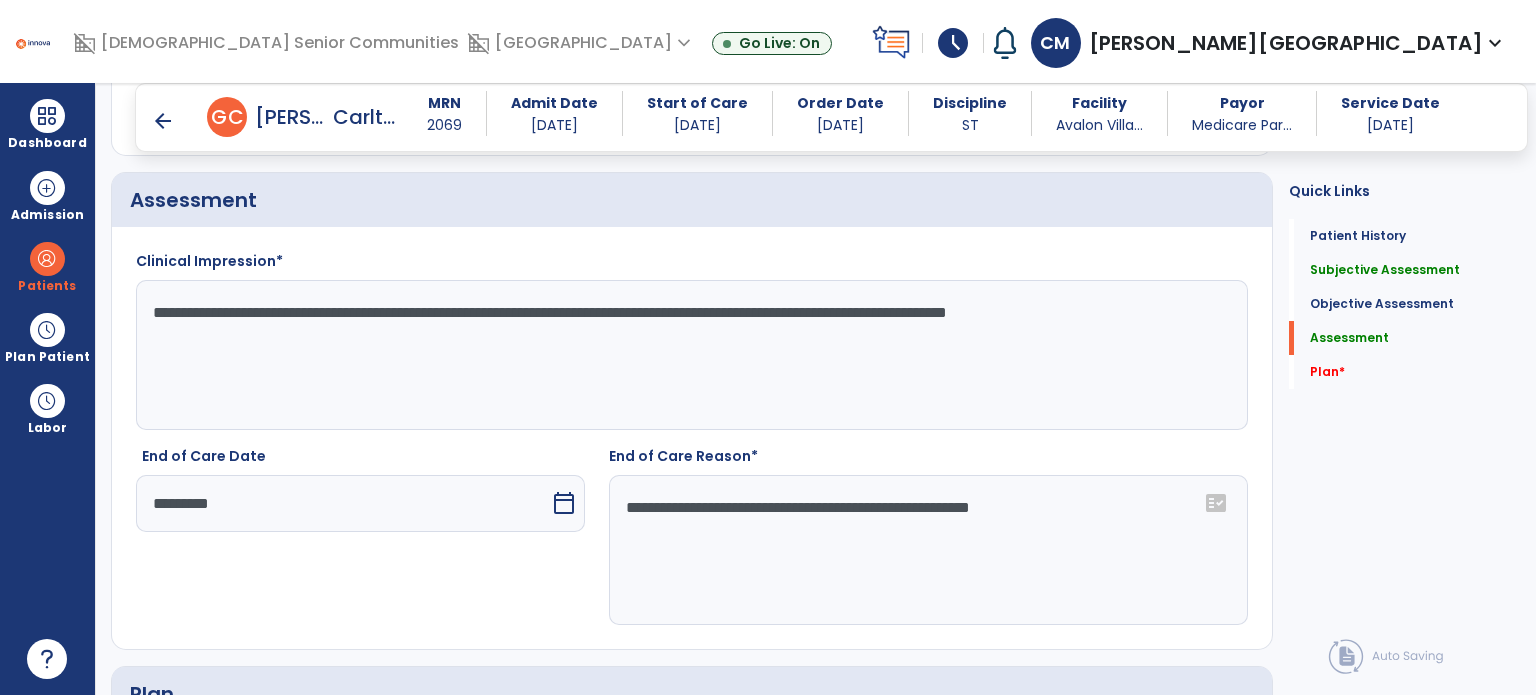 scroll, scrollTop: 1752, scrollLeft: 0, axis: vertical 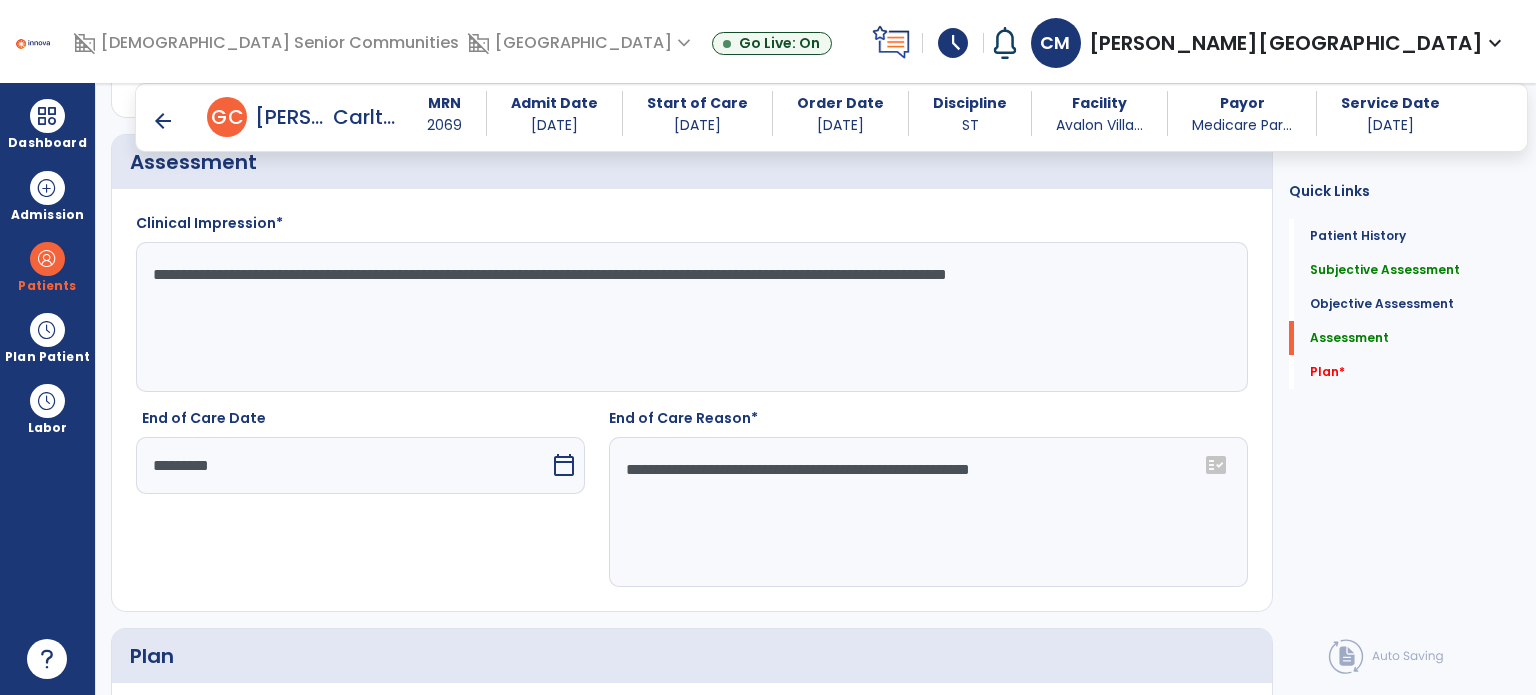 click on "**********" 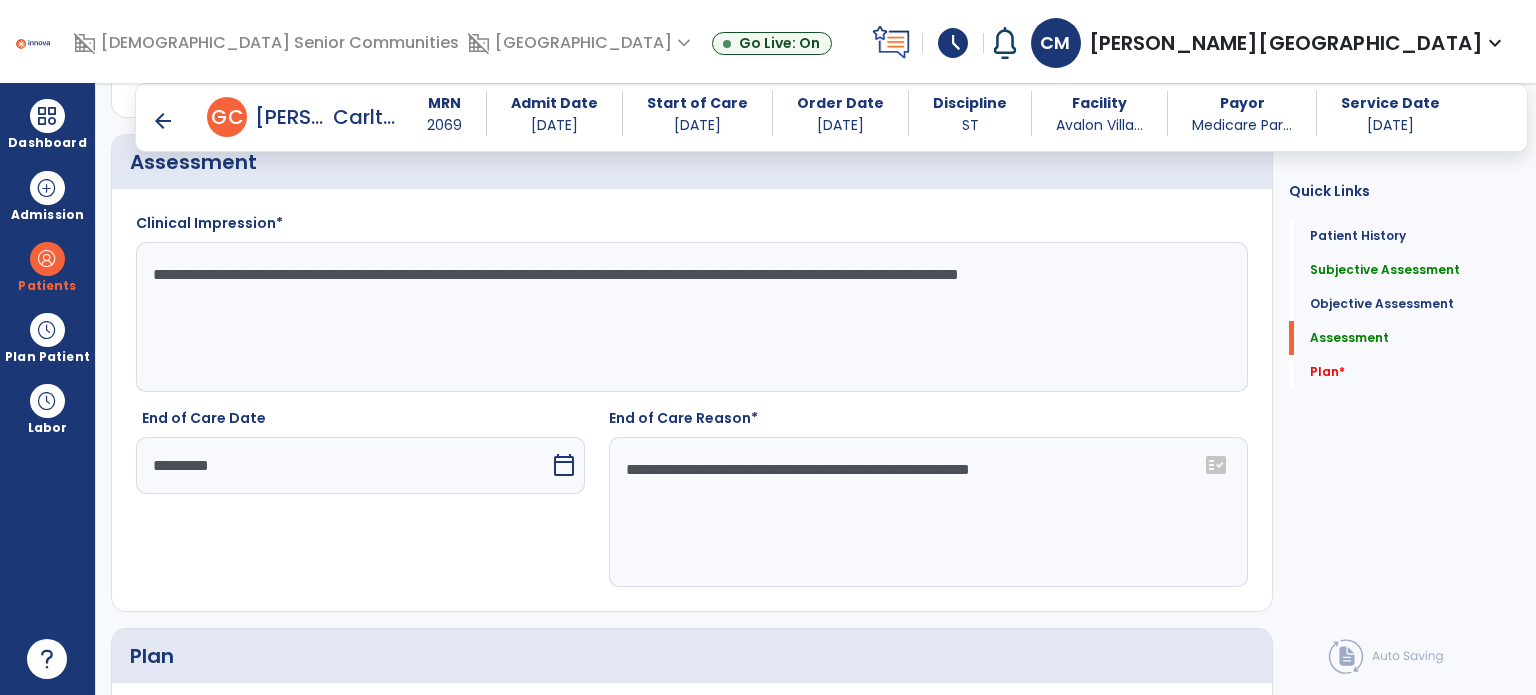 click on "**********" 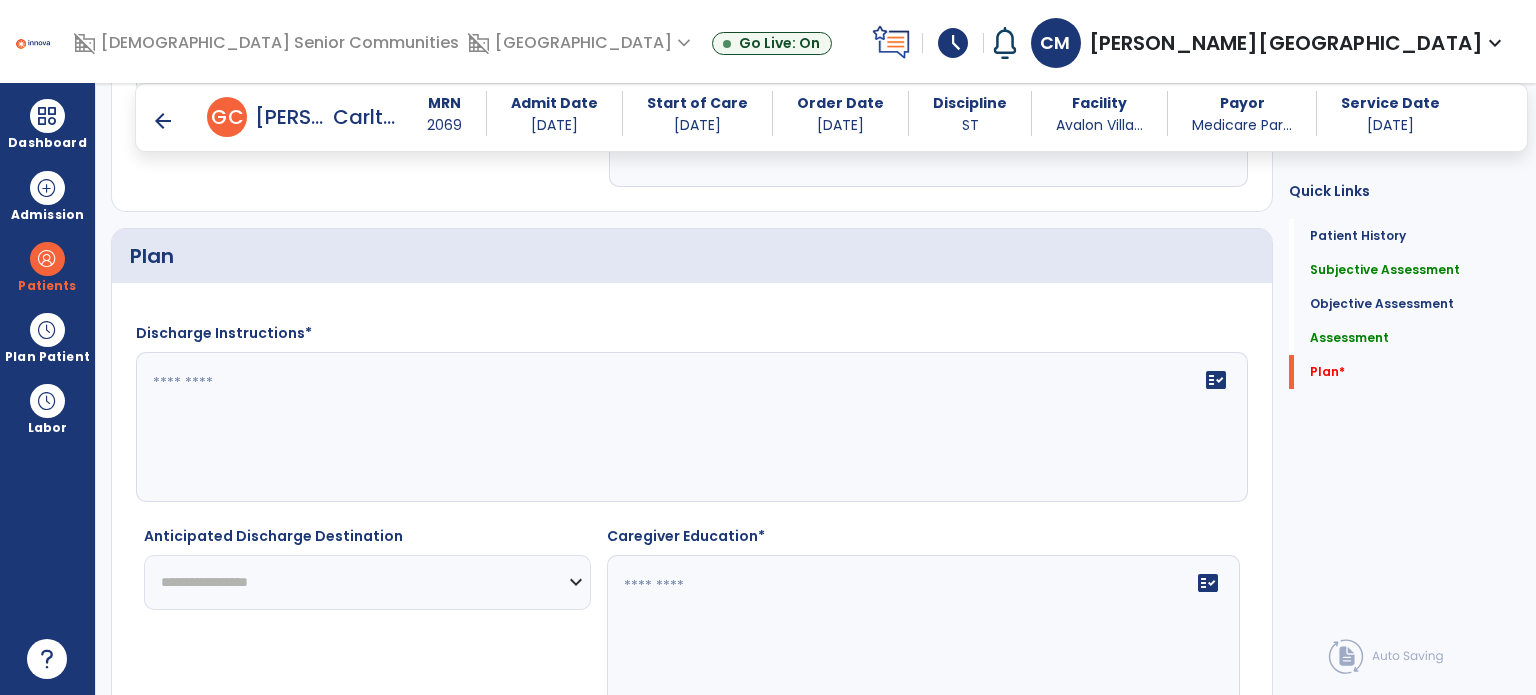 scroll, scrollTop: 2168, scrollLeft: 0, axis: vertical 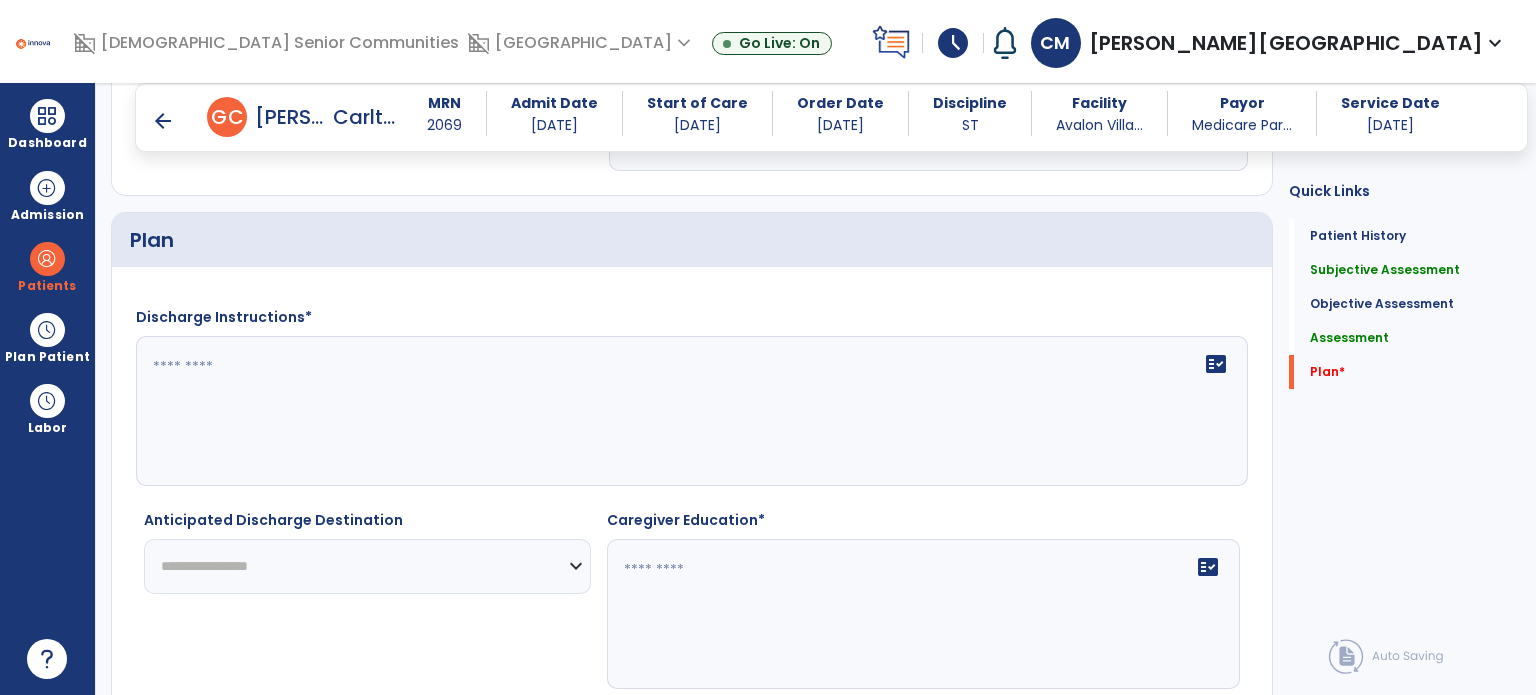 type on "**********" 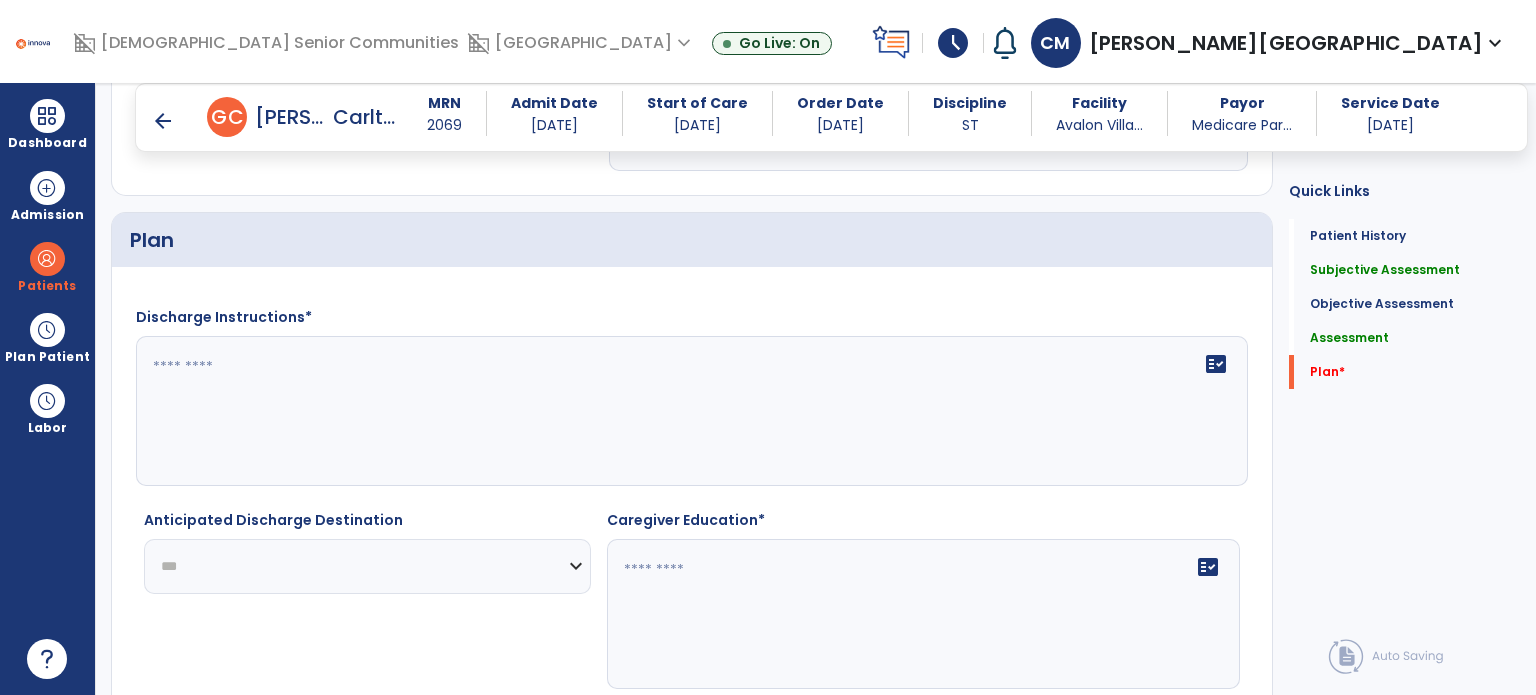 click on "**********" 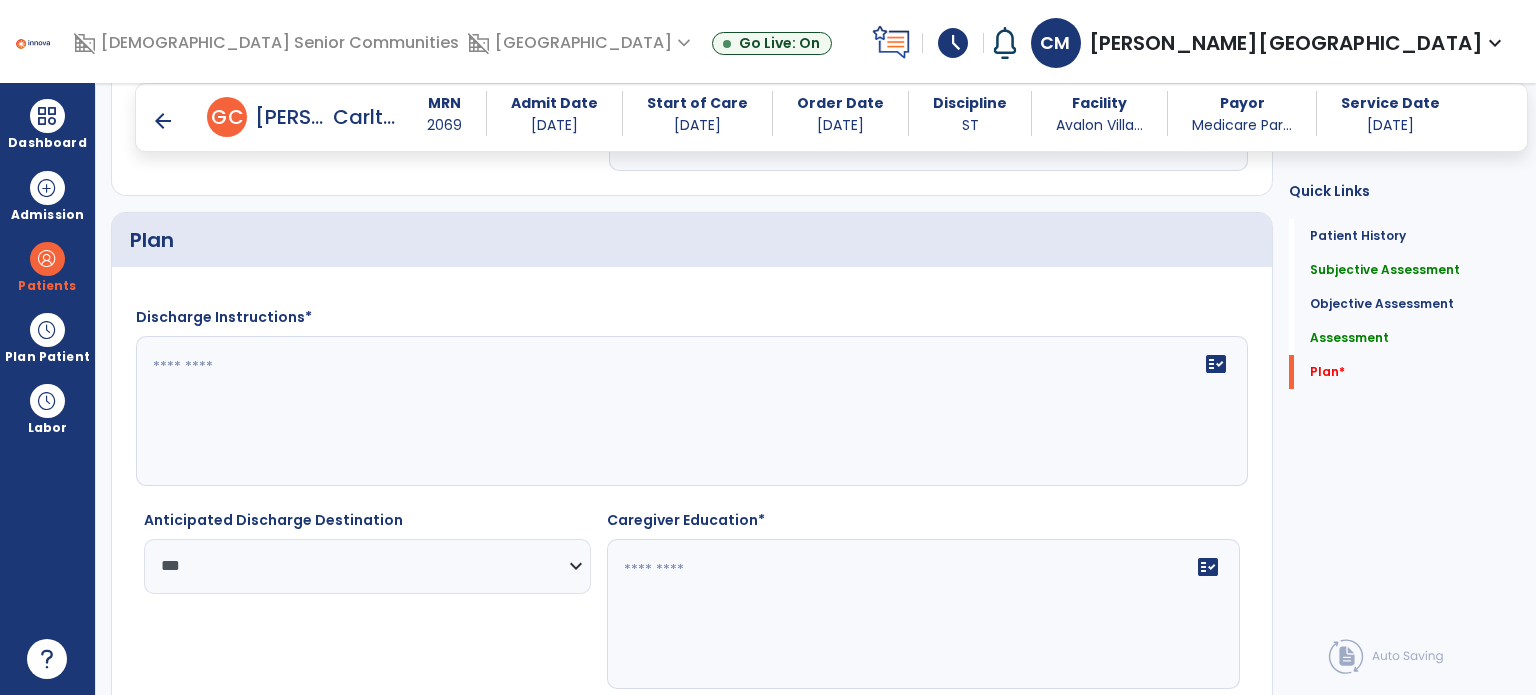 click 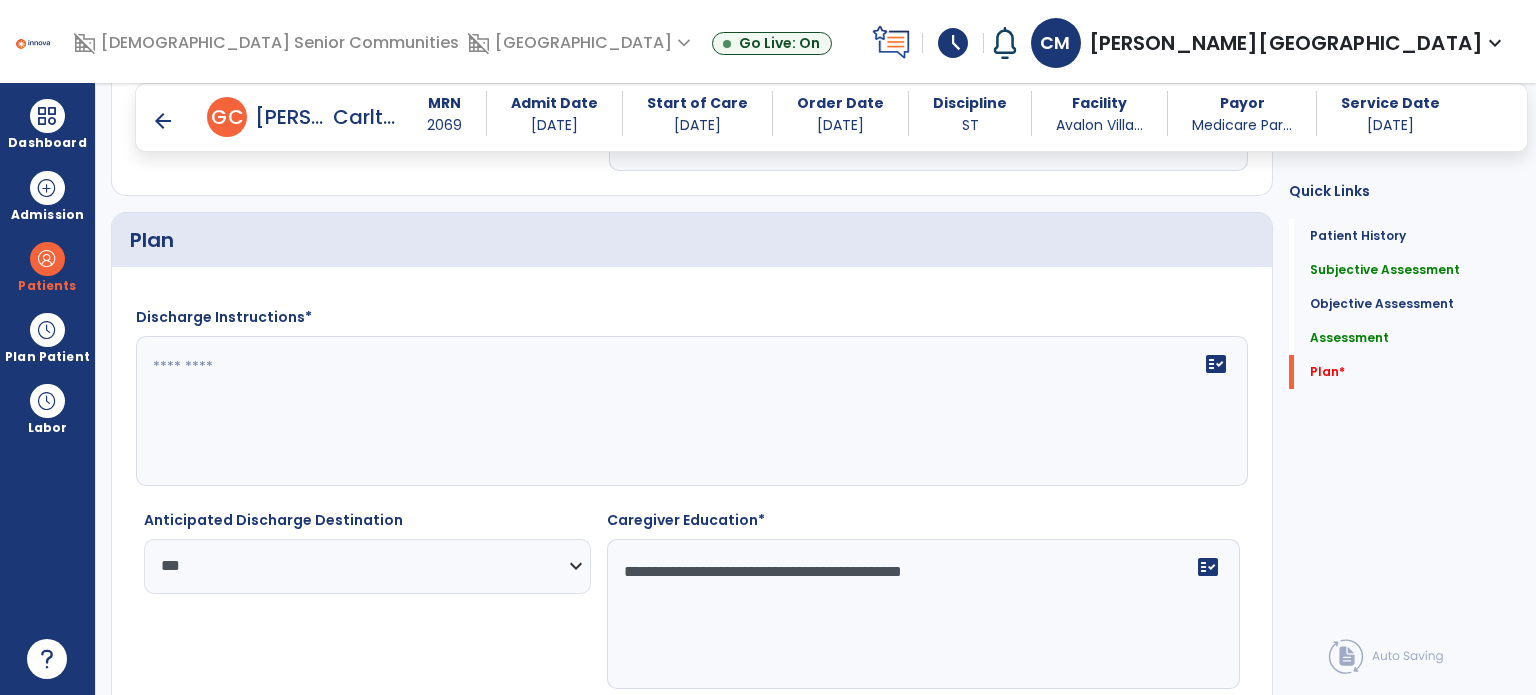 type on "**********" 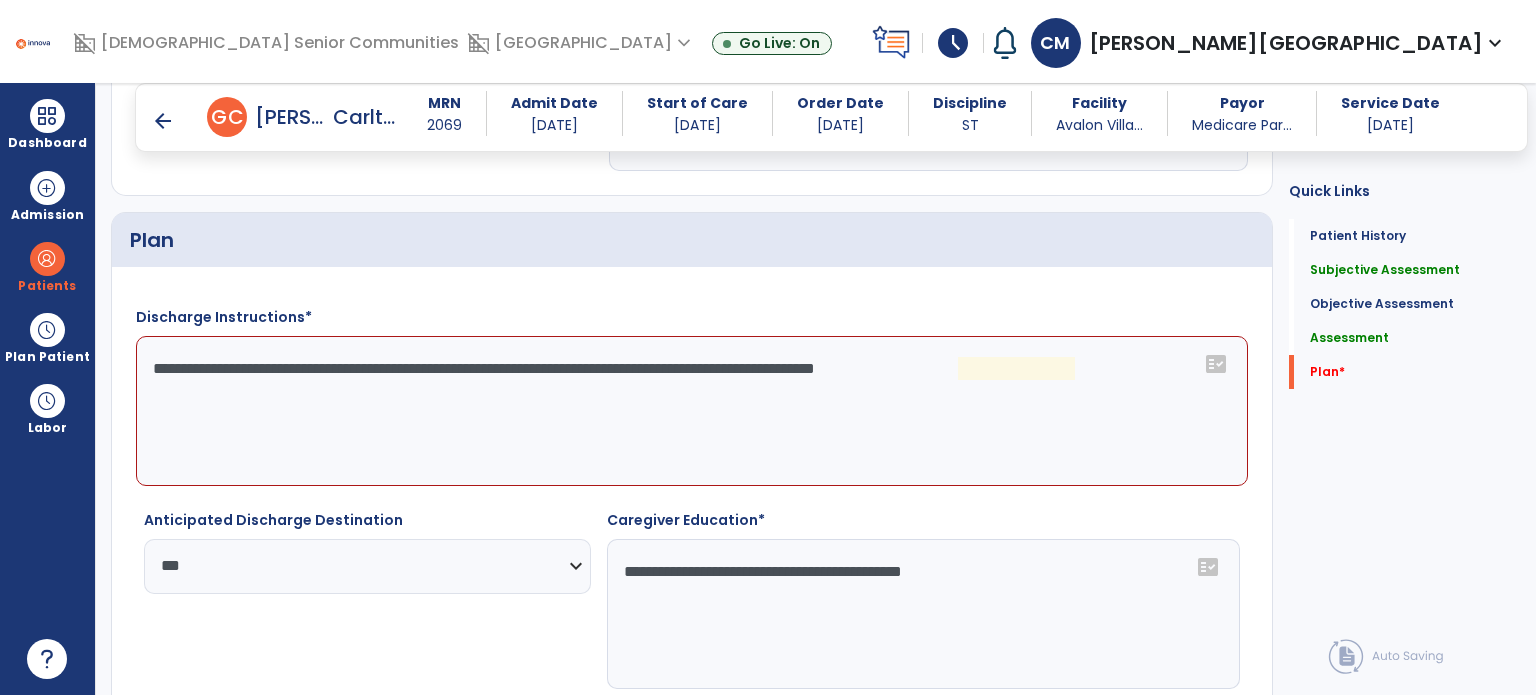 click on "**********" 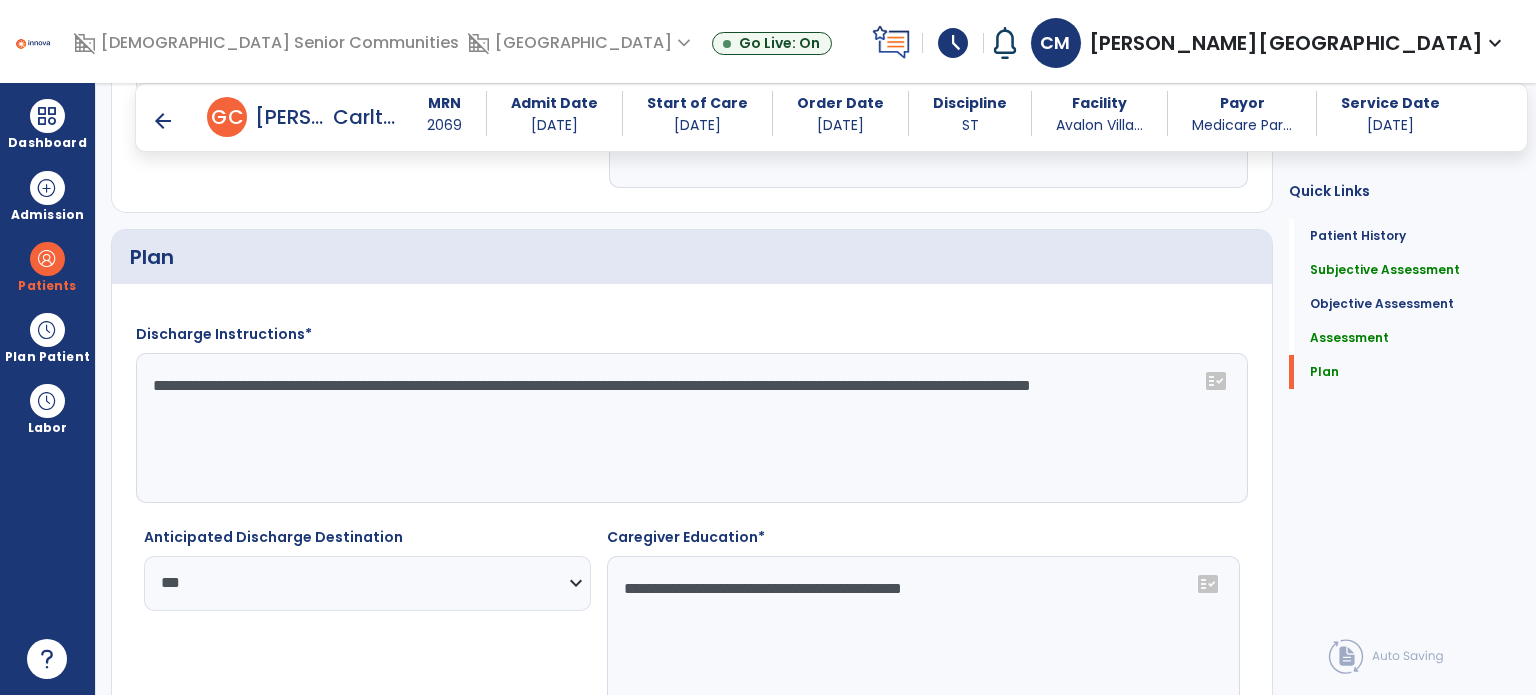 scroll, scrollTop: 2261, scrollLeft: 0, axis: vertical 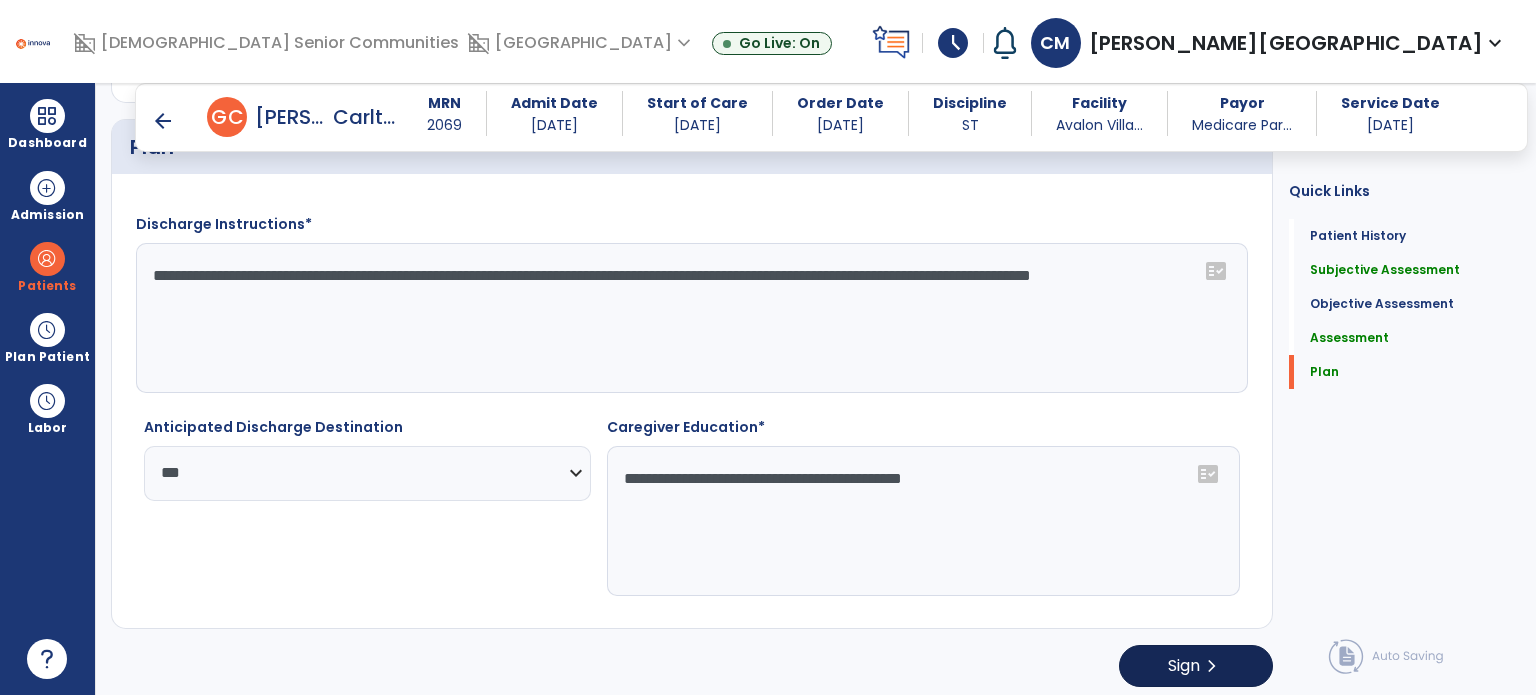 type on "**********" 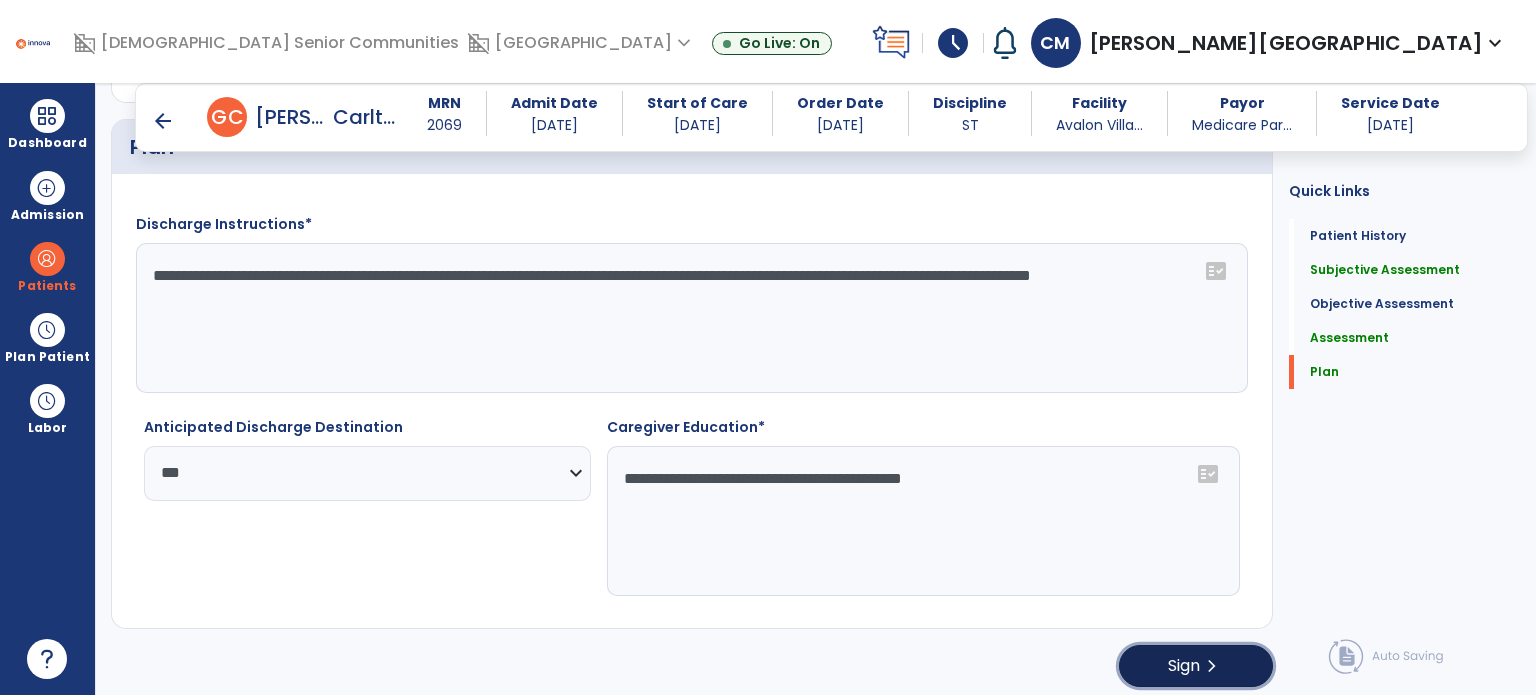 click on "Sign  chevron_right" 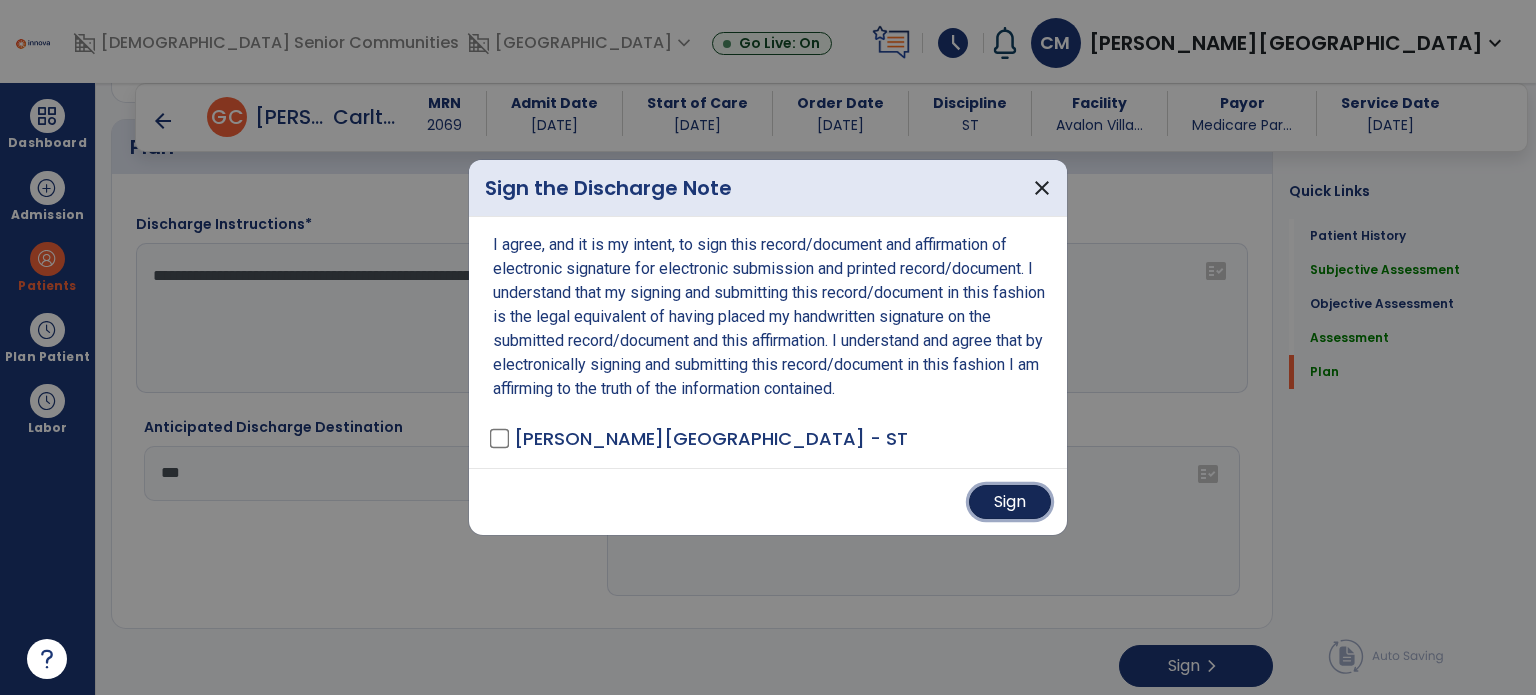 click on "Sign" at bounding box center [1010, 502] 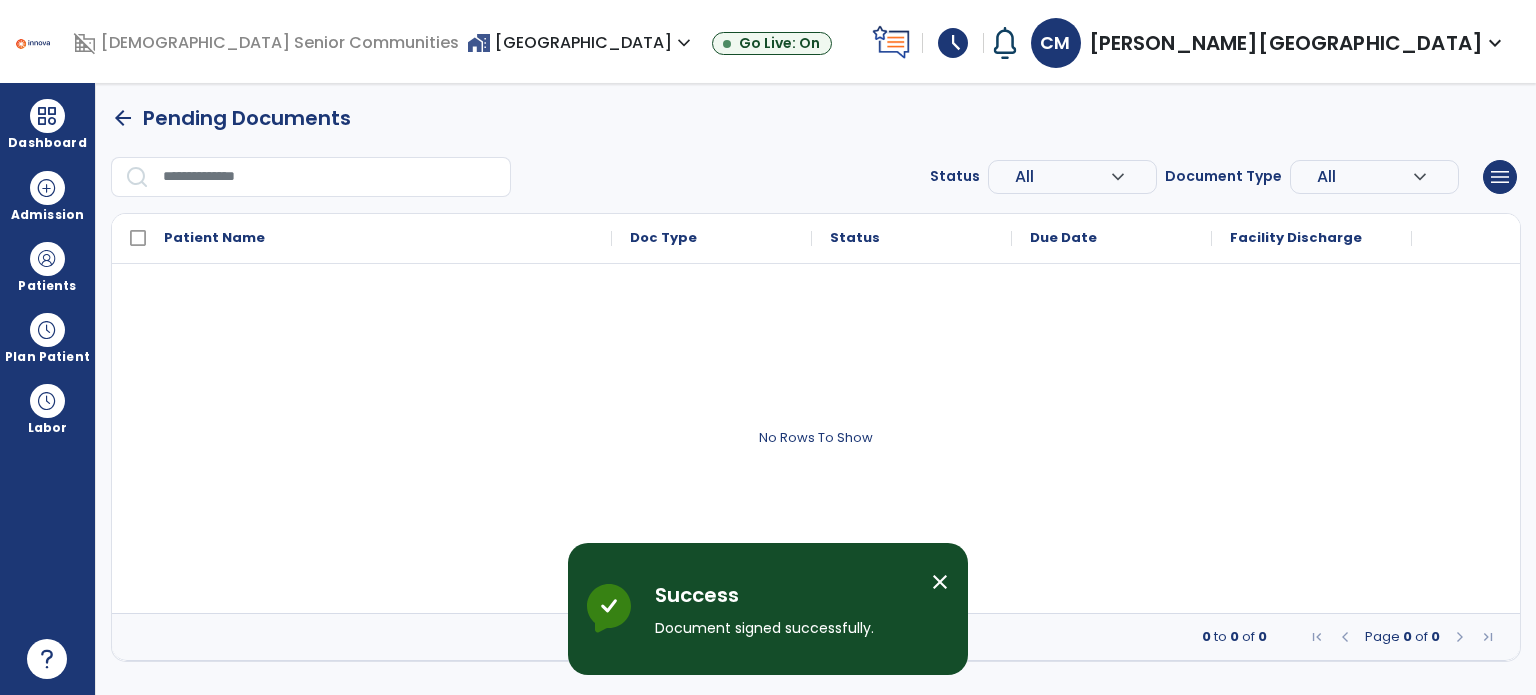 scroll, scrollTop: 0, scrollLeft: 0, axis: both 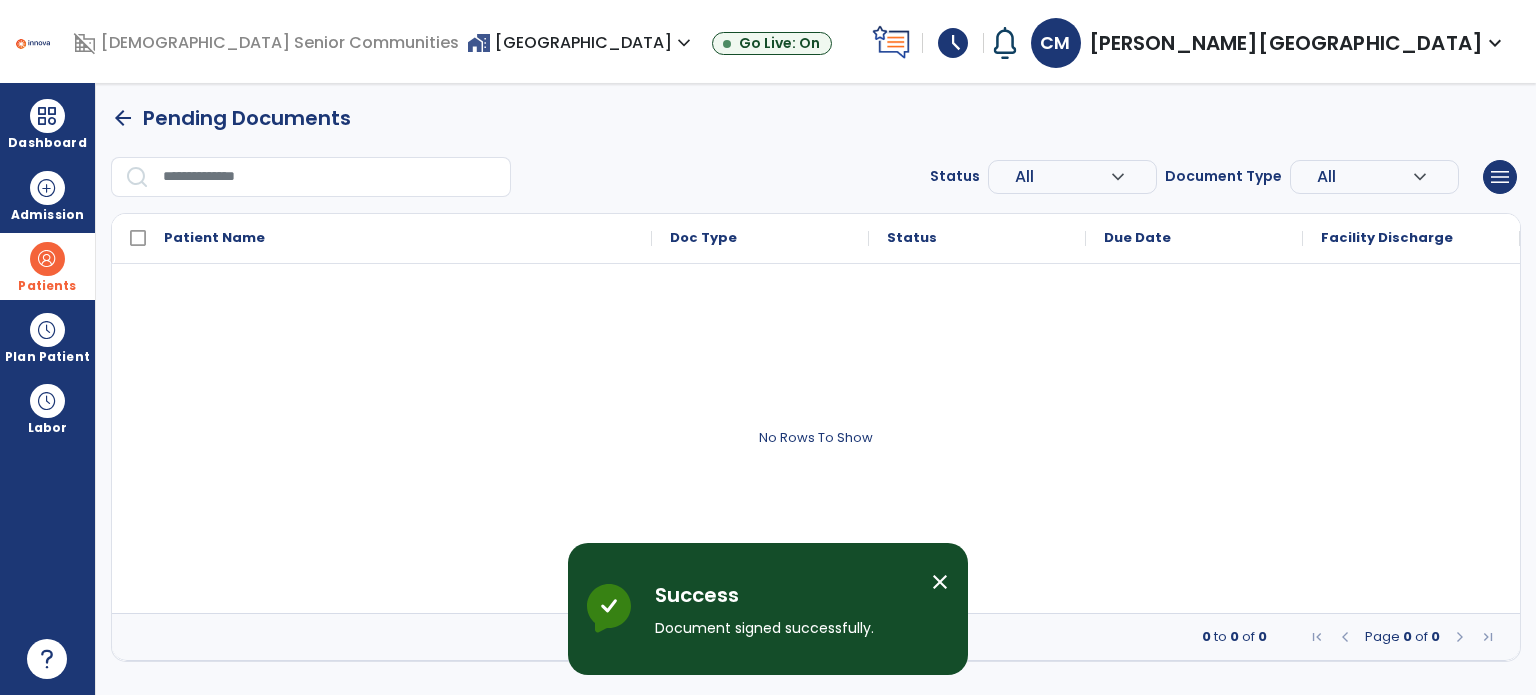 click at bounding box center (47, 259) 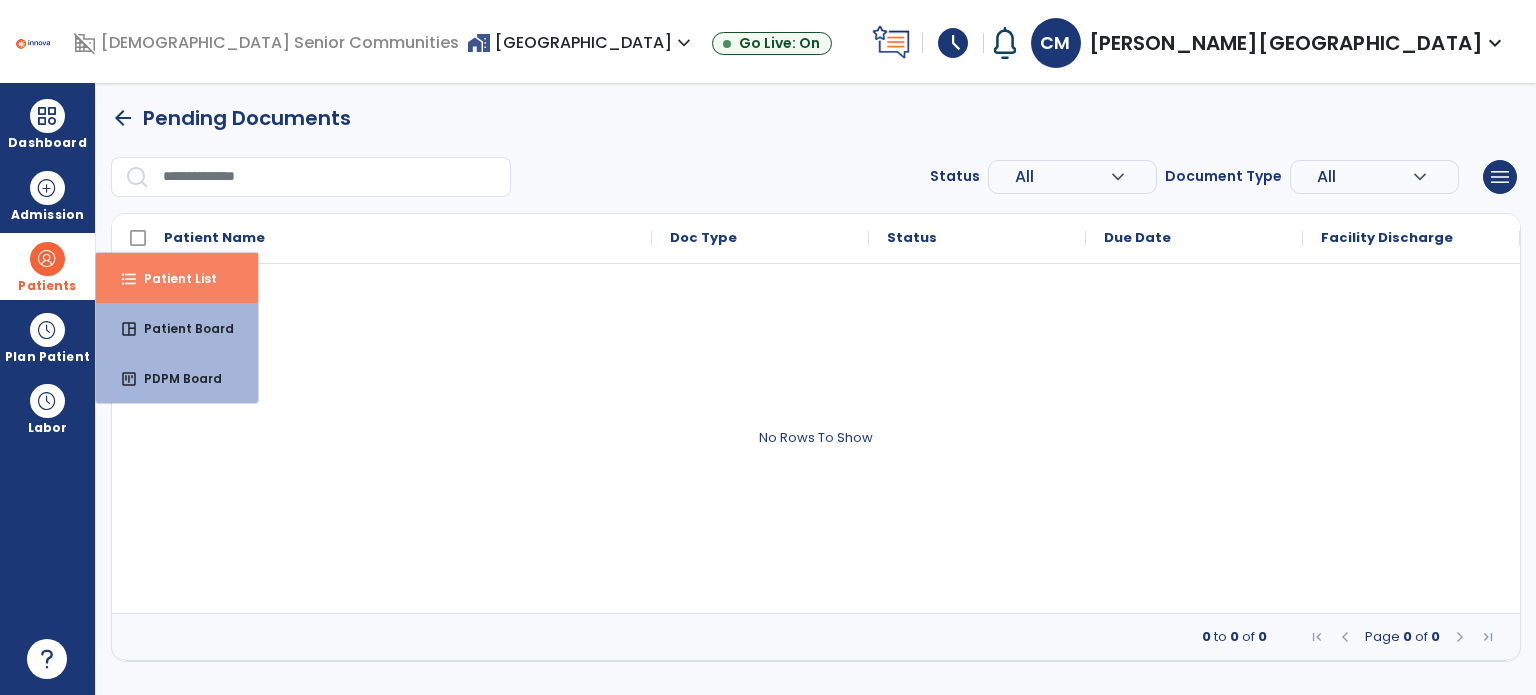 click on "format_list_bulleted" at bounding box center [129, 279] 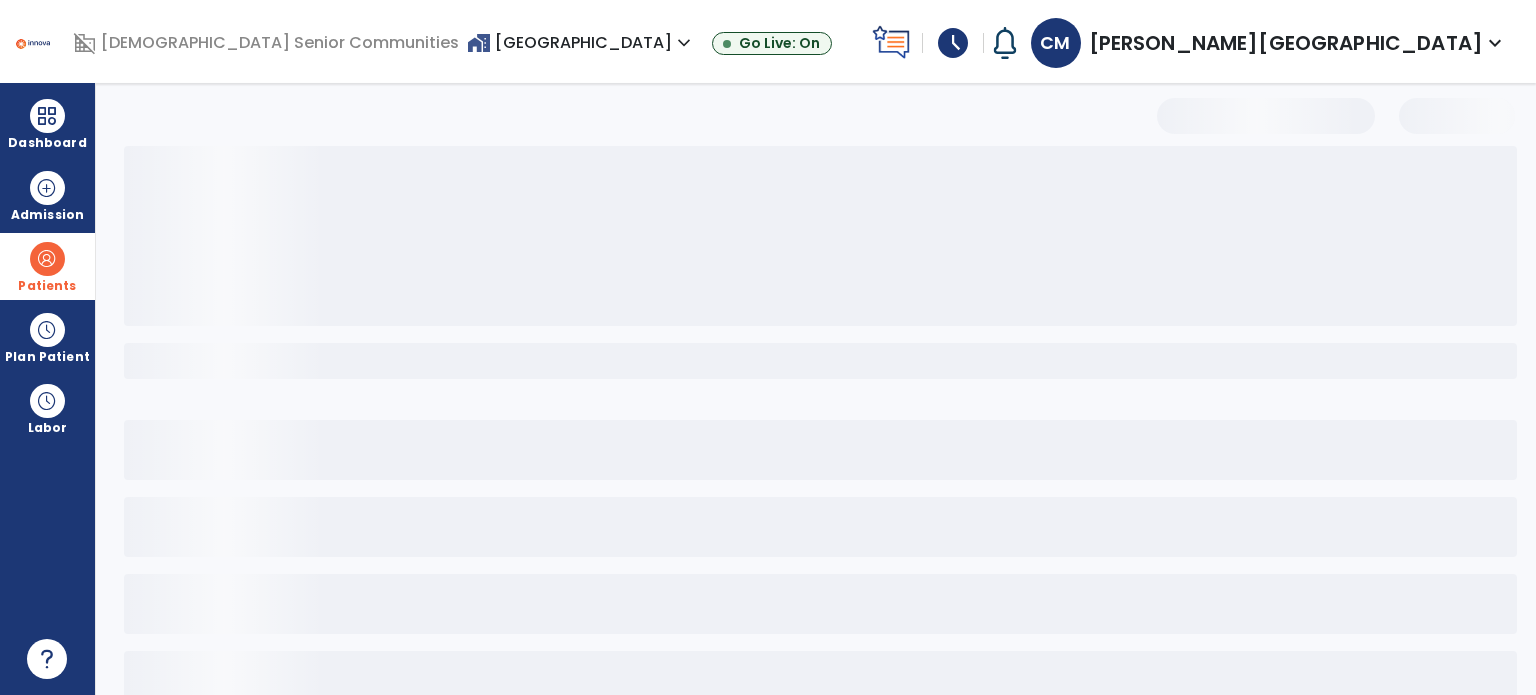 select on "***" 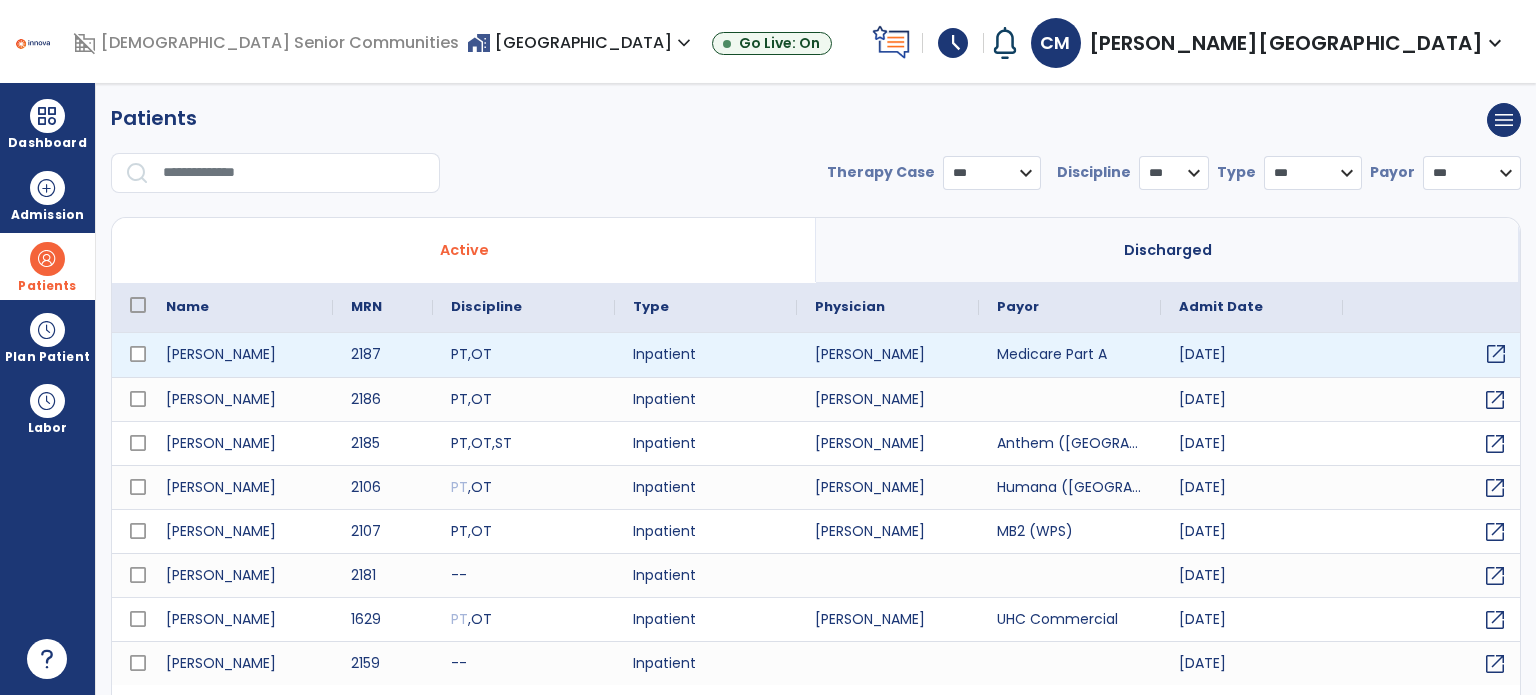 click on "open_in_new" at bounding box center [1496, 354] 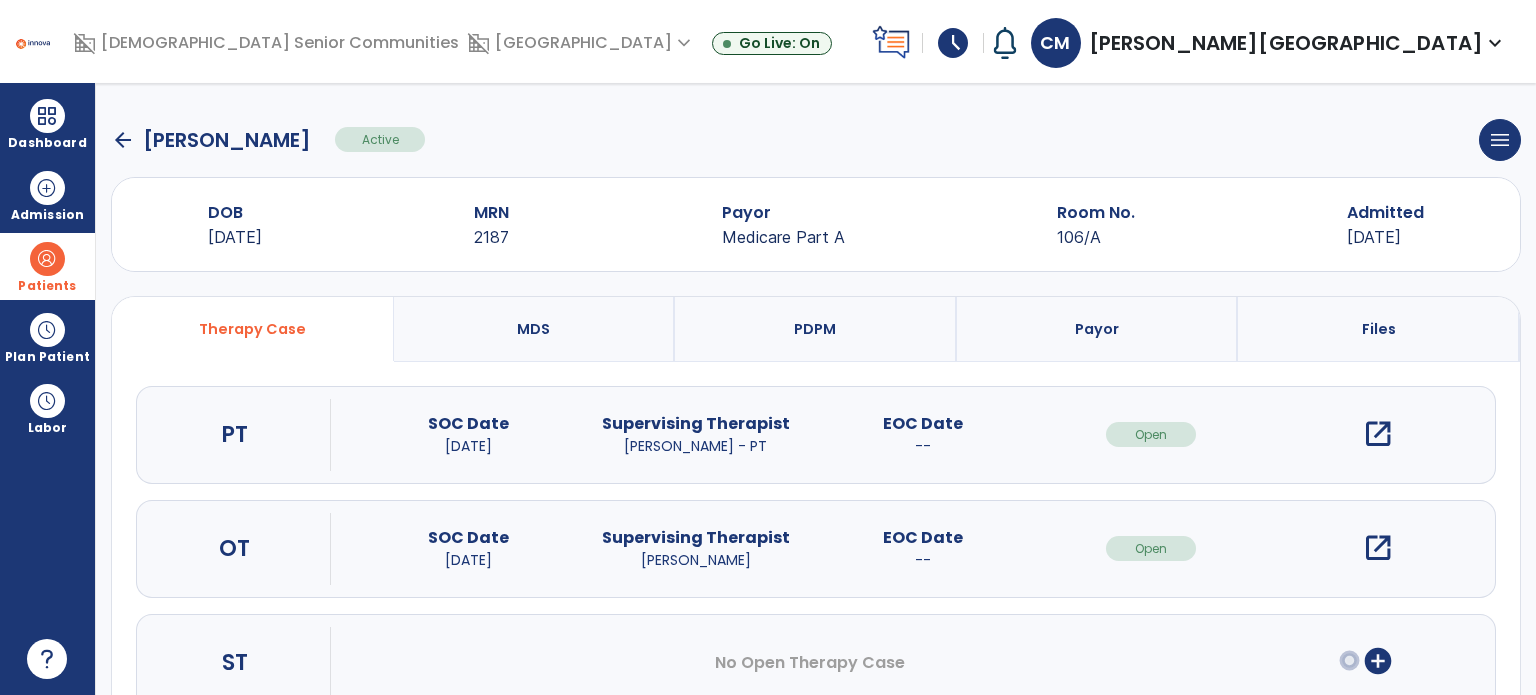 scroll, scrollTop: 62, scrollLeft: 0, axis: vertical 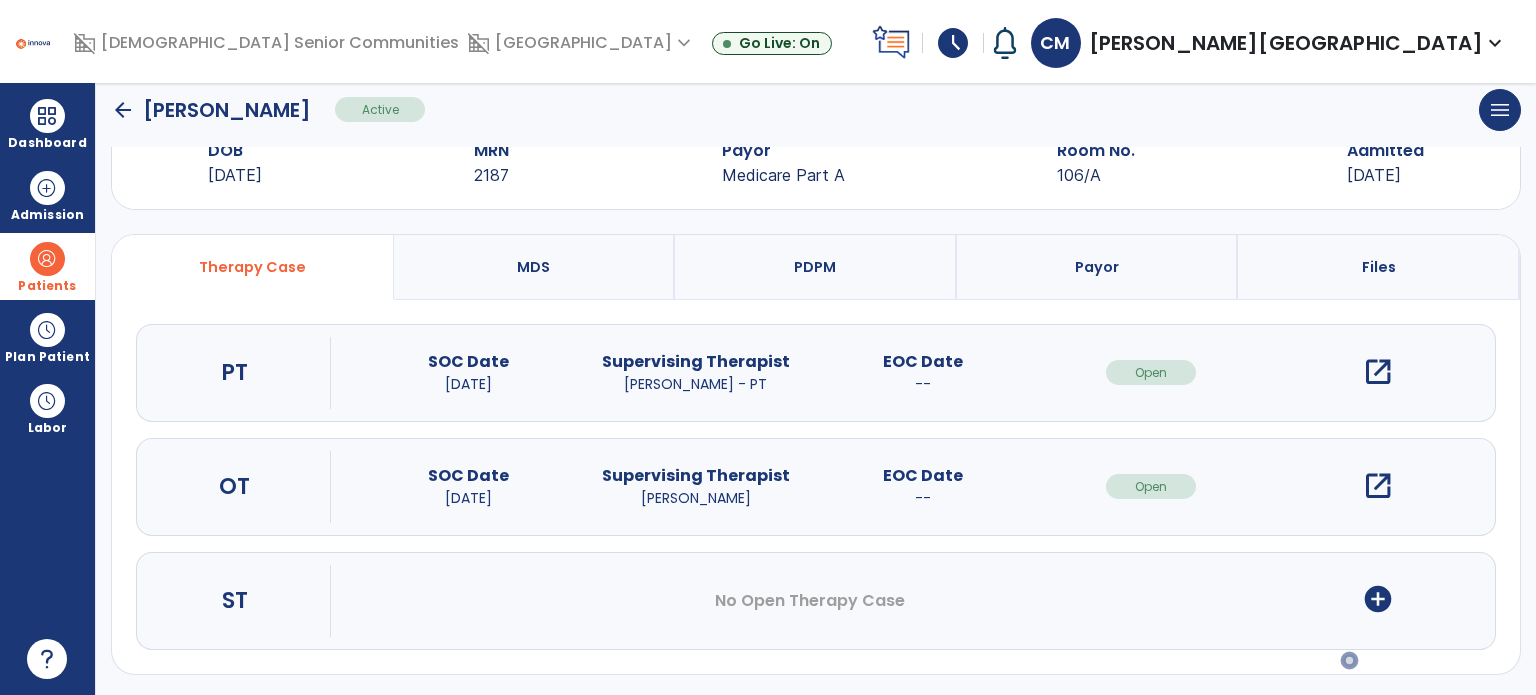click on "add_circle" at bounding box center [1378, 599] 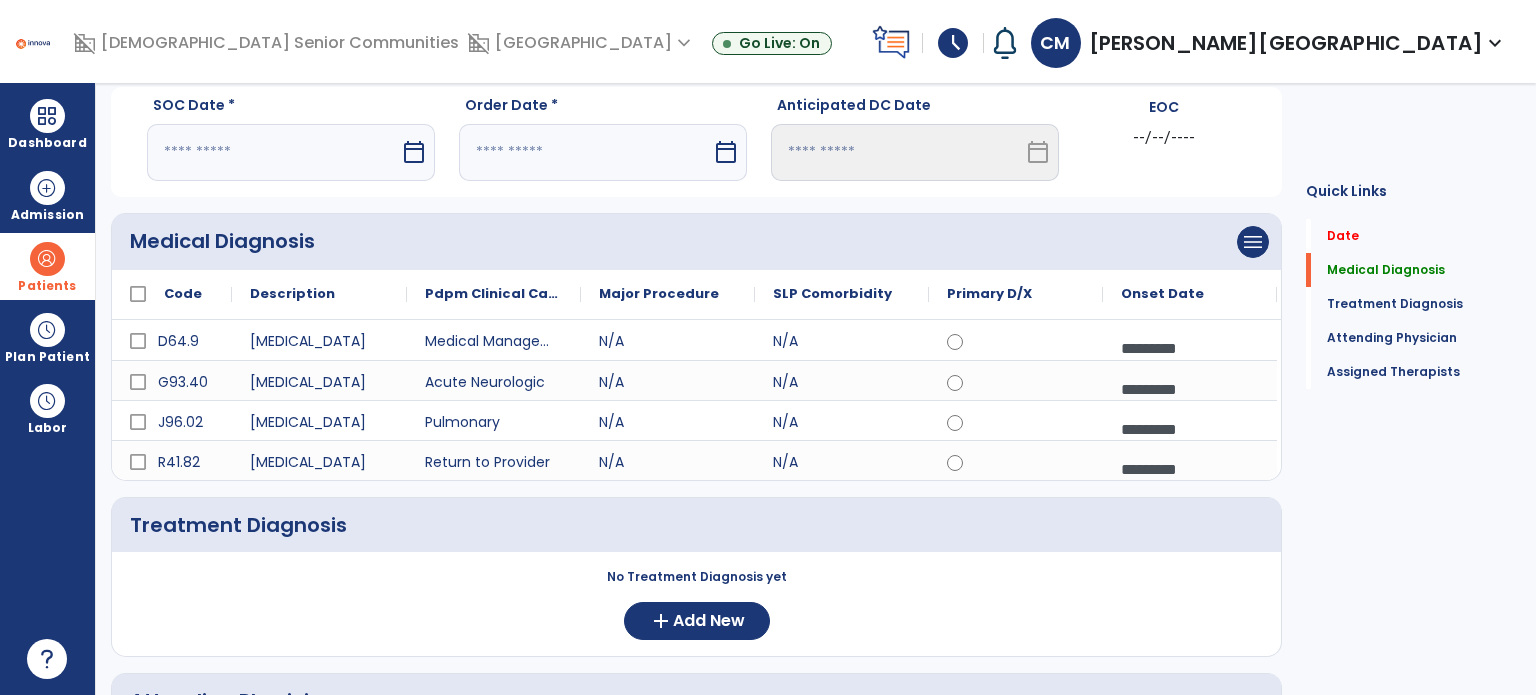 click at bounding box center (273, 152) 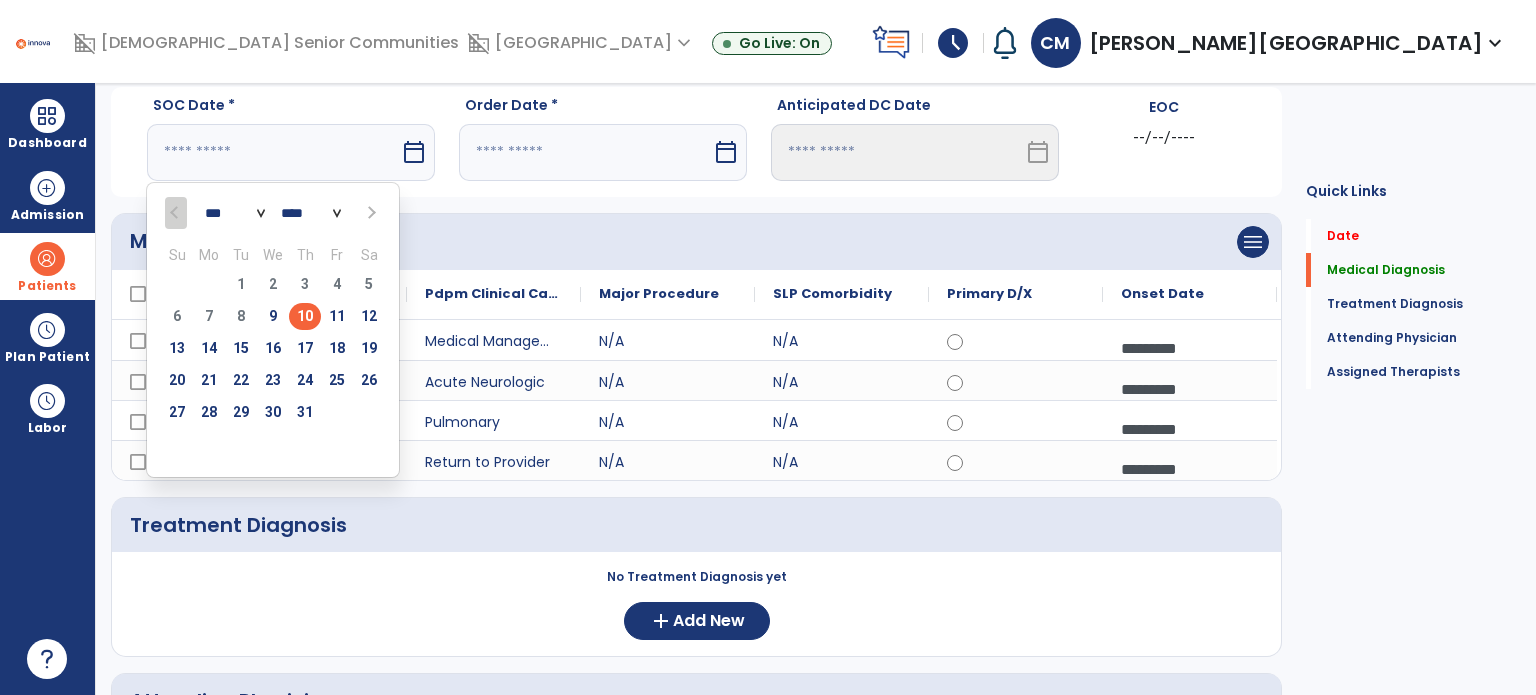 click on "10" at bounding box center (305, 316) 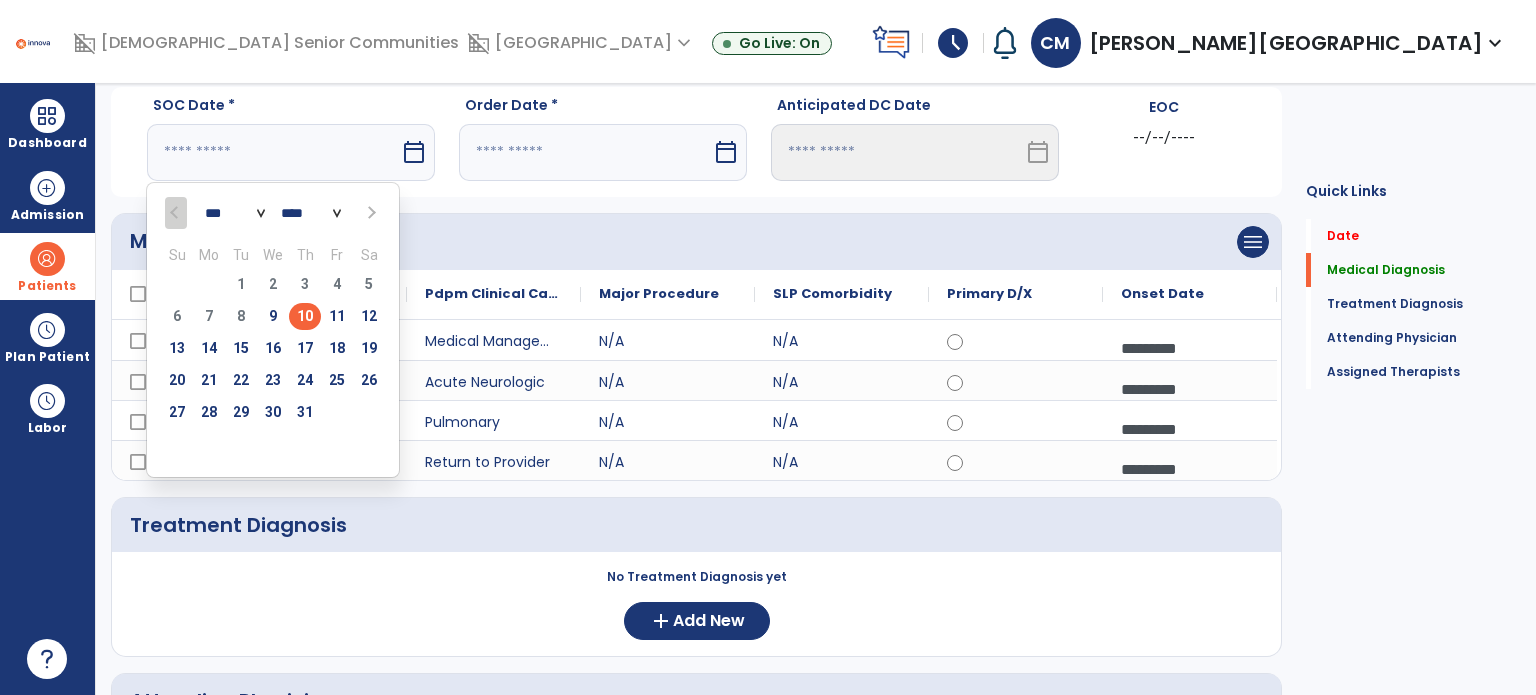 type on "*********" 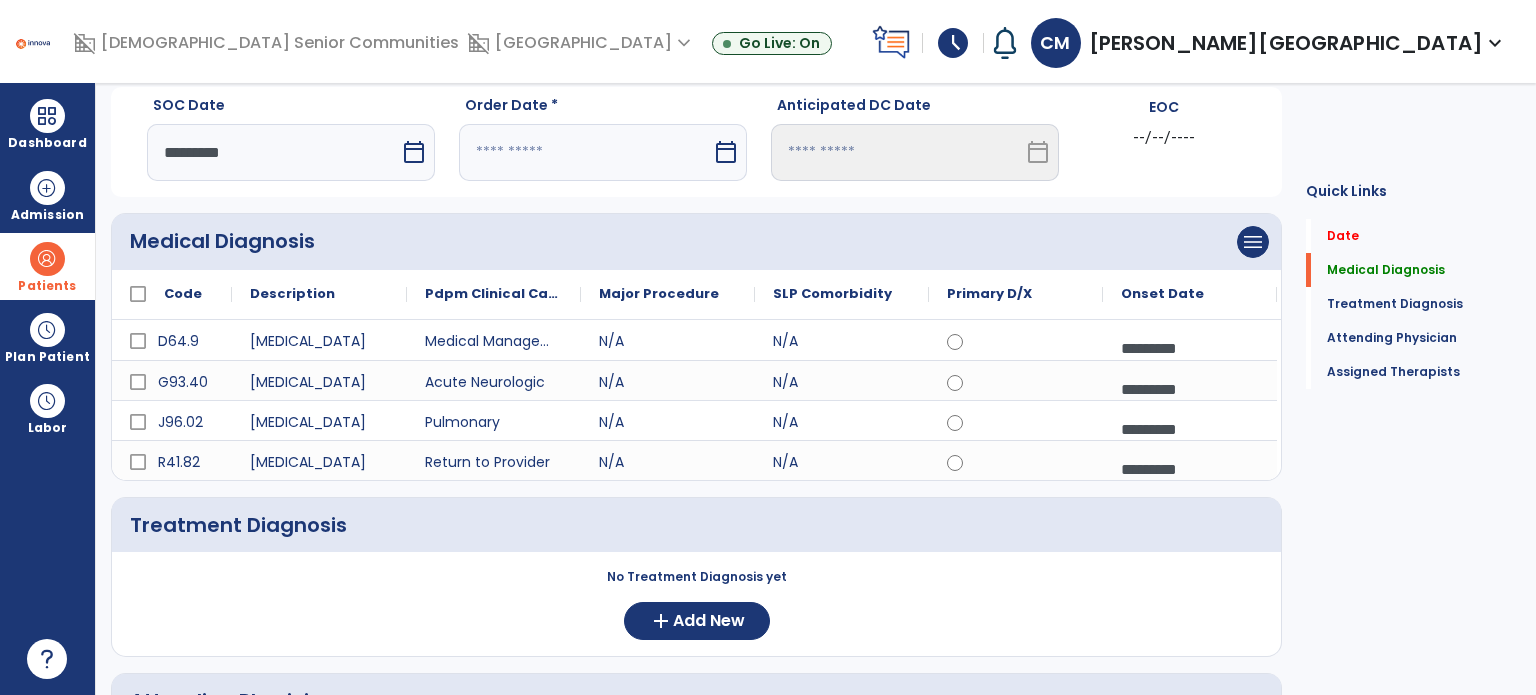 click at bounding box center (585, 152) 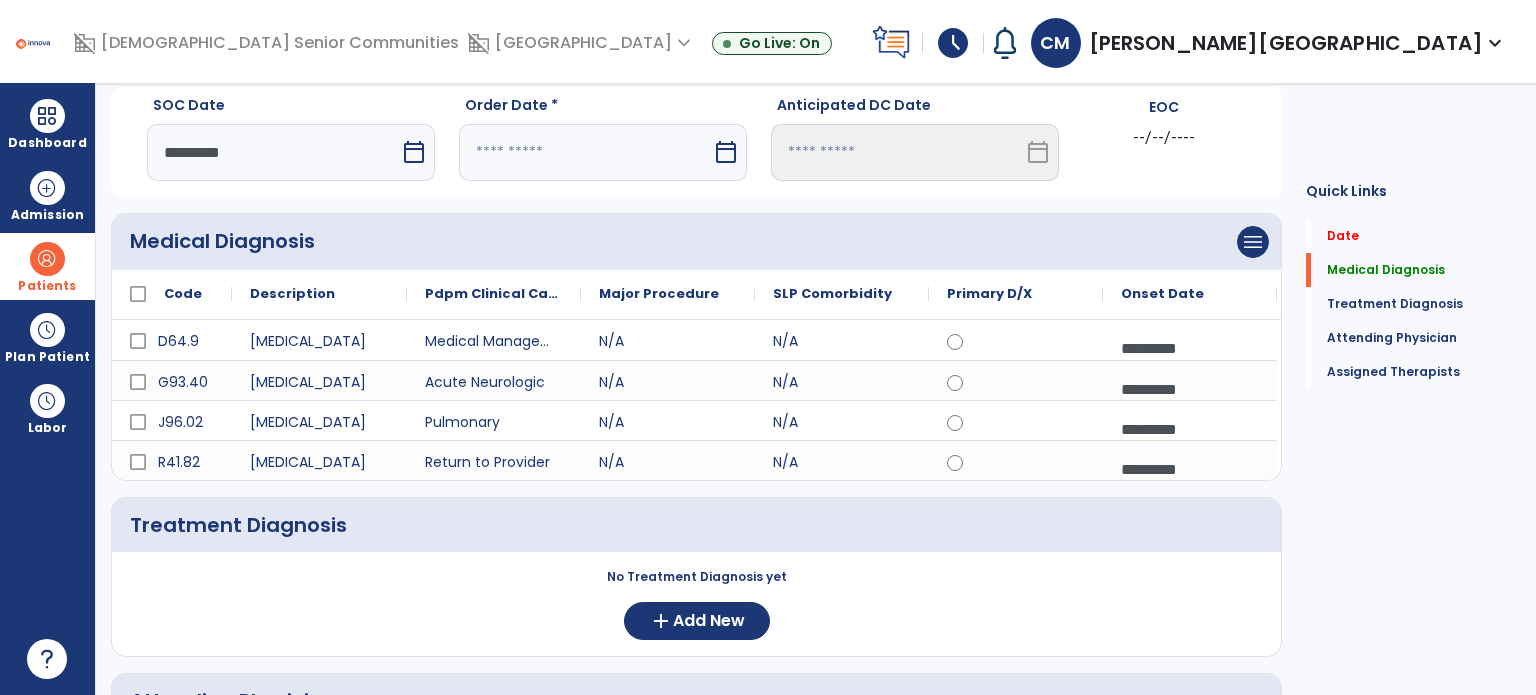 select on "*" 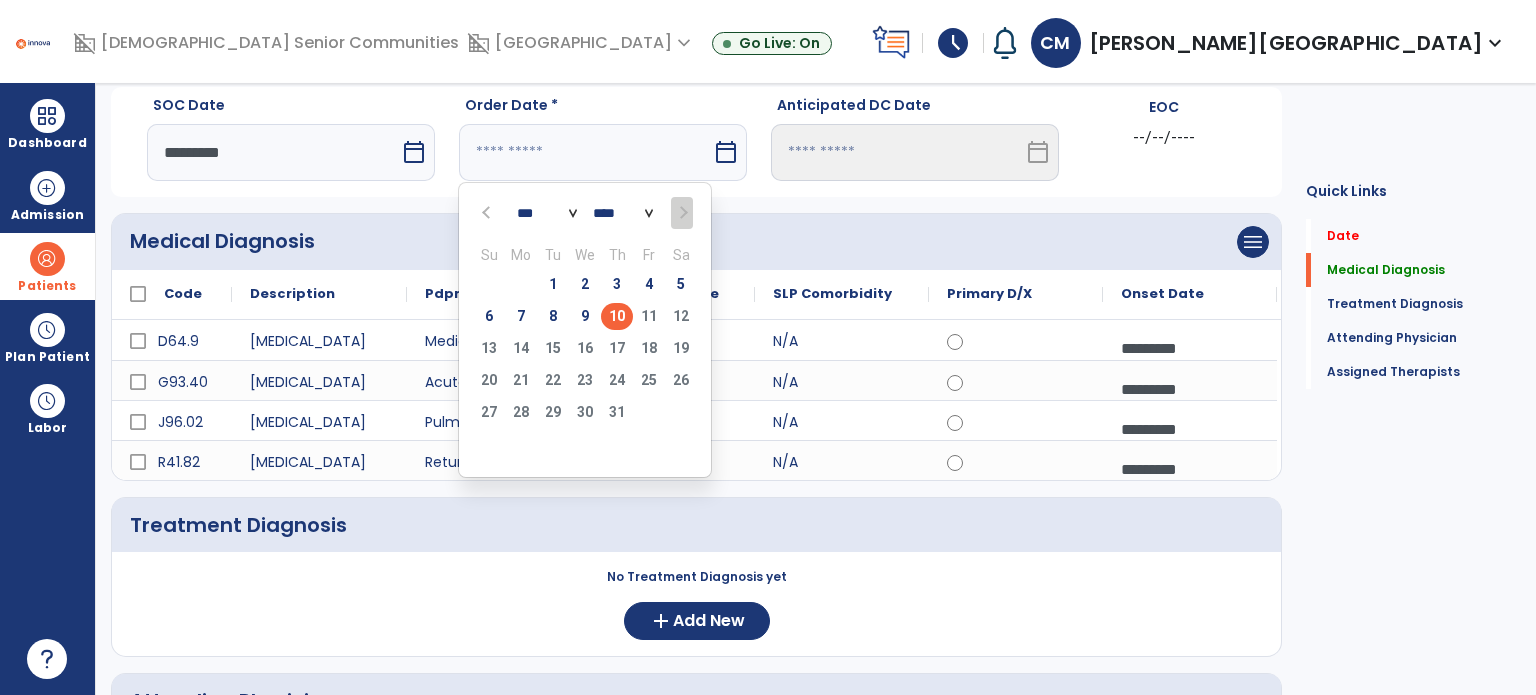 click on "10" at bounding box center (617, 316) 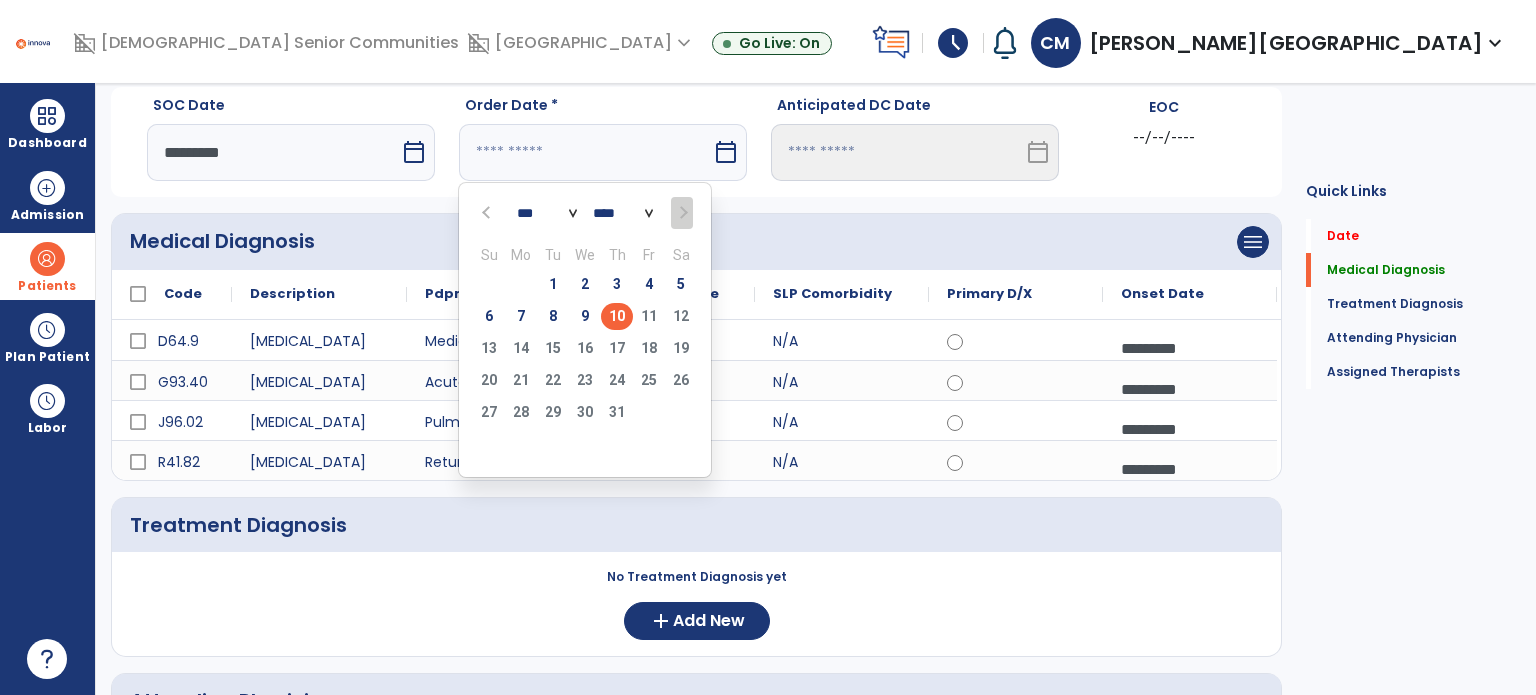 type on "*********" 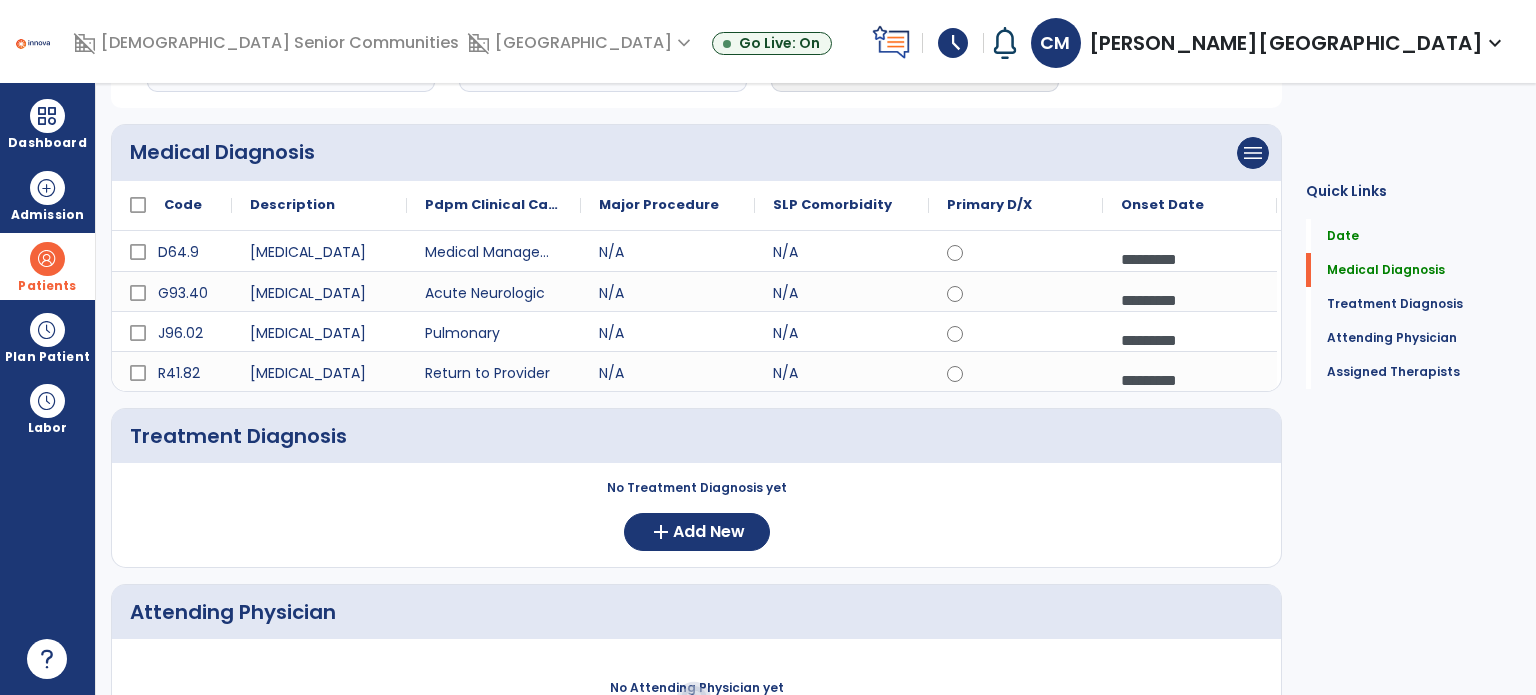 scroll, scrollTop: 168, scrollLeft: 0, axis: vertical 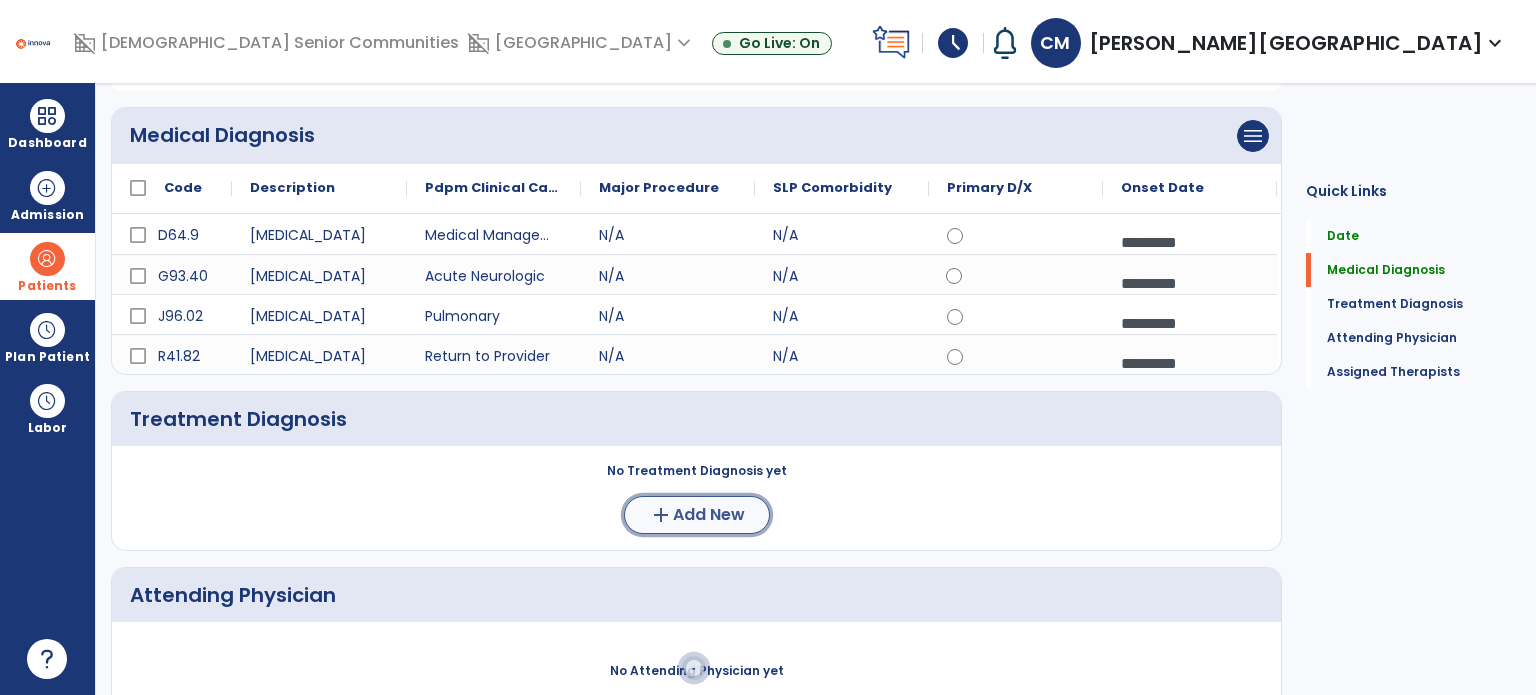 click on "Add New" 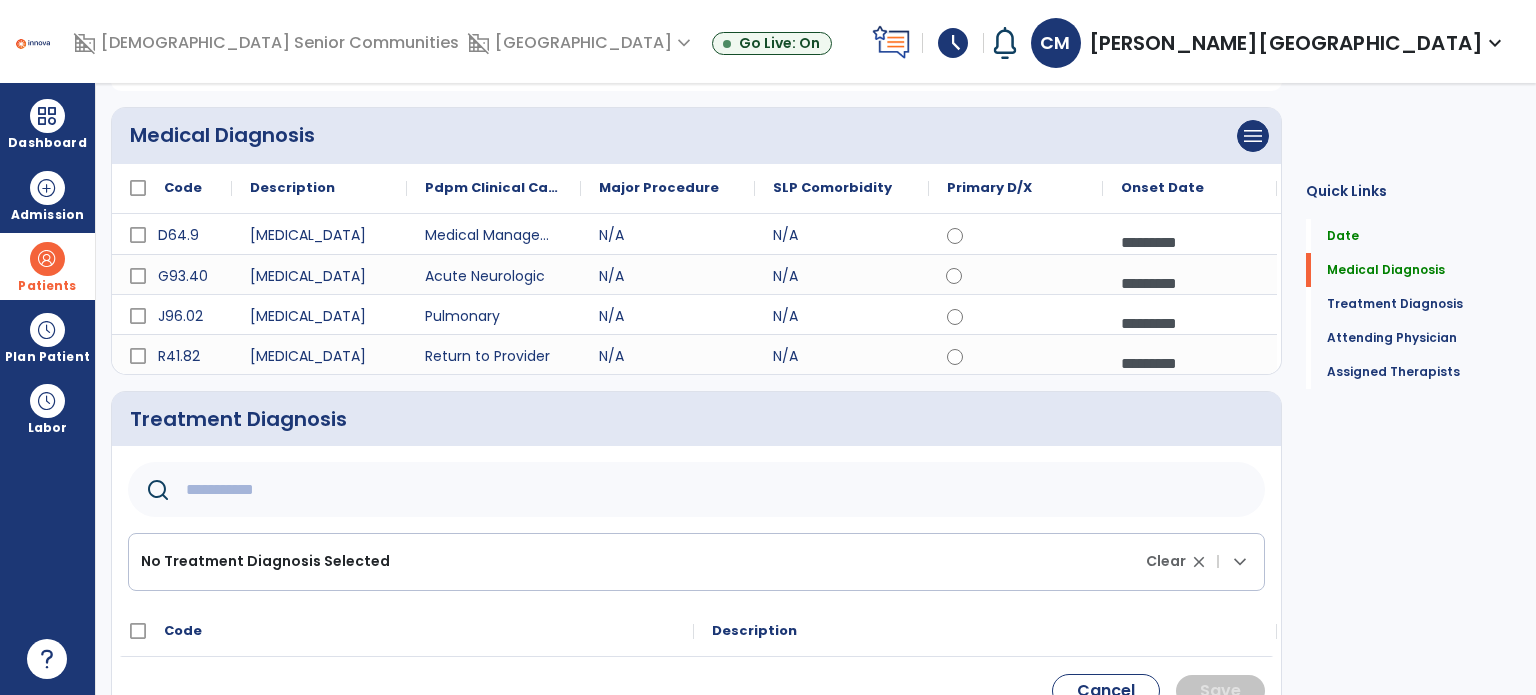 click 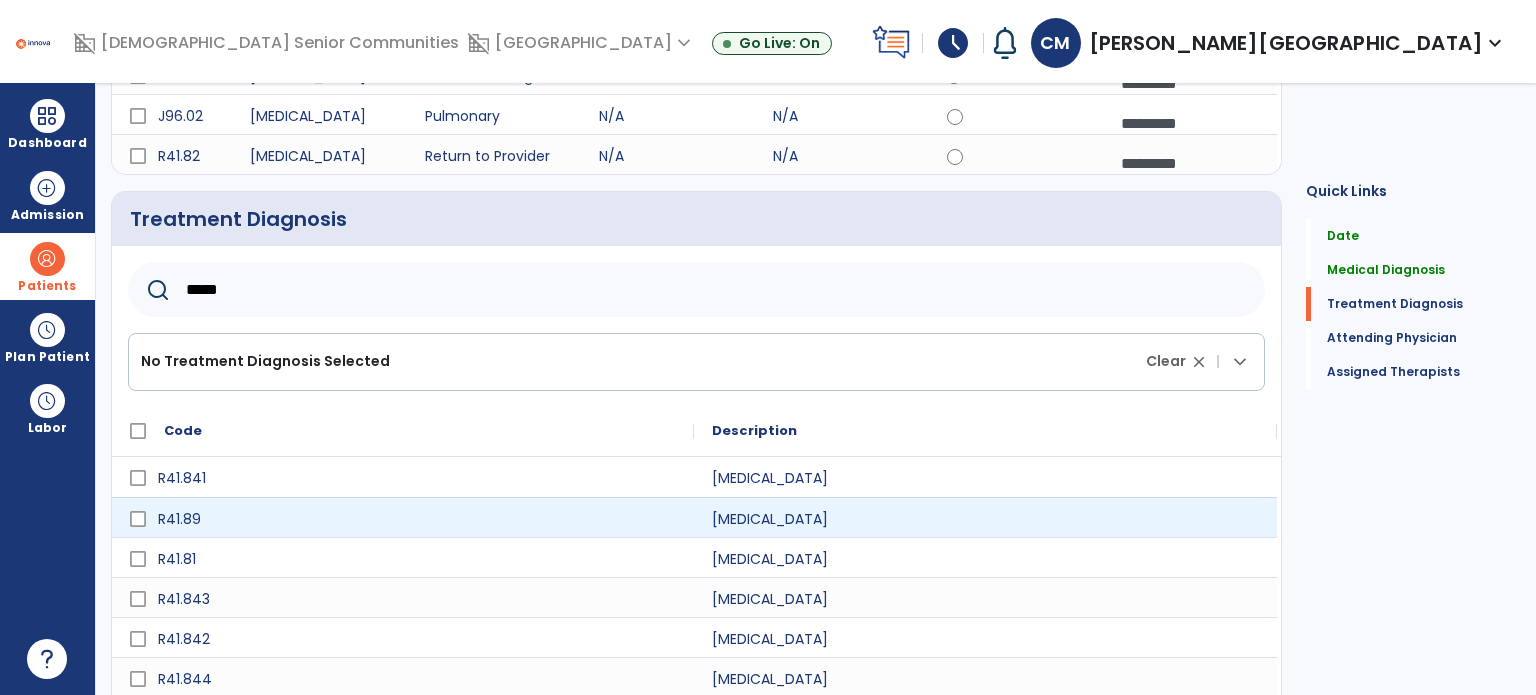 scroll, scrollTop: 376, scrollLeft: 0, axis: vertical 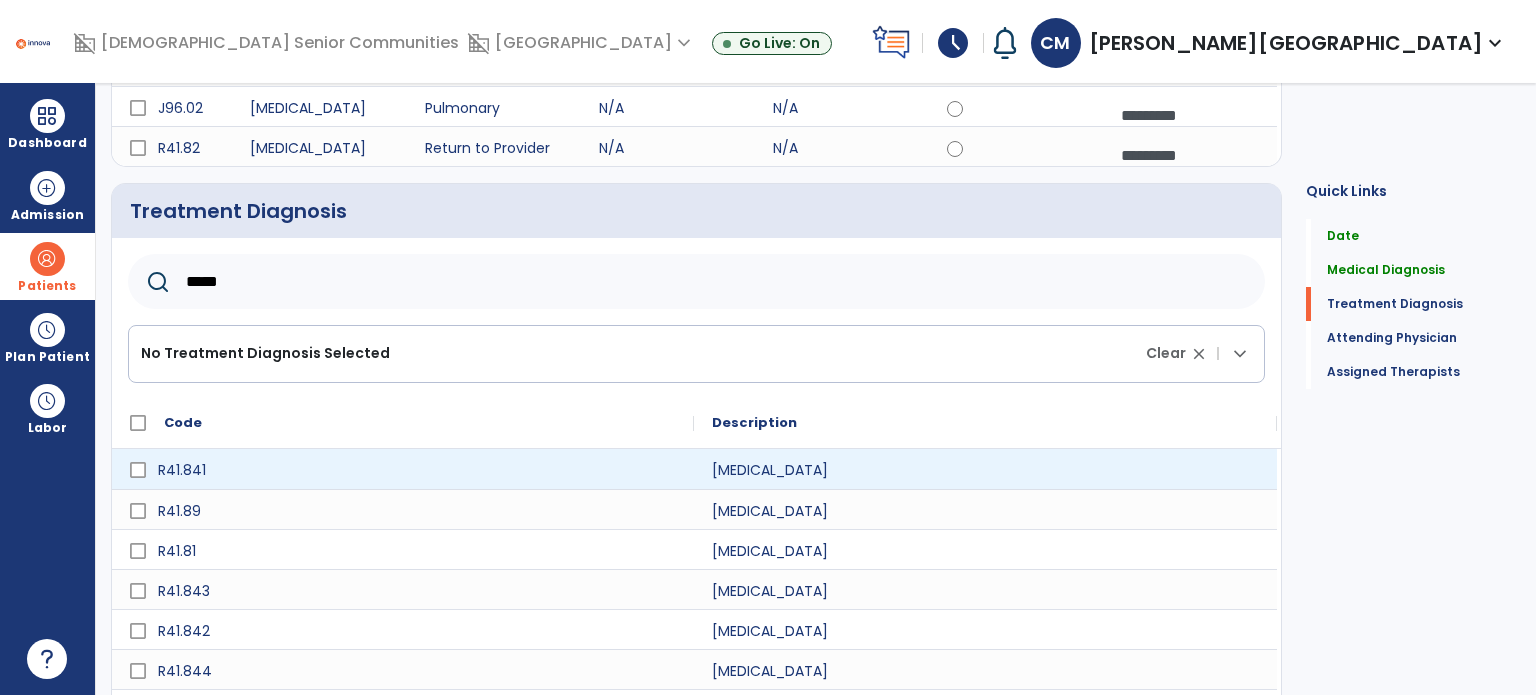 type on "*****" 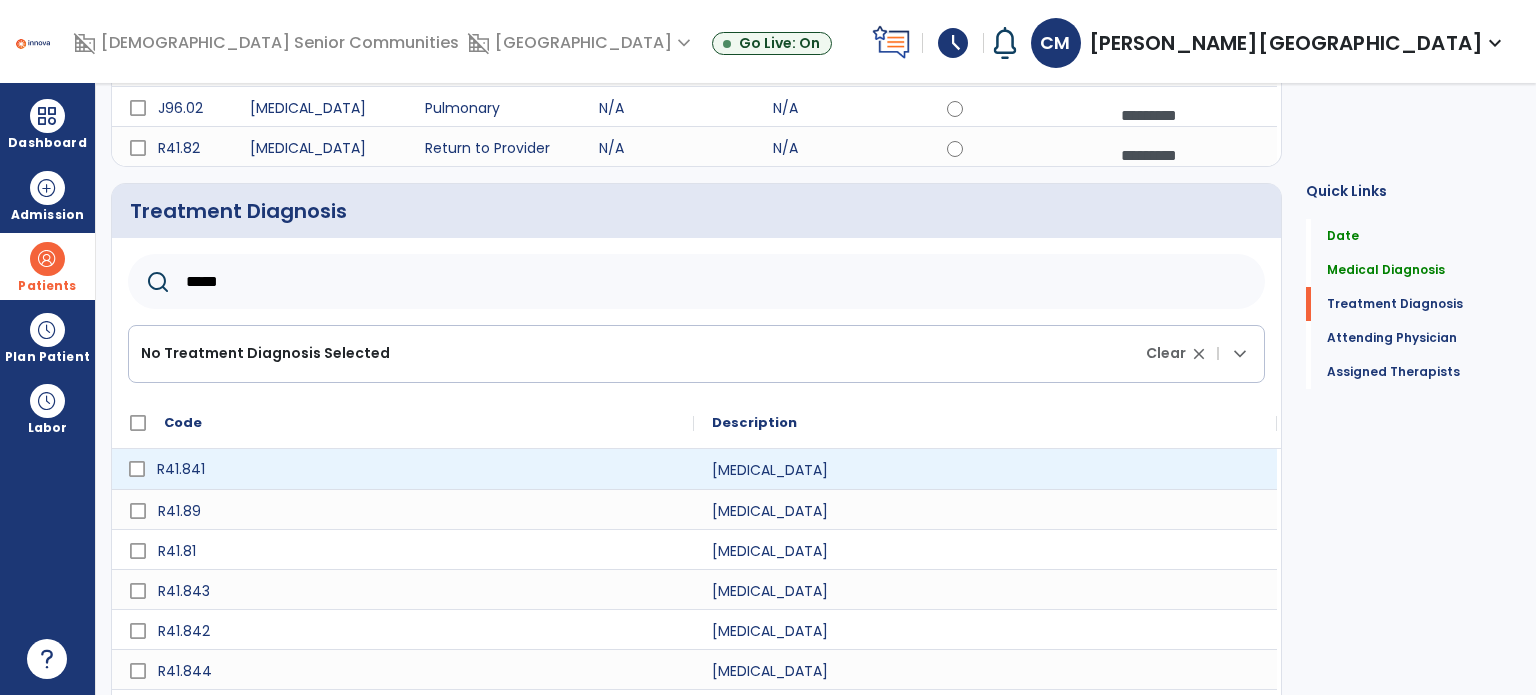 click on "R41.841" at bounding box center (417, 469) 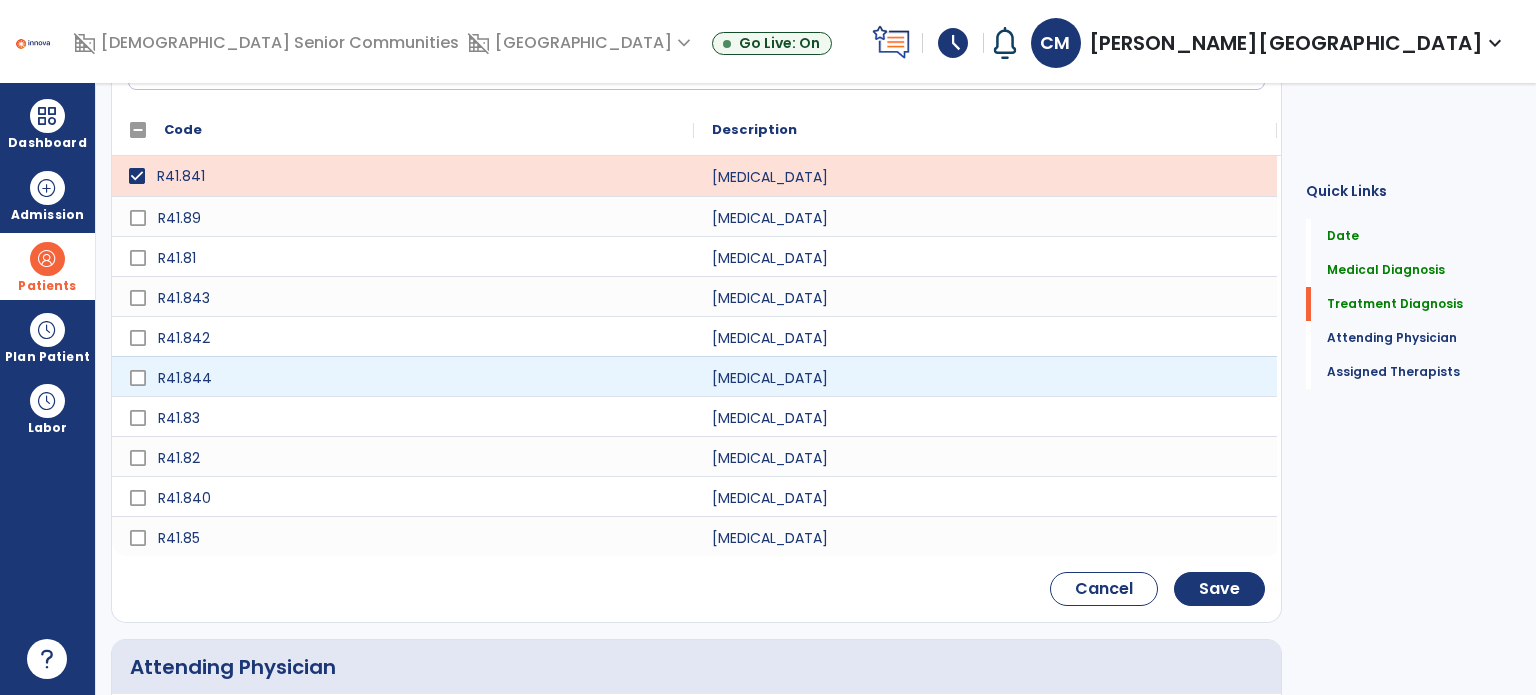 scroll, scrollTop: 690, scrollLeft: 0, axis: vertical 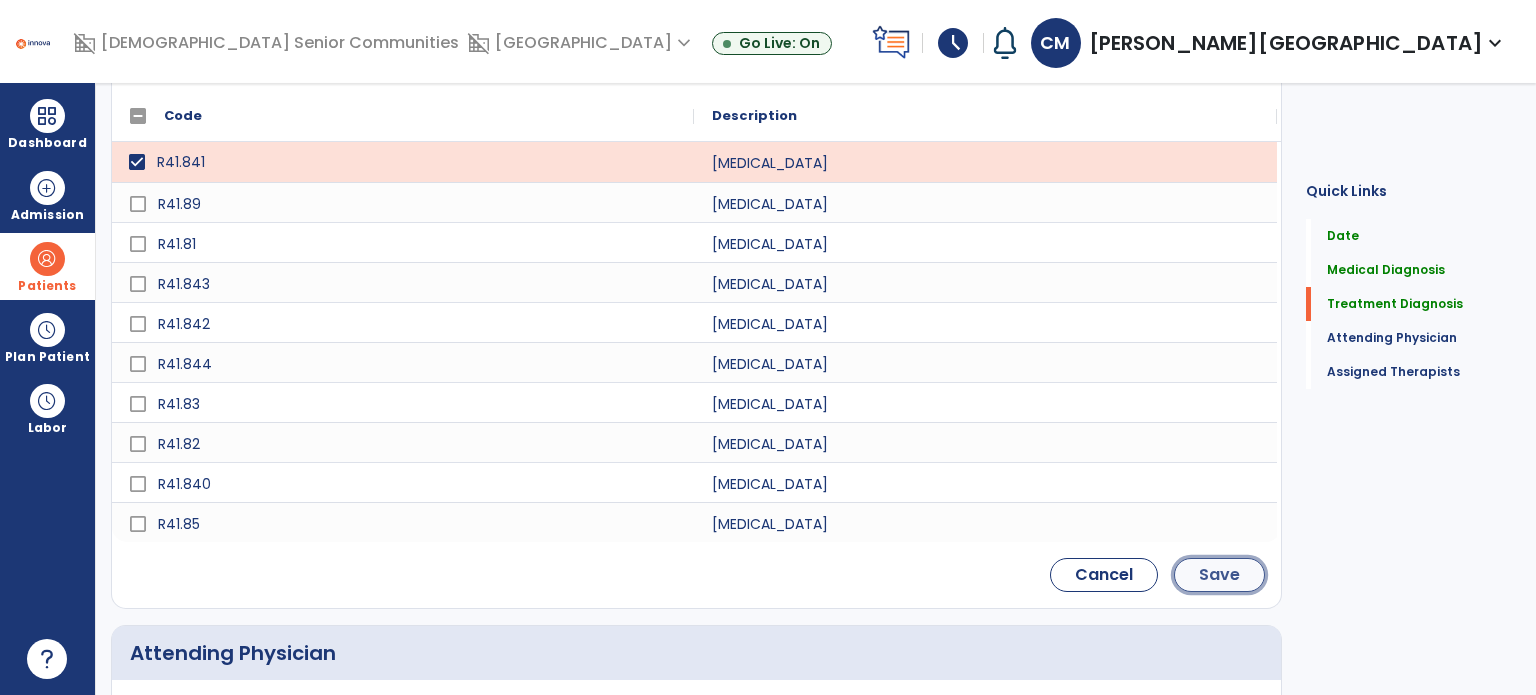 click on "Save" 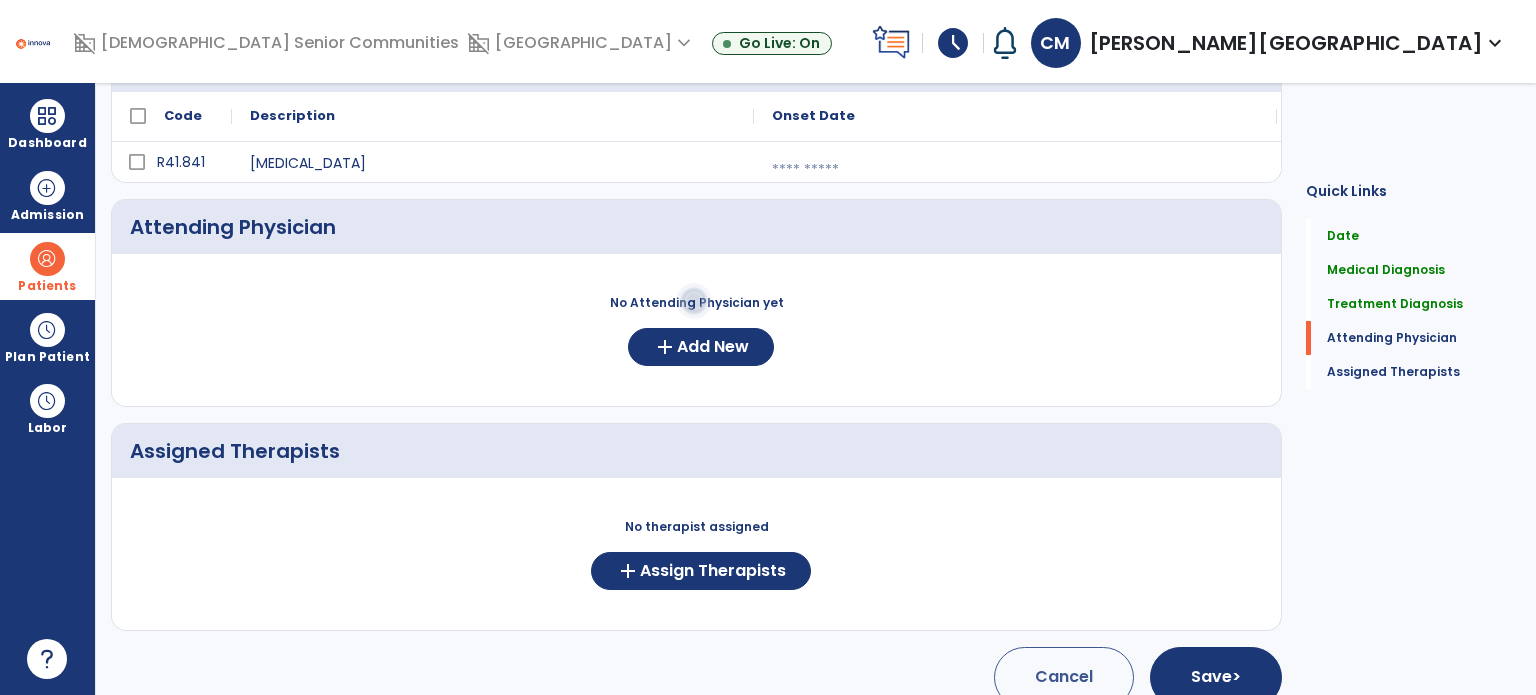 scroll, scrollTop: 549, scrollLeft: 0, axis: vertical 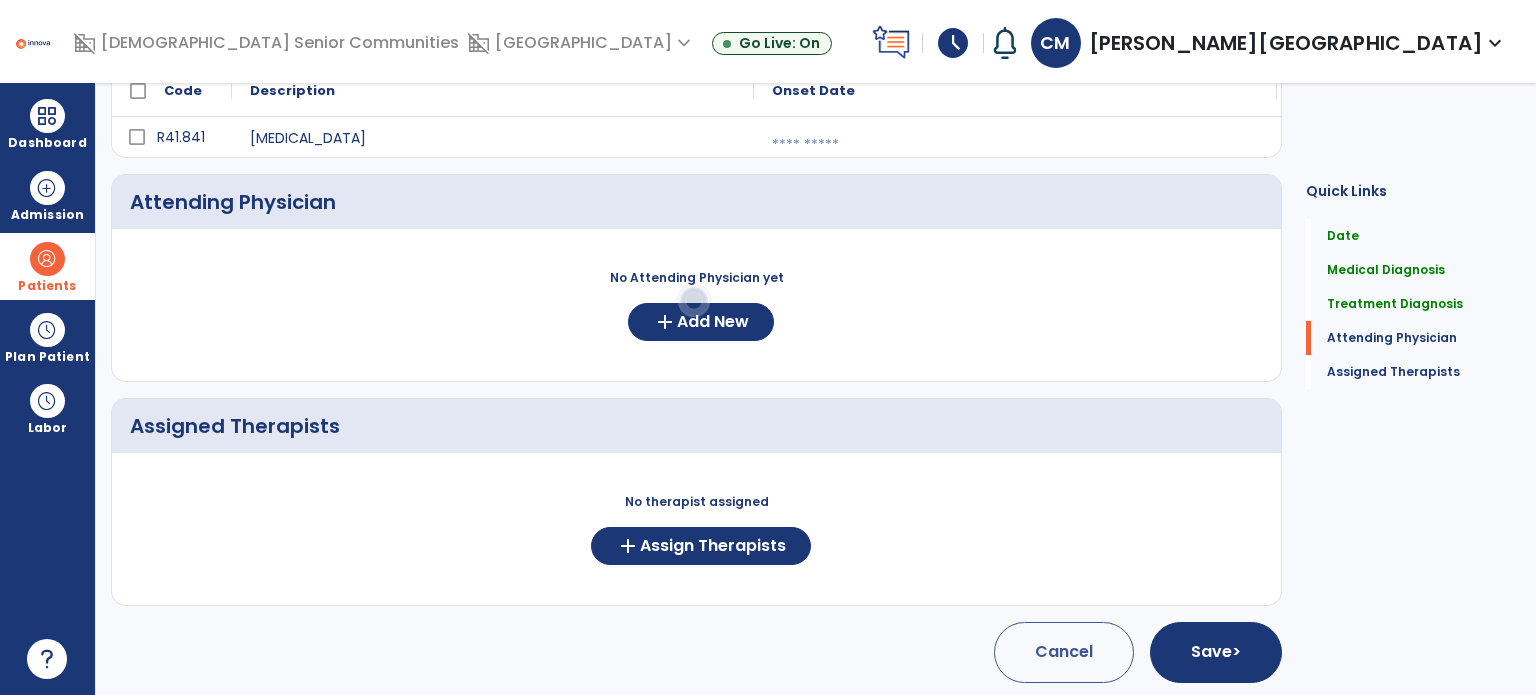 click 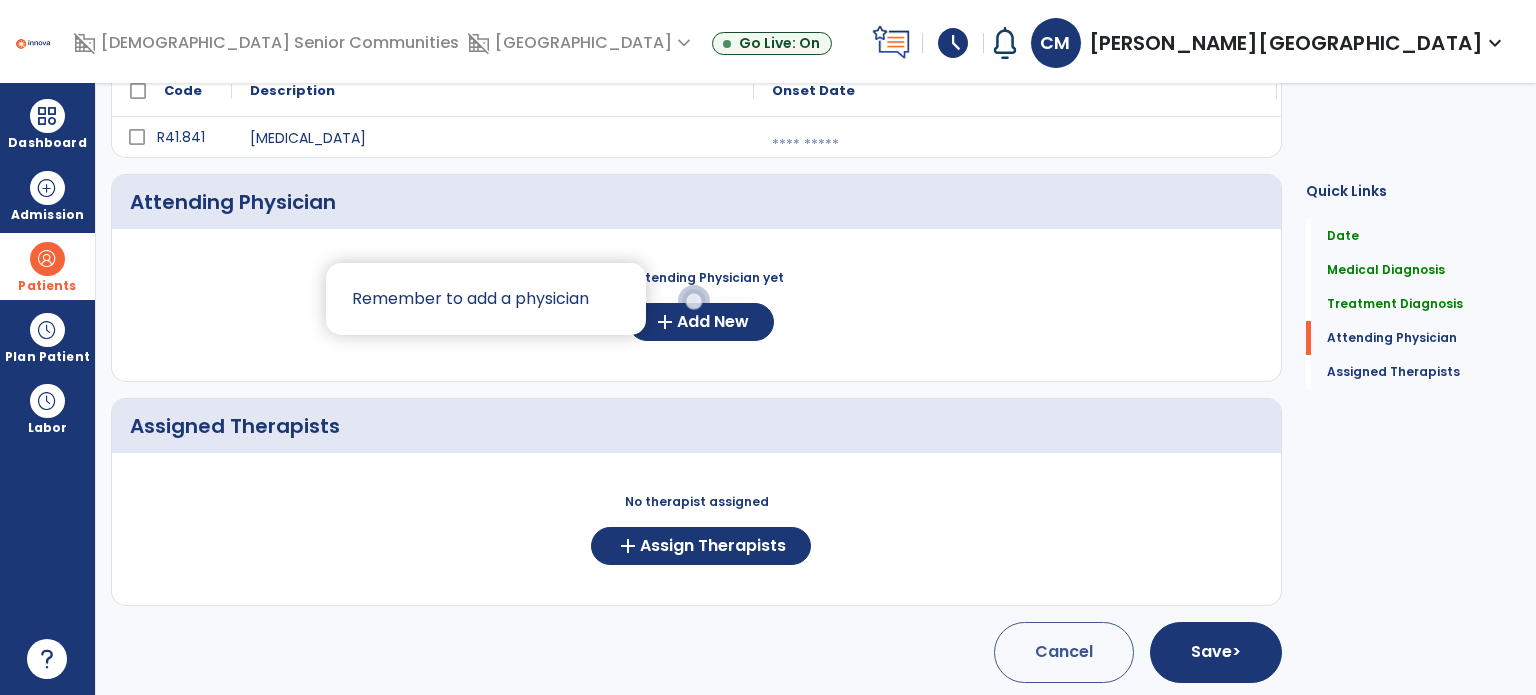 click at bounding box center (768, 347) 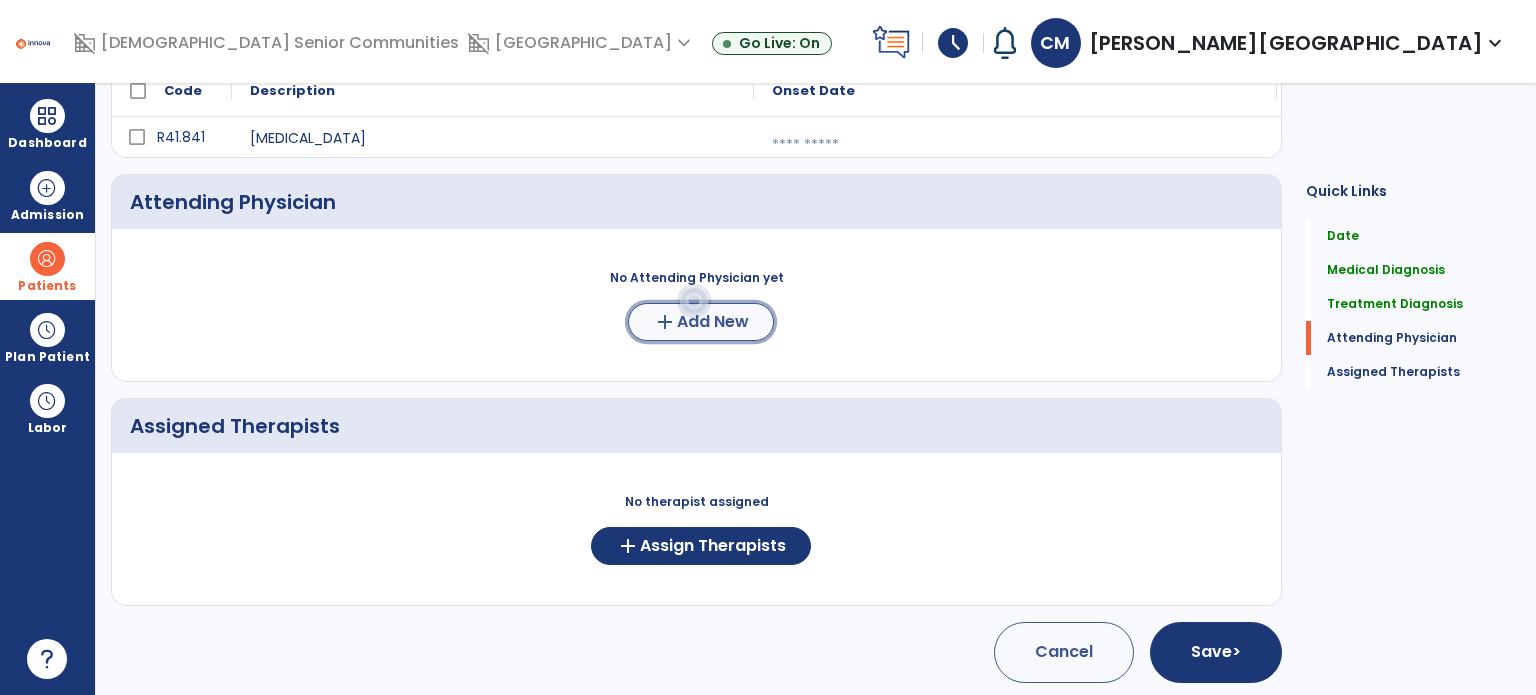 click on "Add New" 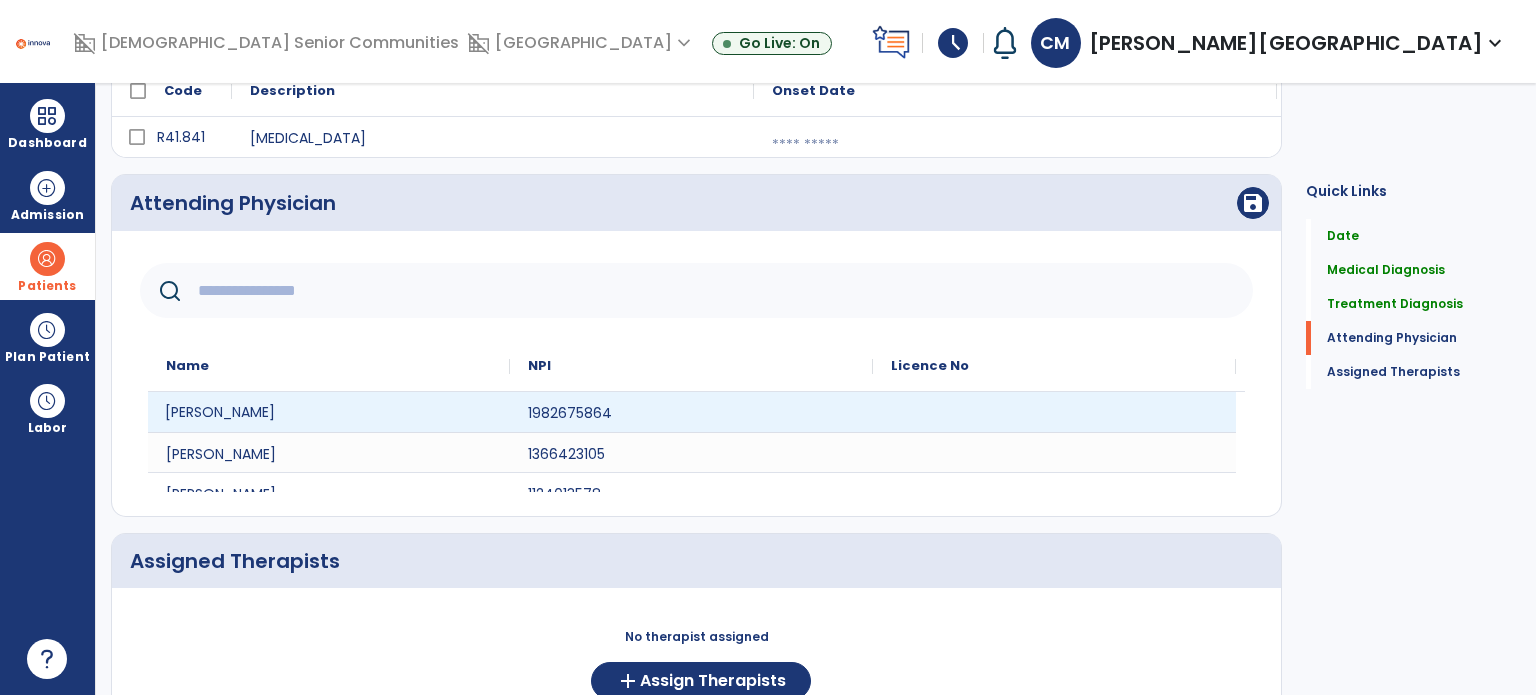 click on "[PERSON_NAME]" 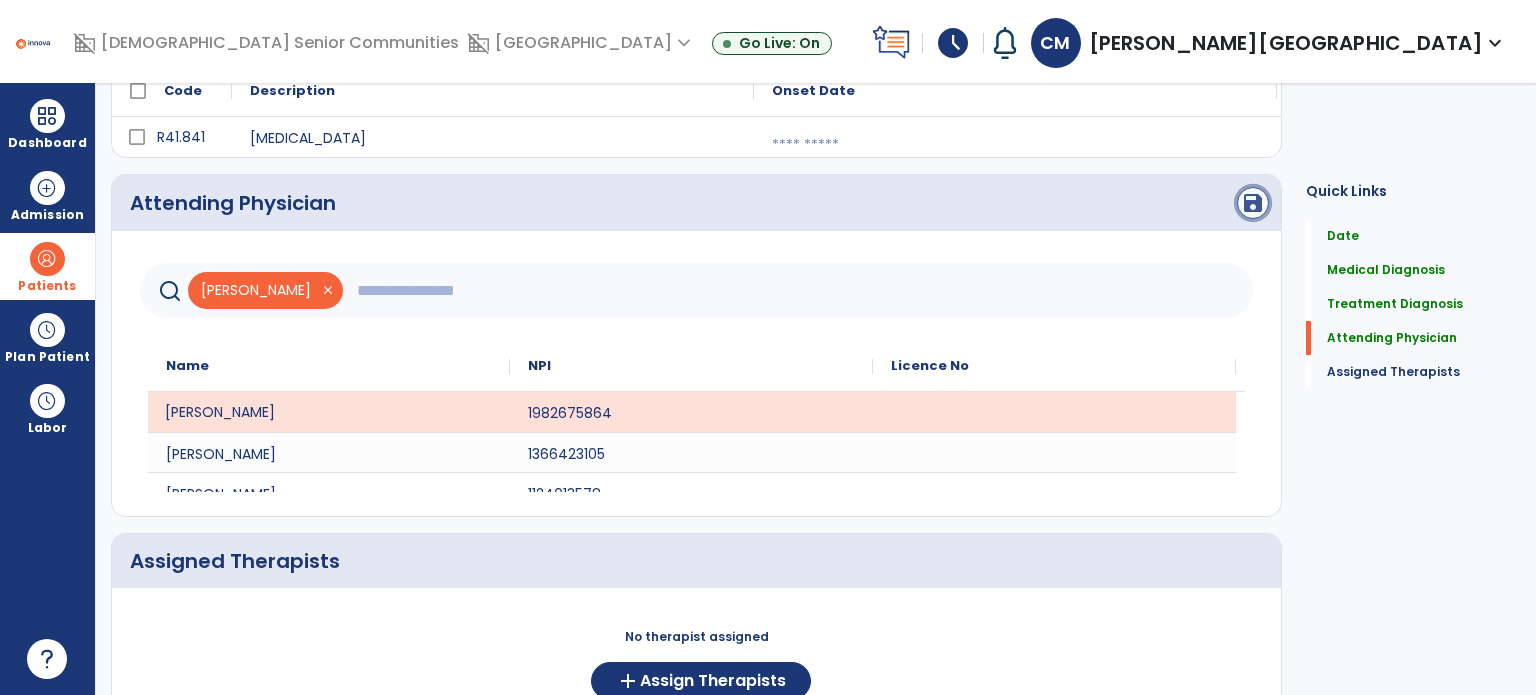 click on "save" 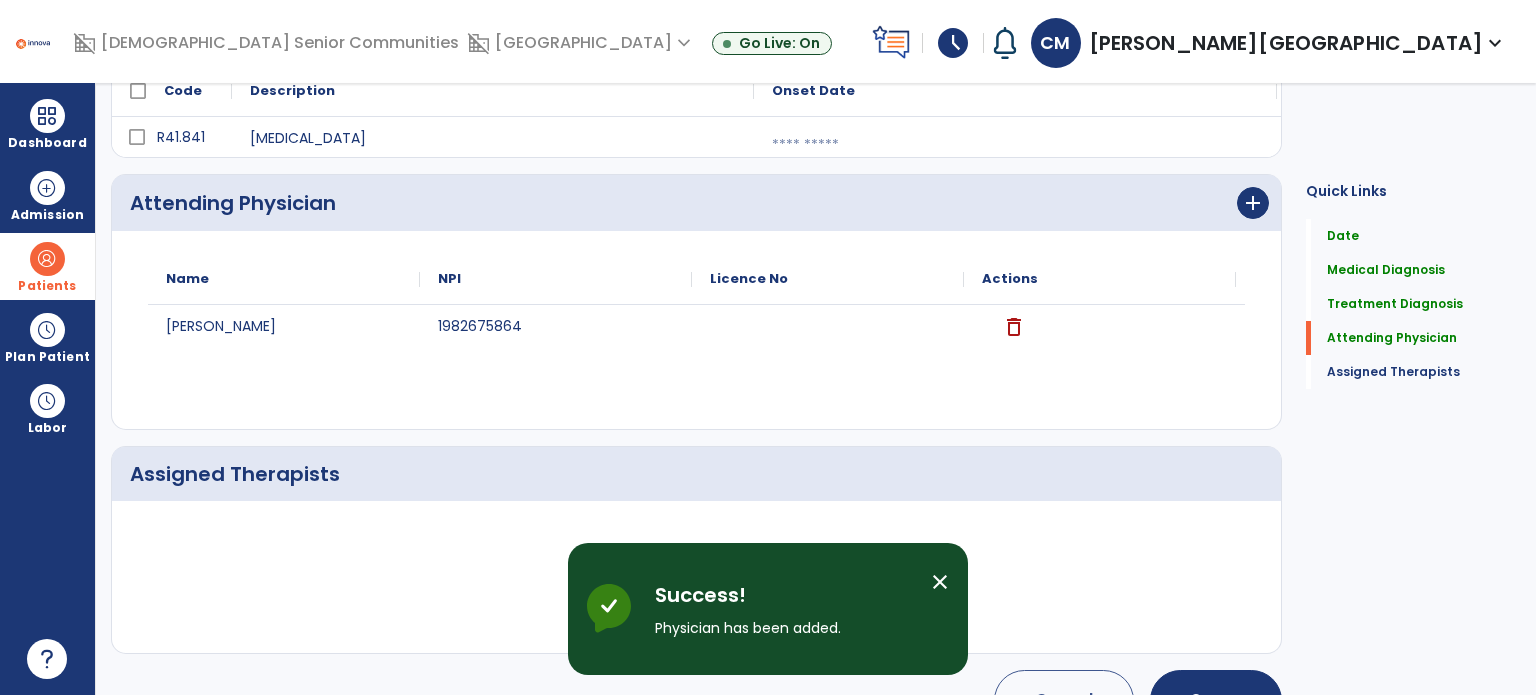 click on "close" at bounding box center (940, 582) 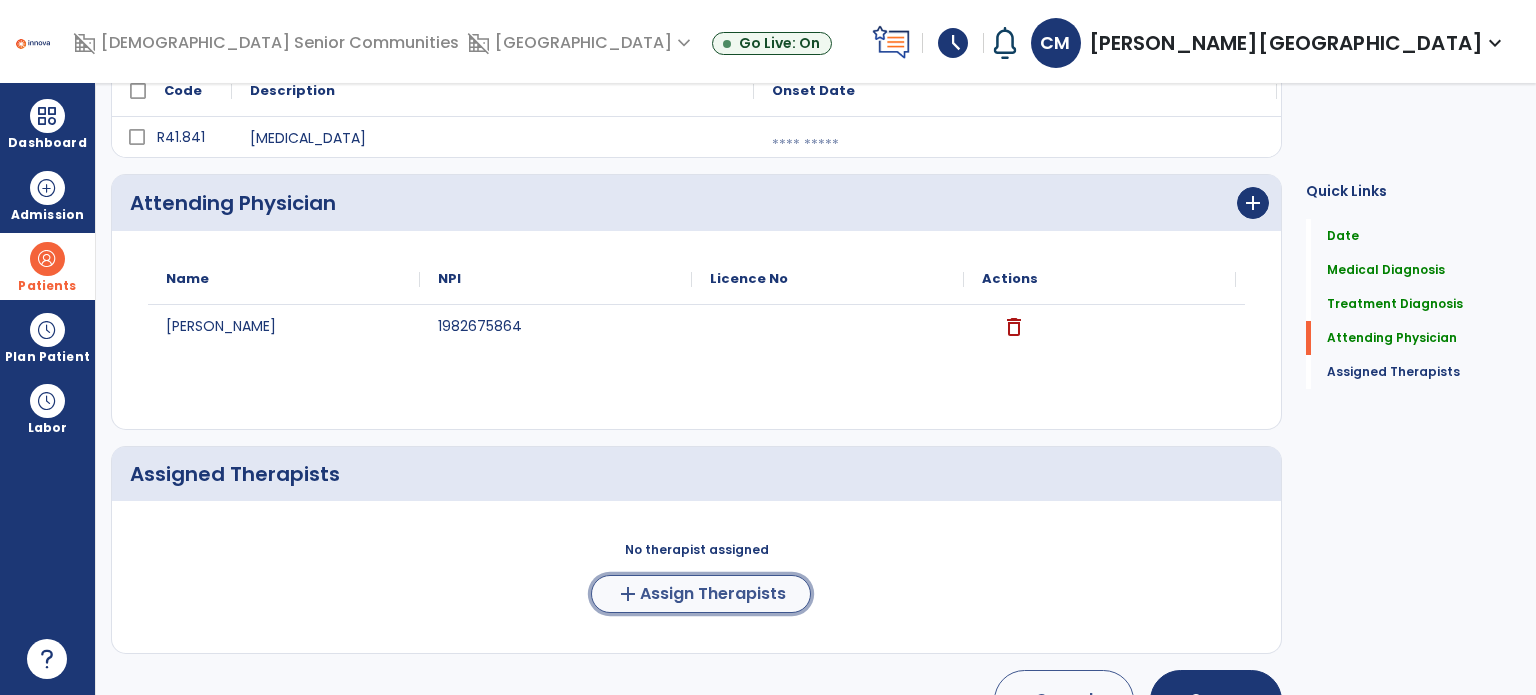 click on "Assign Therapists" 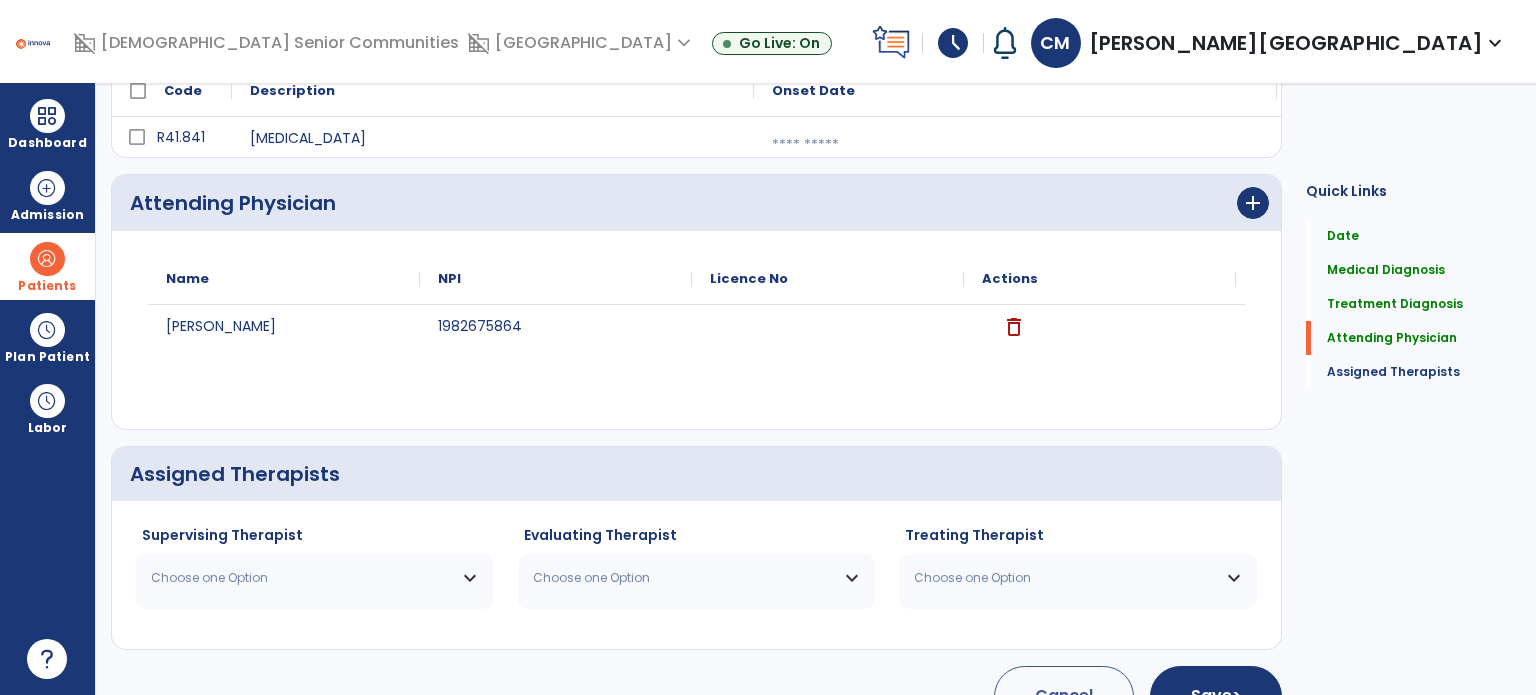 click on "Choose one Option" at bounding box center [302, 578] 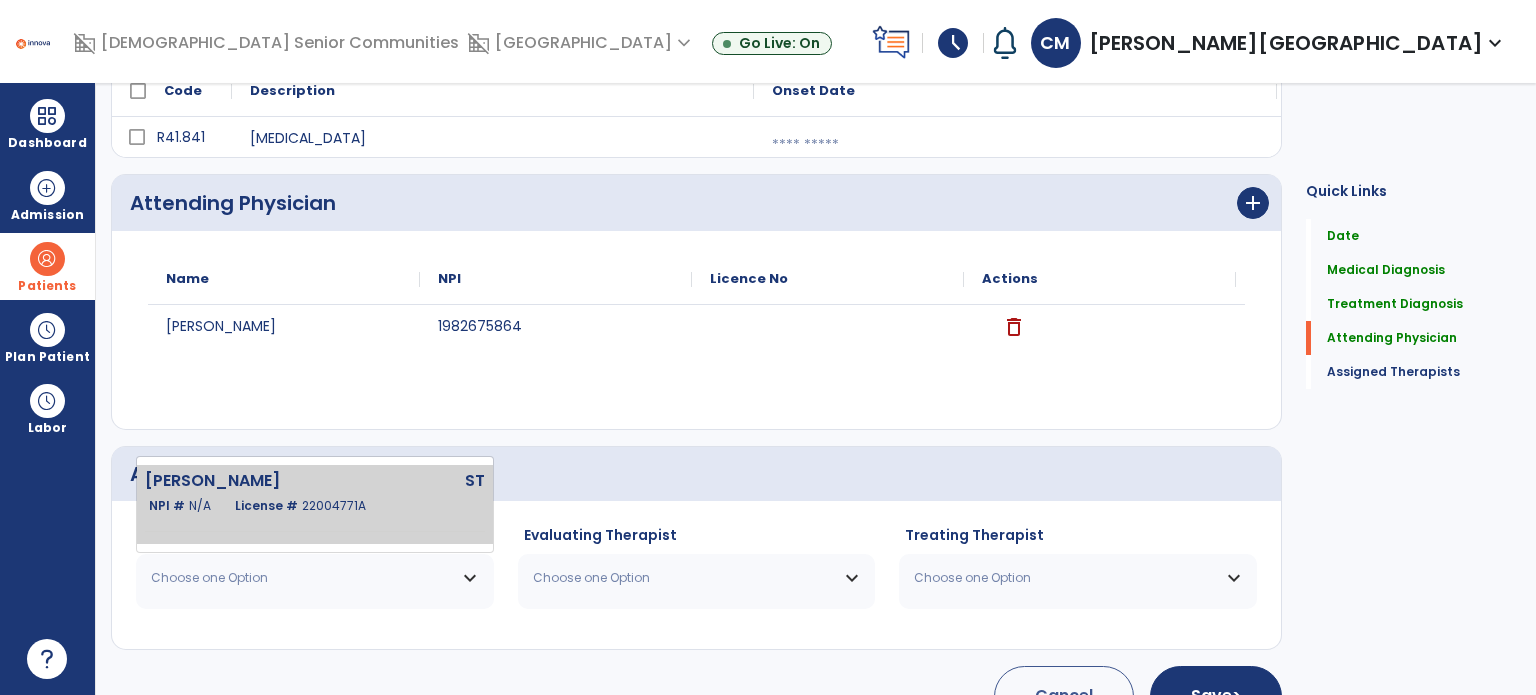 click on "[PERSON_NAME]  ST   NPI #  N/A   License #  22004771A" 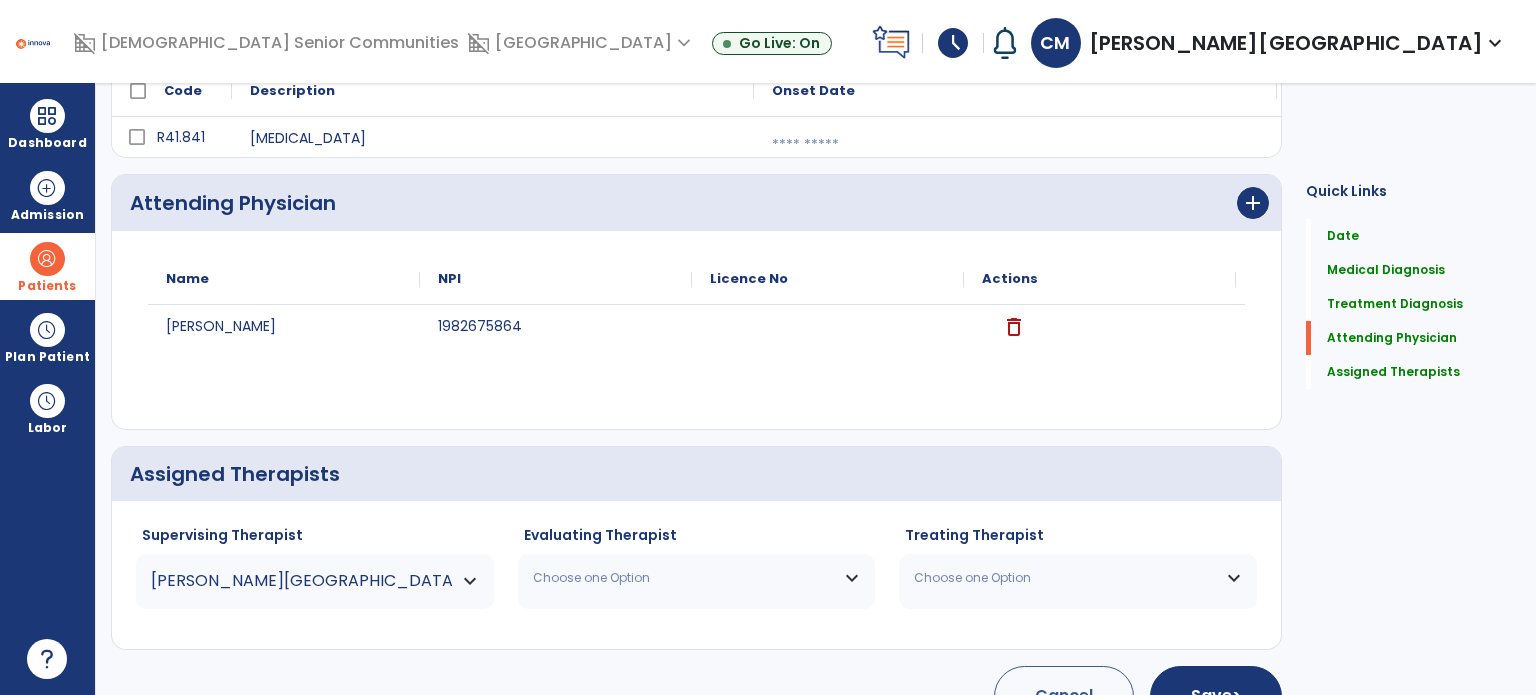 click on "Choose one Option" at bounding box center (697, 578) 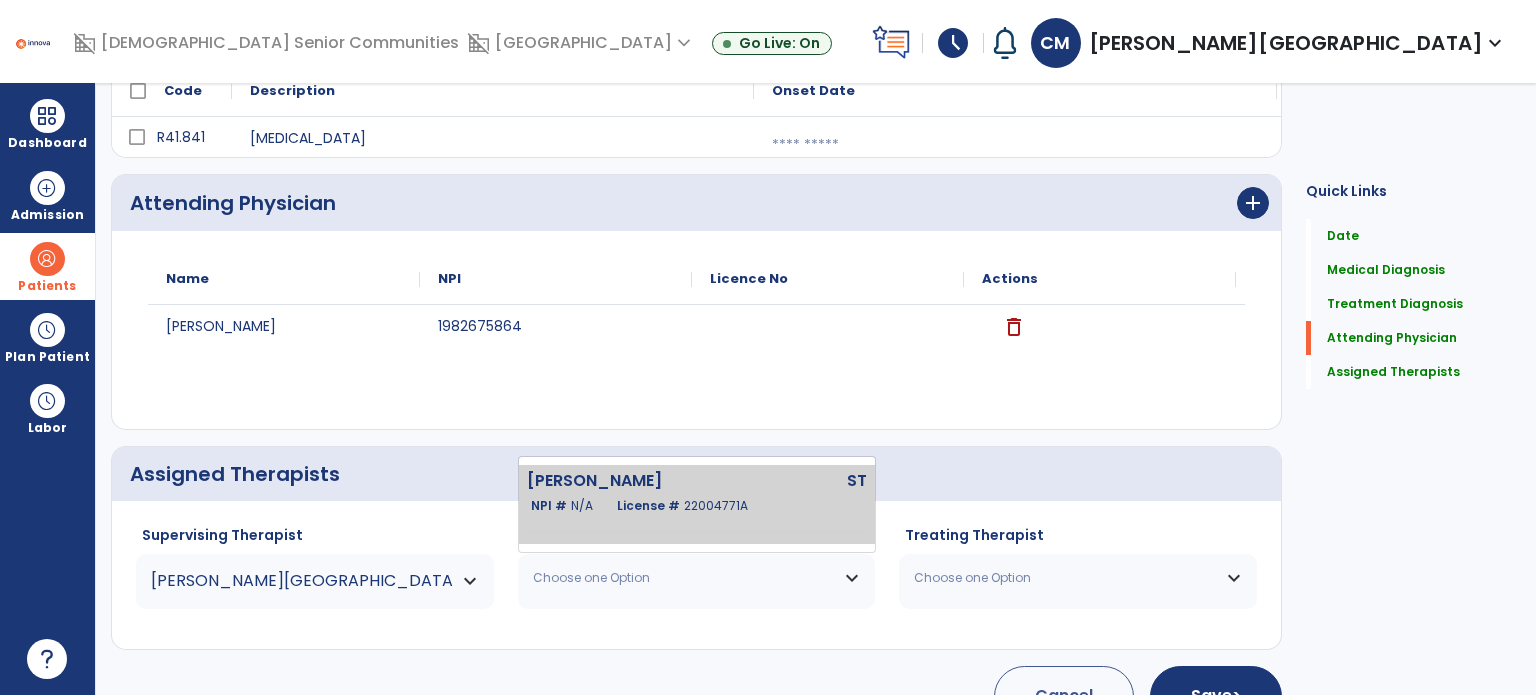 click on "[PERSON_NAME]  ST   NPI #  N/A   License #  22004771A" 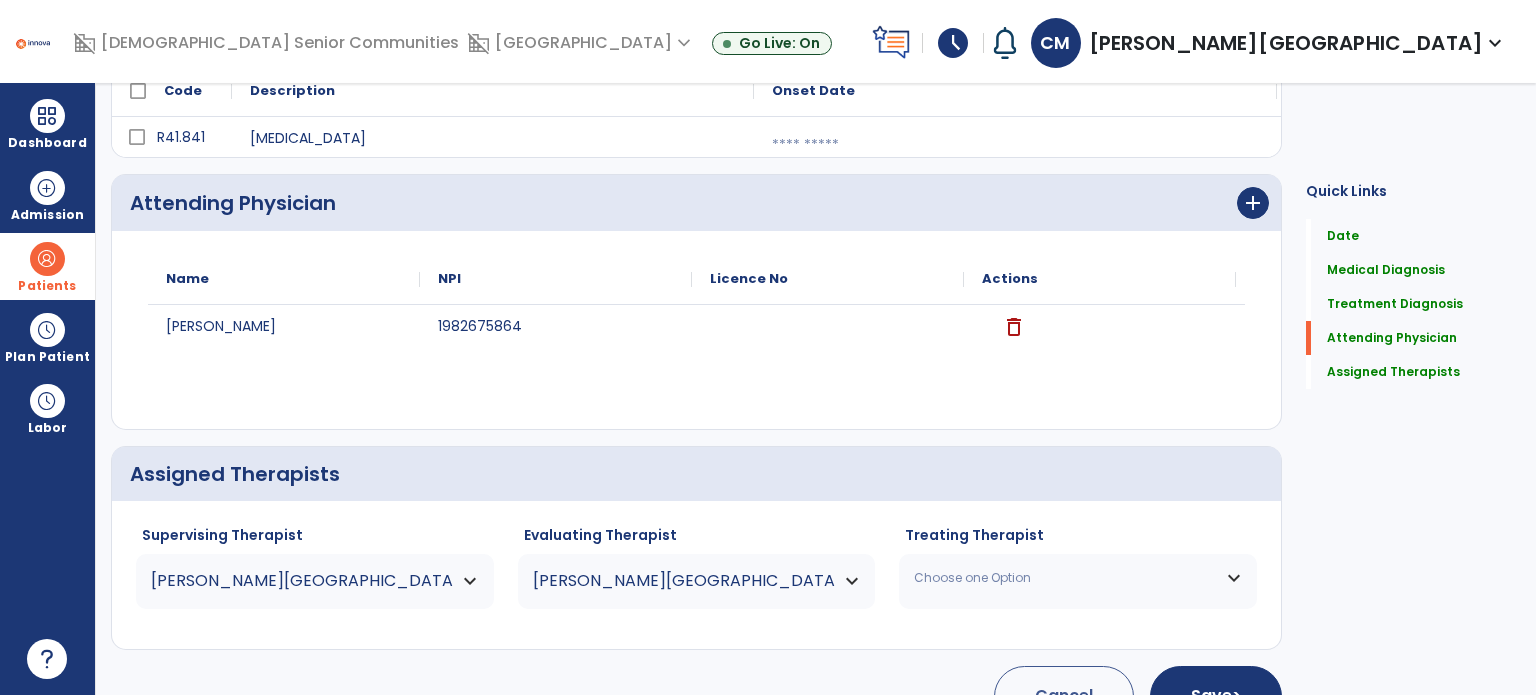 click on "Choose one Option" at bounding box center [1065, 578] 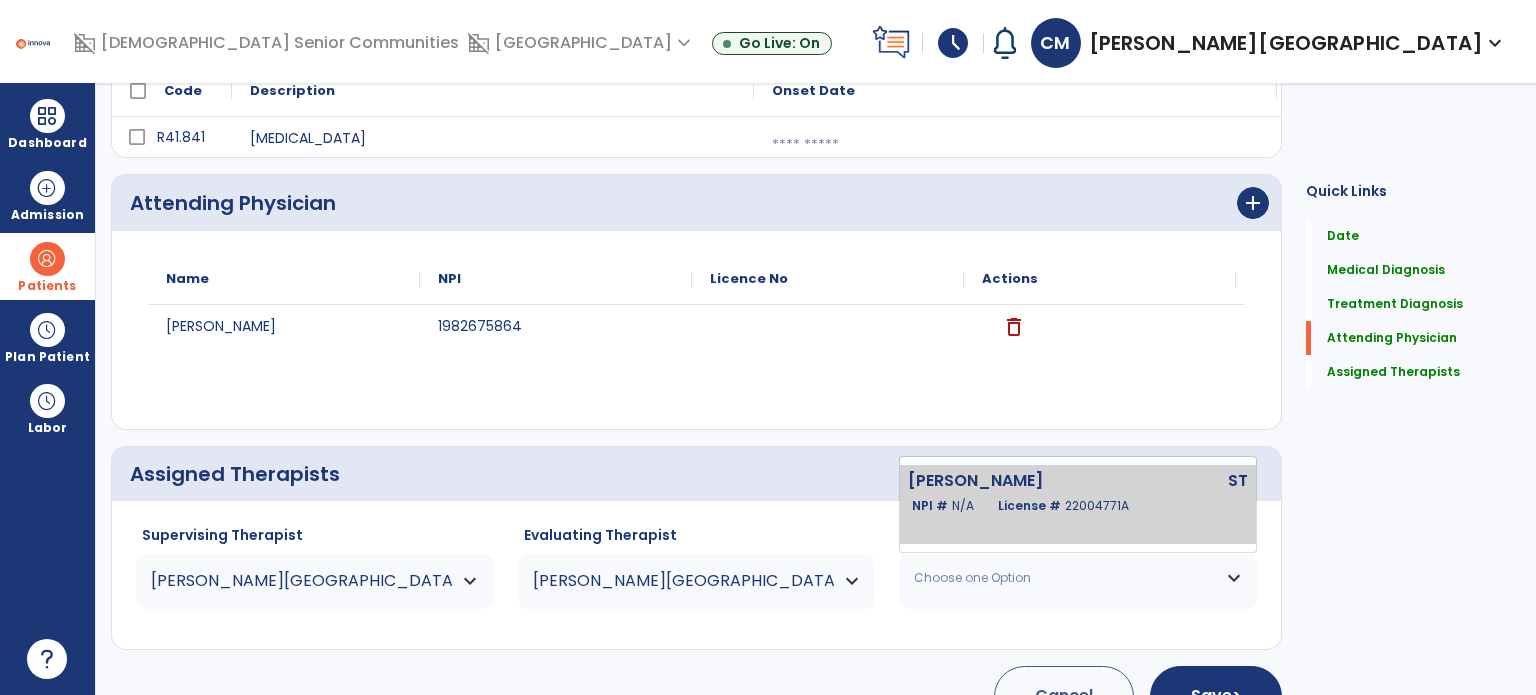 click on "NPI #  N/A   License #  22004771A" 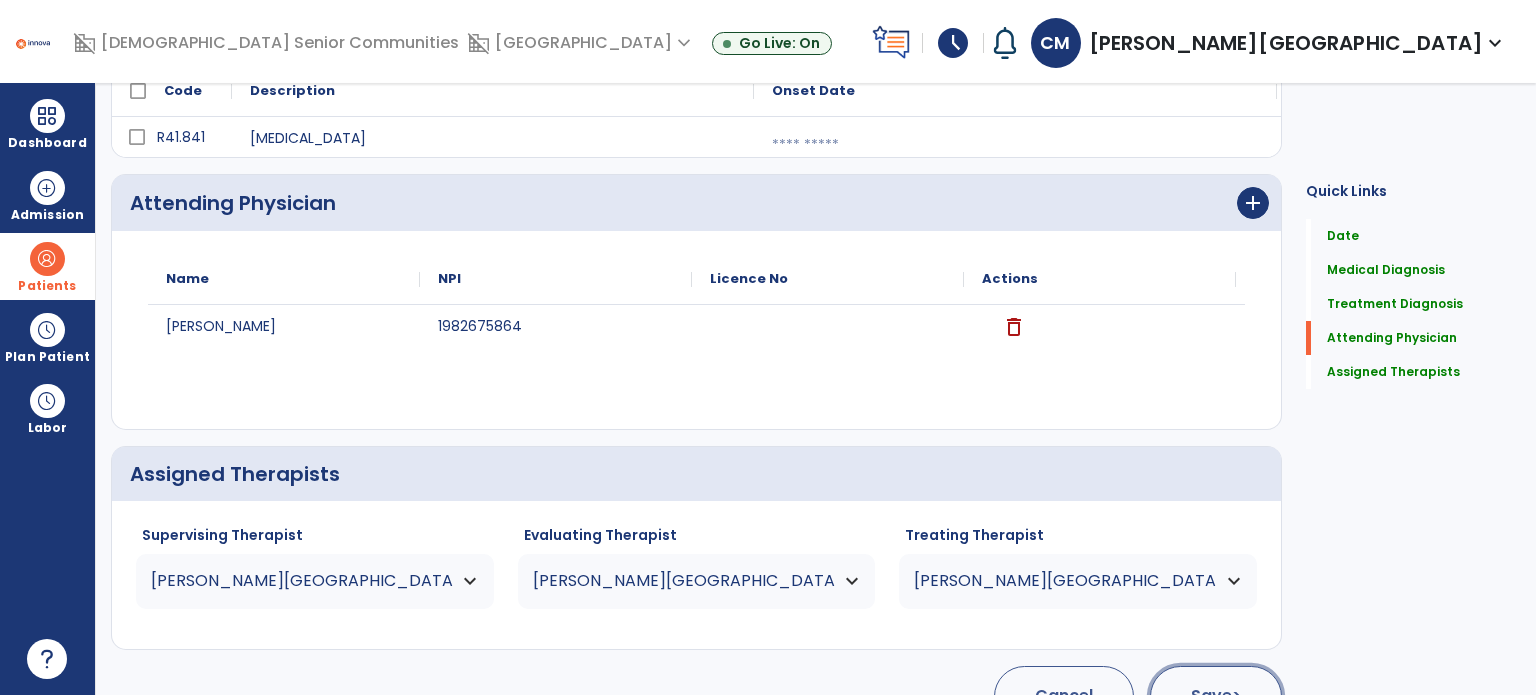 click on "Save  >" 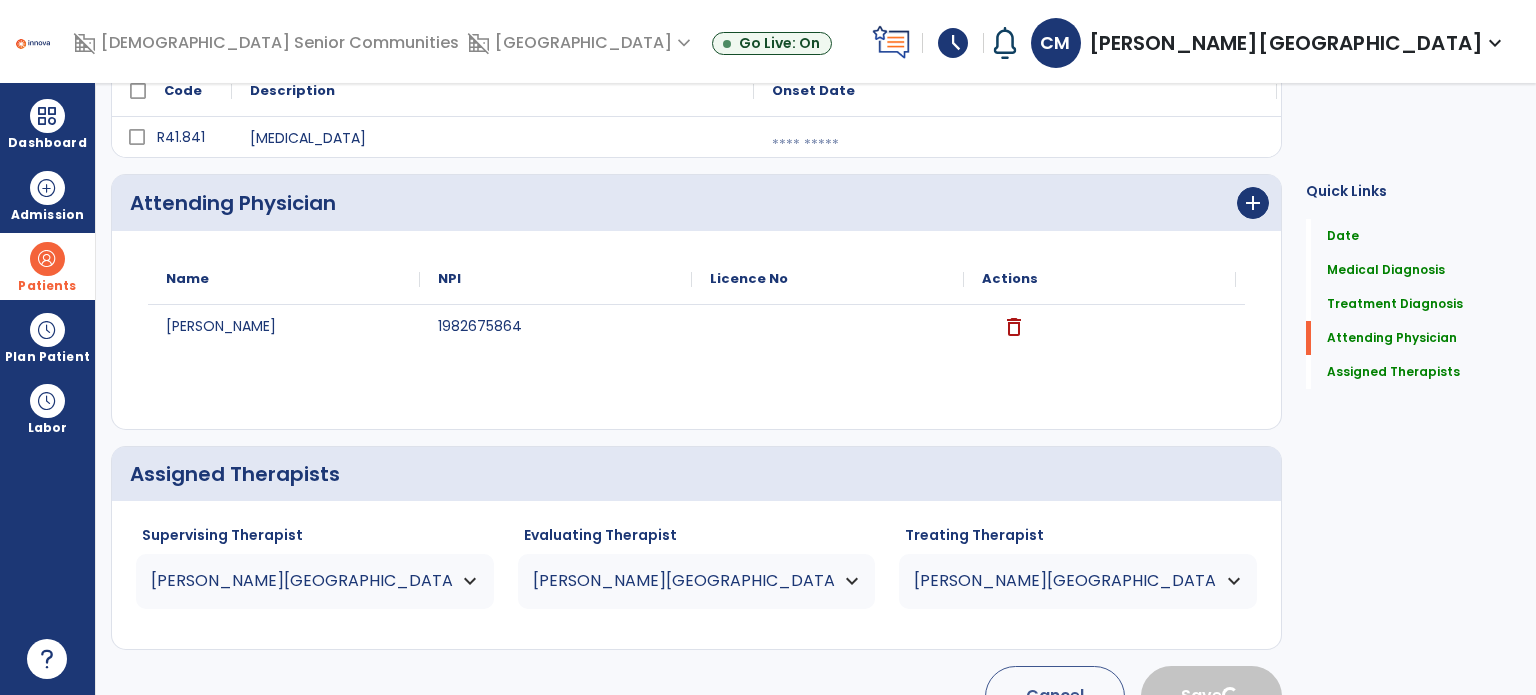 type 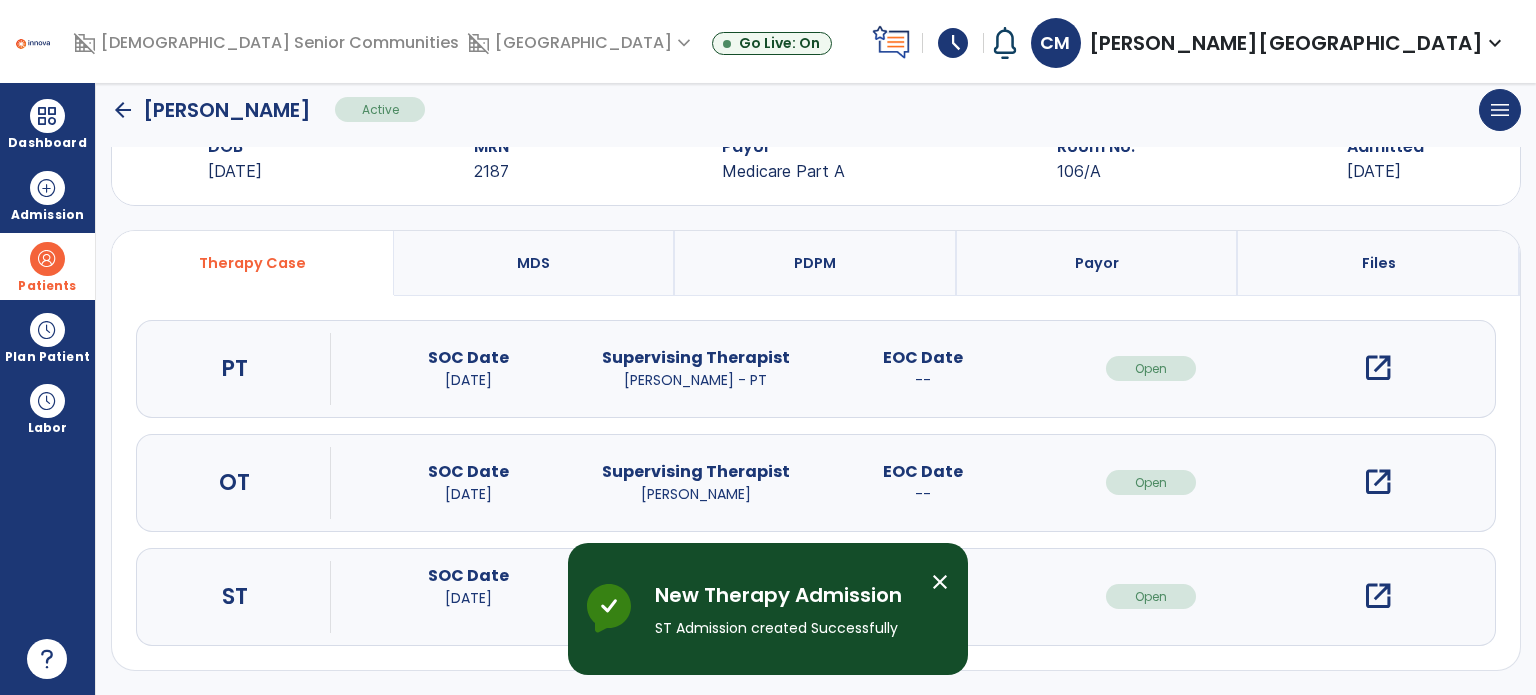 scroll, scrollTop: 62, scrollLeft: 0, axis: vertical 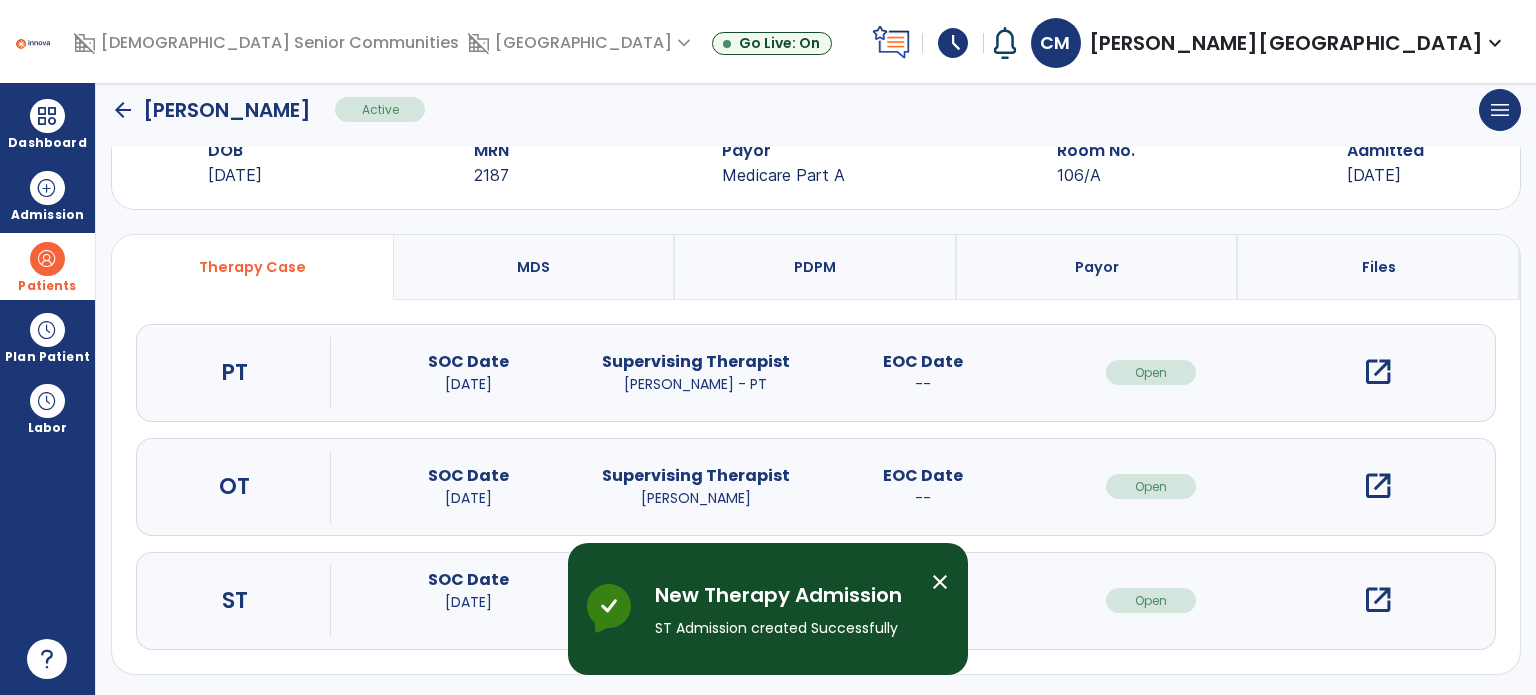 click on "open_in_new" at bounding box center [1378, 600] 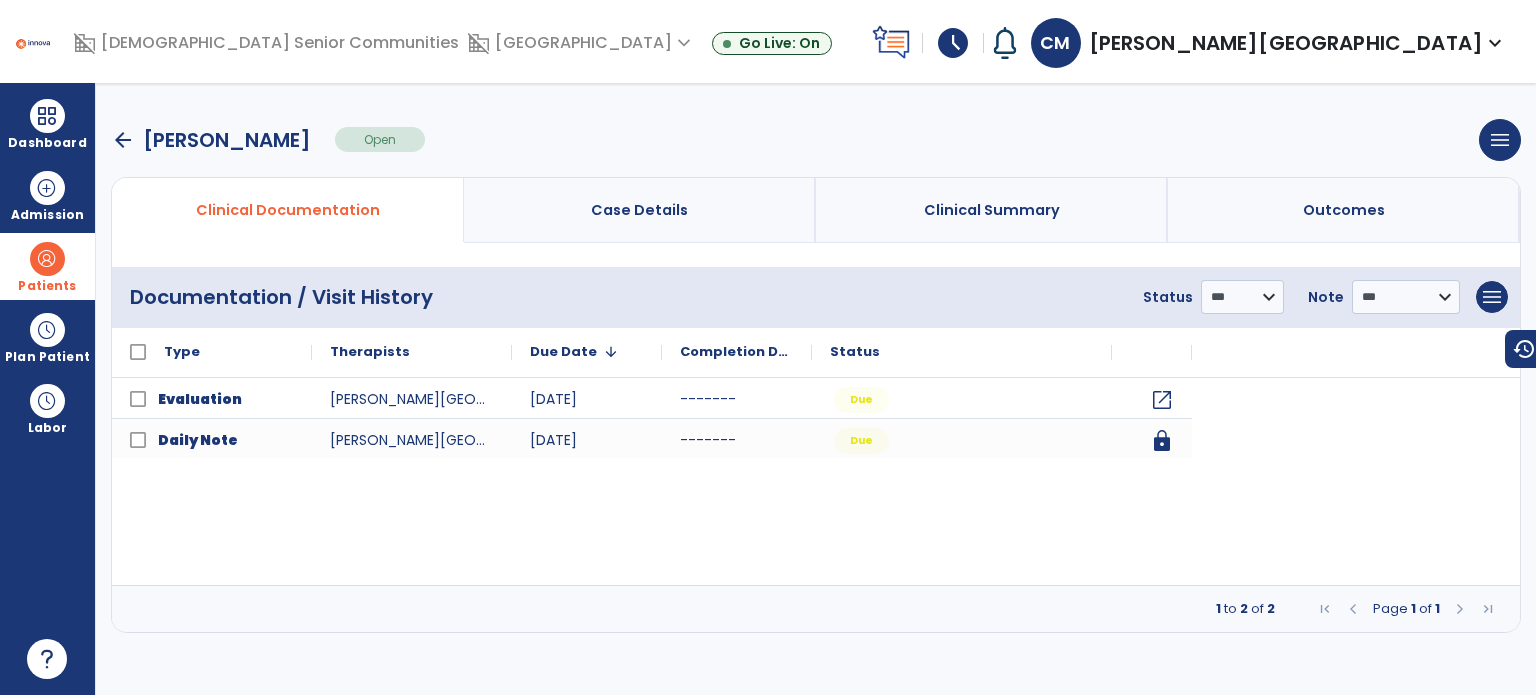scroll, scrollTop: 0, scrollLeft: 0, axis: both 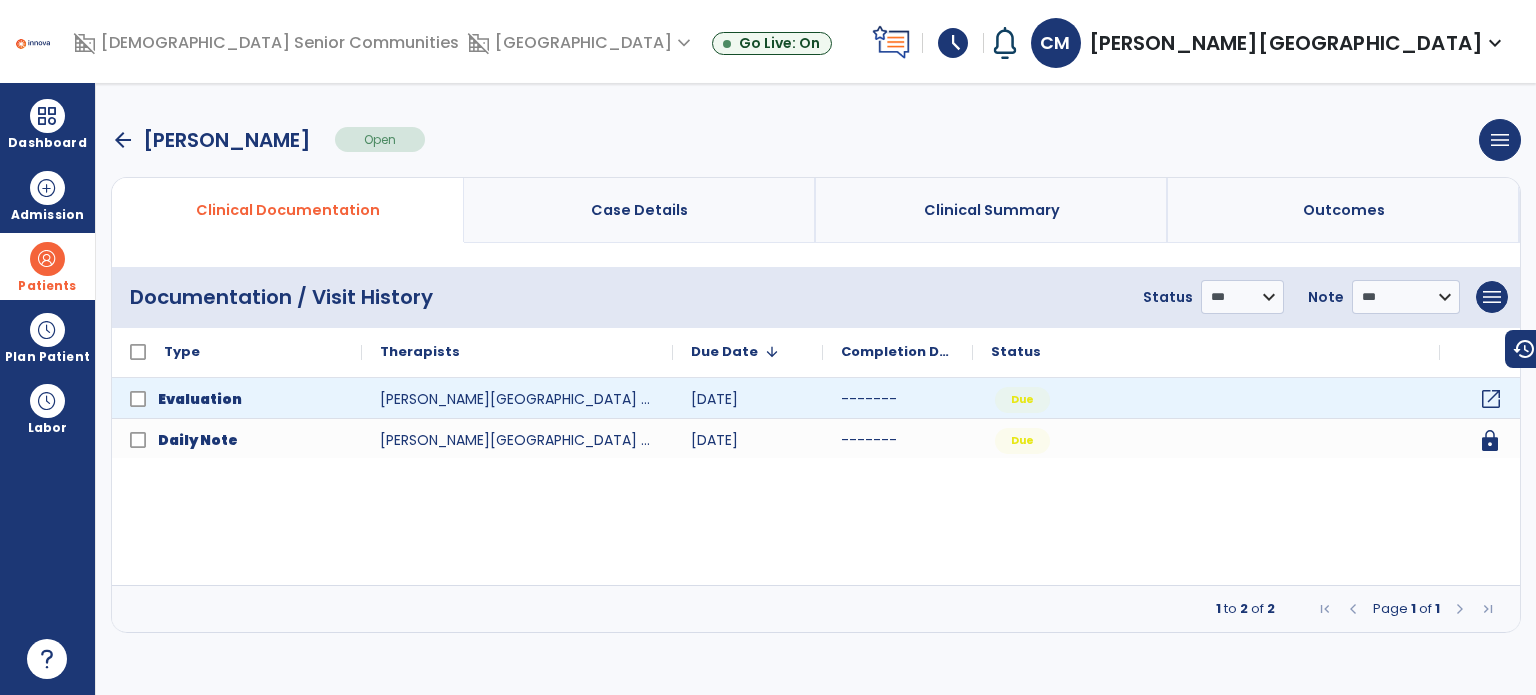 click on "open_in_new" 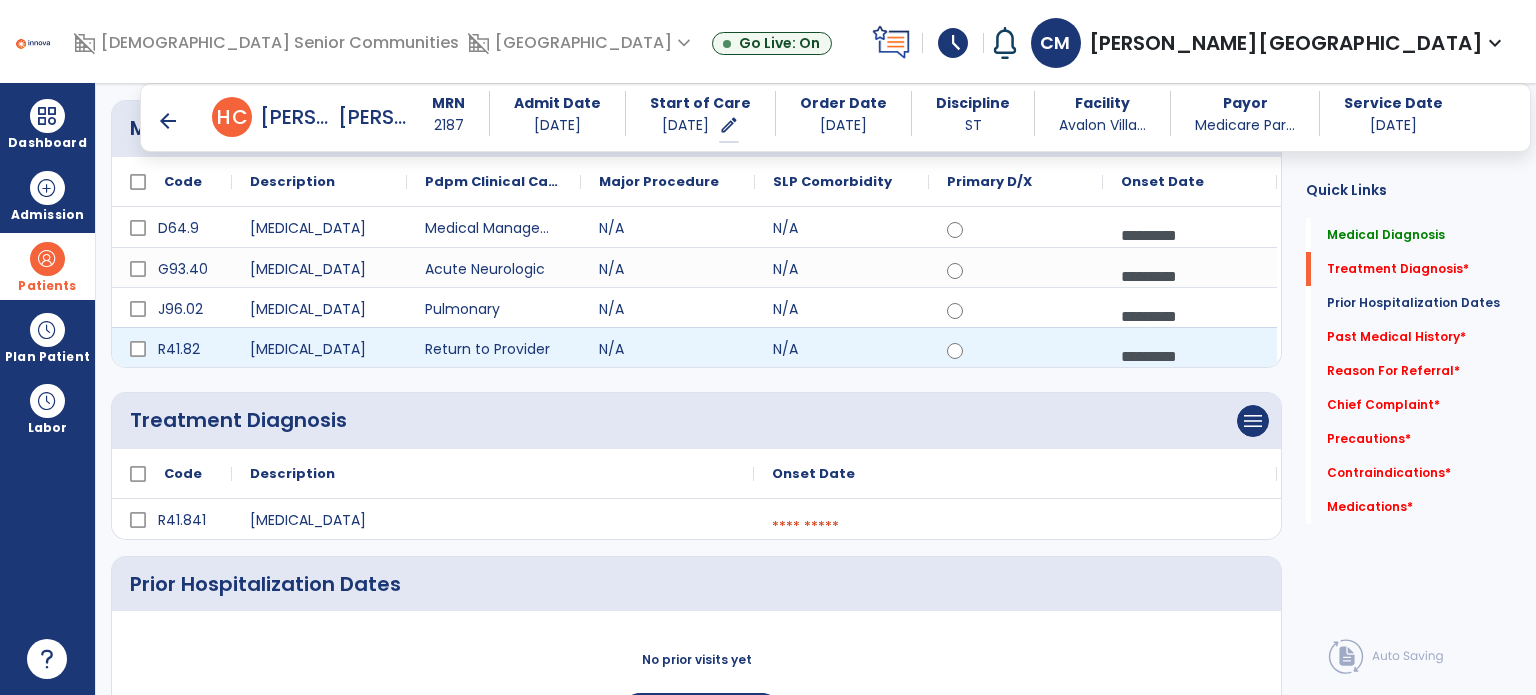 scroll, scrollTop: 367, scrollLeft: 0, axis: vertical 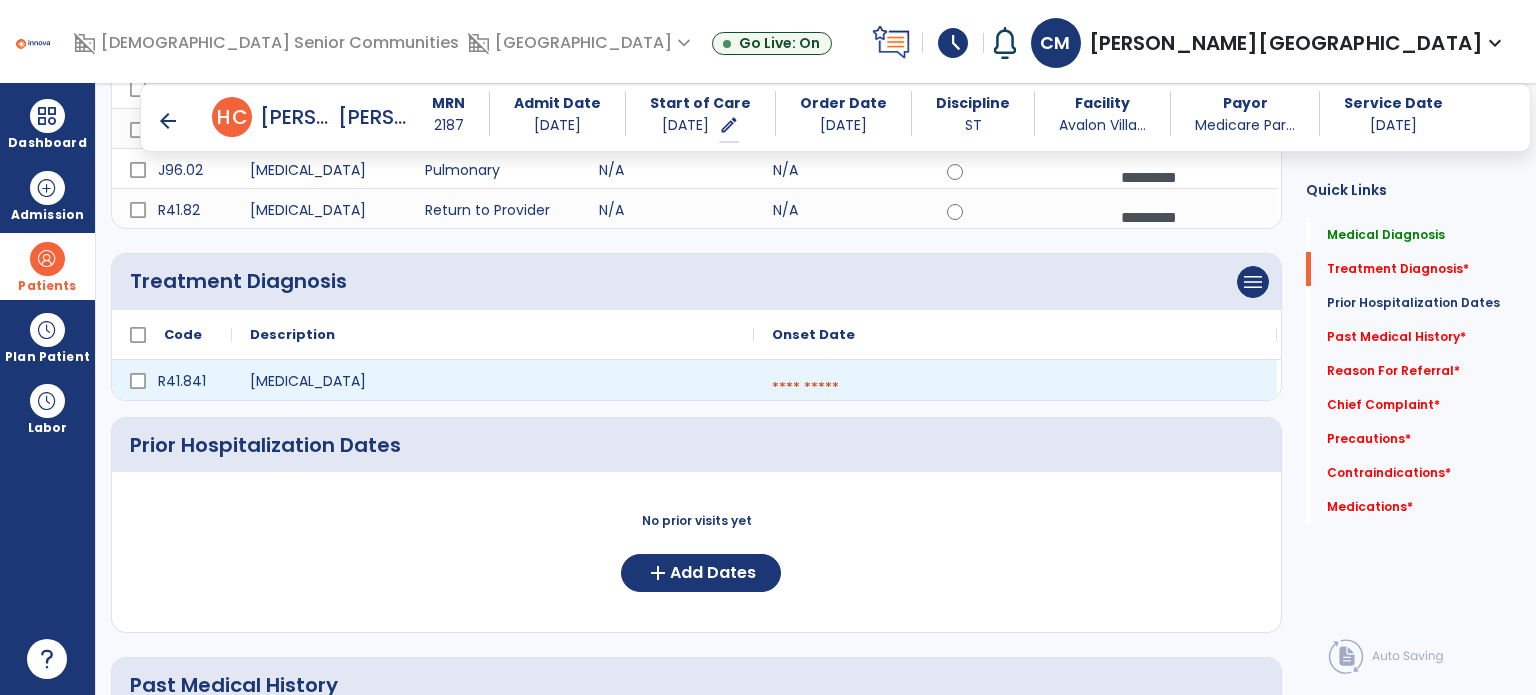 click at bounding box center [1015, 388] 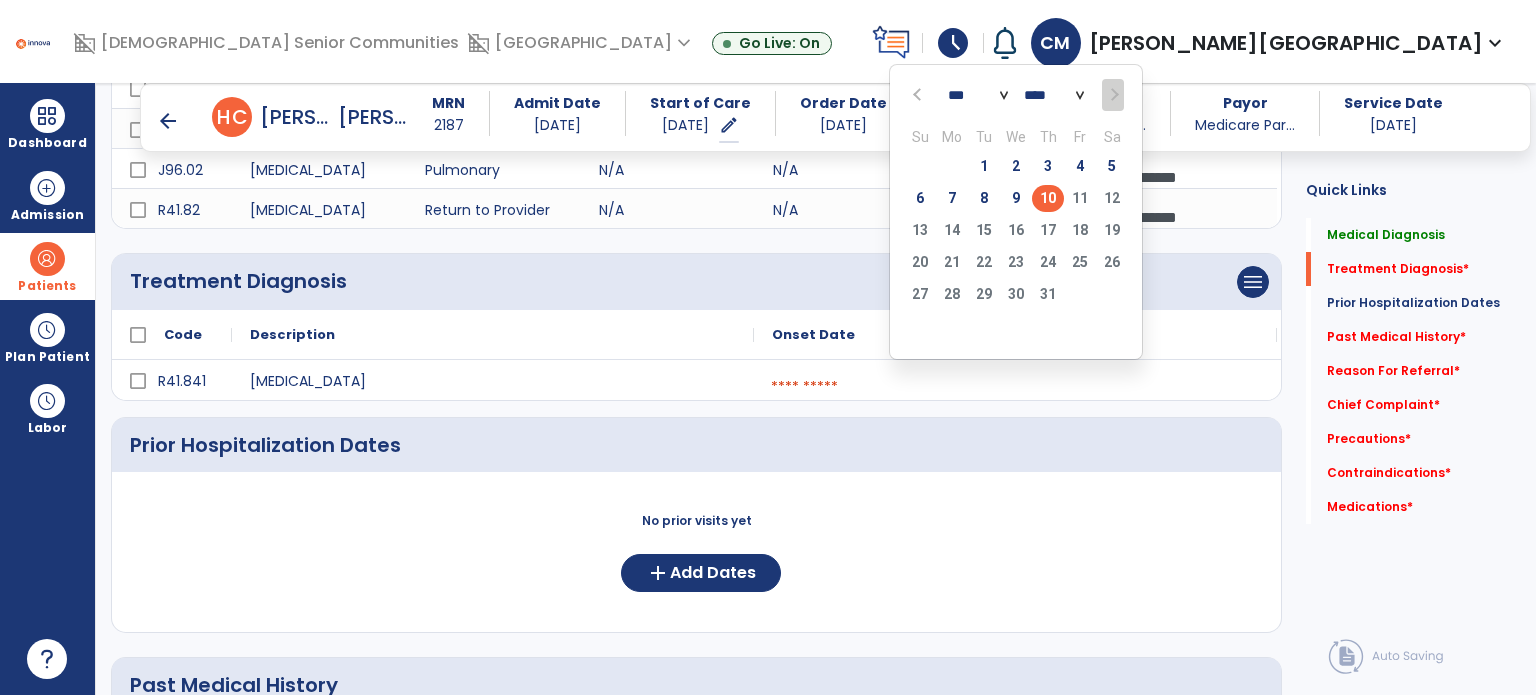 click on "10" 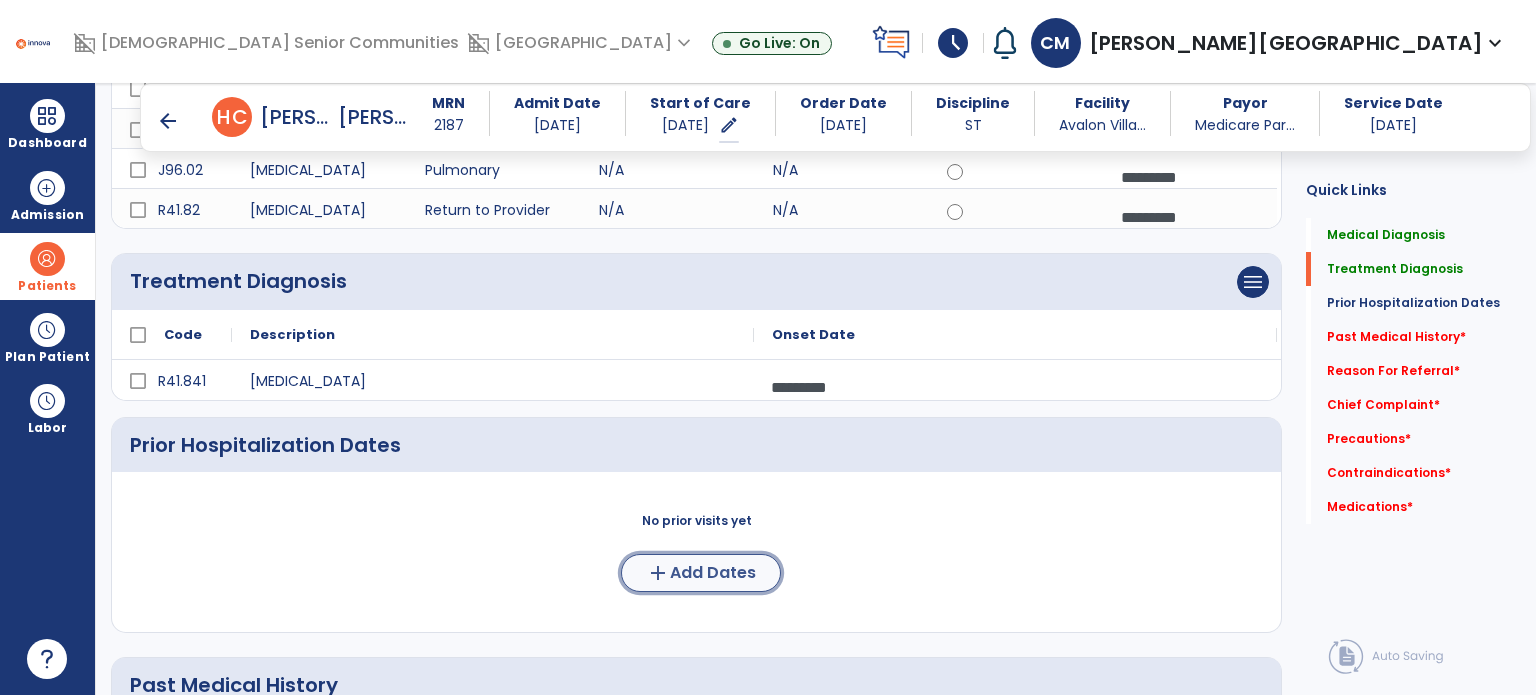 click on "Add Dates" 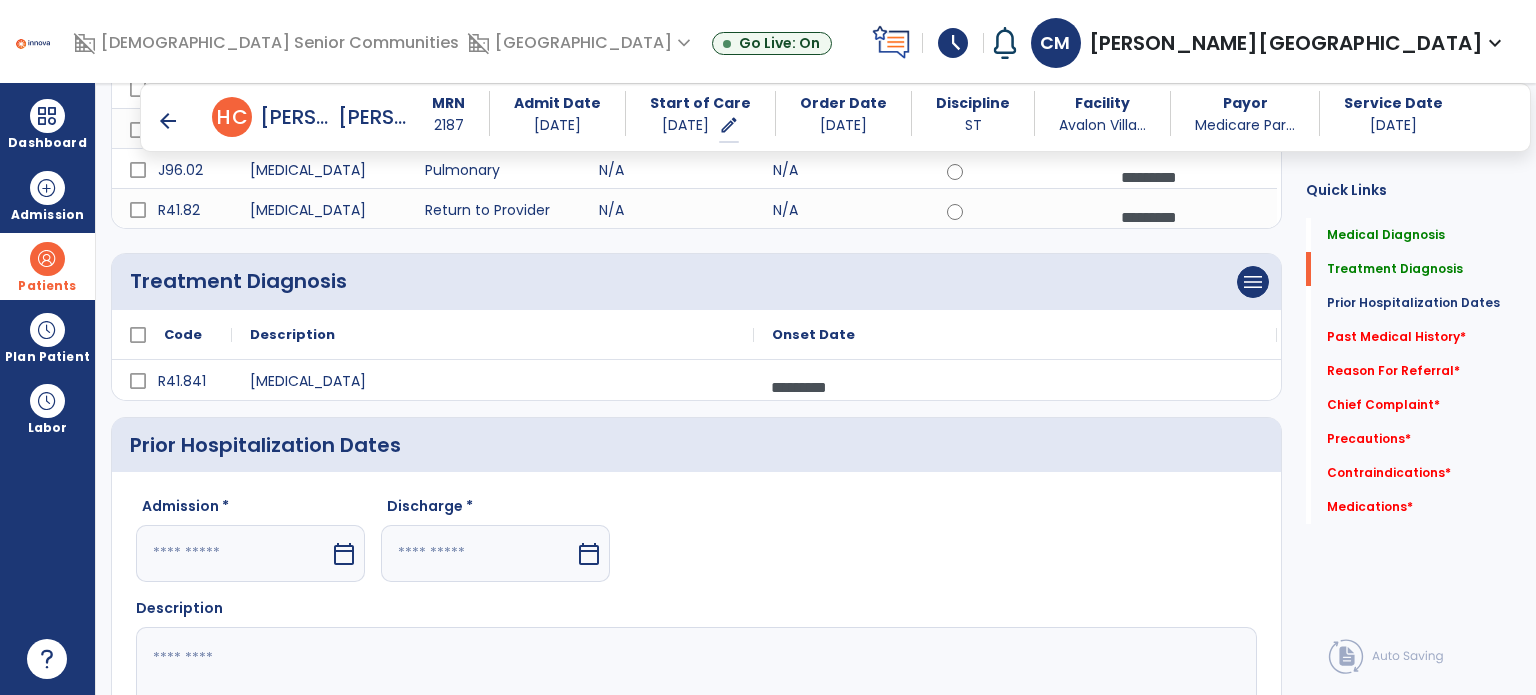 click at bounding box center [233, 553] 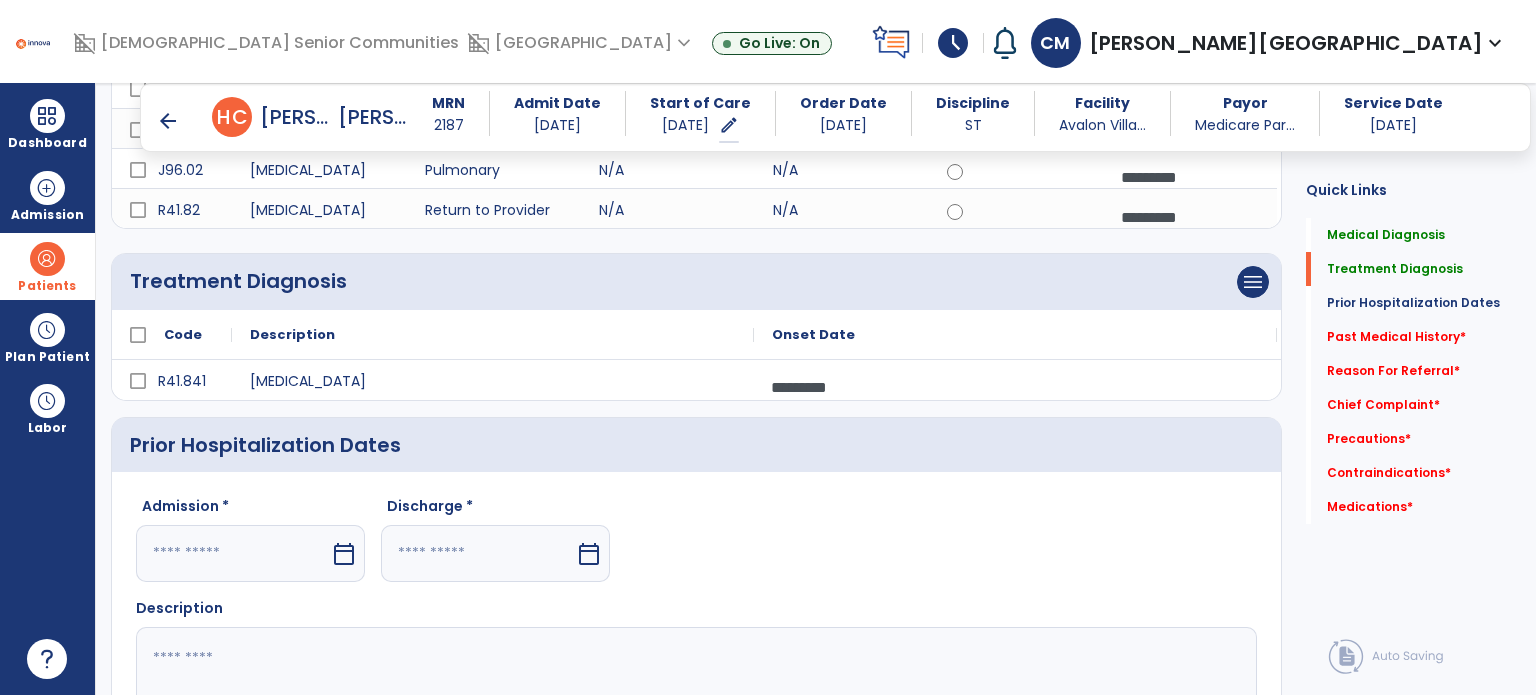 scroll, scrollTop: 696, scrollLeft: 0, axis: vertical 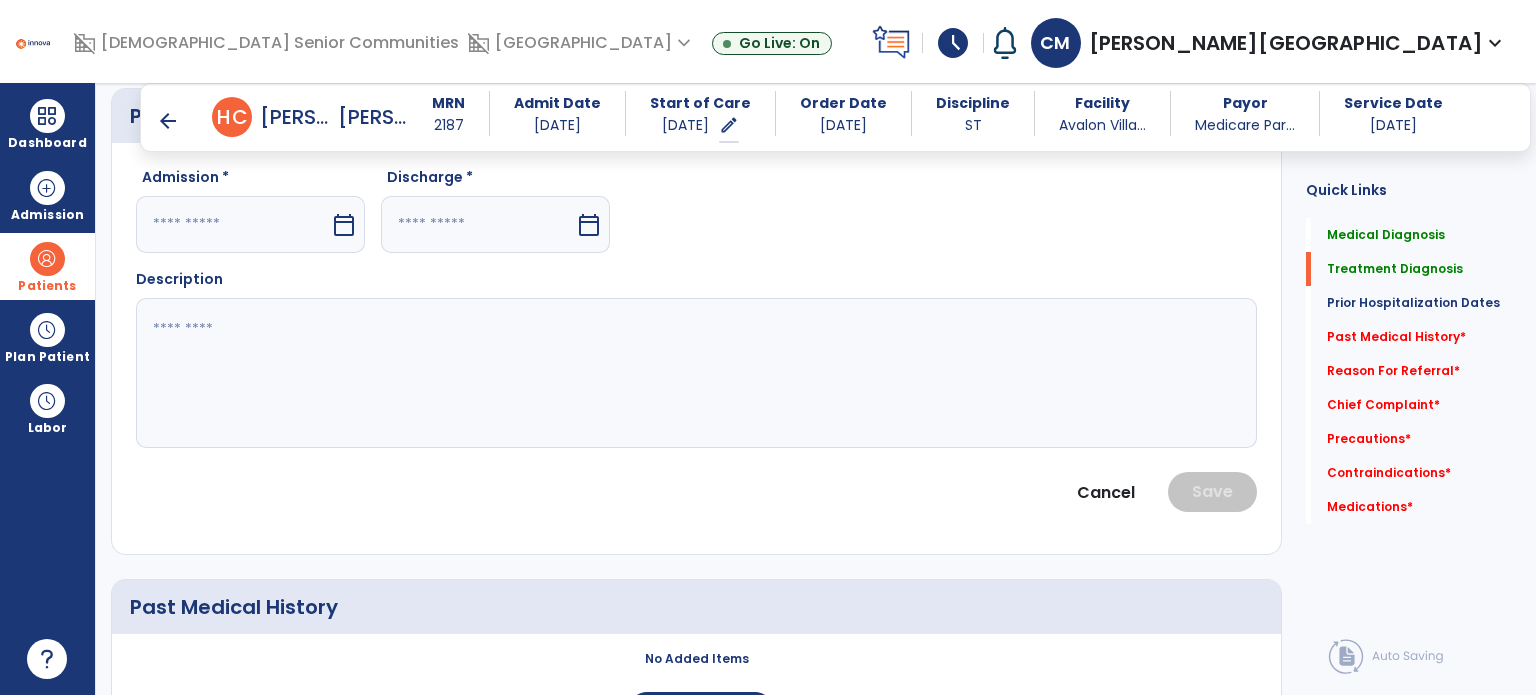 select on "*" 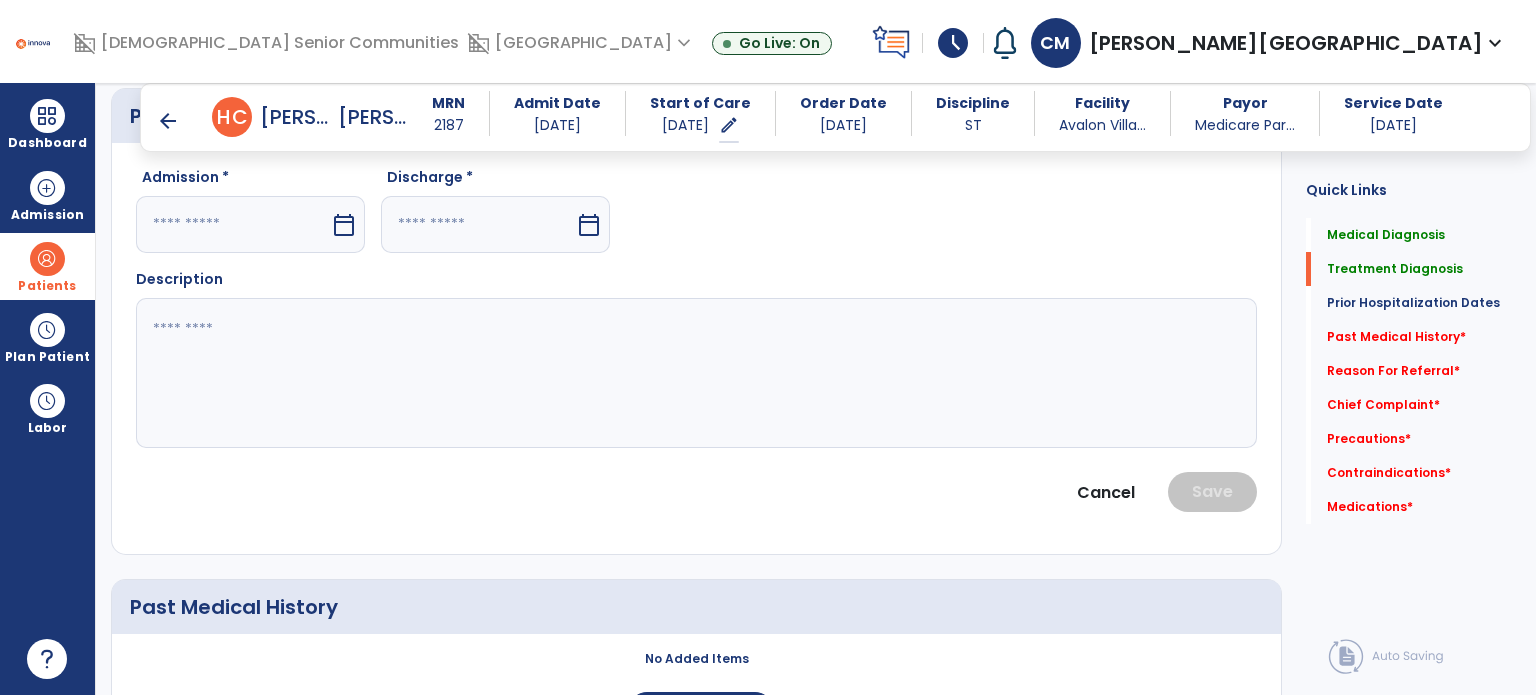 select on "****" 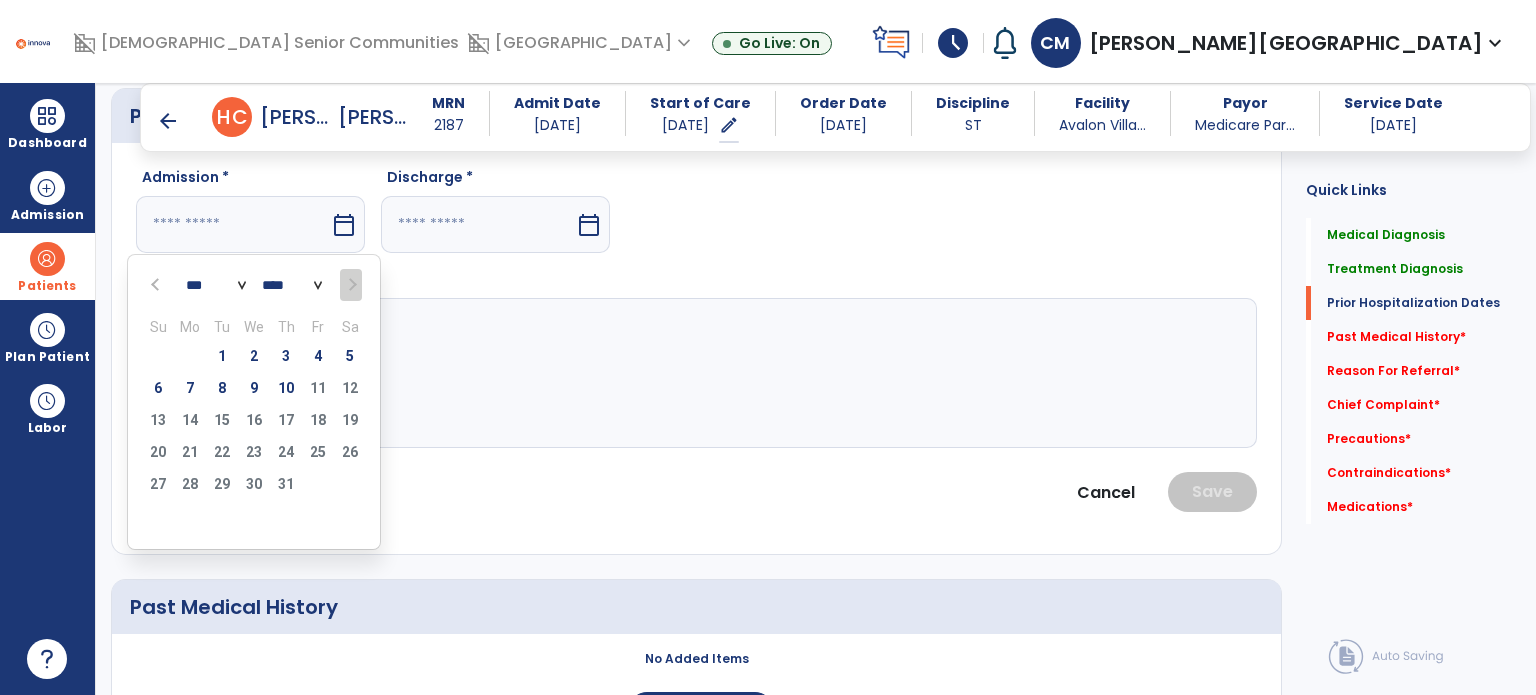 click at bounding box center (157, 285) 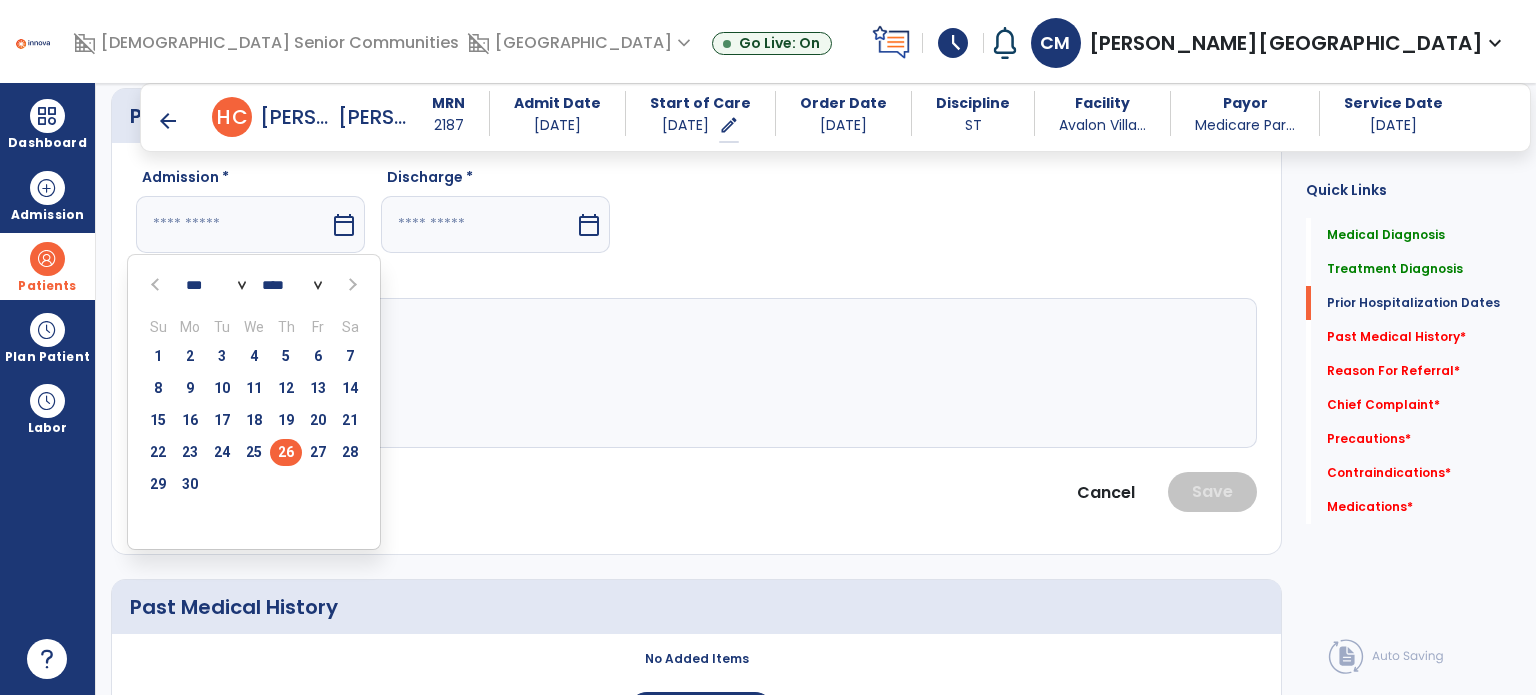 click on "26" at bounding box center (286, 452) 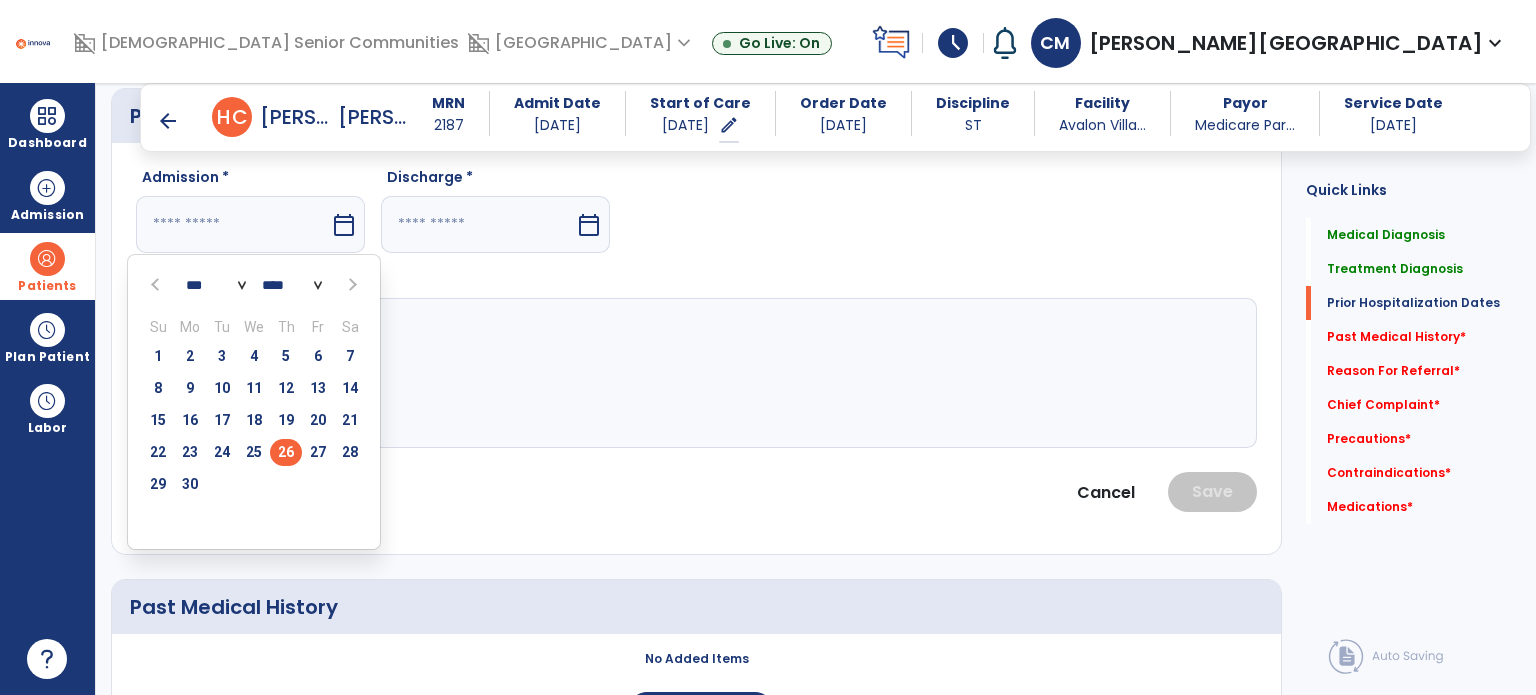 type on "*********" 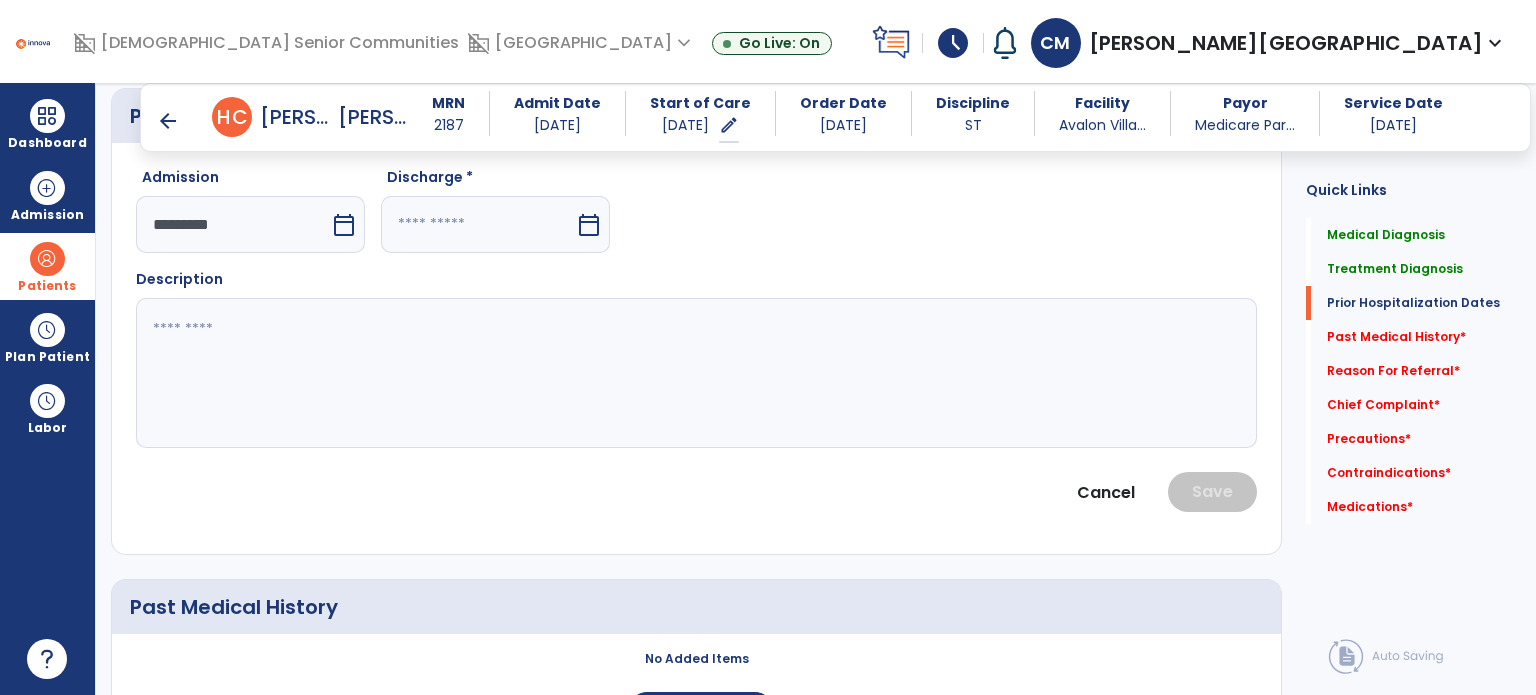 click at bounding box center (478, 224) 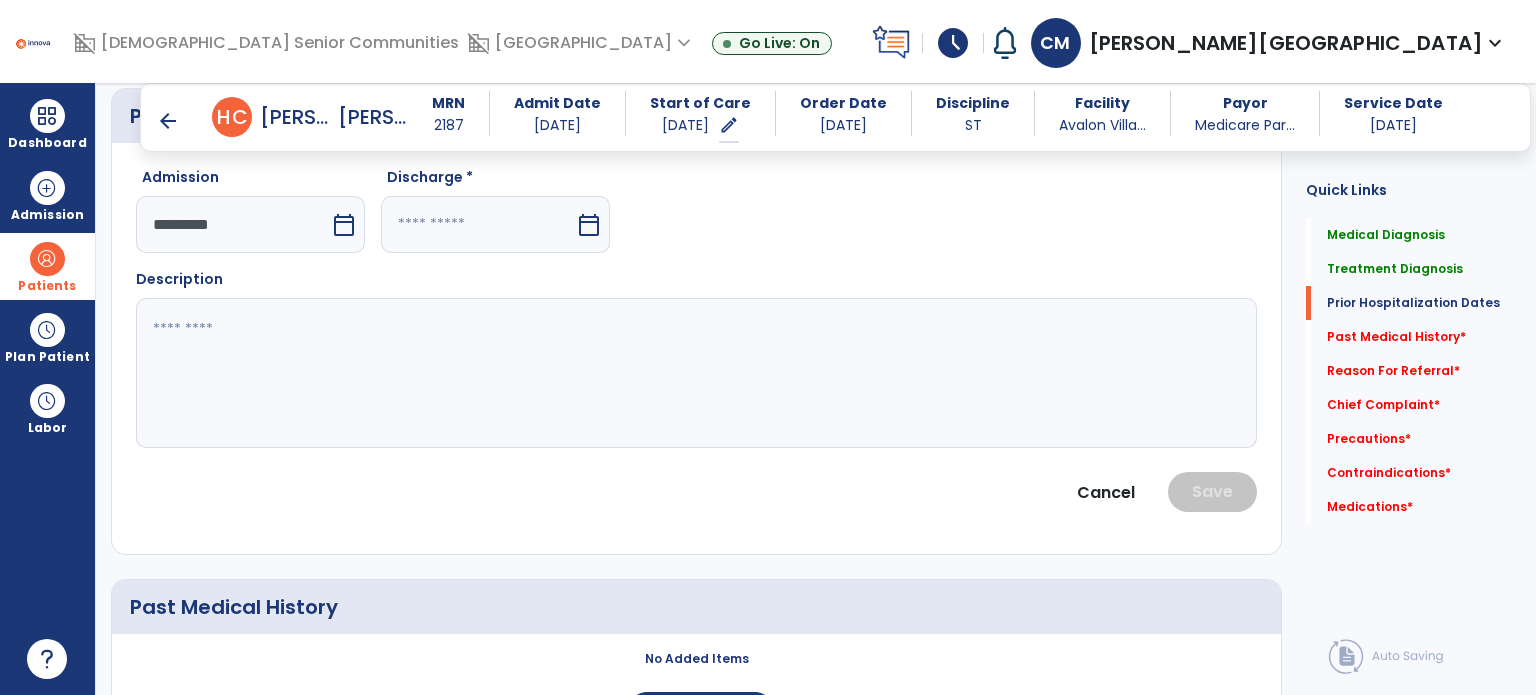 select on "*" 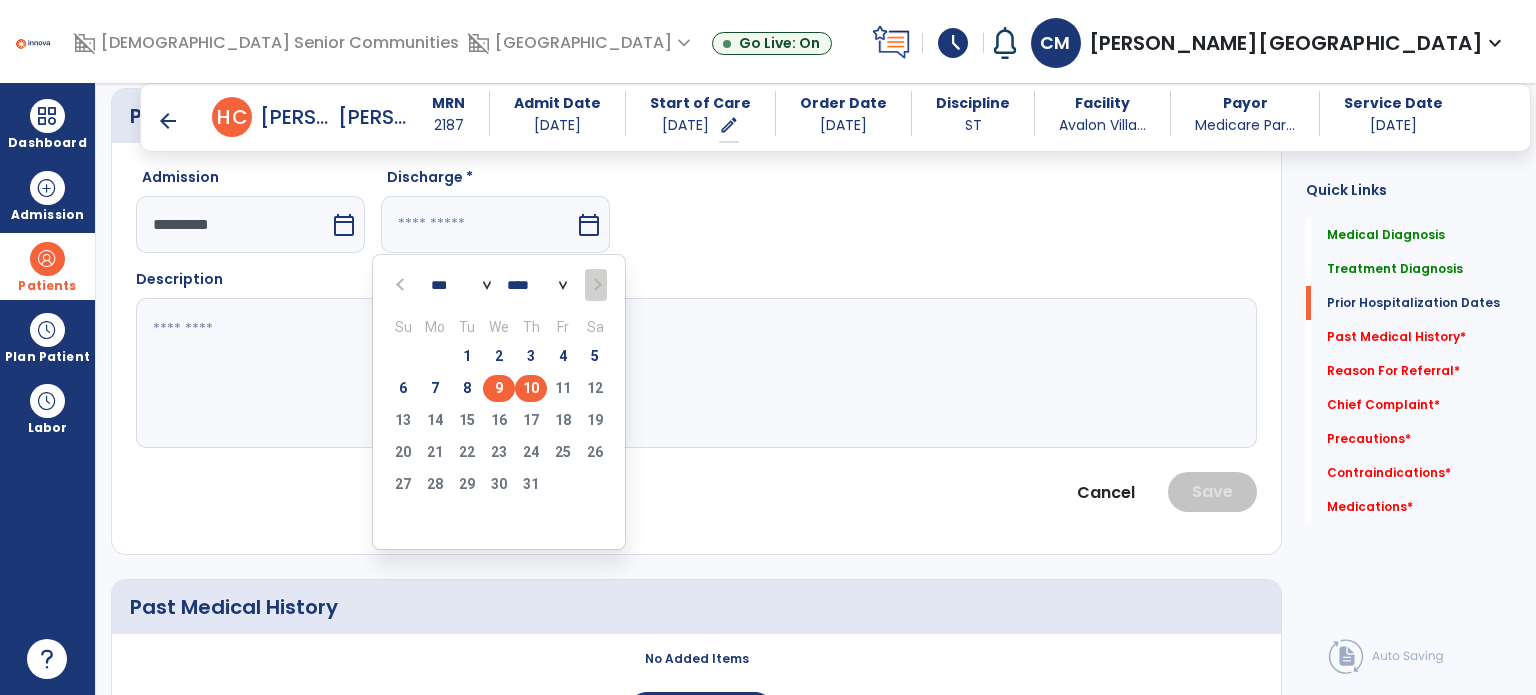 click on "9" at bounding box center [499, 388] 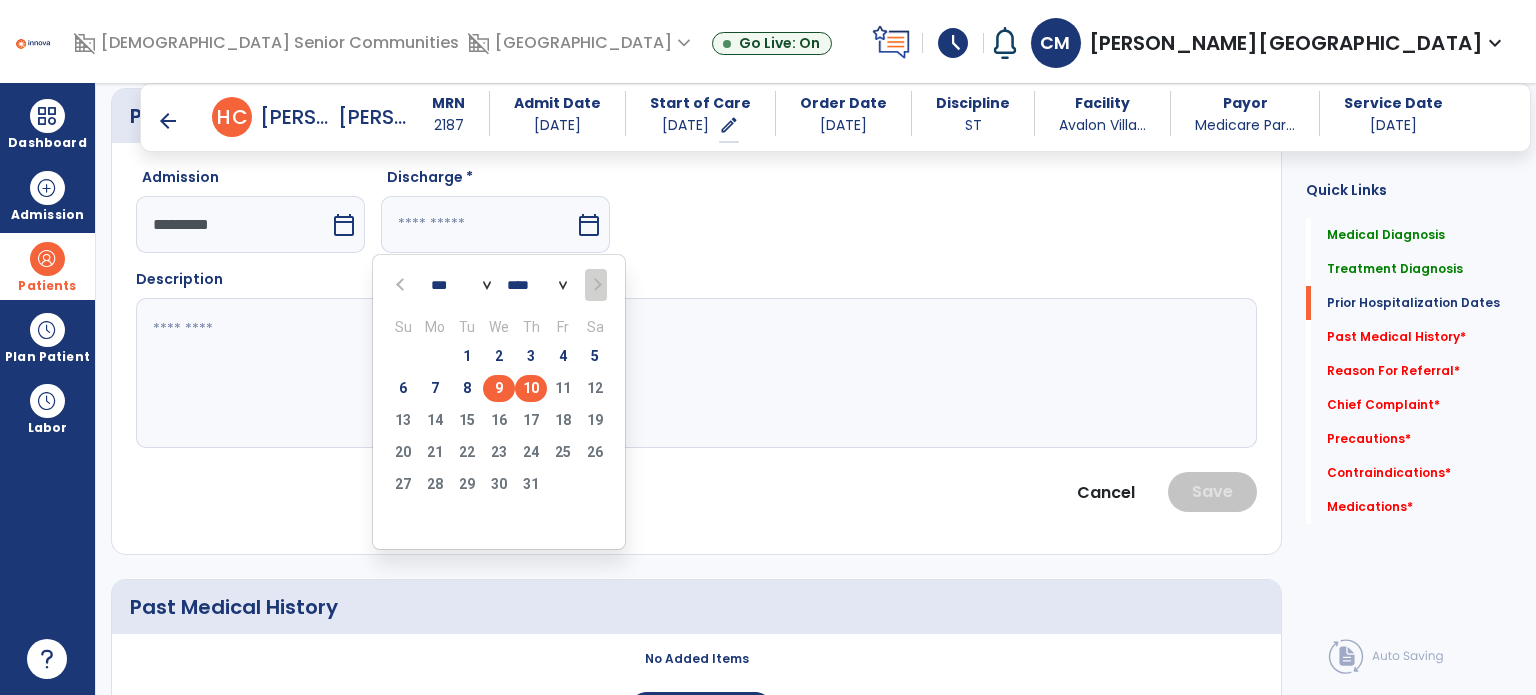 type on "********" 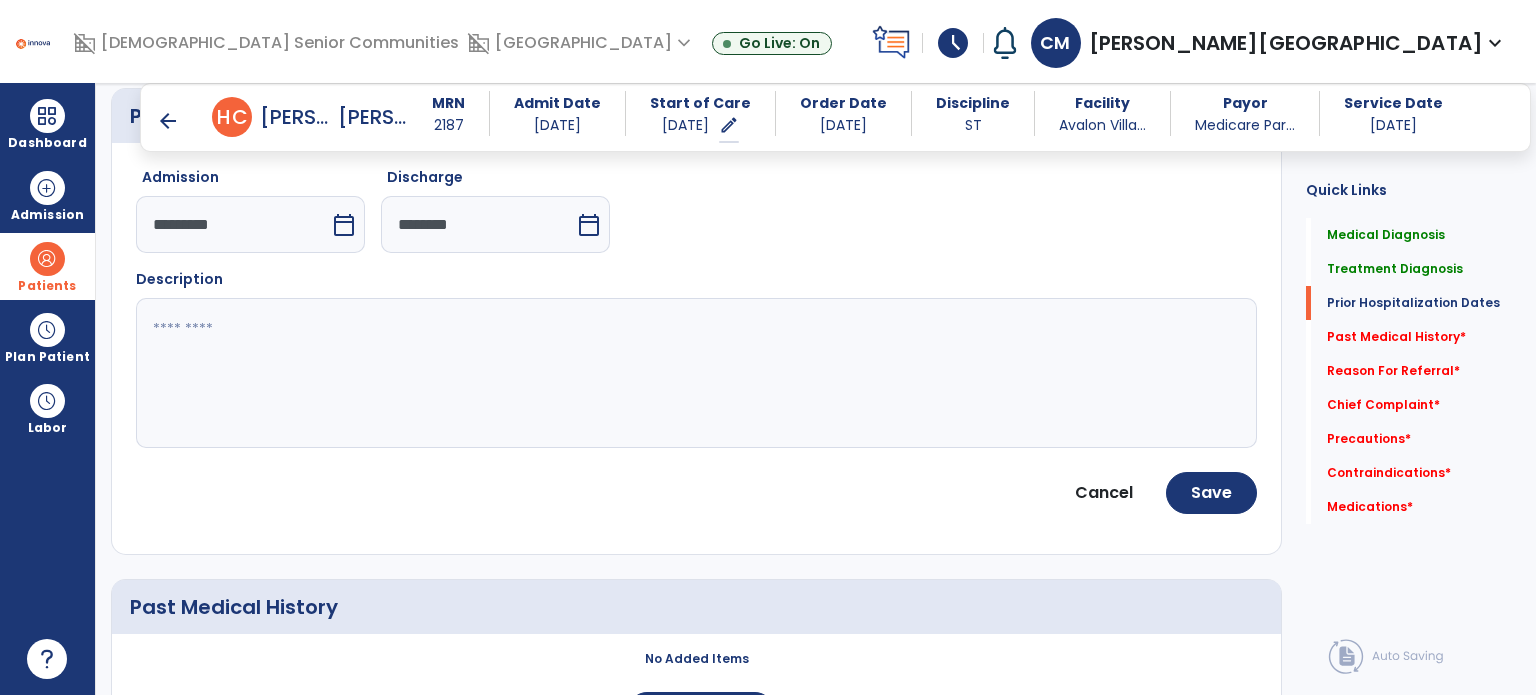 click 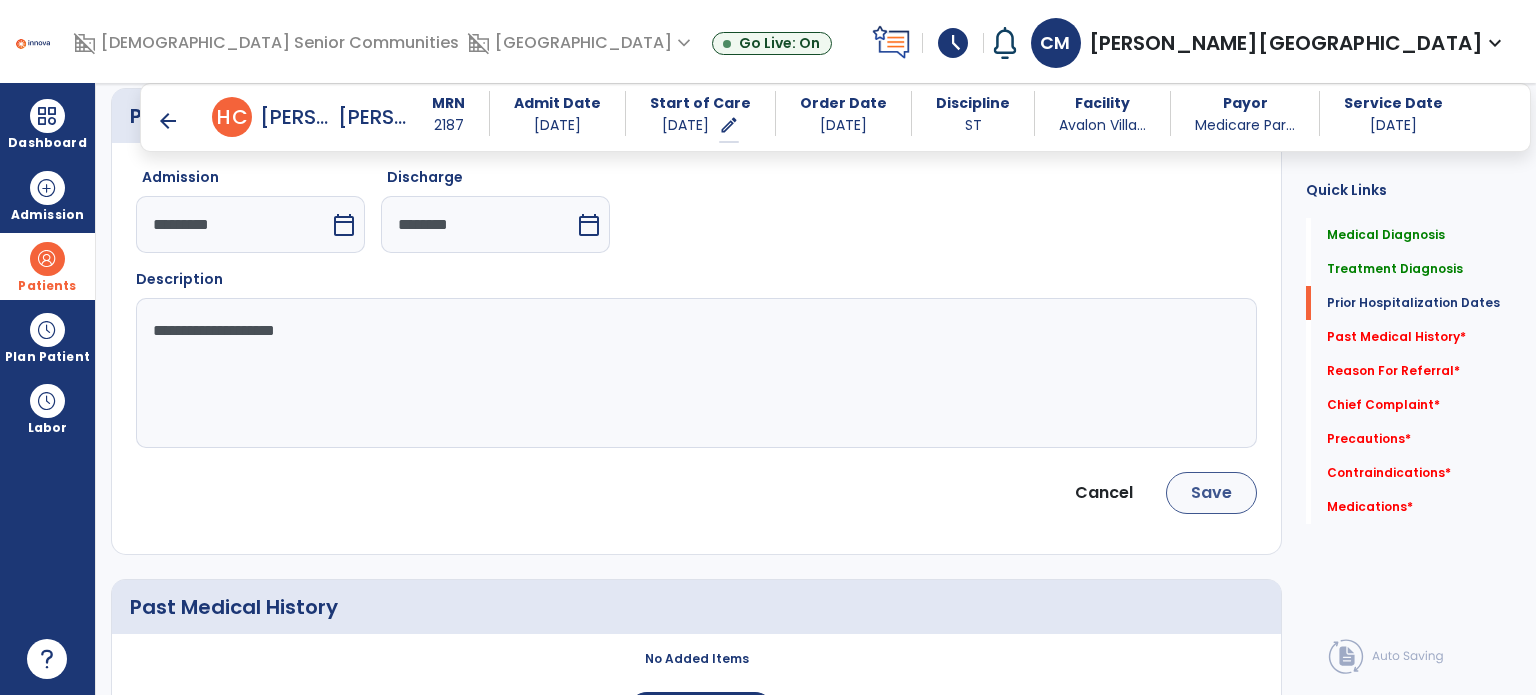 type on "**********" 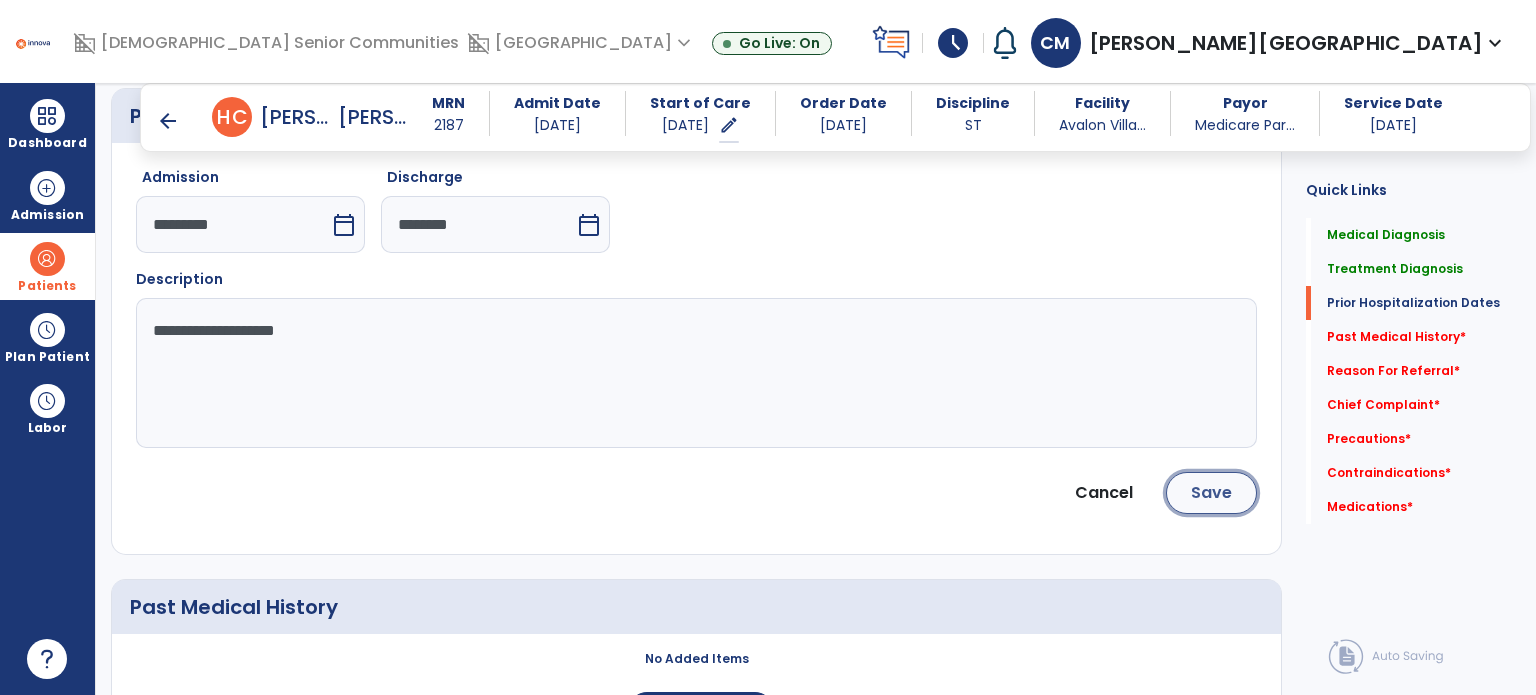click on "Save" 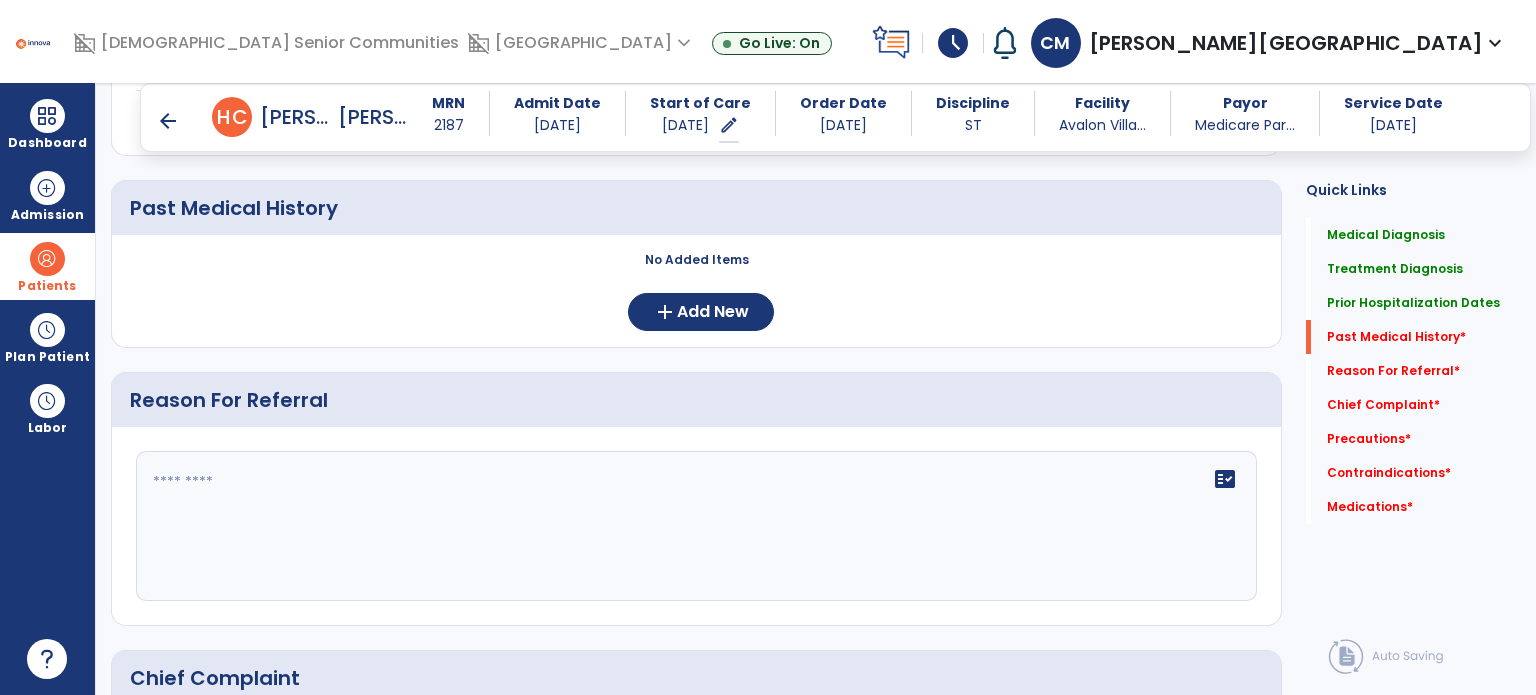 scroll, scrollTop: 829, scrollLeft: 0, axis: vertical 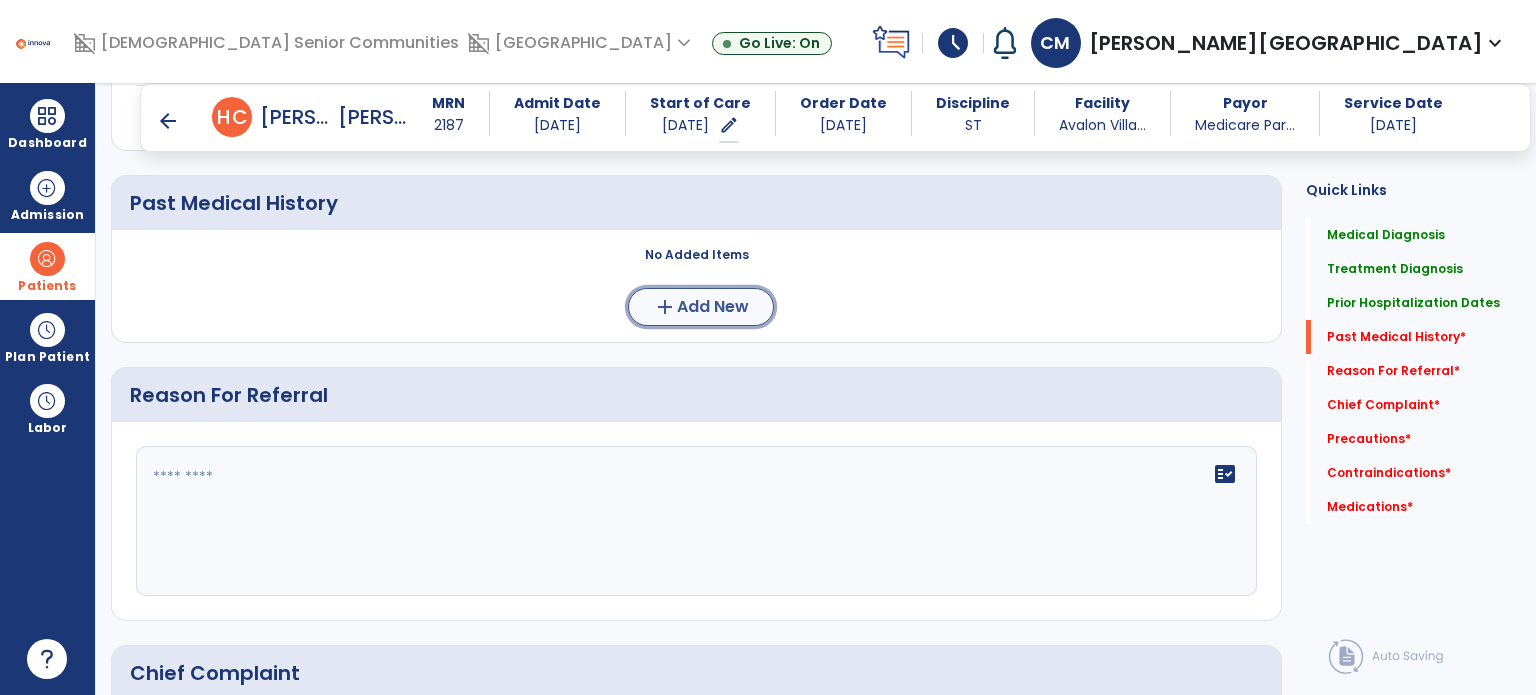 click on "Add New" 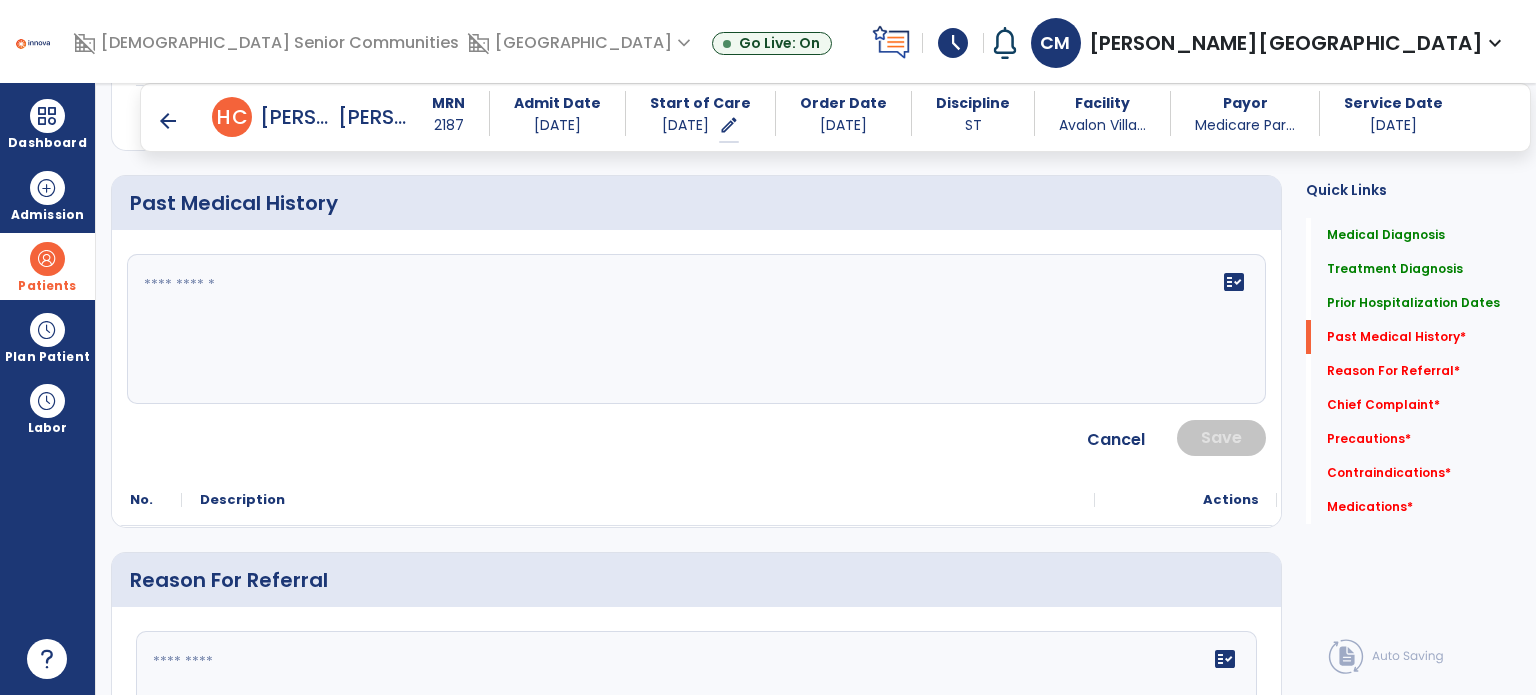 click 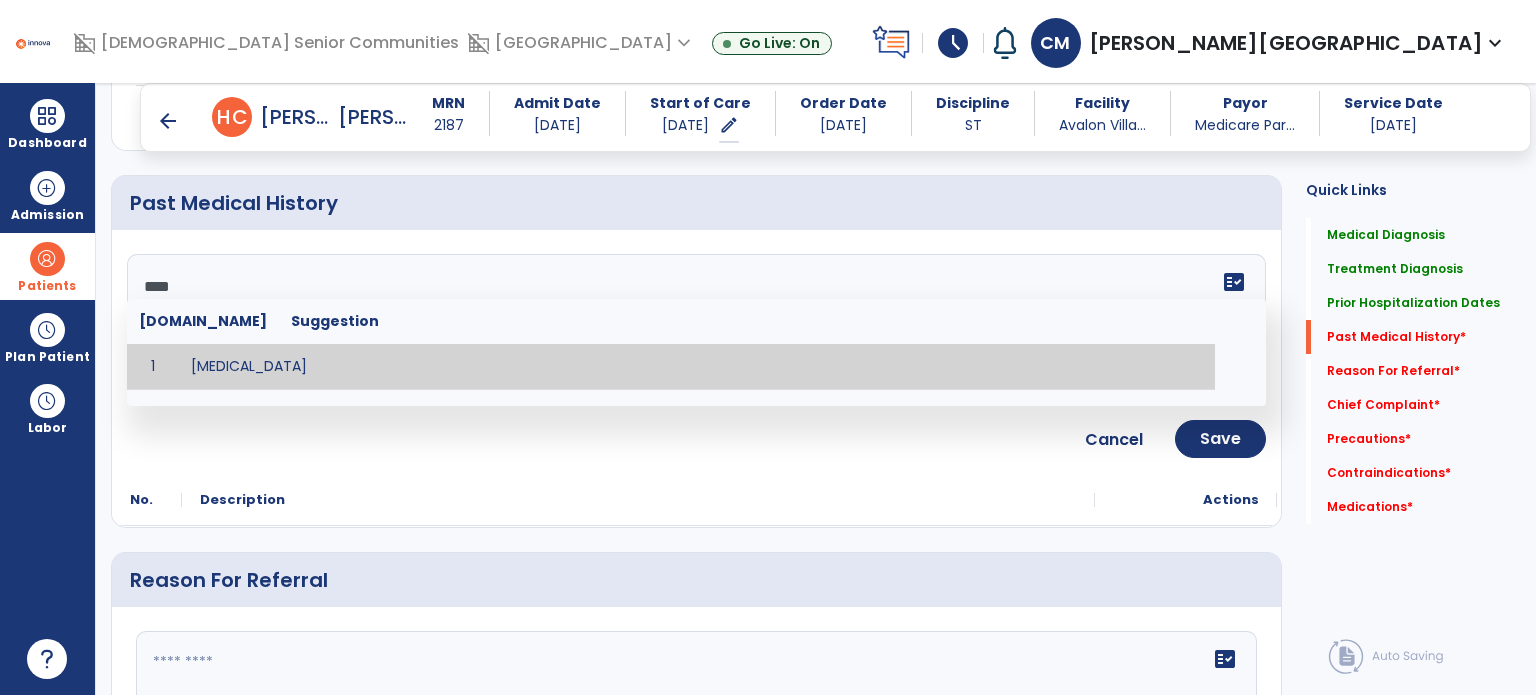 type on "**********" 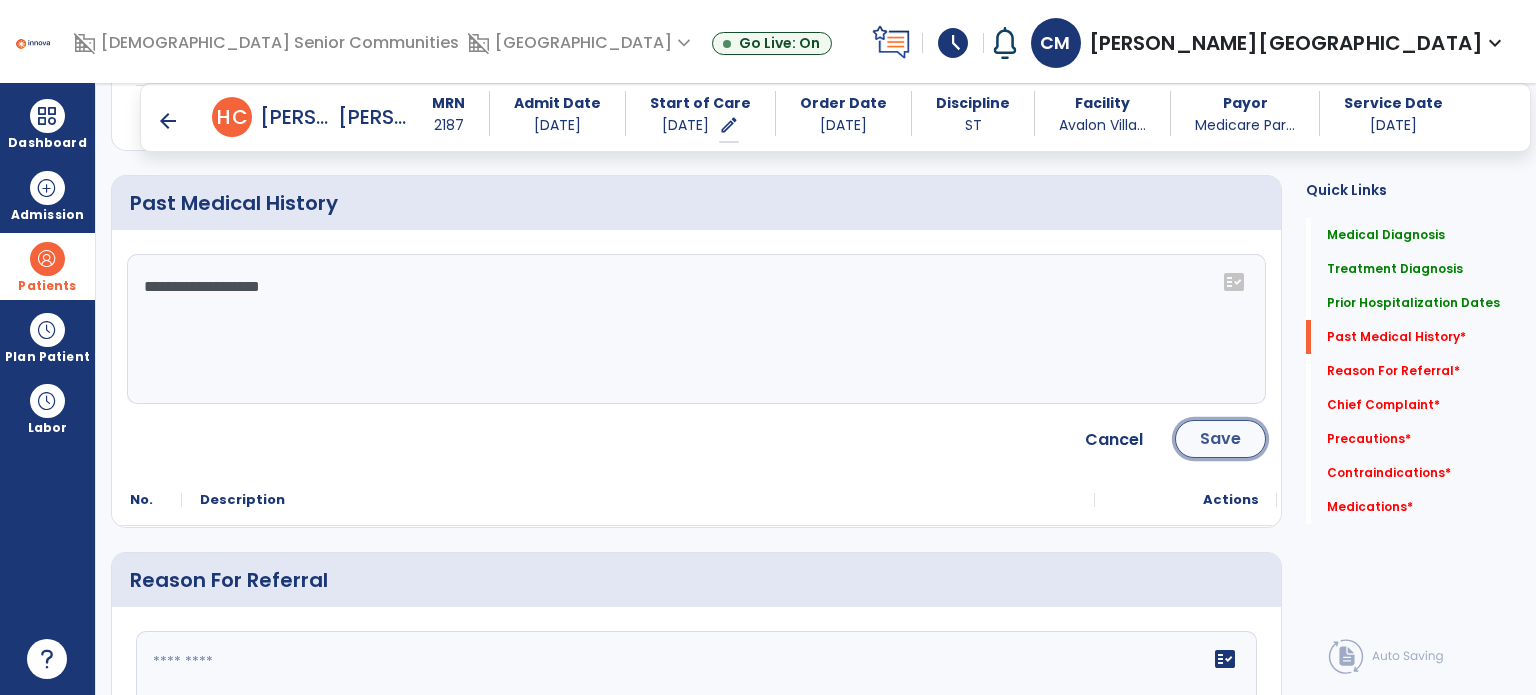click on "Save" 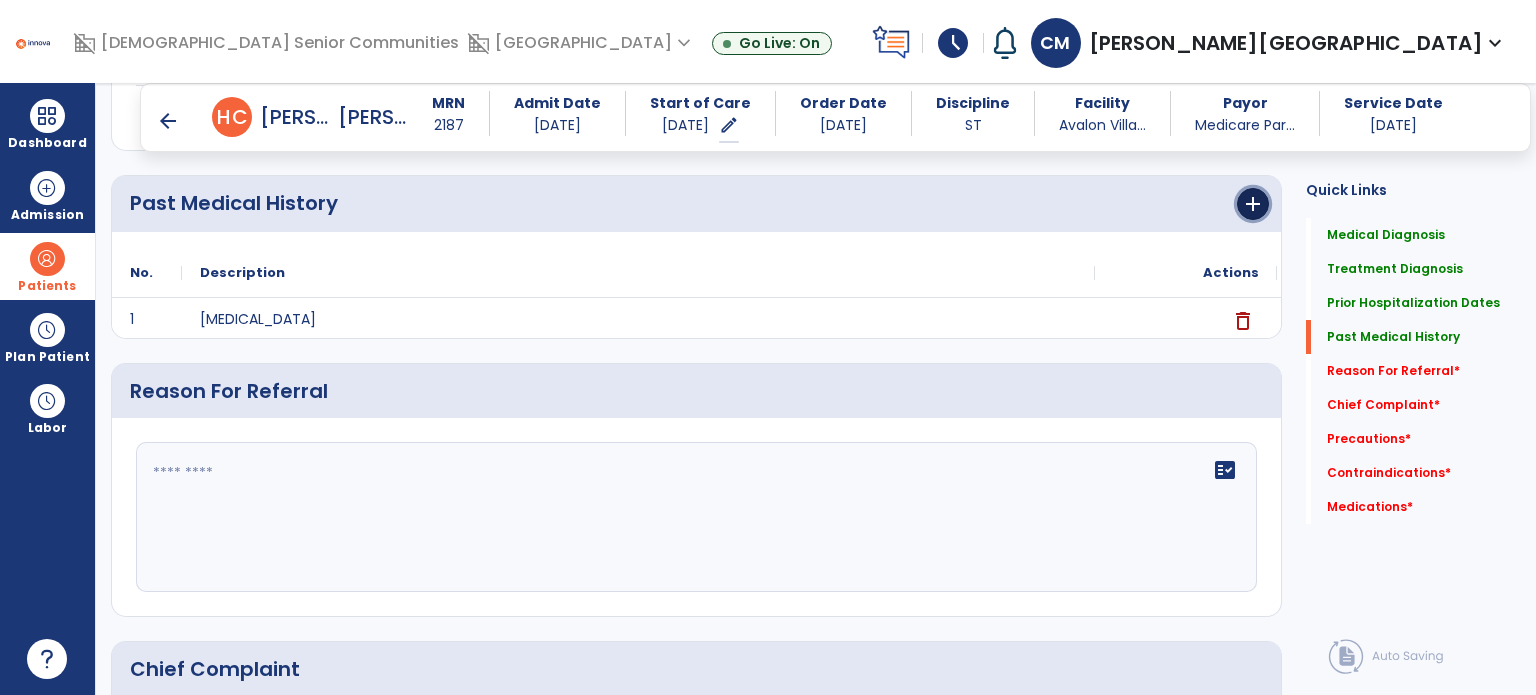 click on "add" 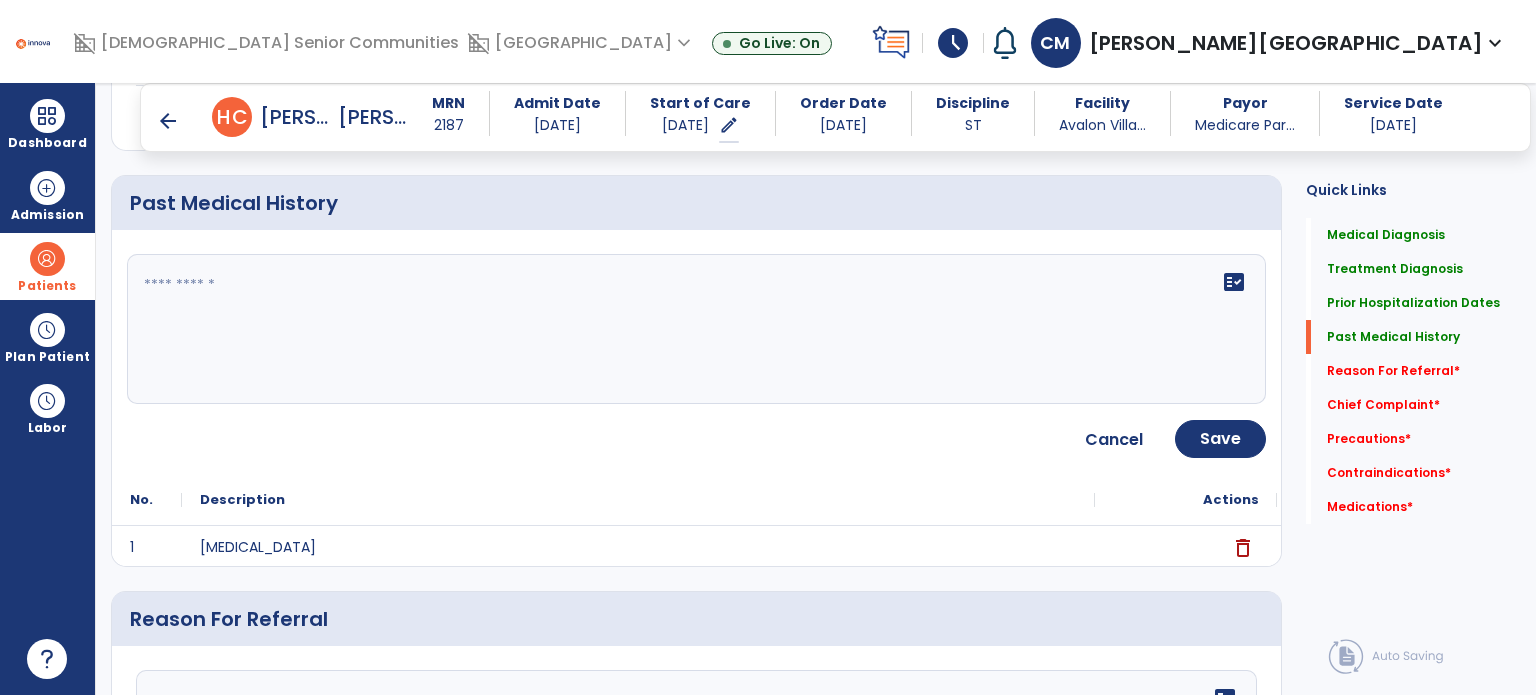 click 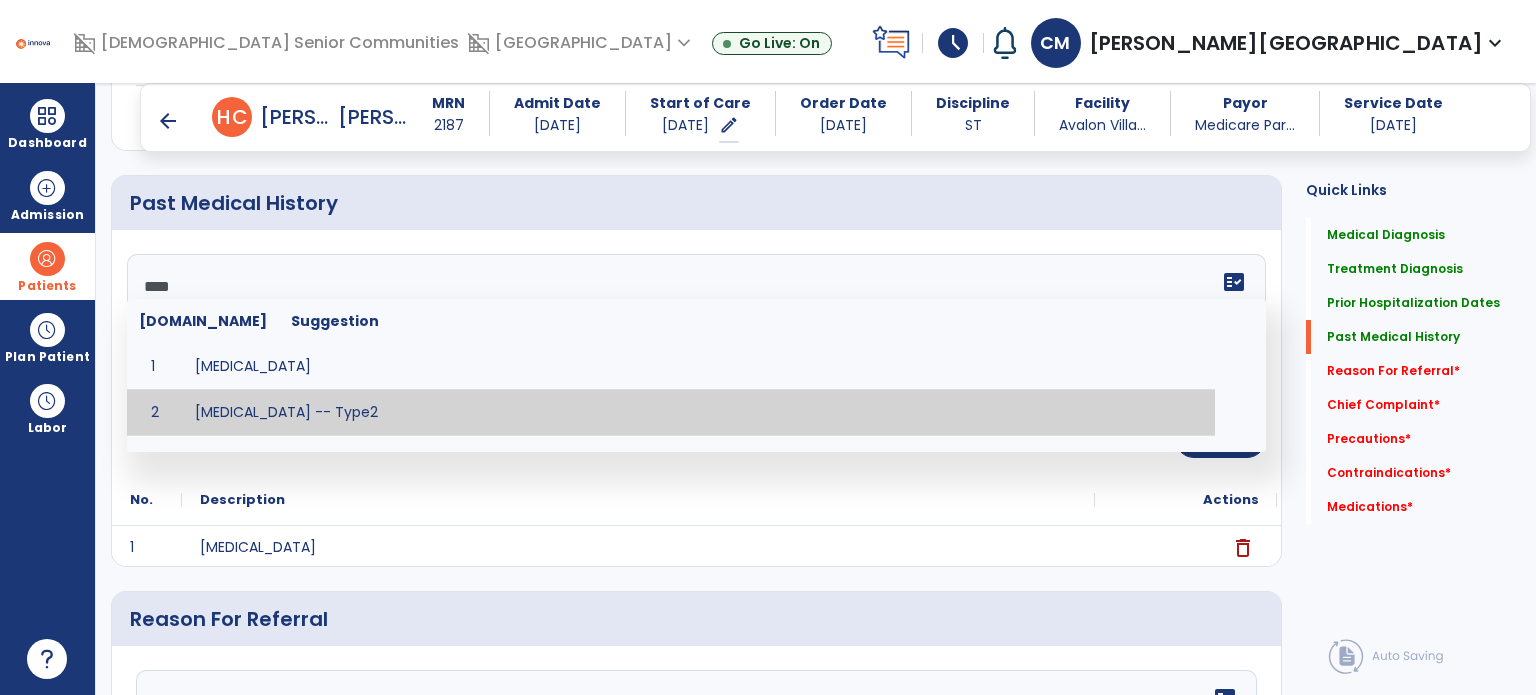 type on "**********" 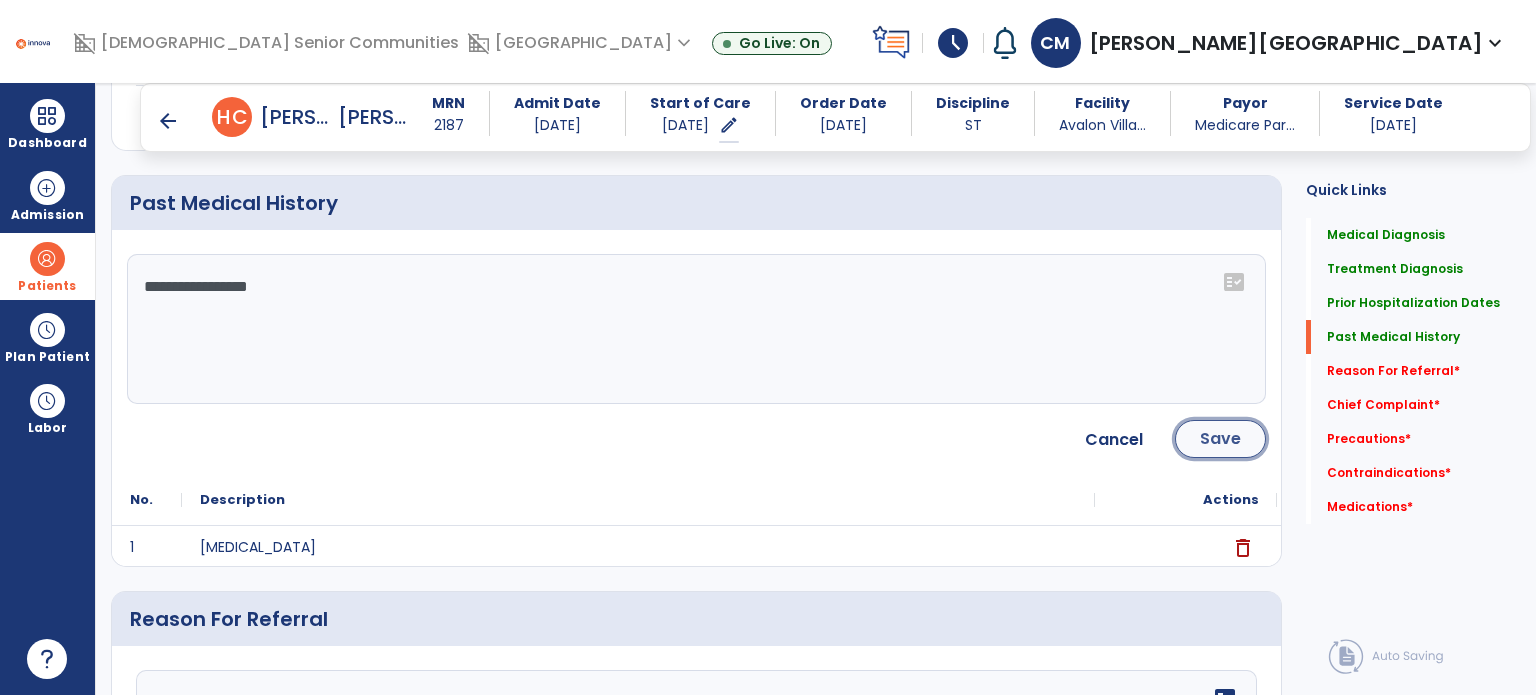 click on "Save" 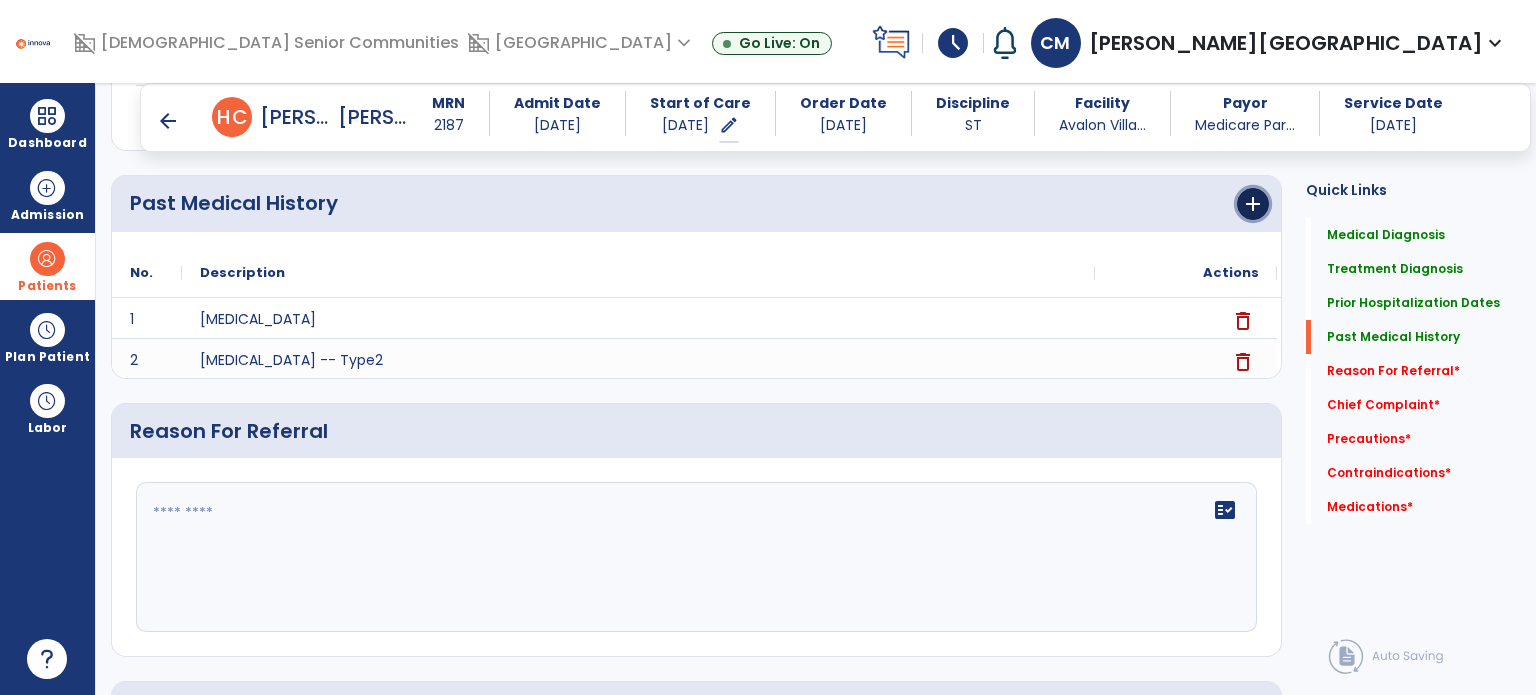 click on "add" 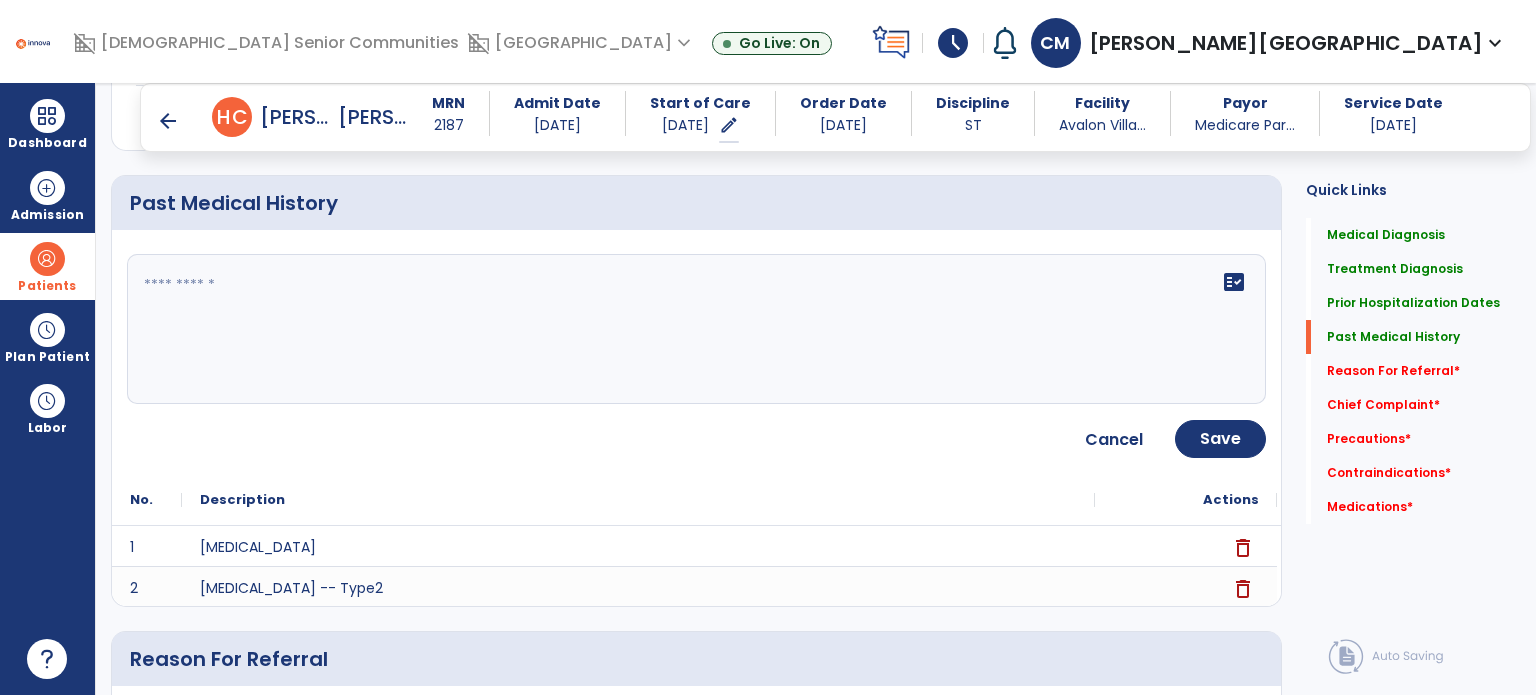 click 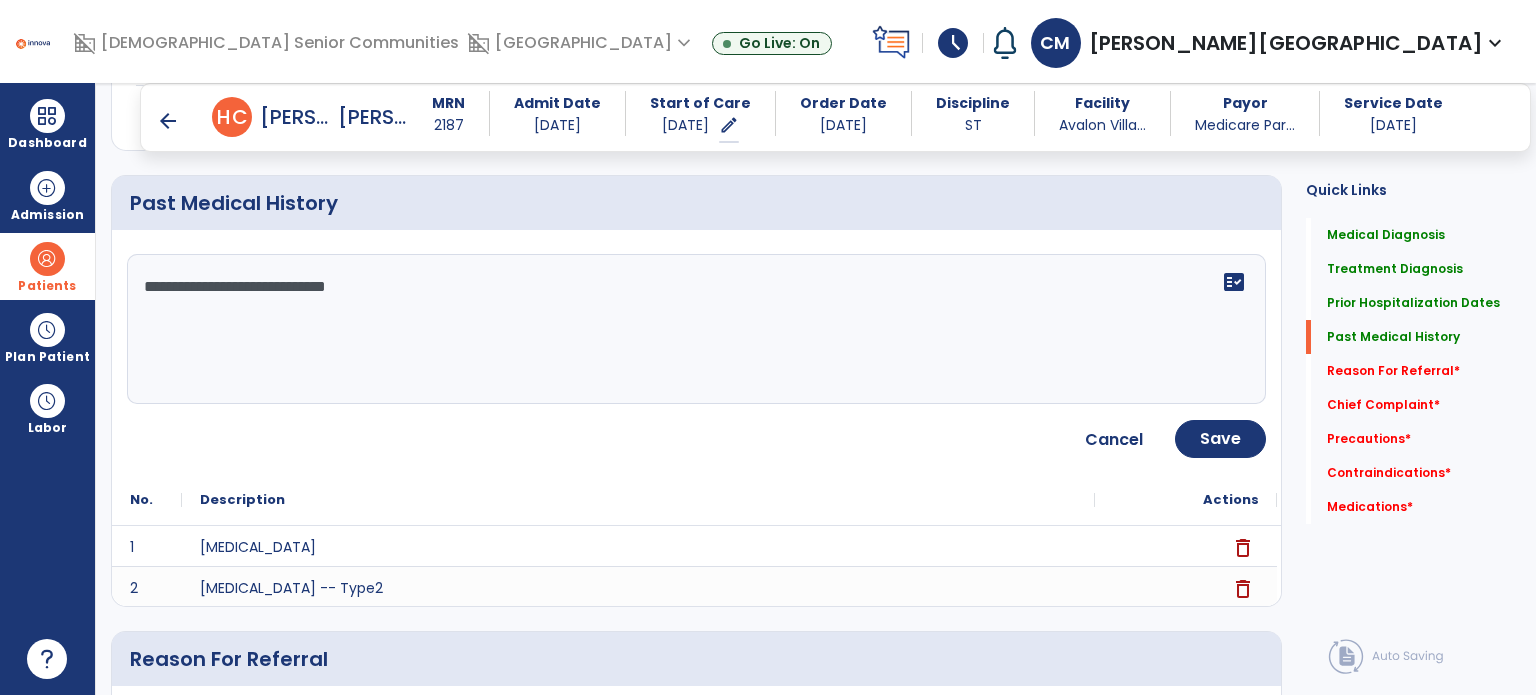 type on "**********" 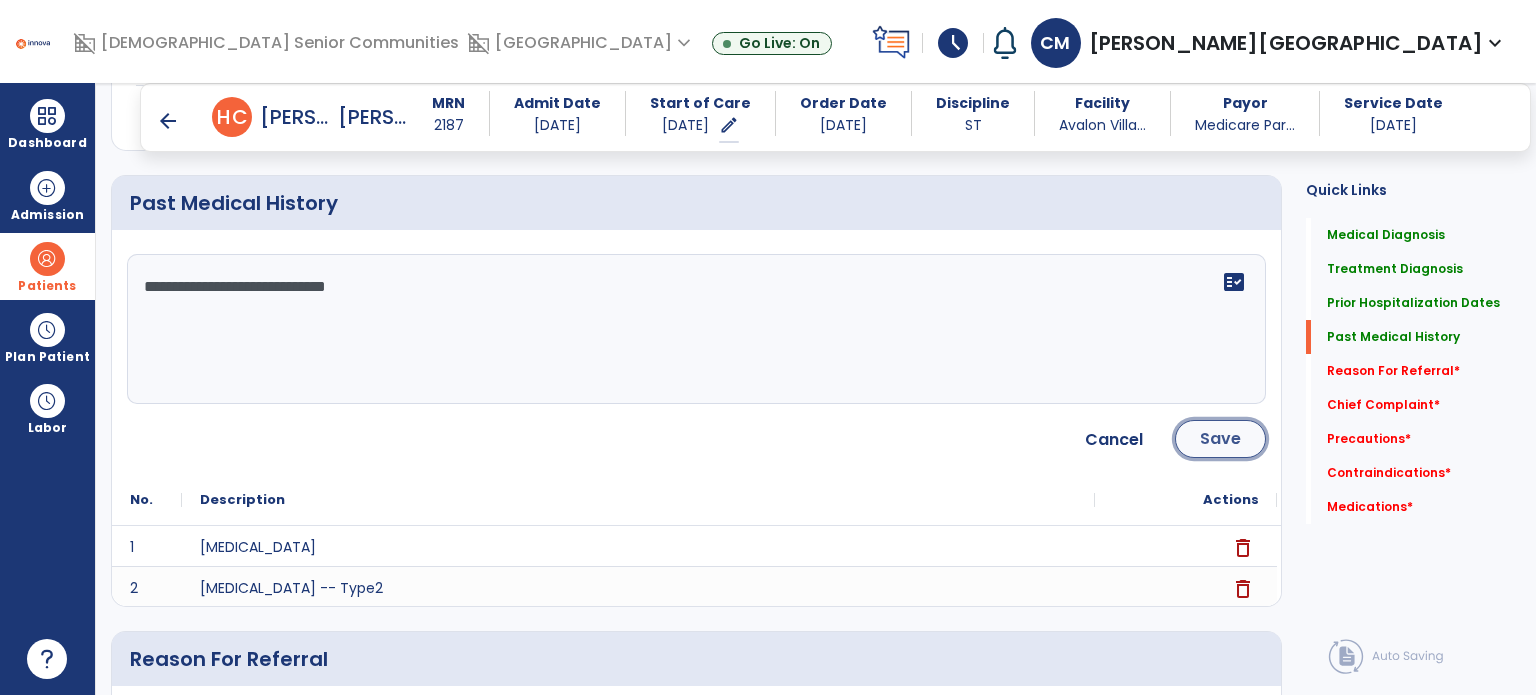click on "Save" 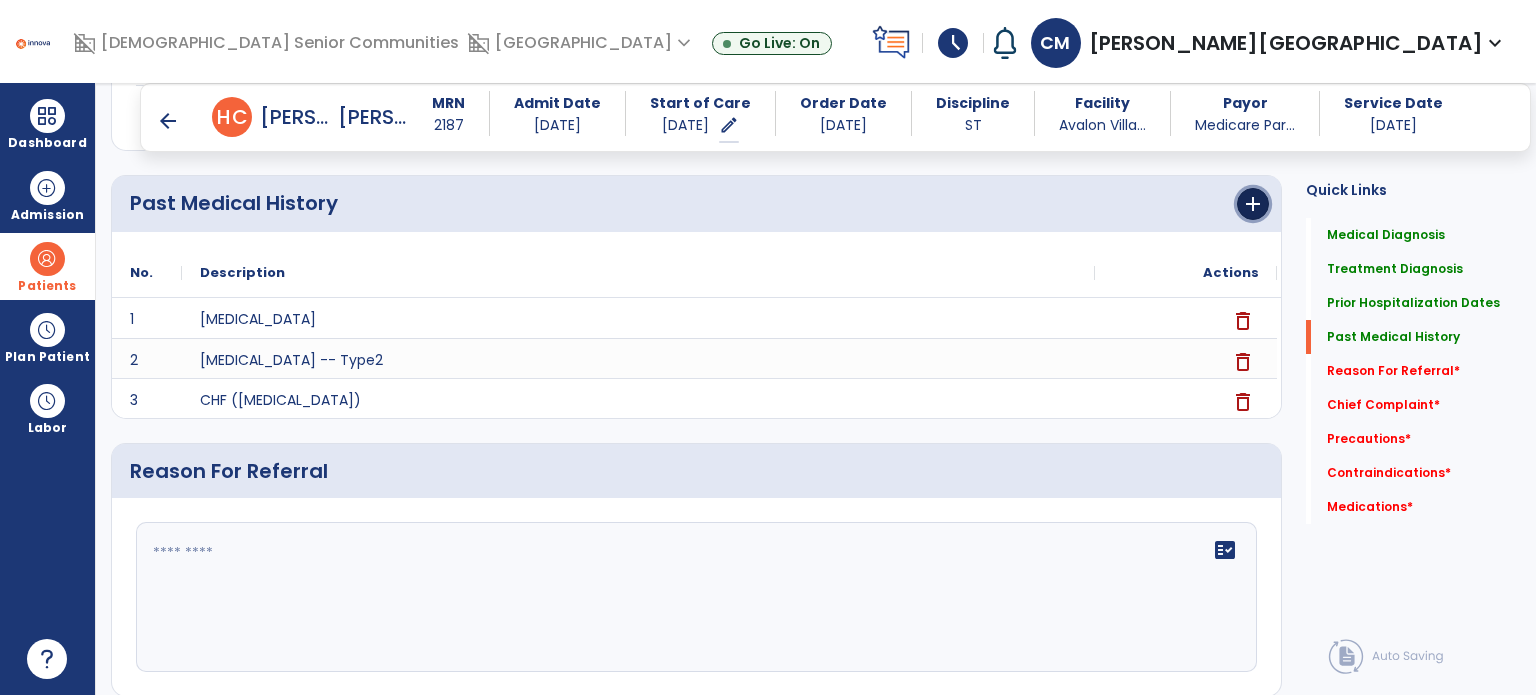 click on "add" 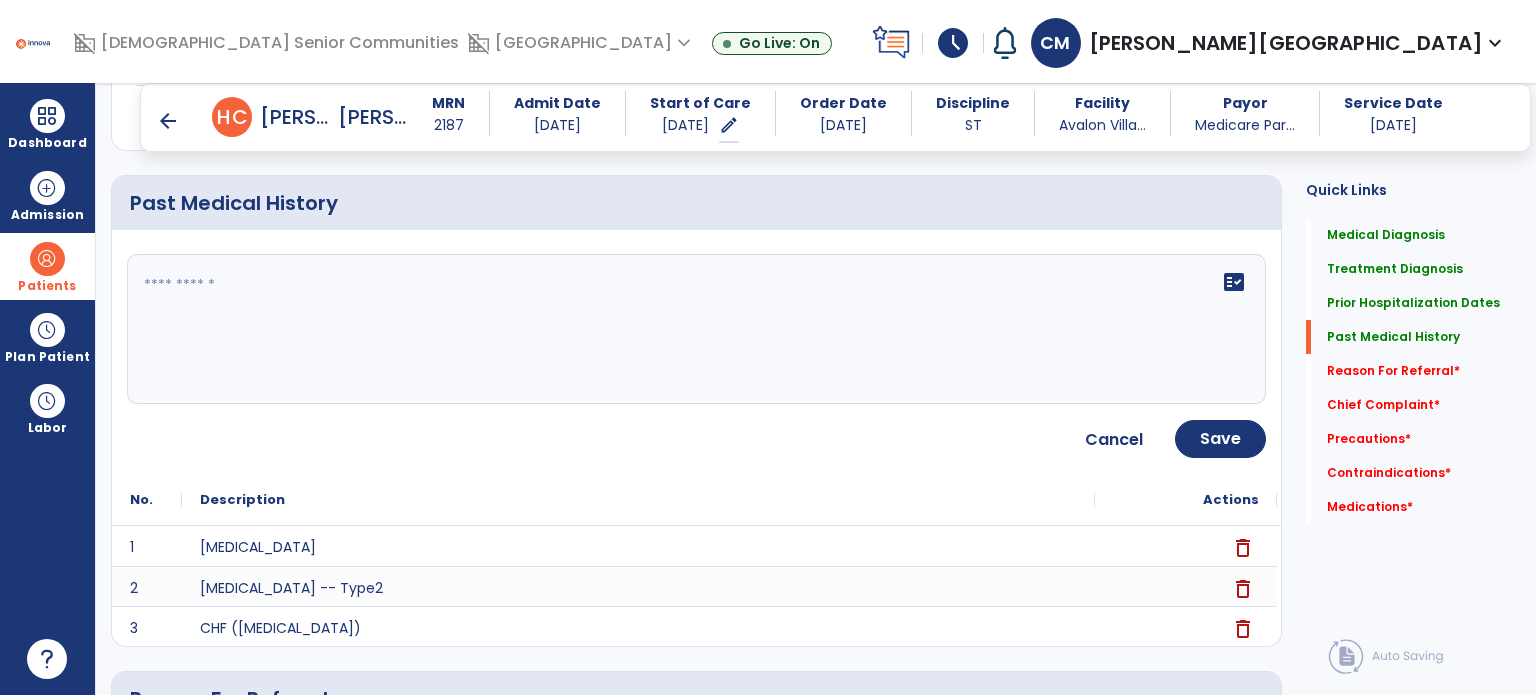 click 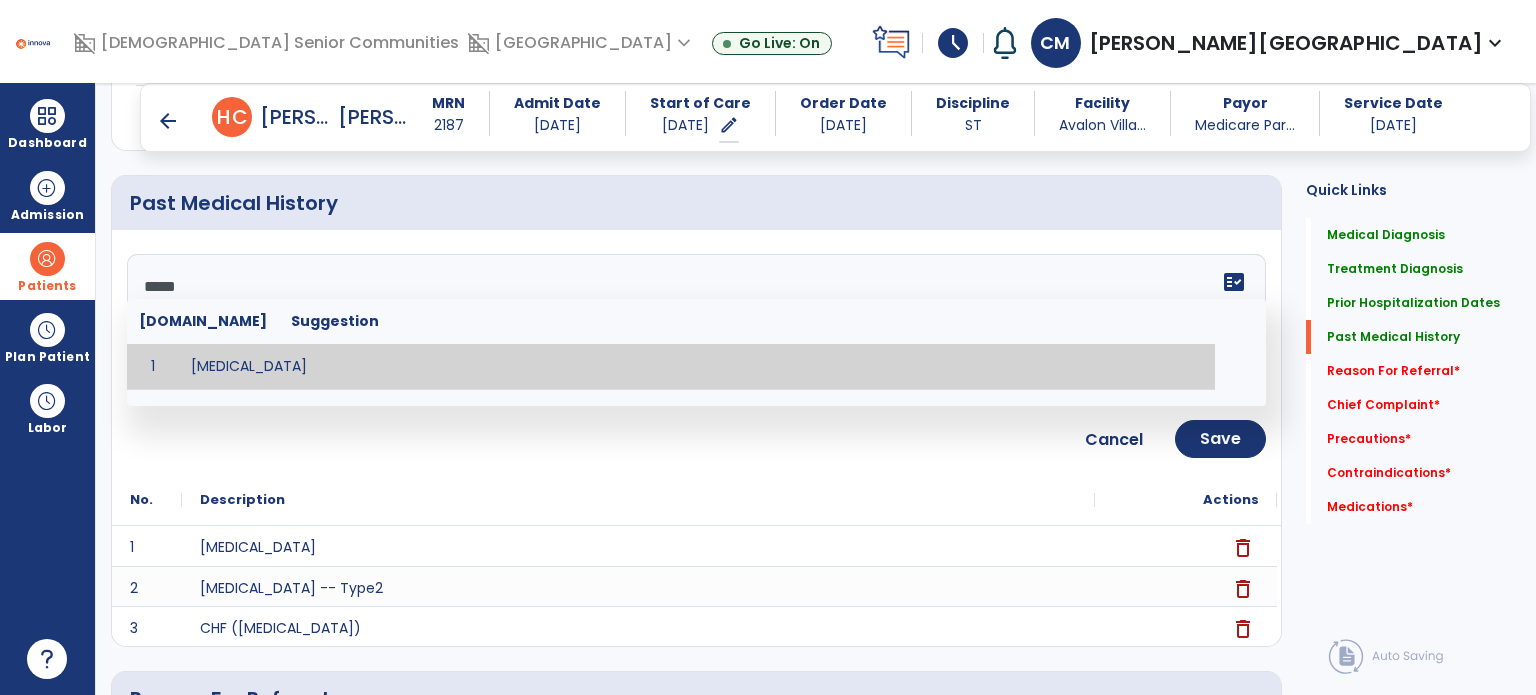 type on "******" 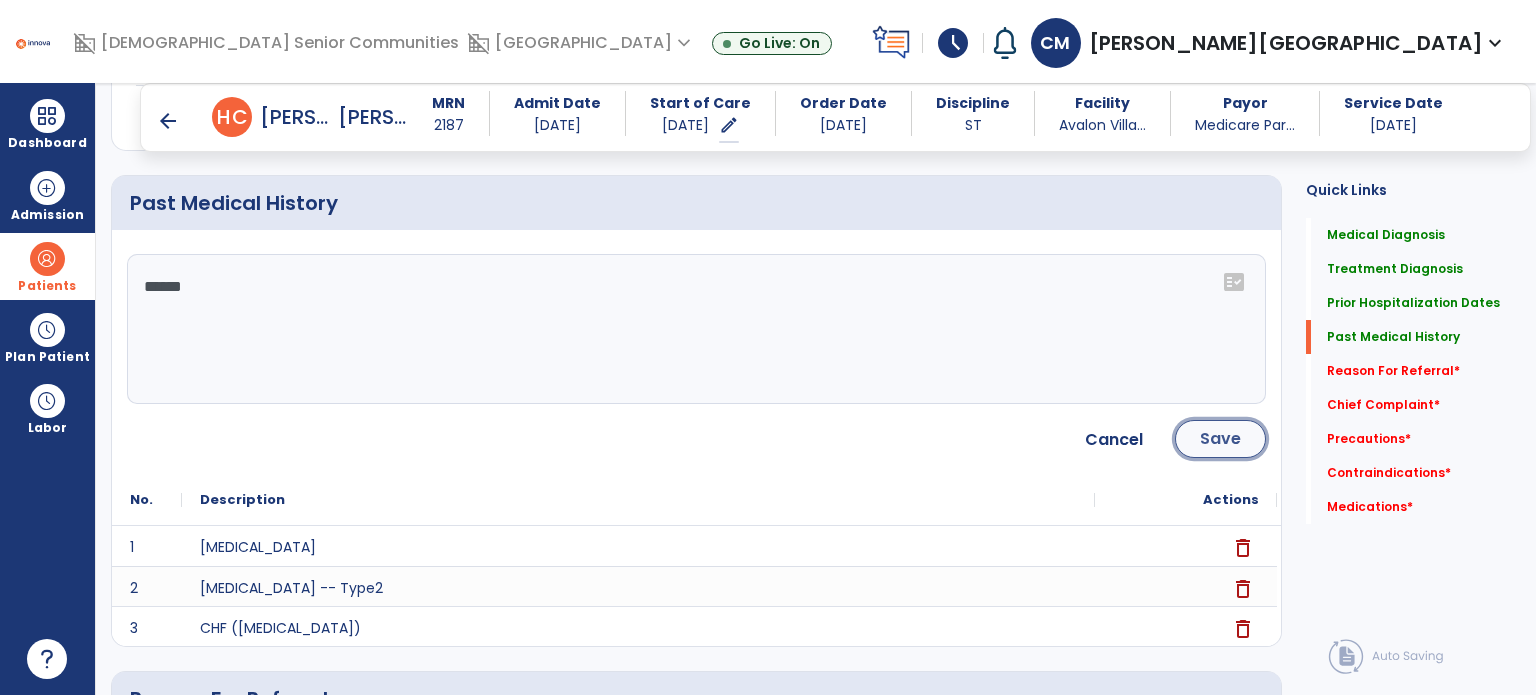 click on "Save" 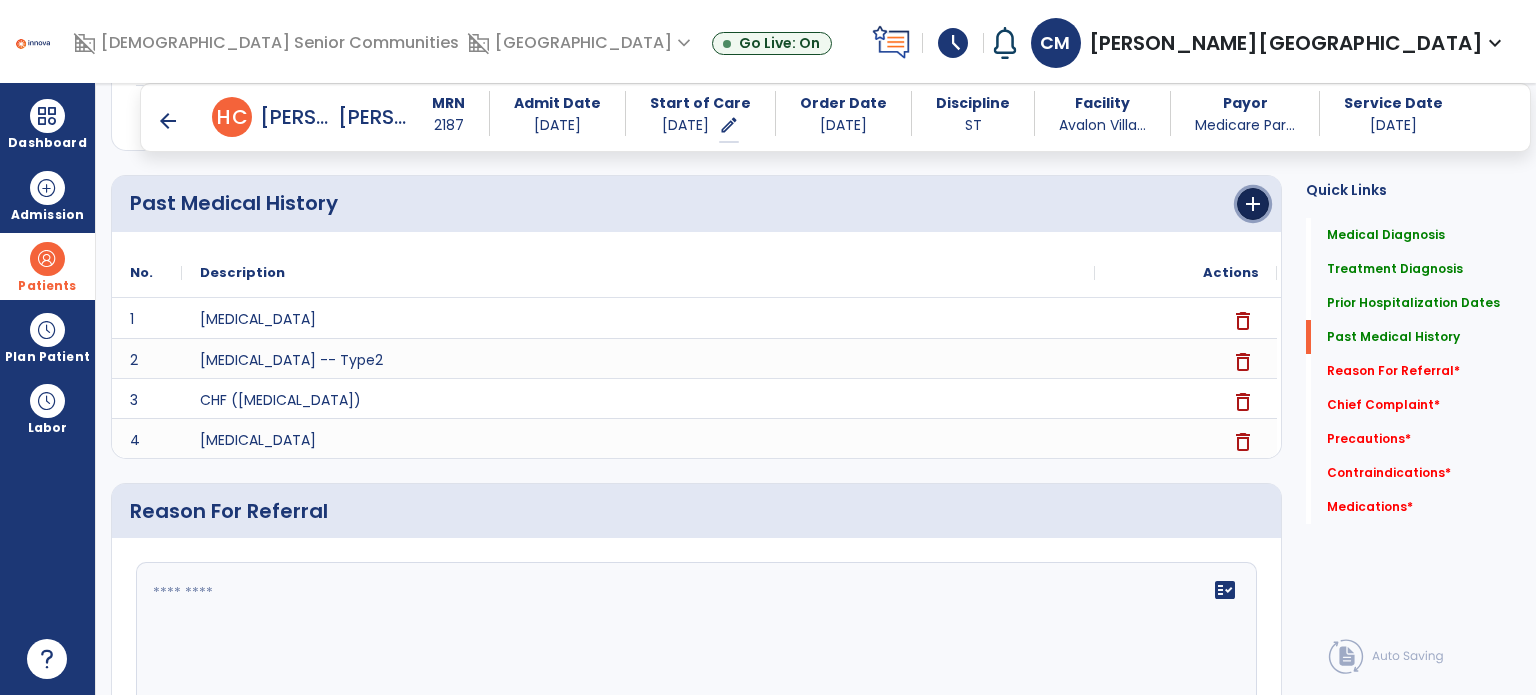 click on "add" 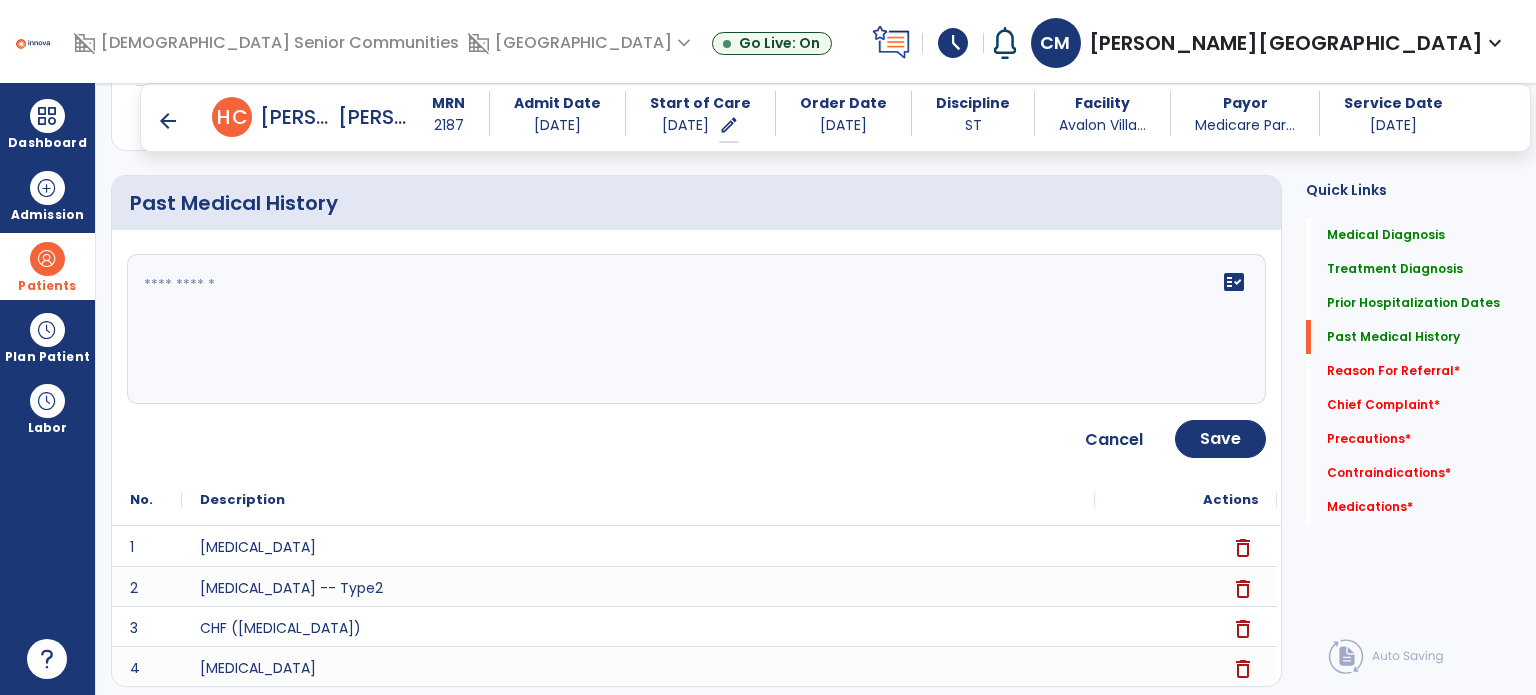 click 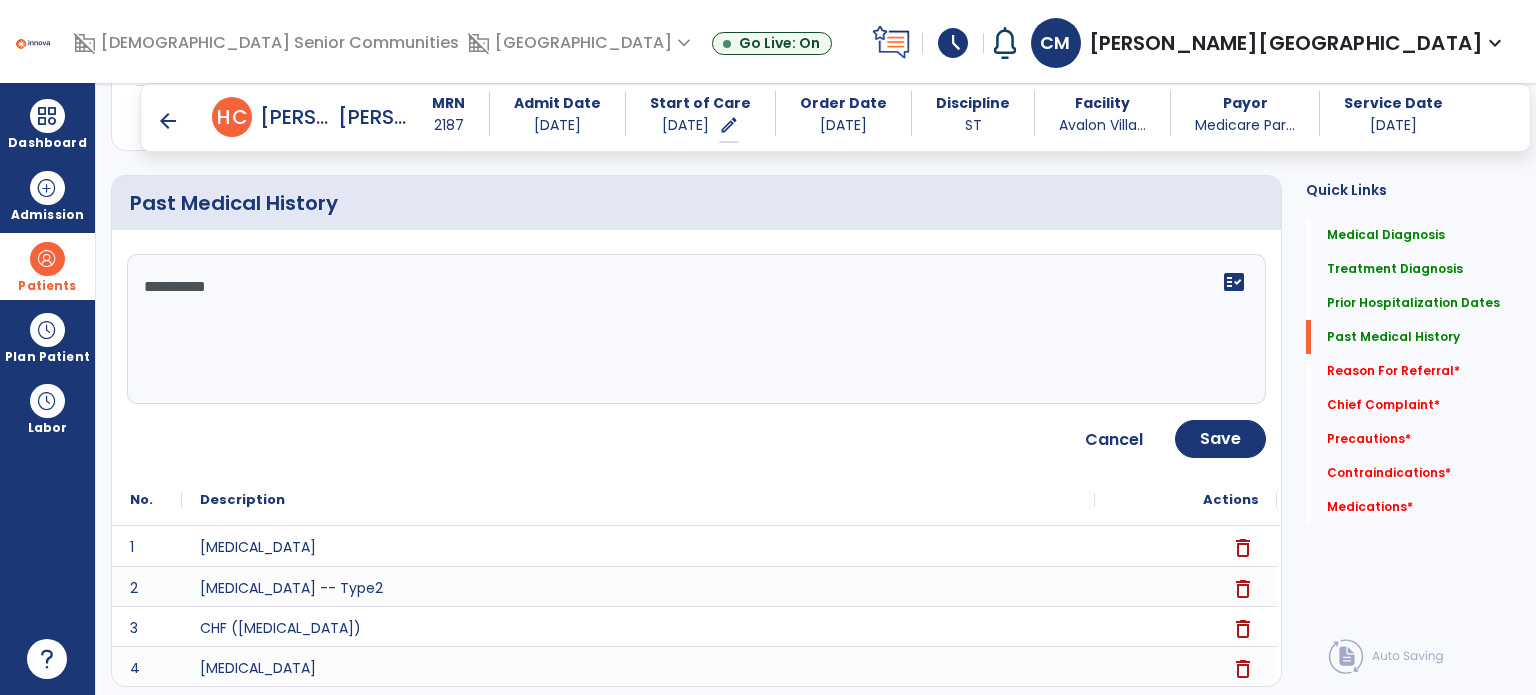 type on "**********" 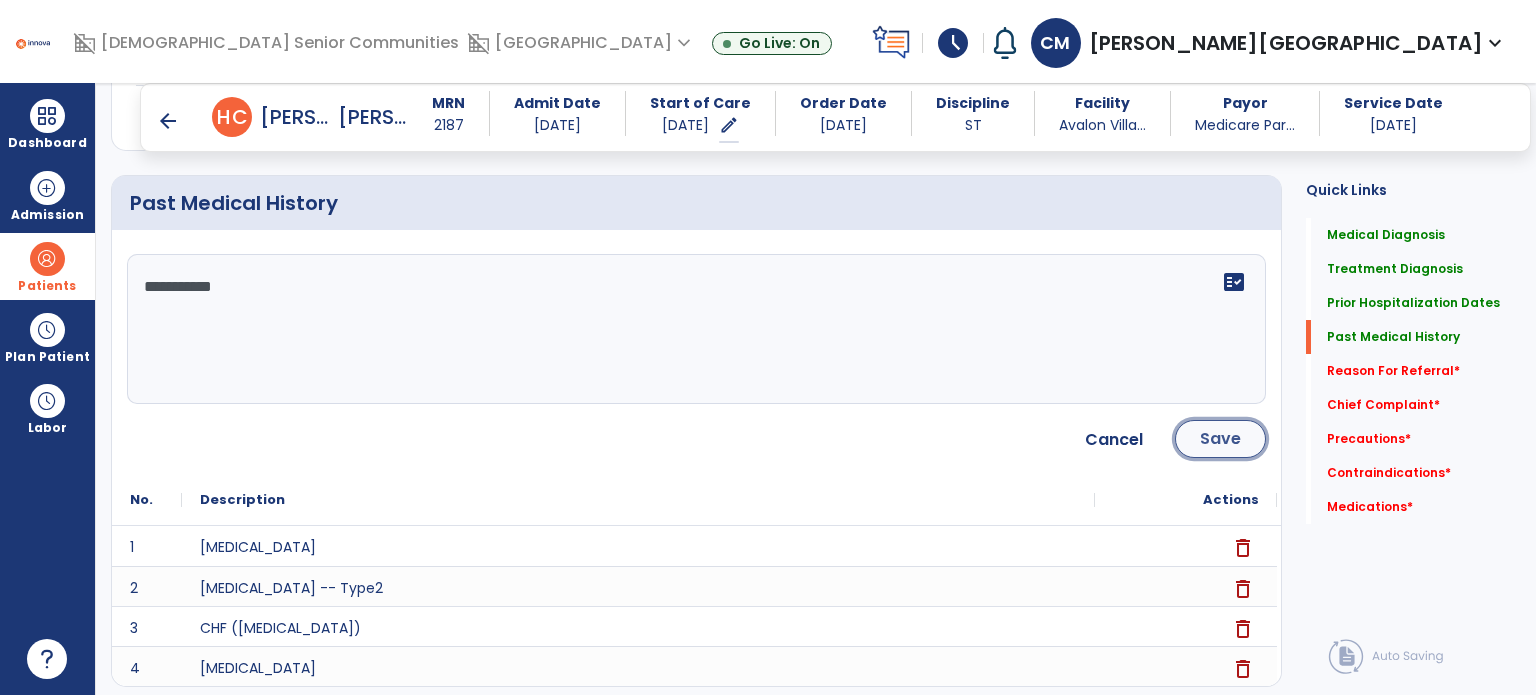 click on "Save" 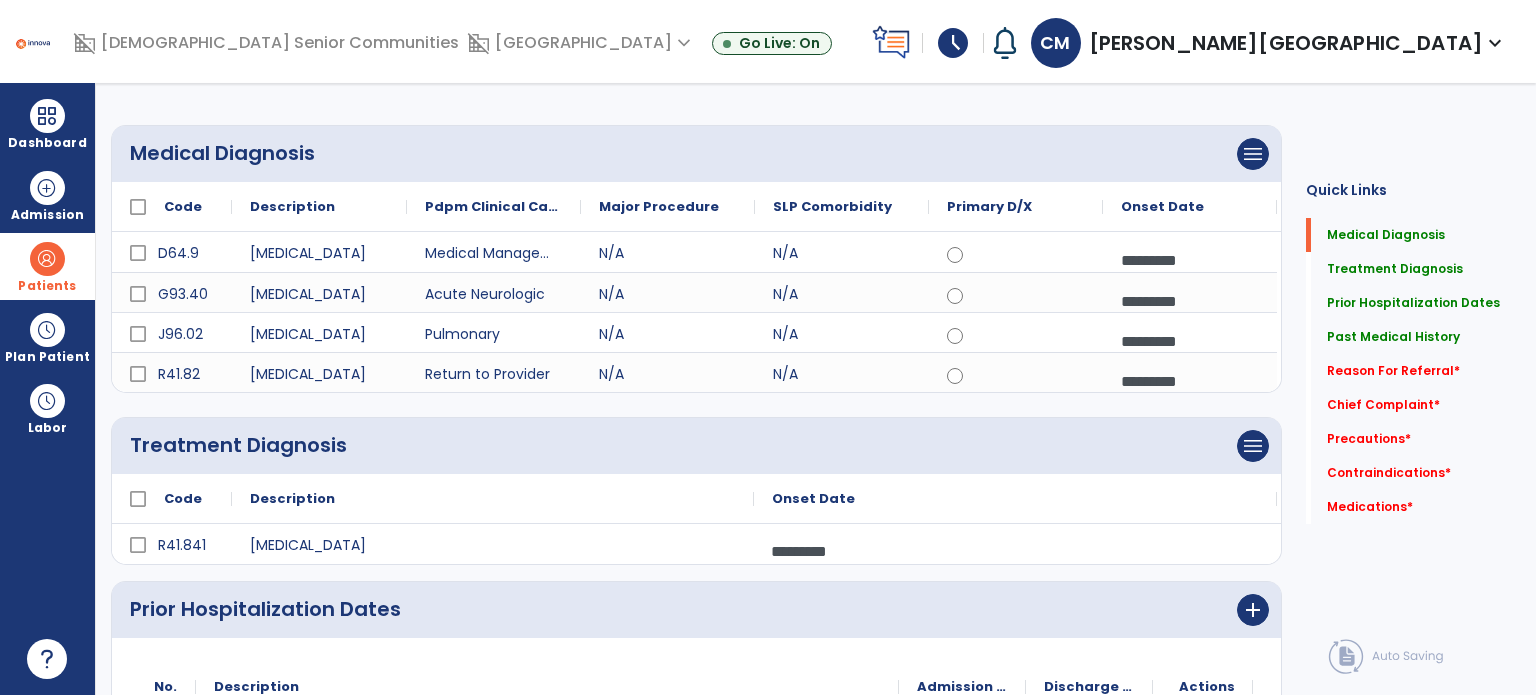 scroll, scrollTop: 0, scrollLeft: 0, axis: both 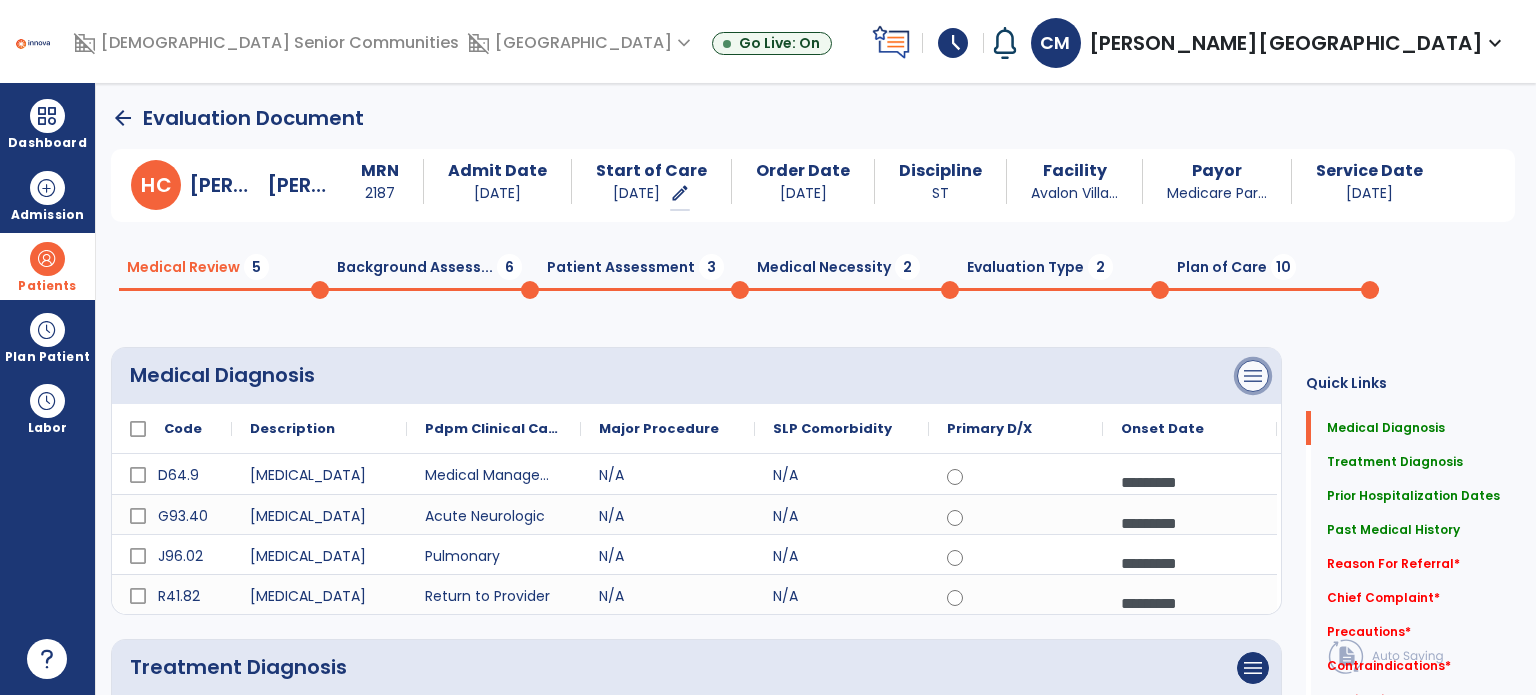 click on "menu" at bounding box center [1253, 376] 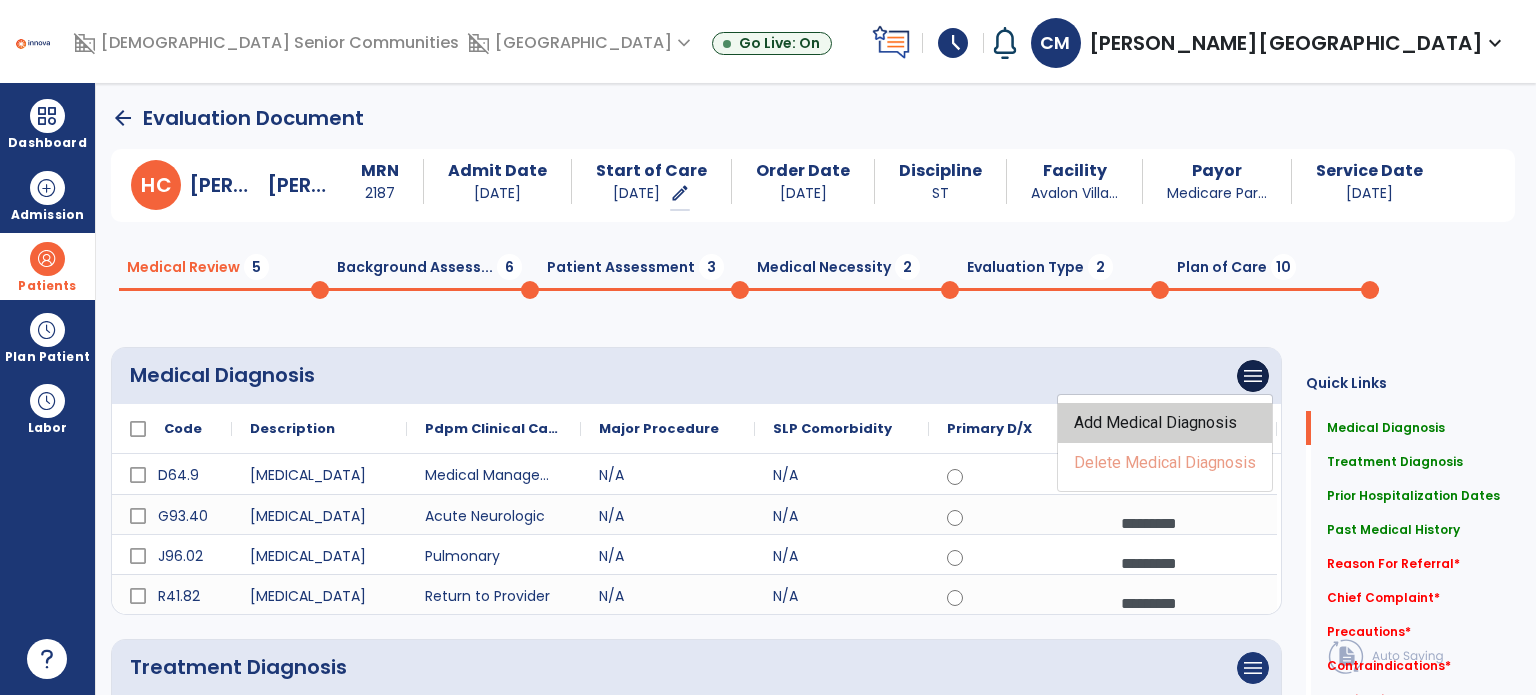 click on "Add Medical Diagnosis" 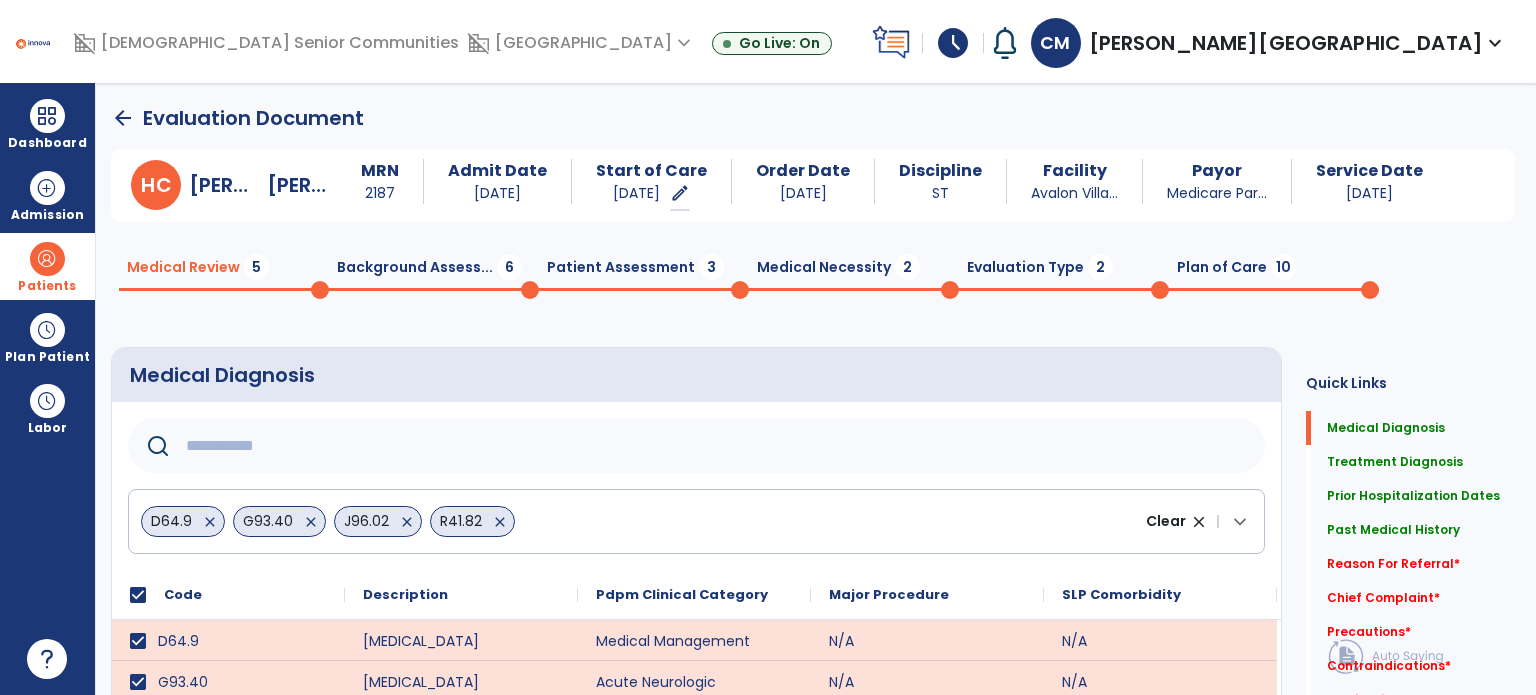 click 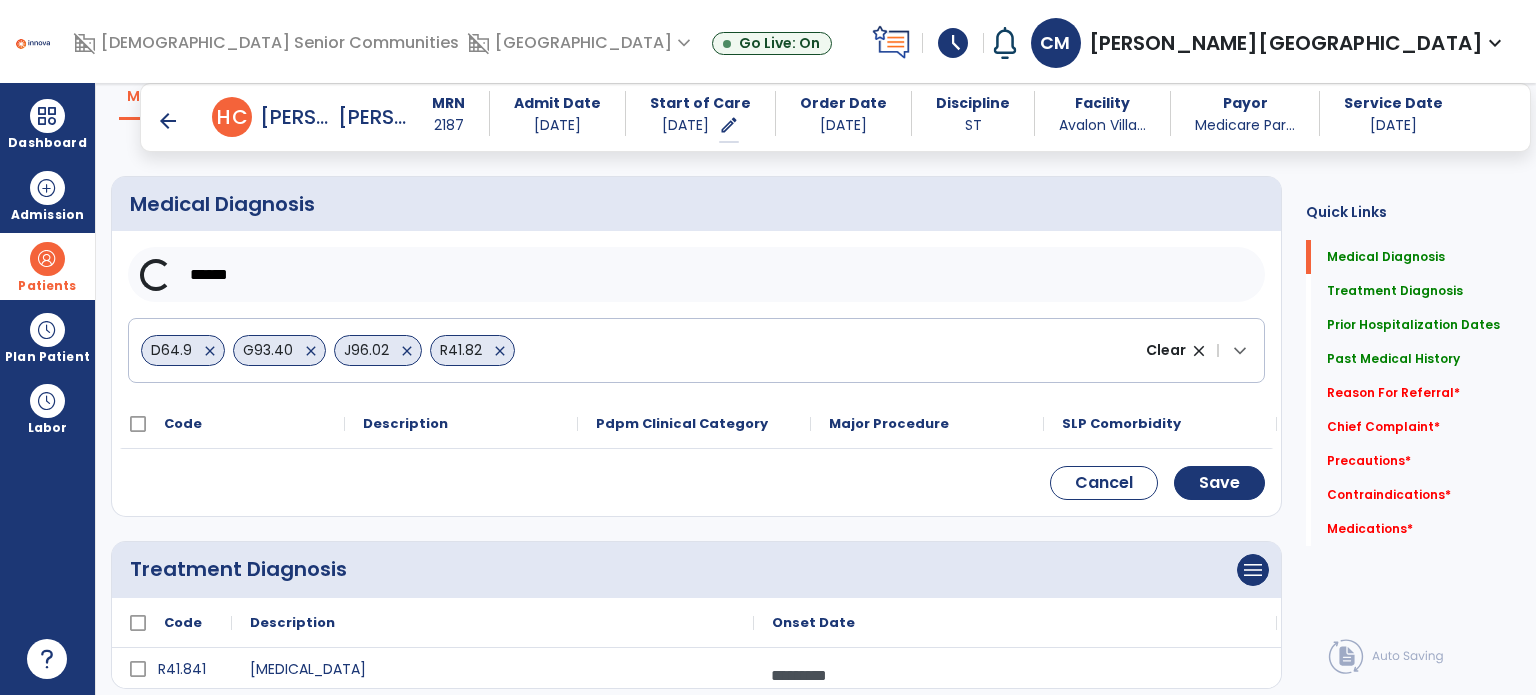 scroll, scrollTop: 160, scrollLeft: 0, axis: vertical 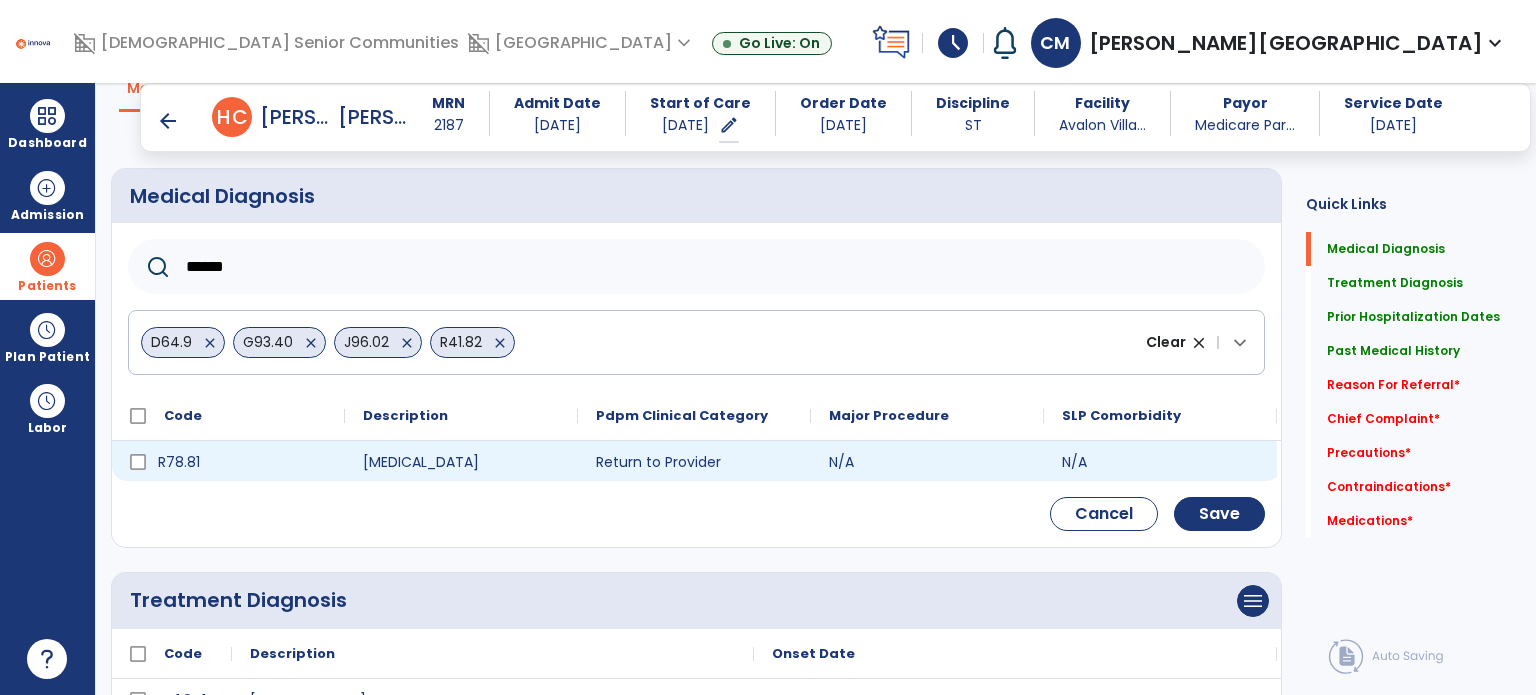 type on "******" 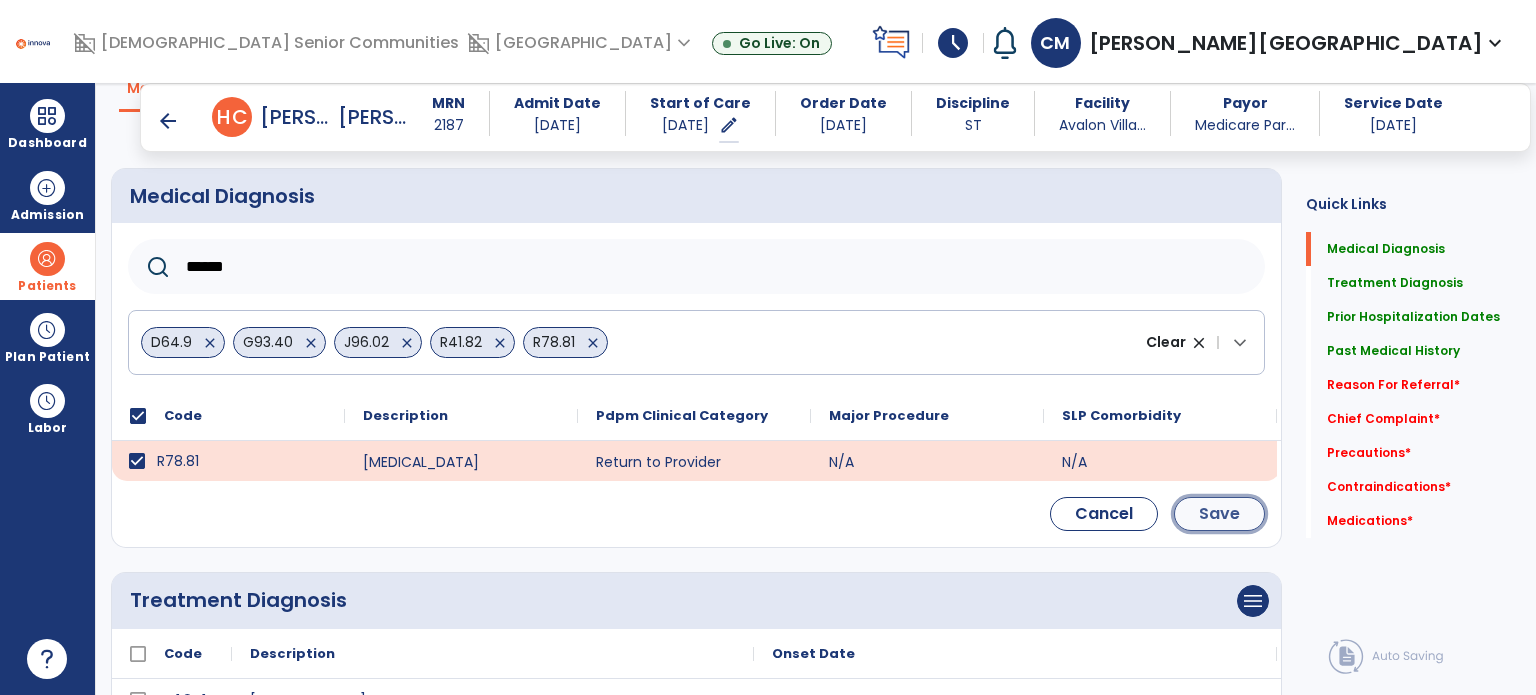 click on "Save" 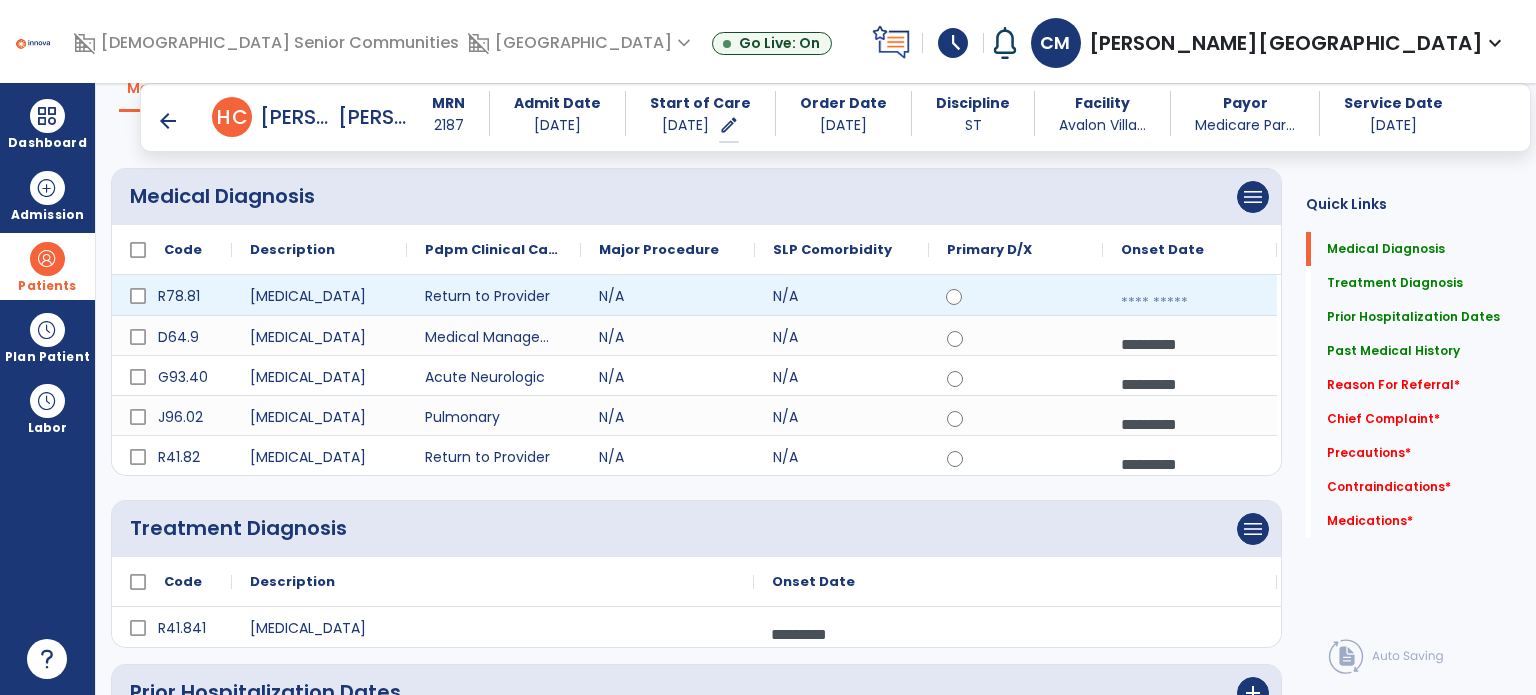 click at bounding box center [1190, 303] 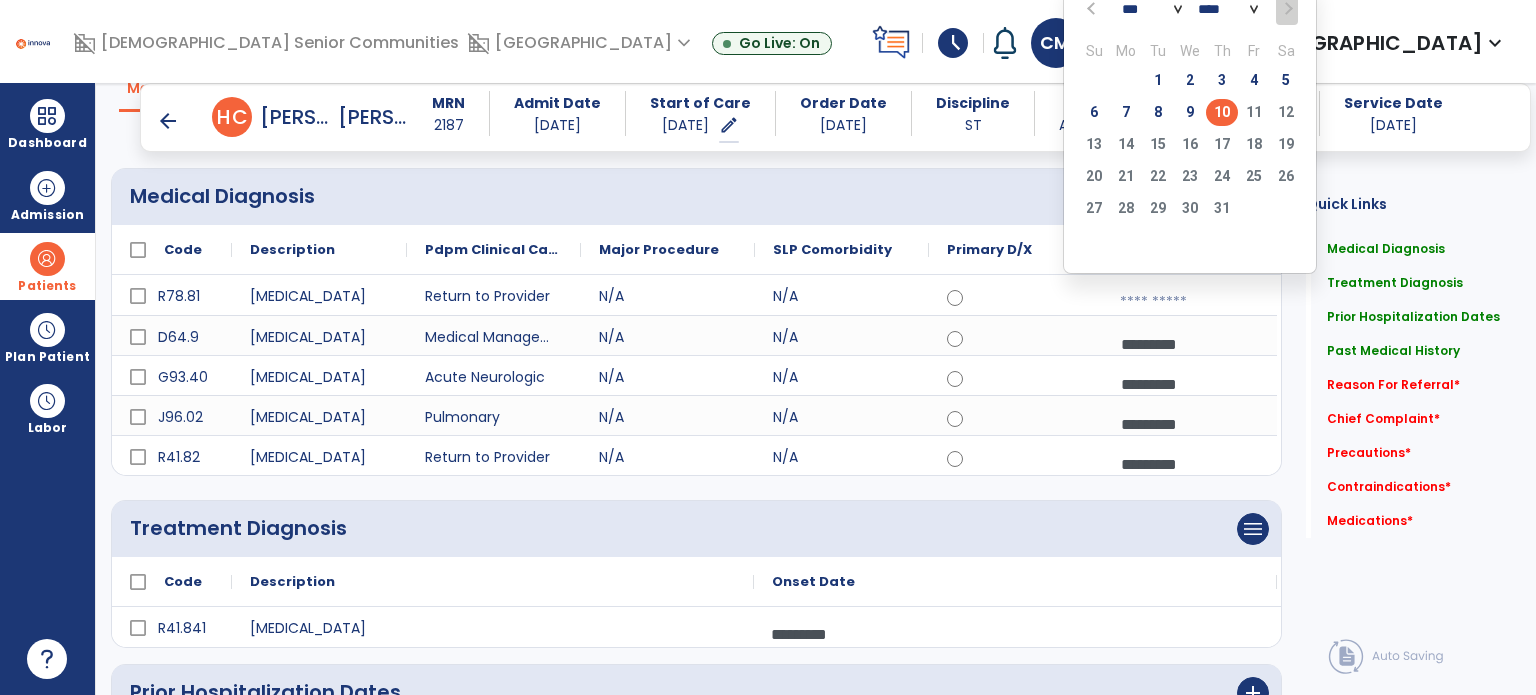 click 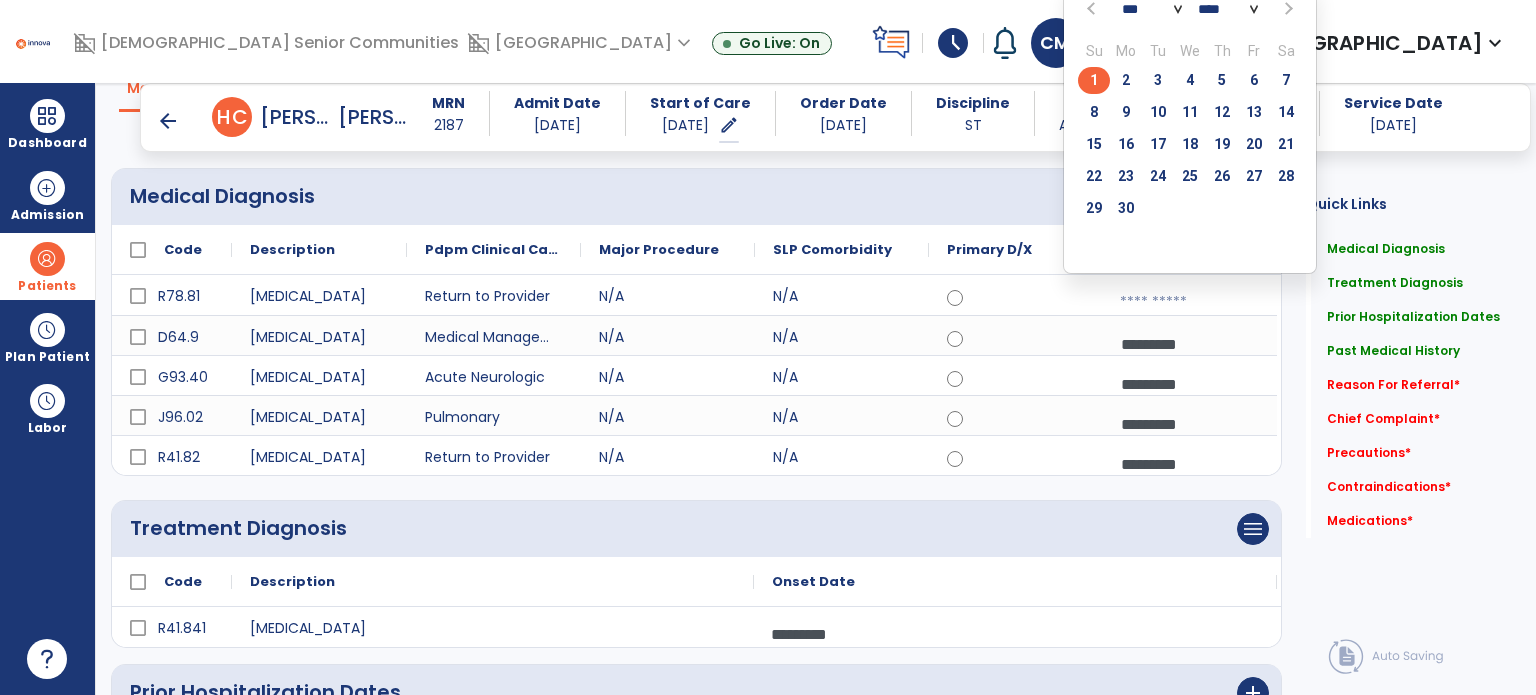 click on "26" 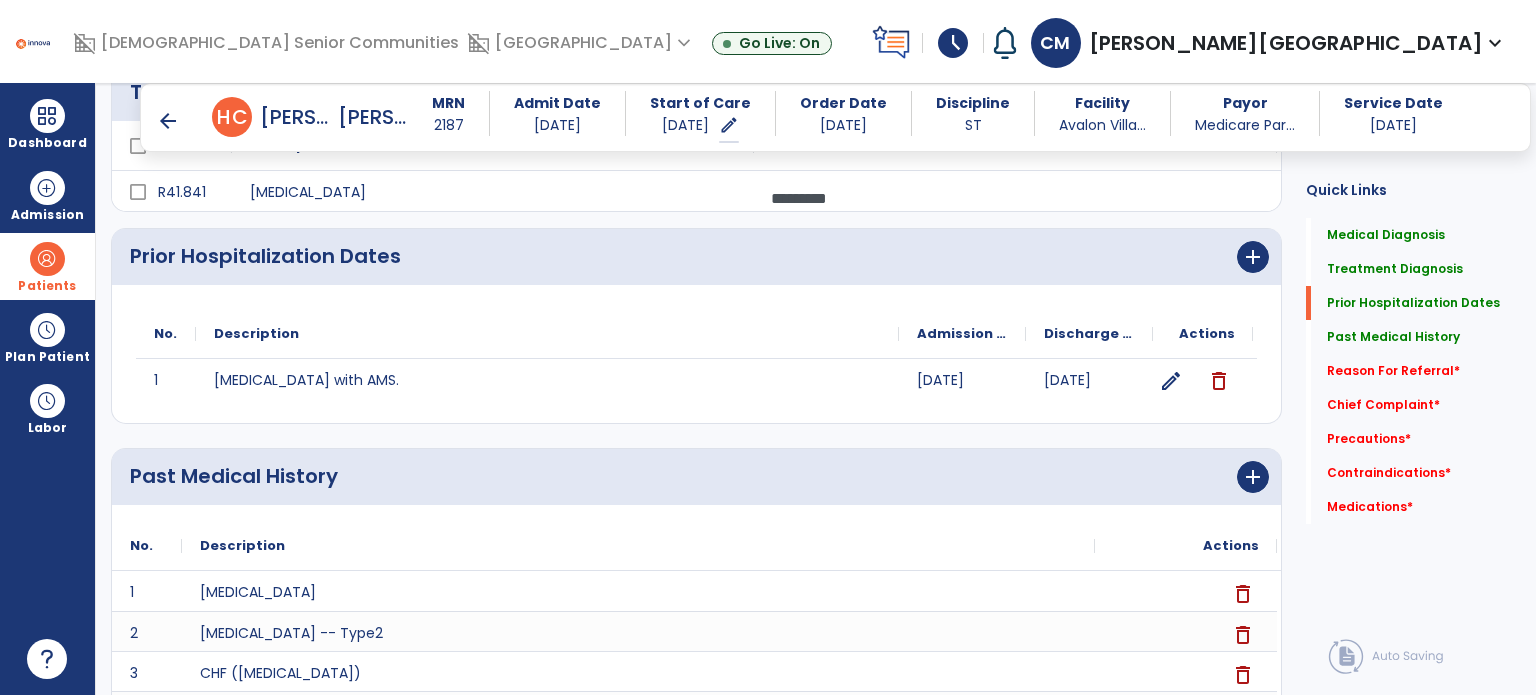 scroll, scrollTop: 595, scrollLeft: 0, axis: vertical 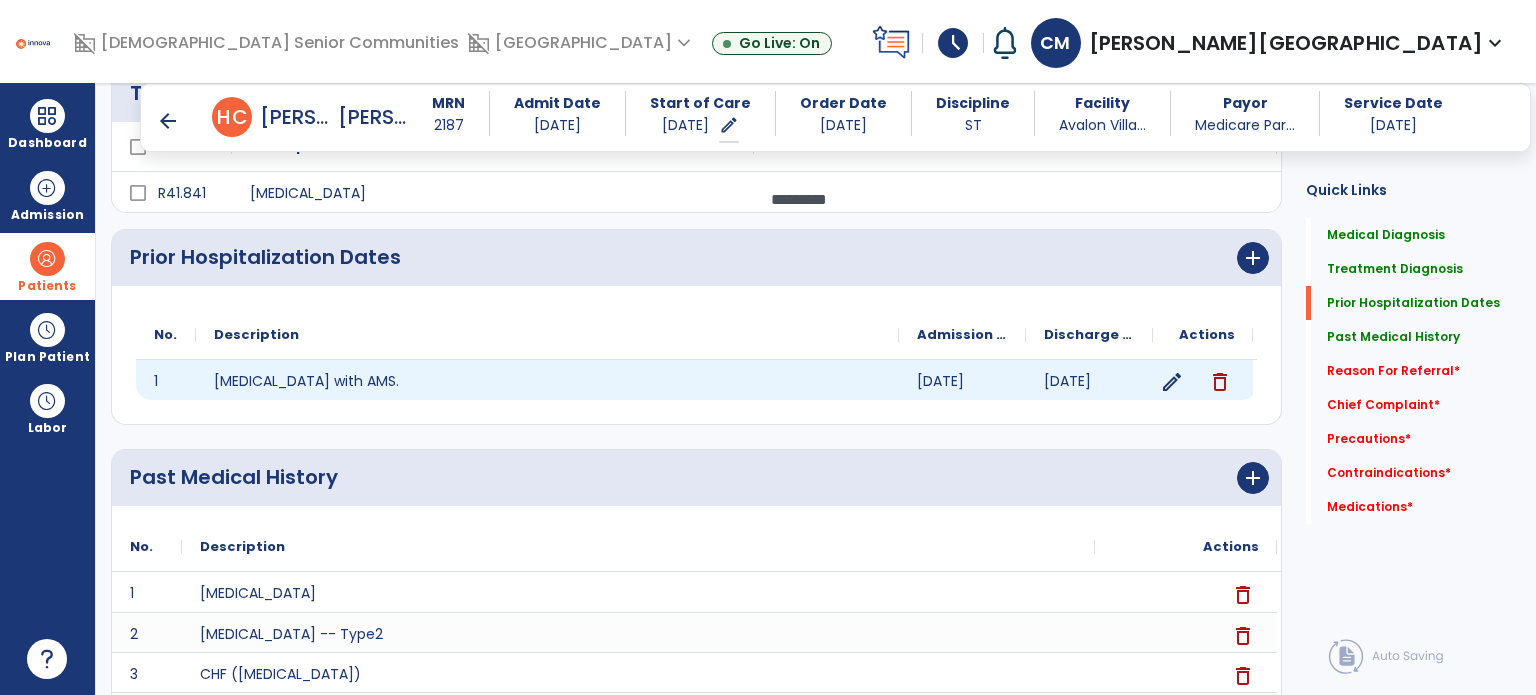 click on "edit" 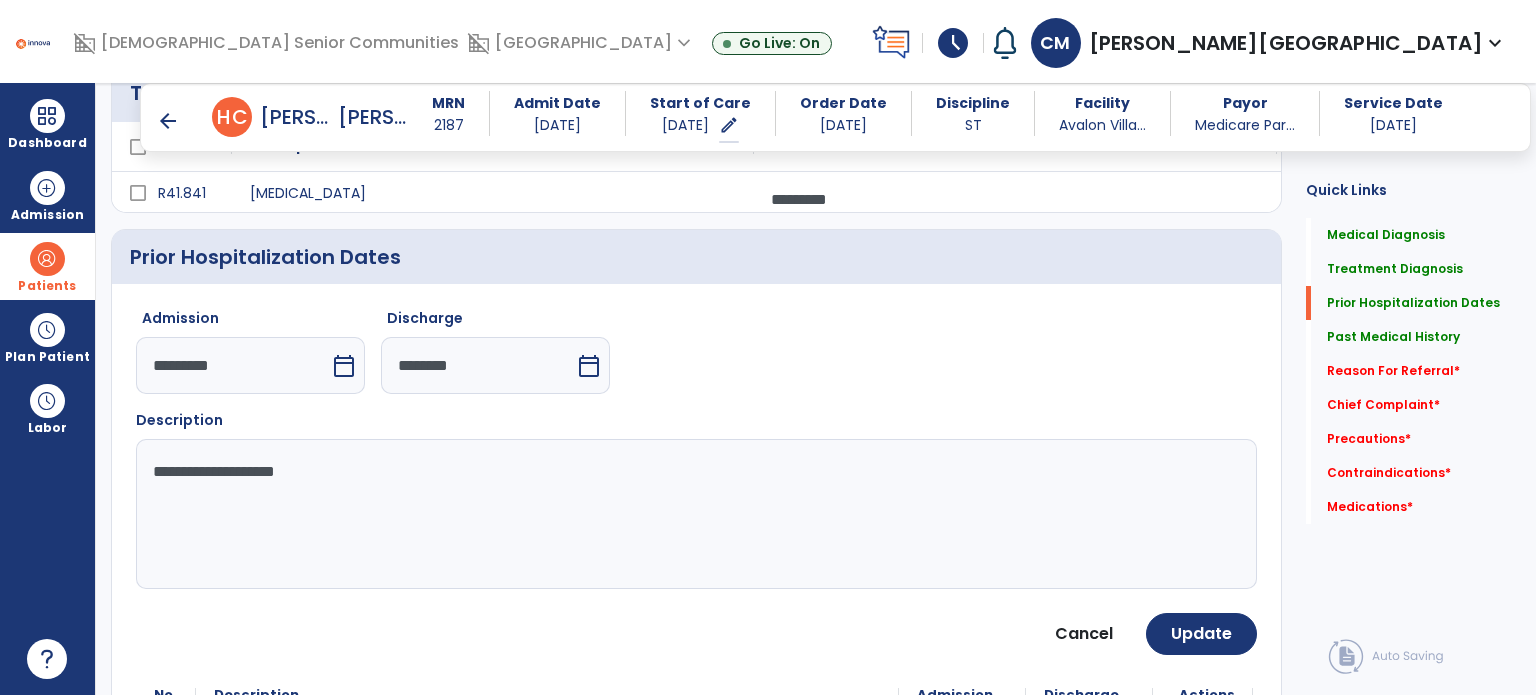 scroll, scrollTop: 685, scrollLeft: 0, axis: vertical 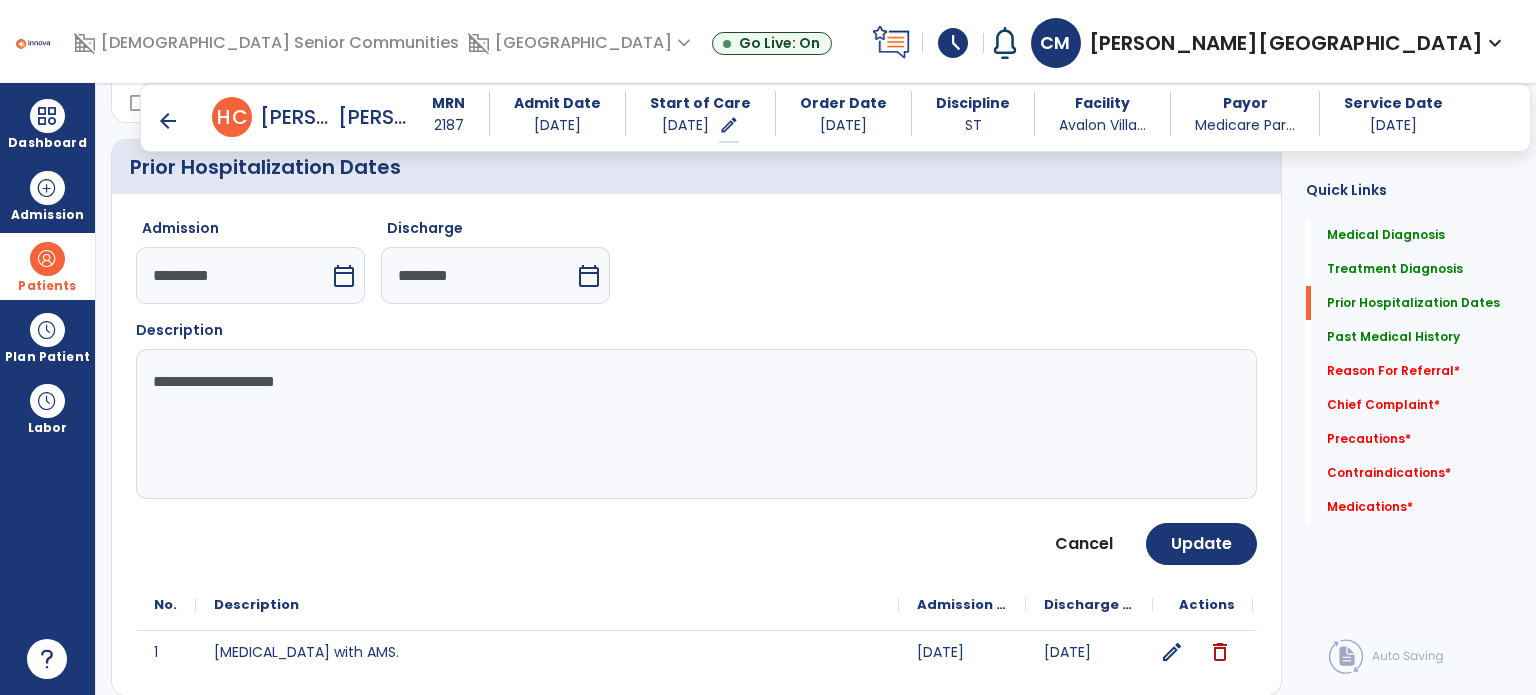 click on "**********" 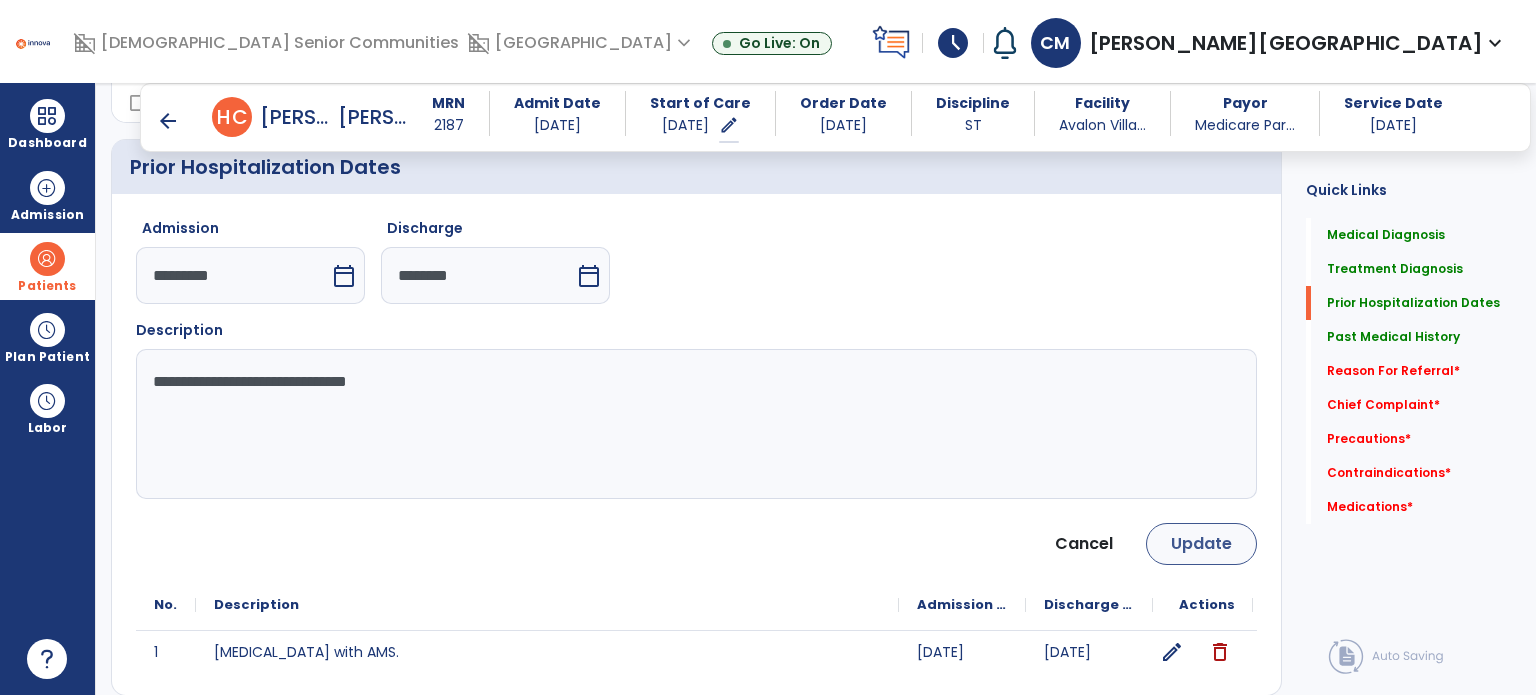 type on "**********" 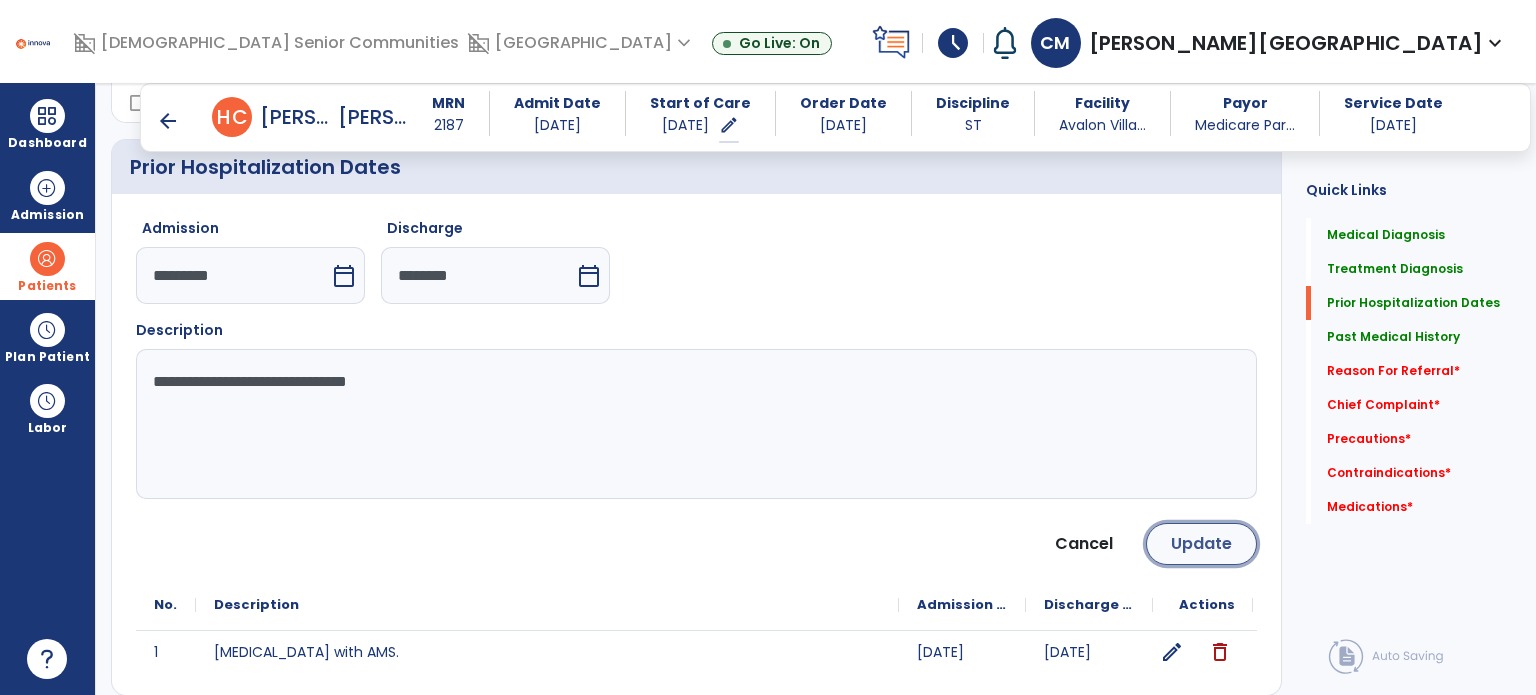 click on "Update" 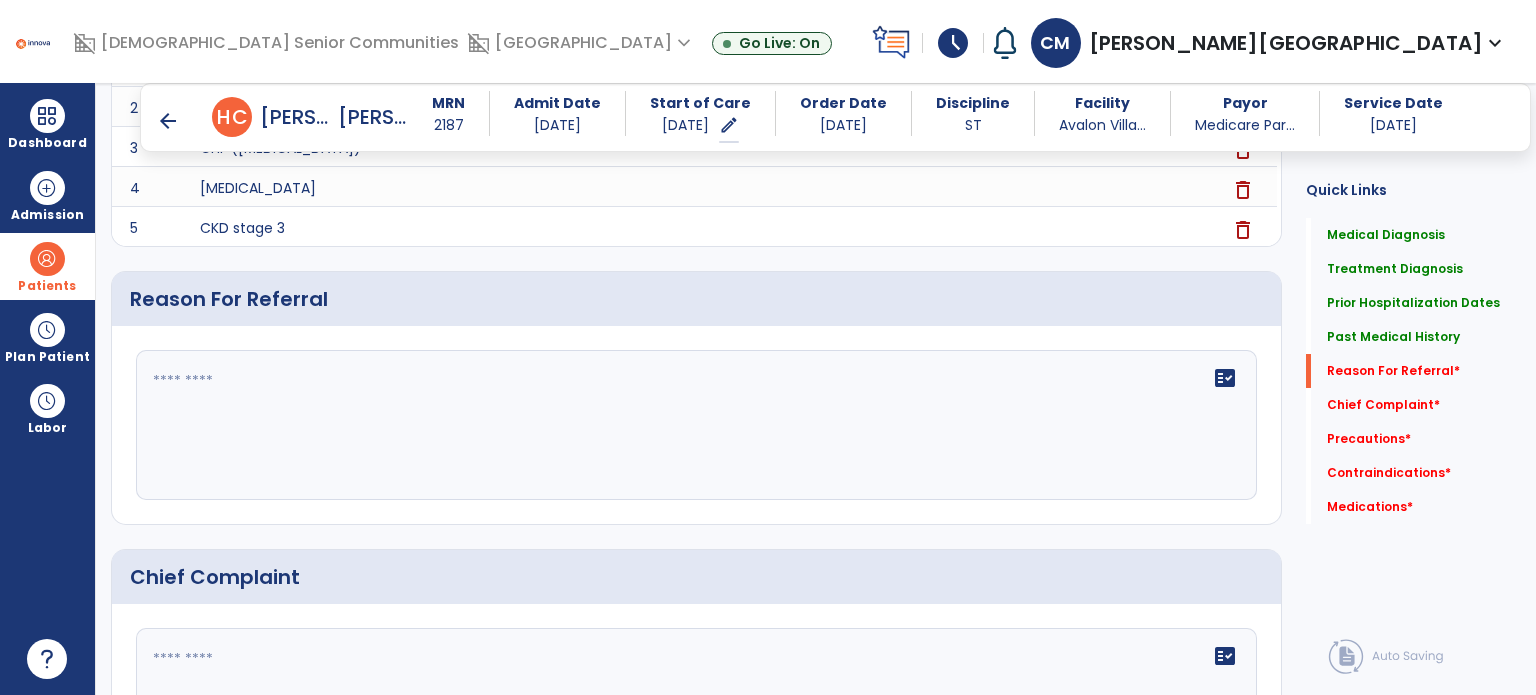 scroll, scrollTop: 1131, scrollLeft: 0, axis: vertical 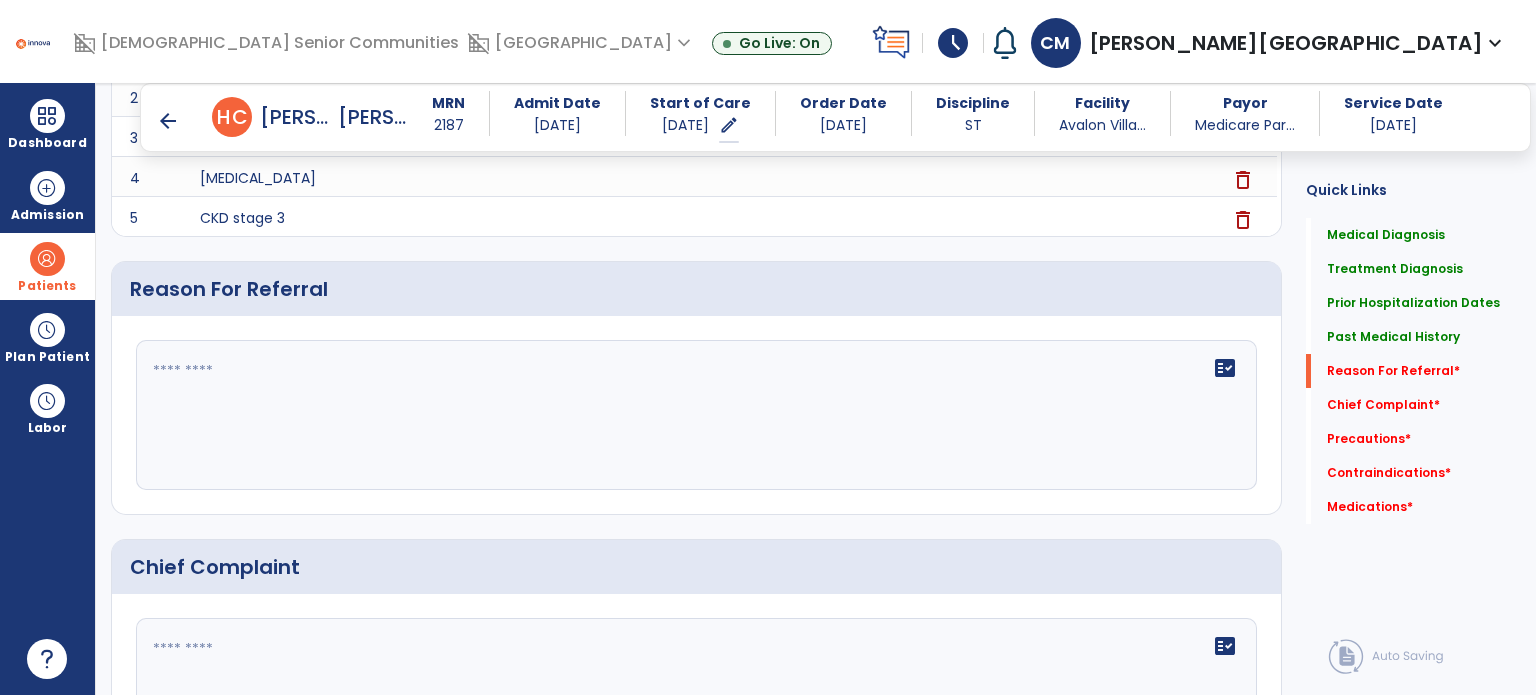 click 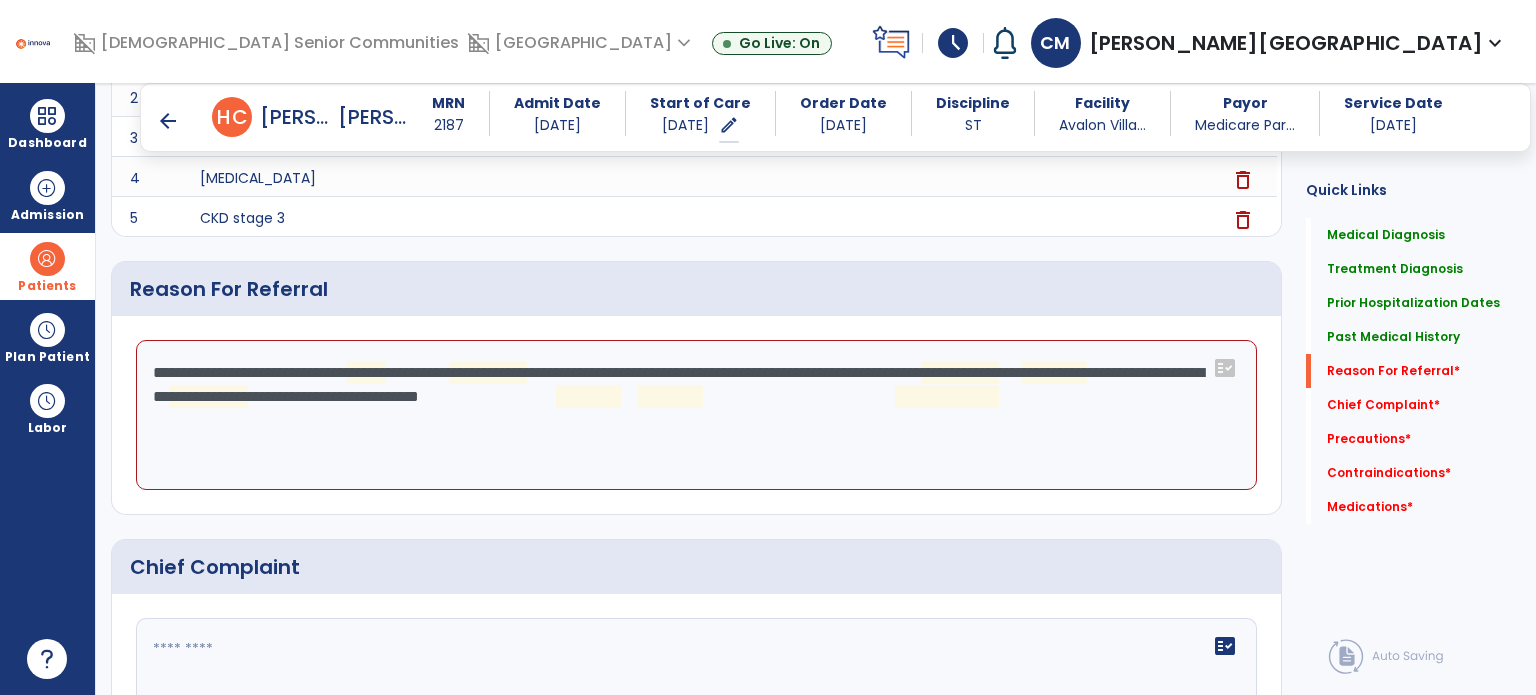 click on "**********" 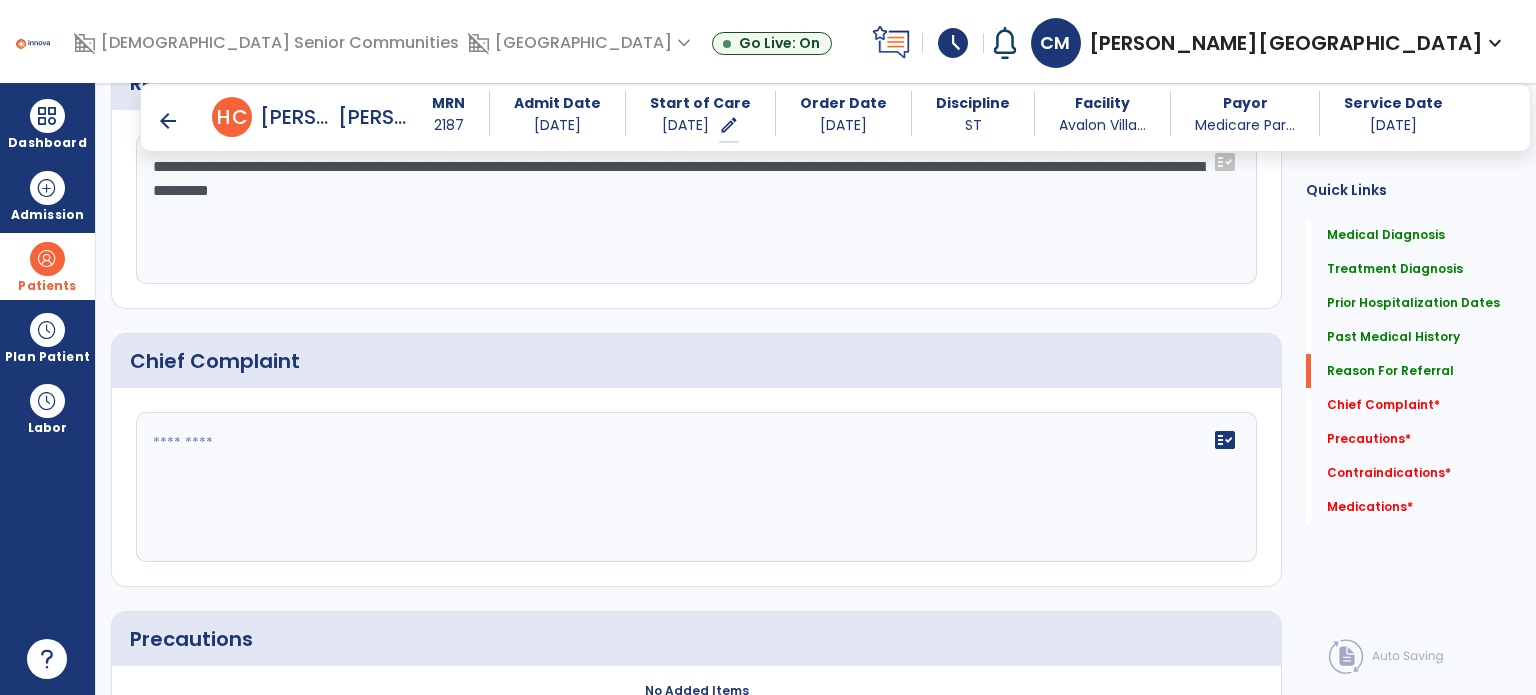 scroll, scrollTop: 1396, scrollLeft: 0, axis: vertical 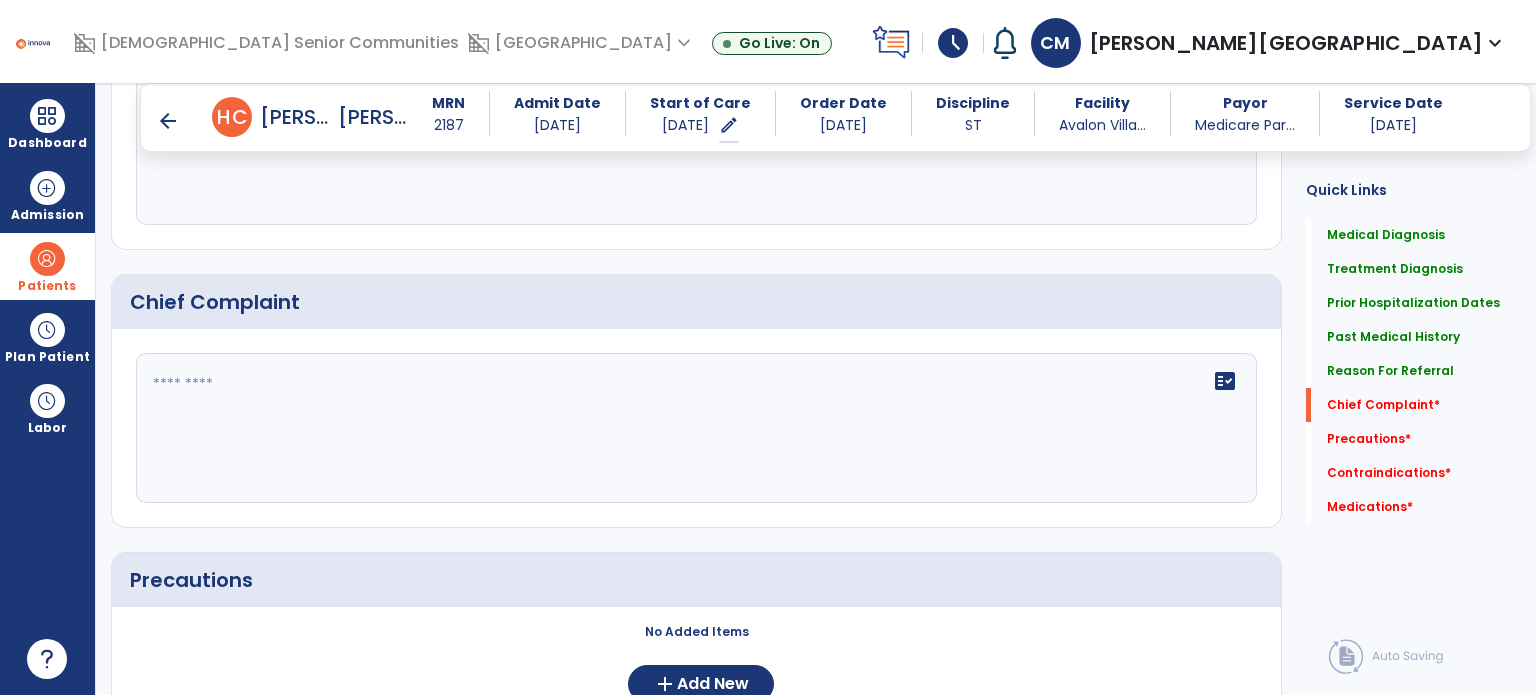 type on "**********" 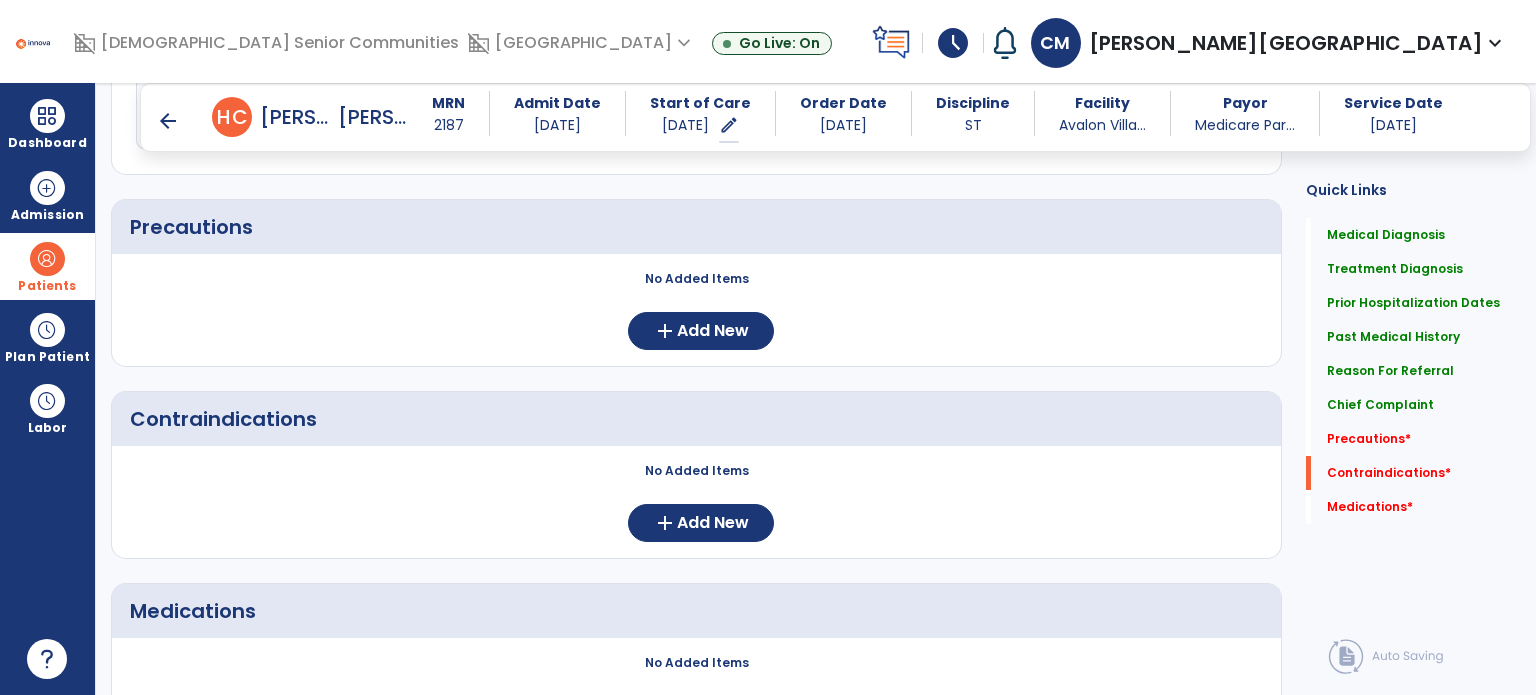 scroll, scrollTop: 1868, scrollLeft: 0, axis: vertical 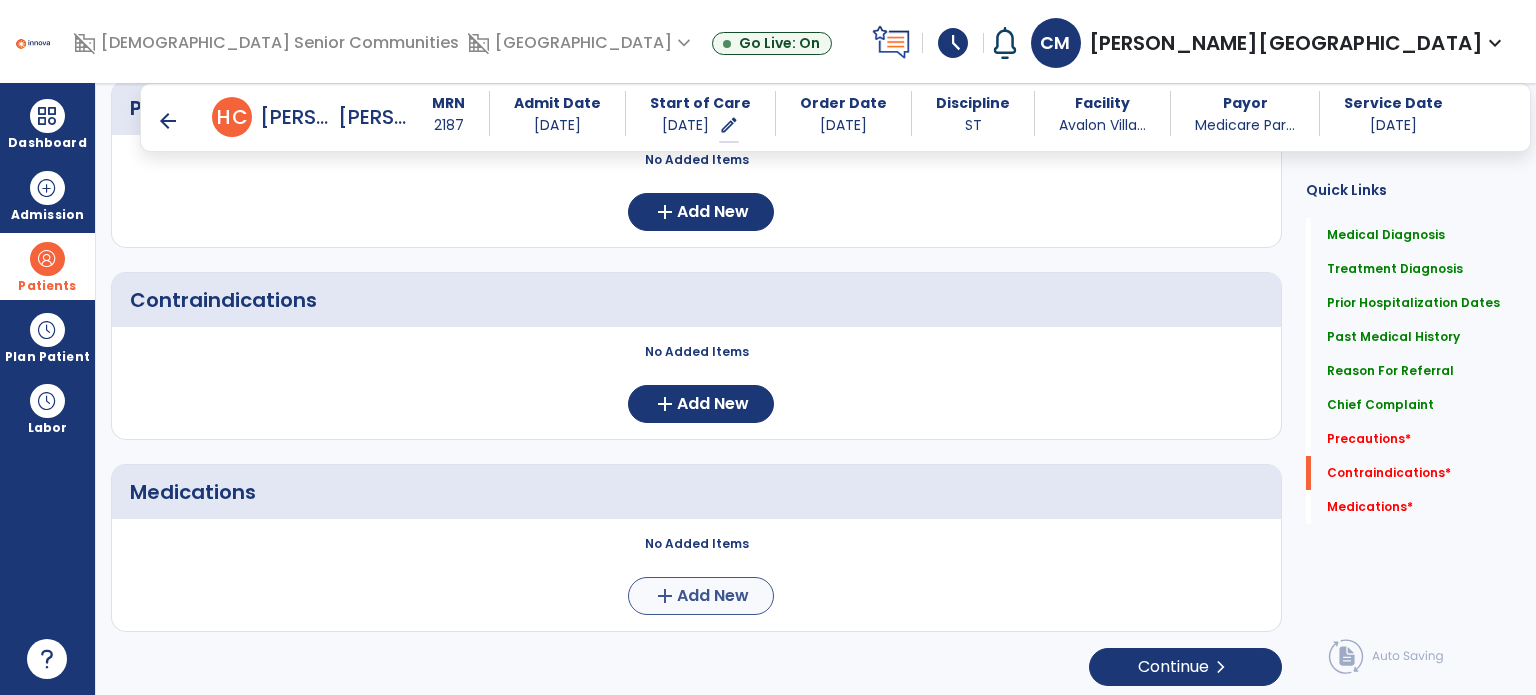 type on "**********" 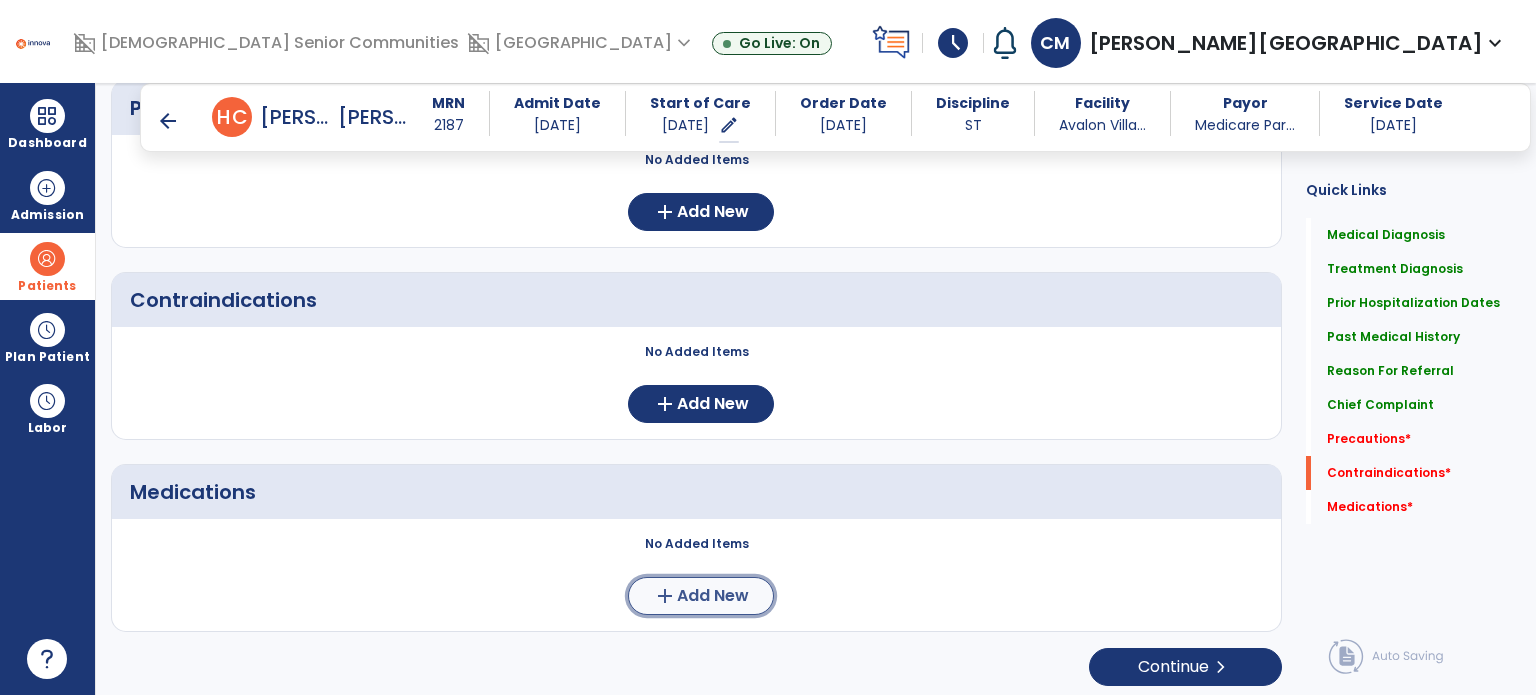 click on "Add New" 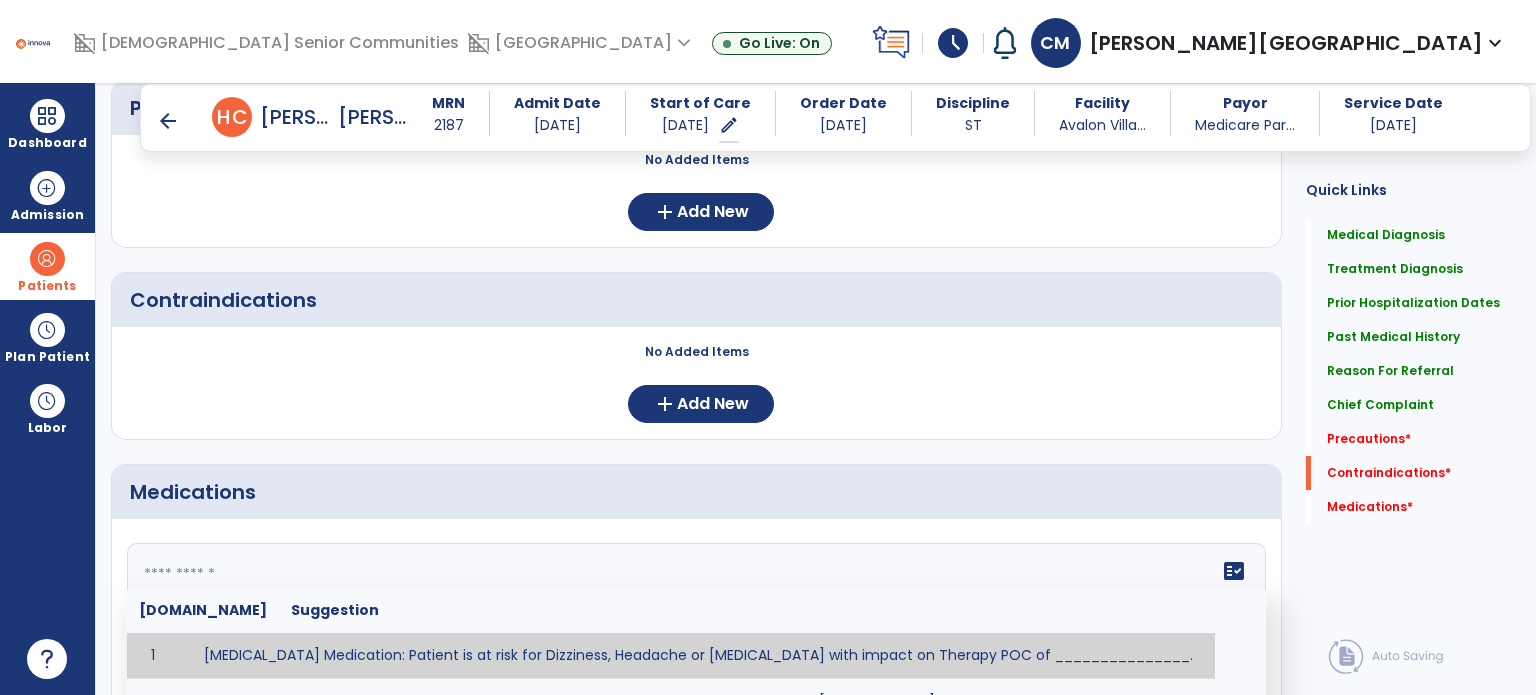 click 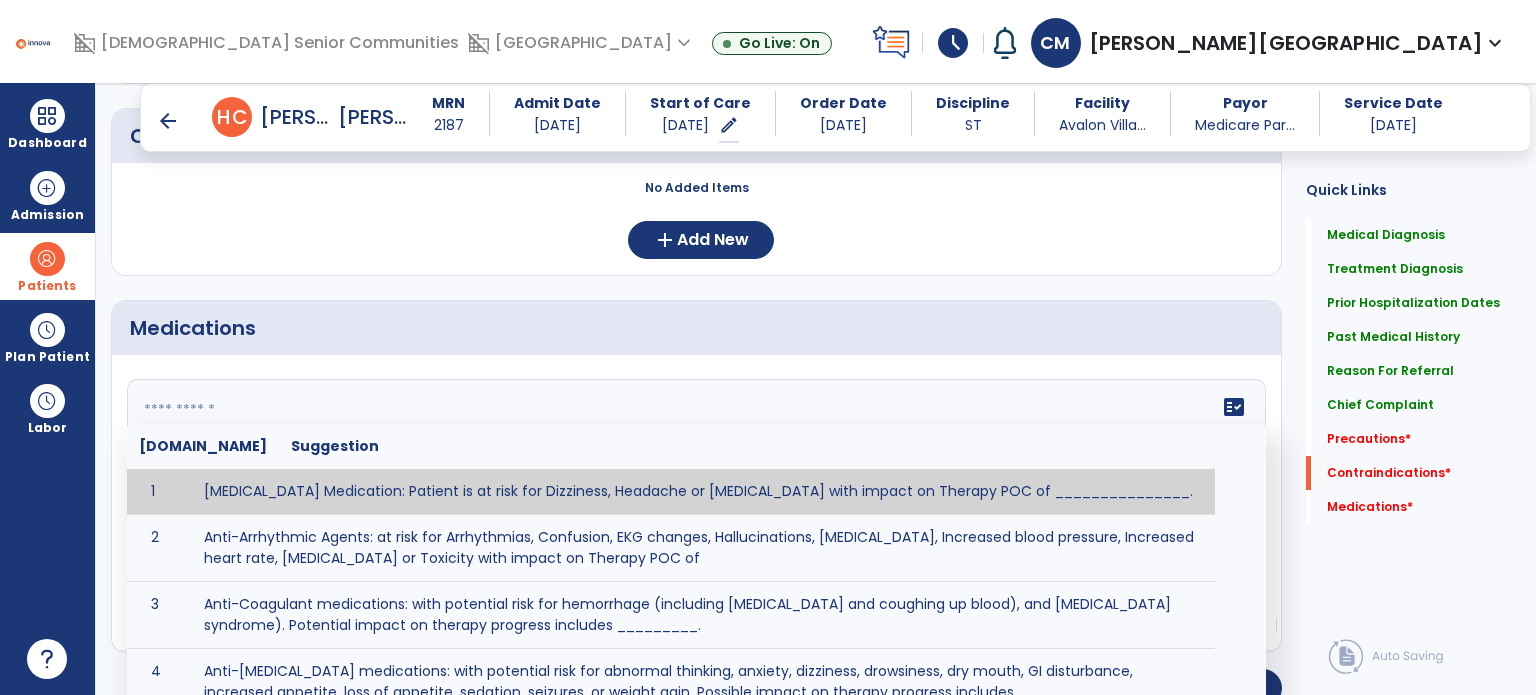 scroll, scrollTop: 2067, scrollLeft: 0, axis: vertical 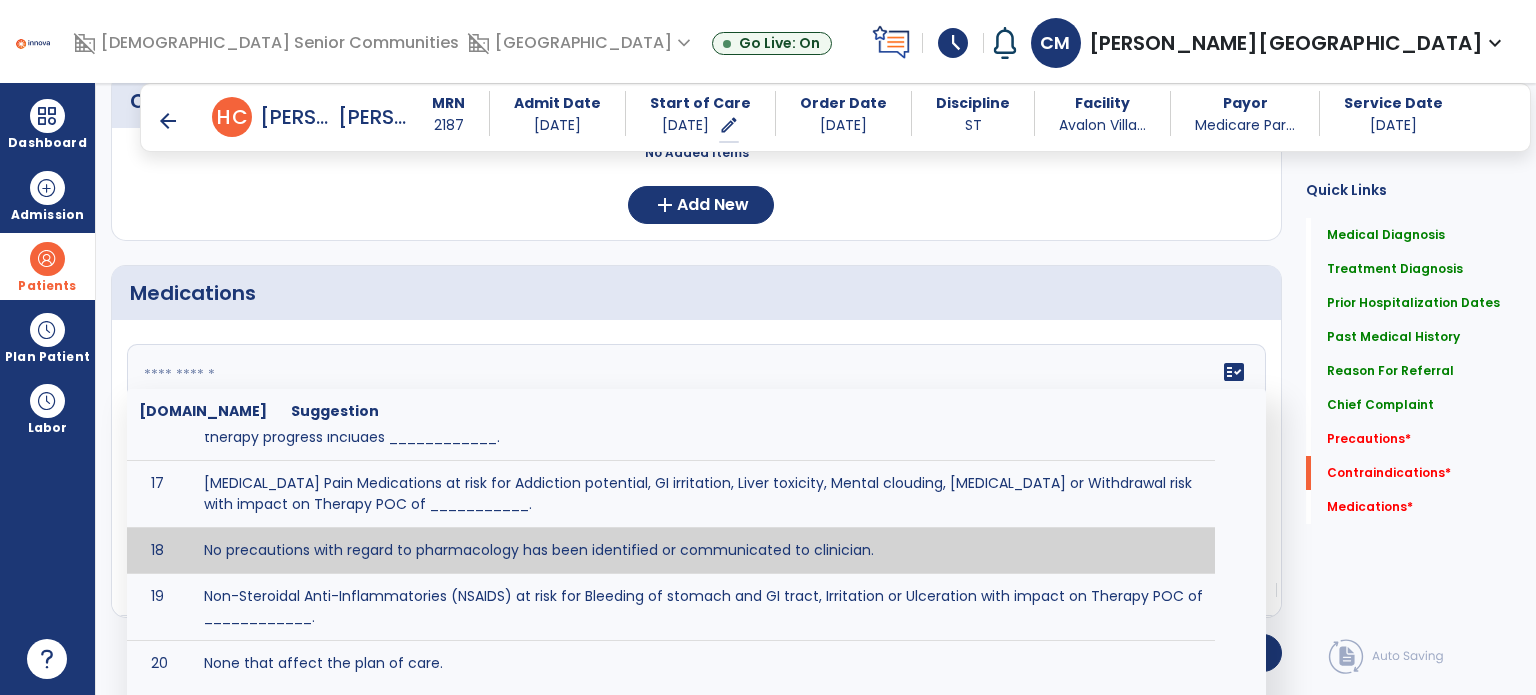 type on "**********" 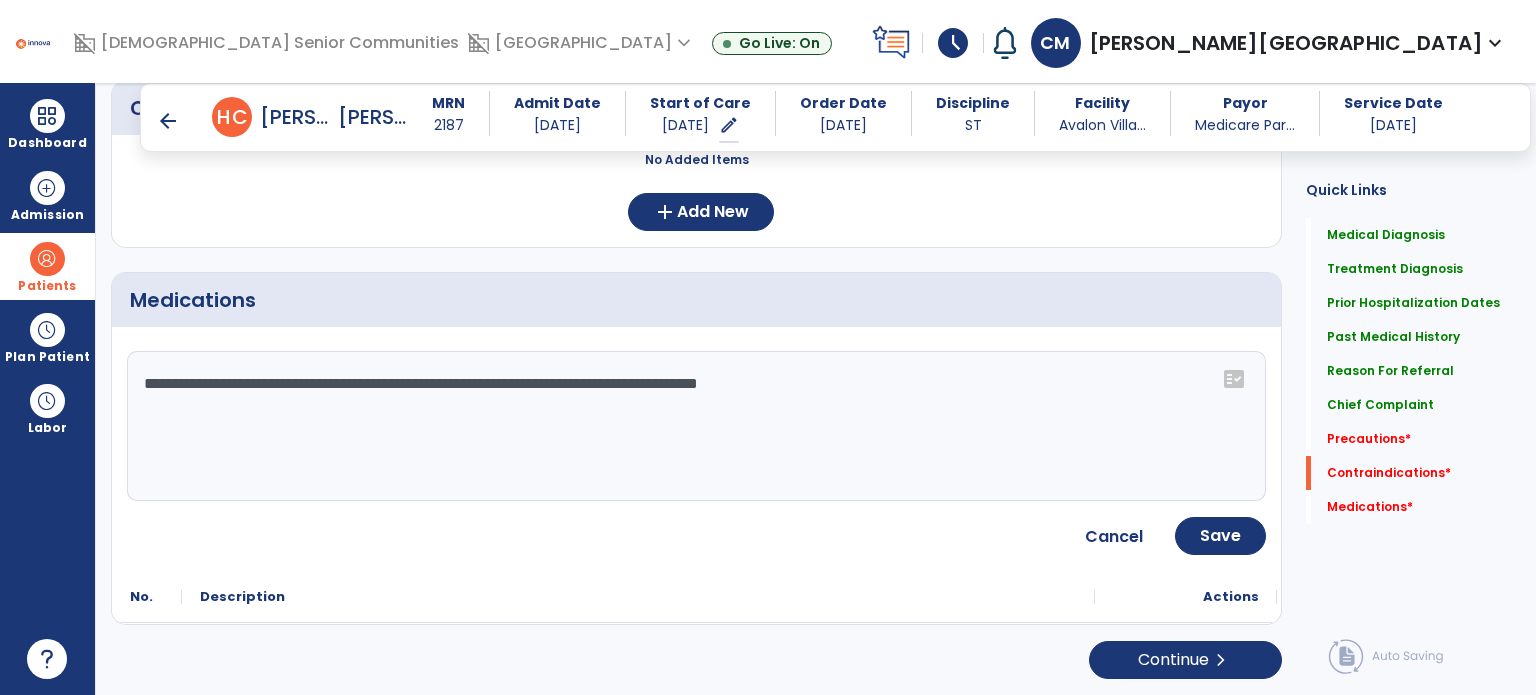 scroll, scrollTop: 2052, scrollLeft: 0, axis: vertical 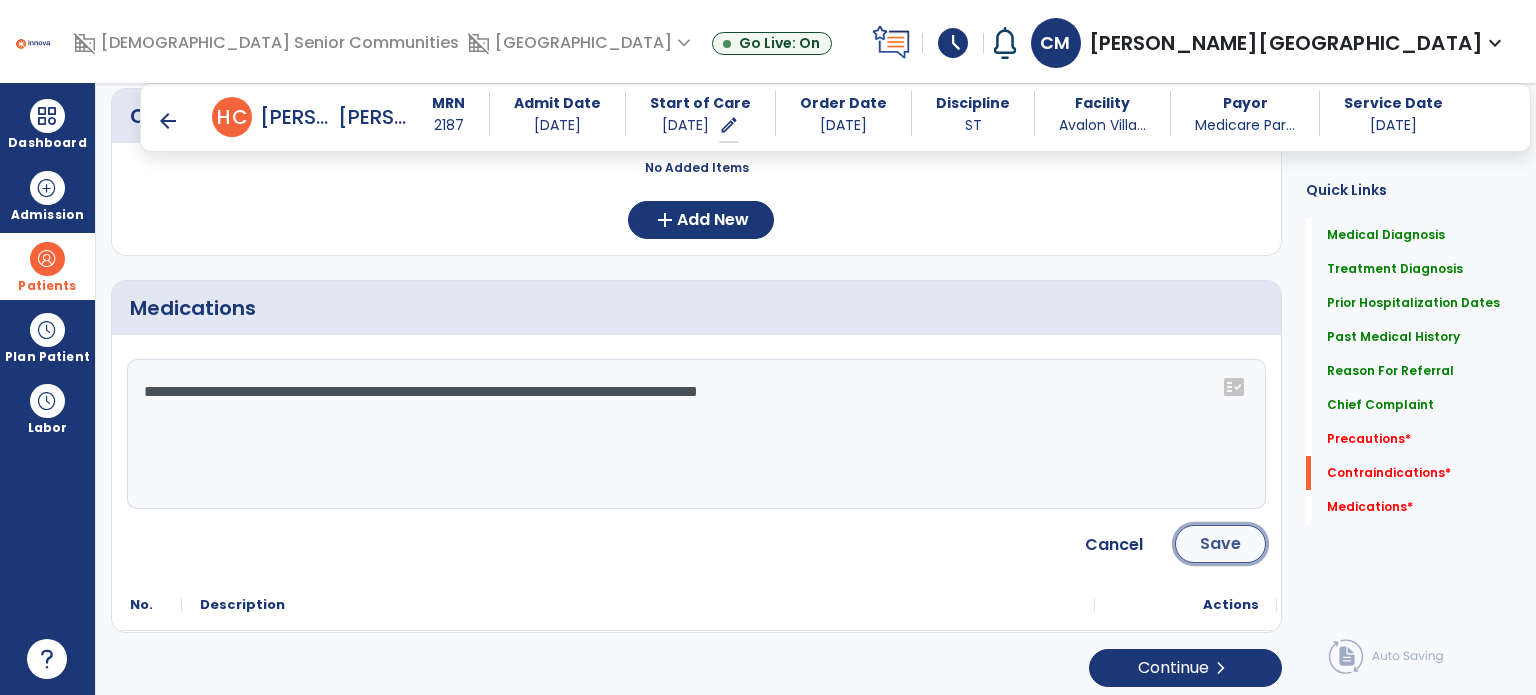 click on "Save" 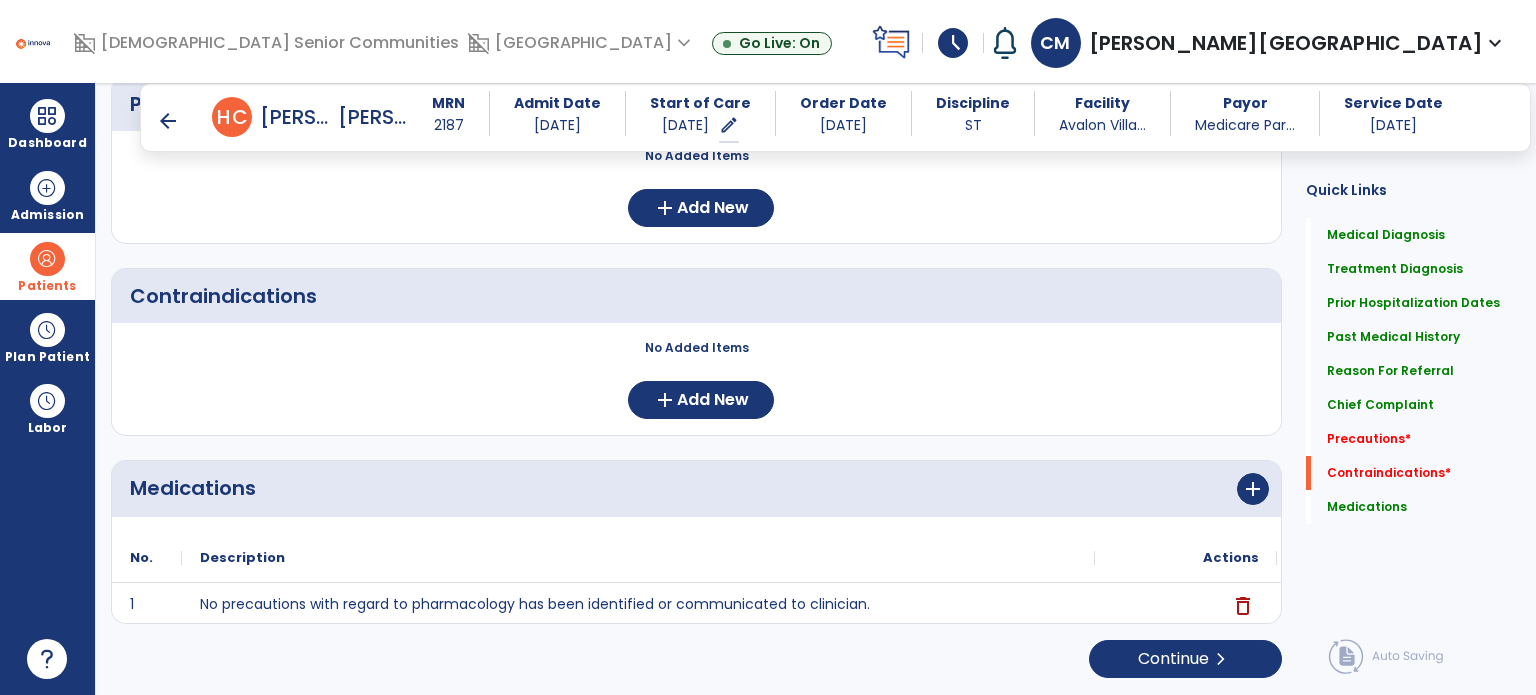 scroll, scrollTop: 1865, scrollLeft: 0, axis: vertical 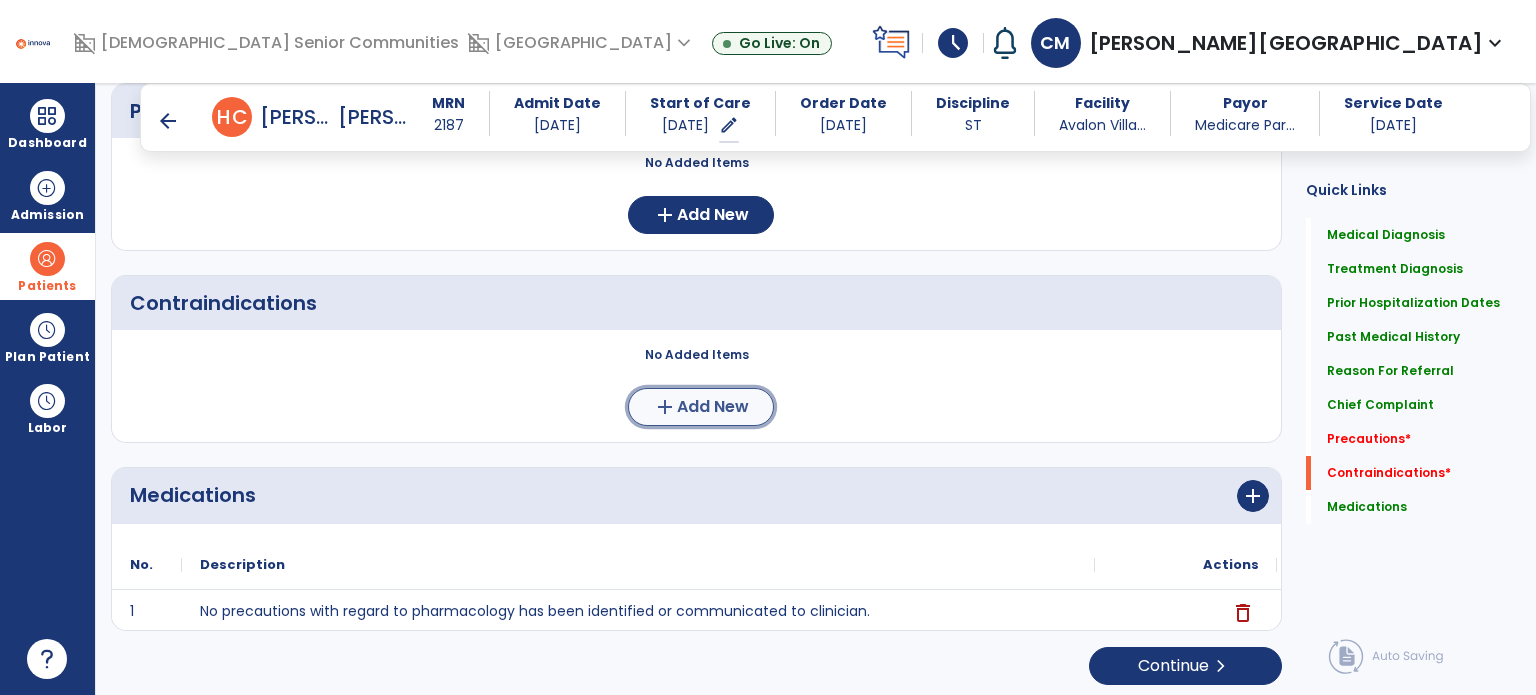 click on "Add New" 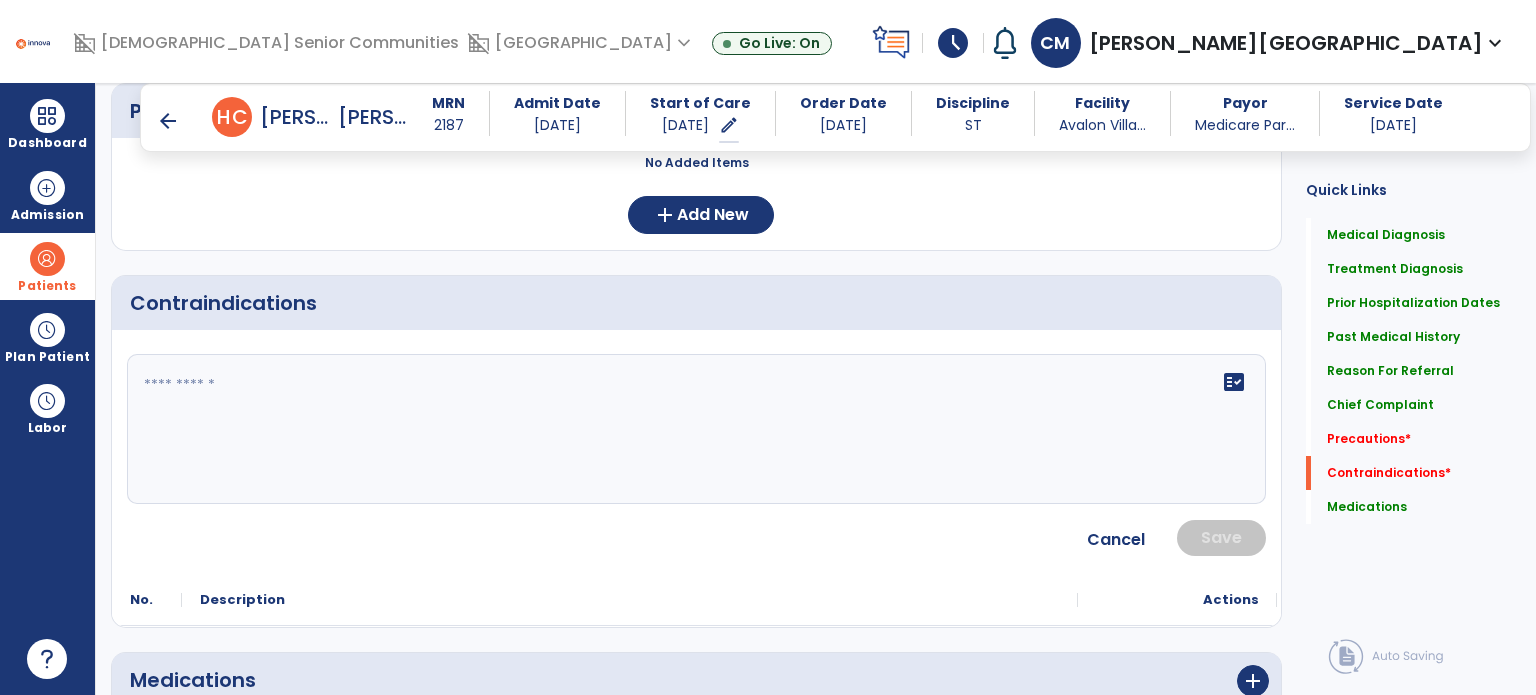 click 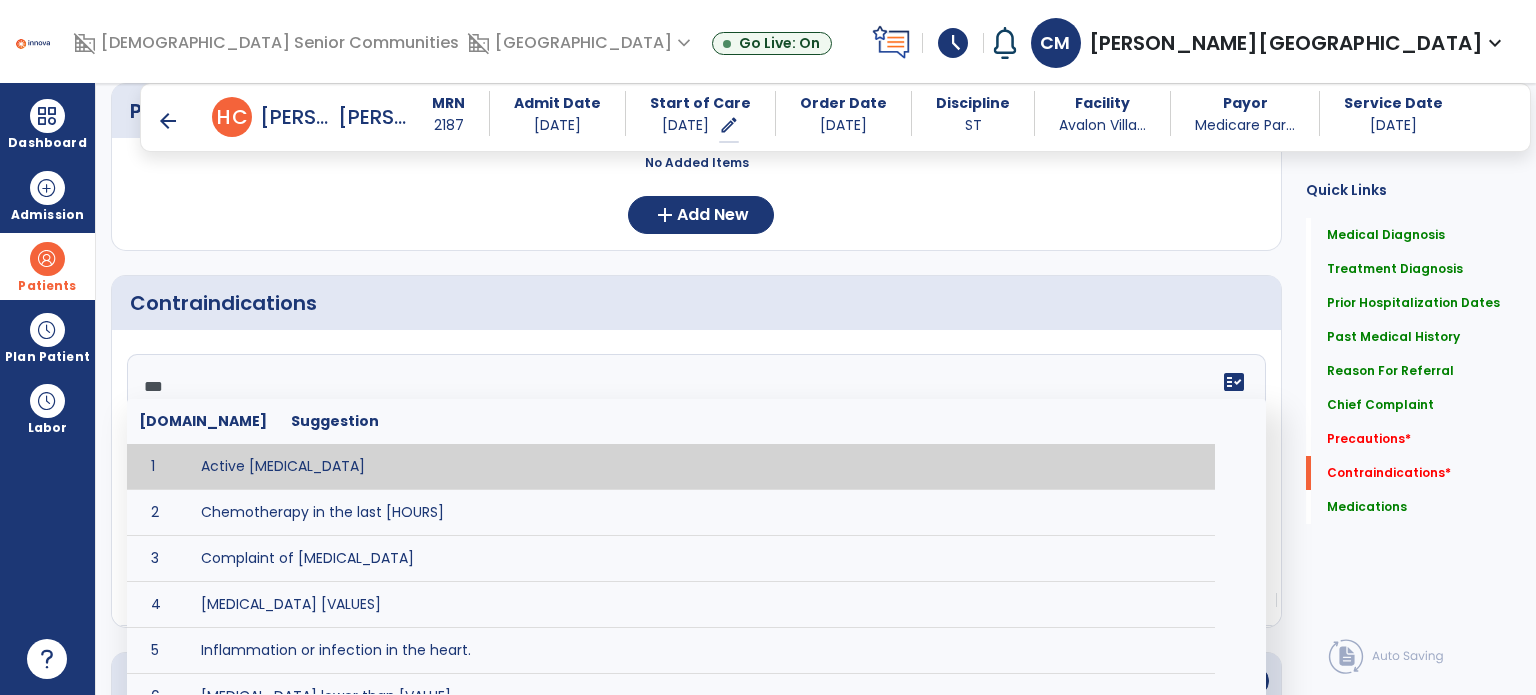 type on "****" 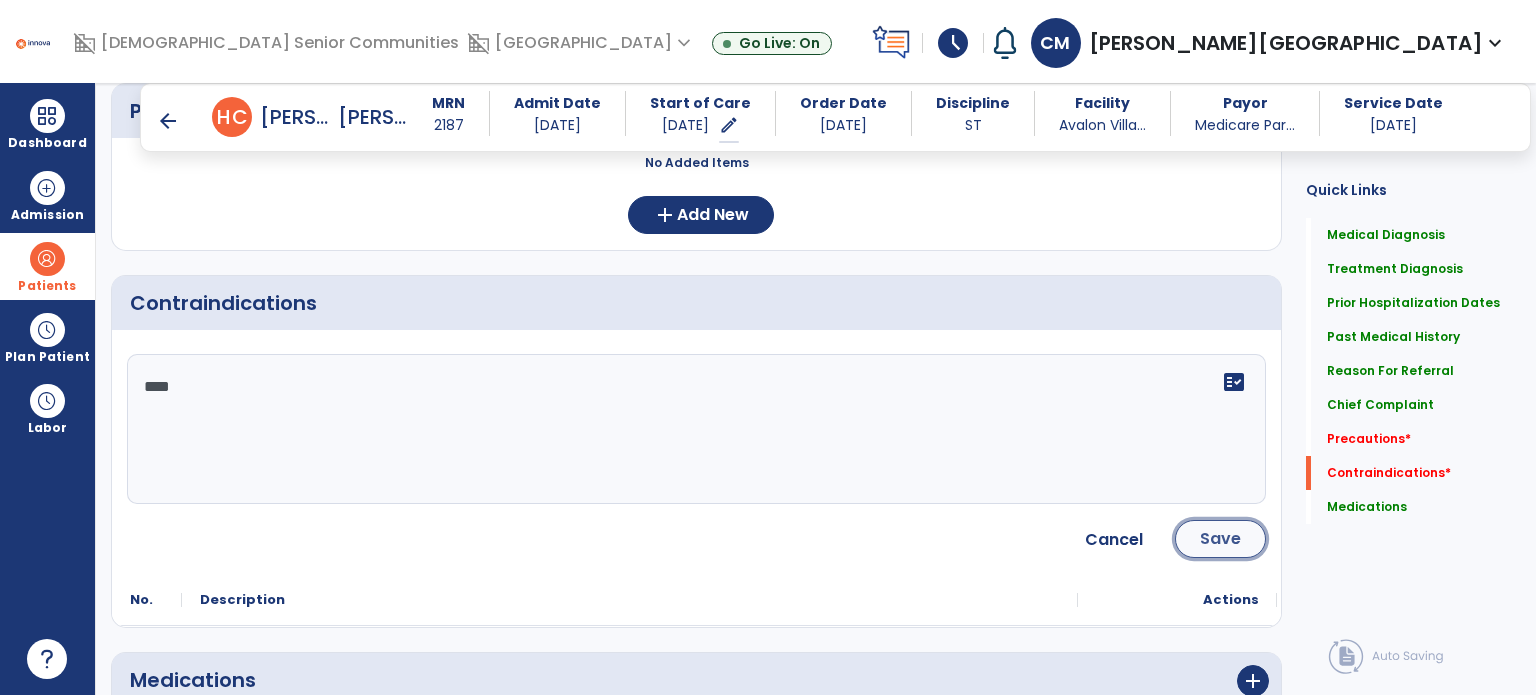 click on "Save" 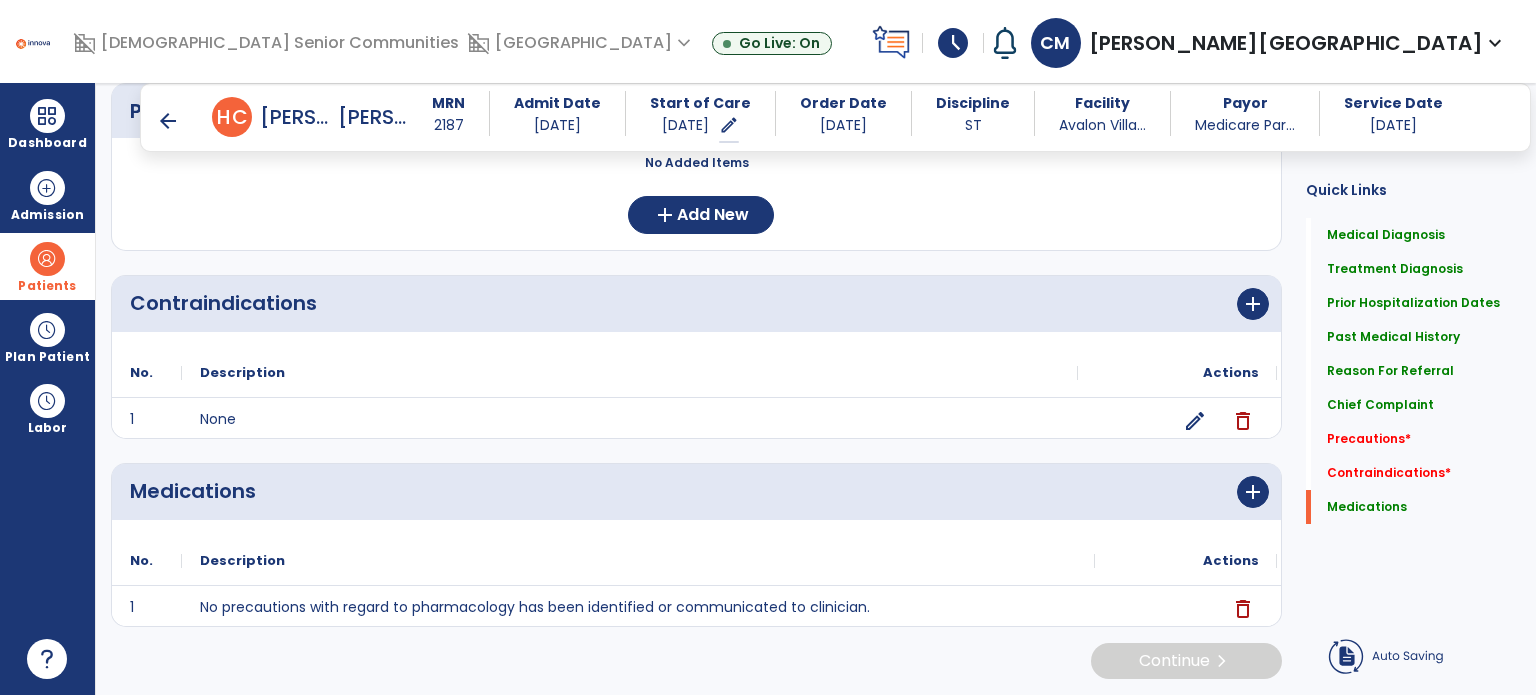 scroll, scrollTop: 1861, scrollLeft: 0, axis: vertical 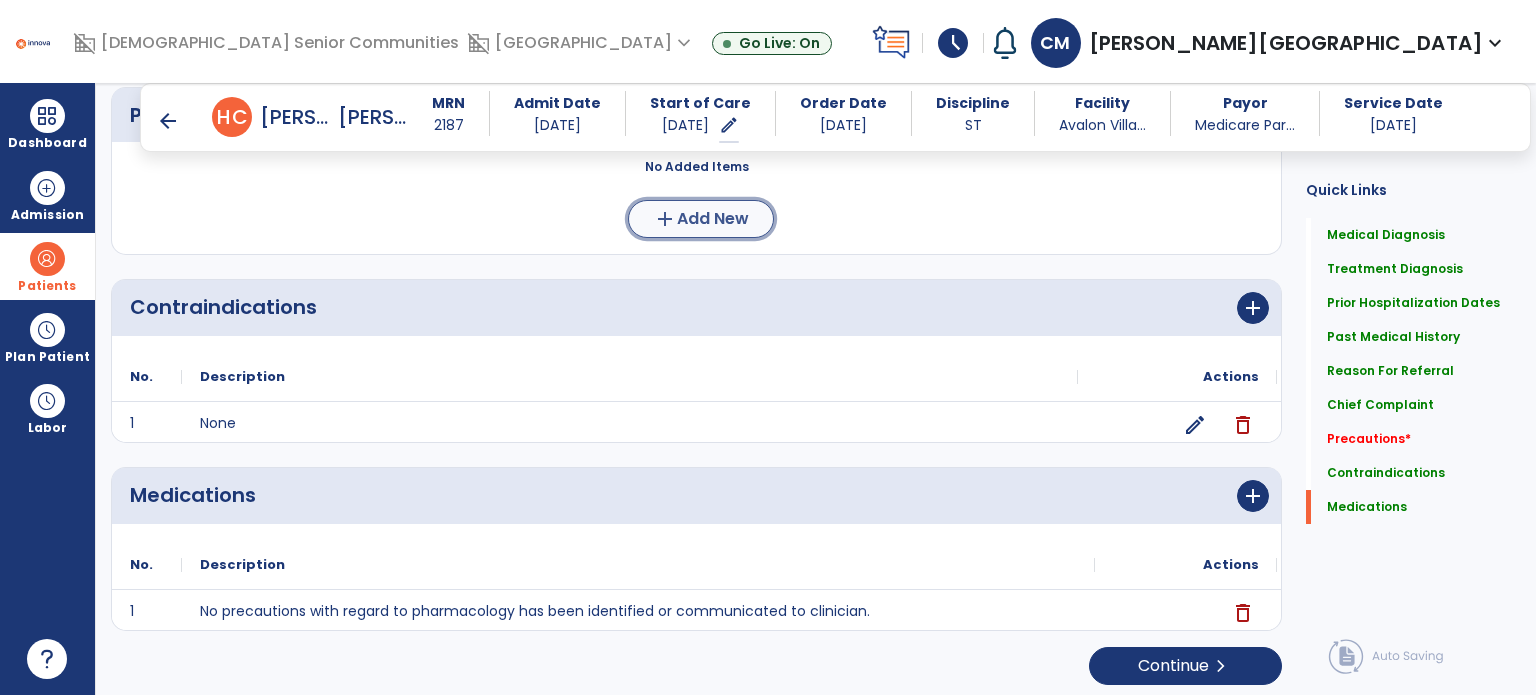 click on "add  Add New" 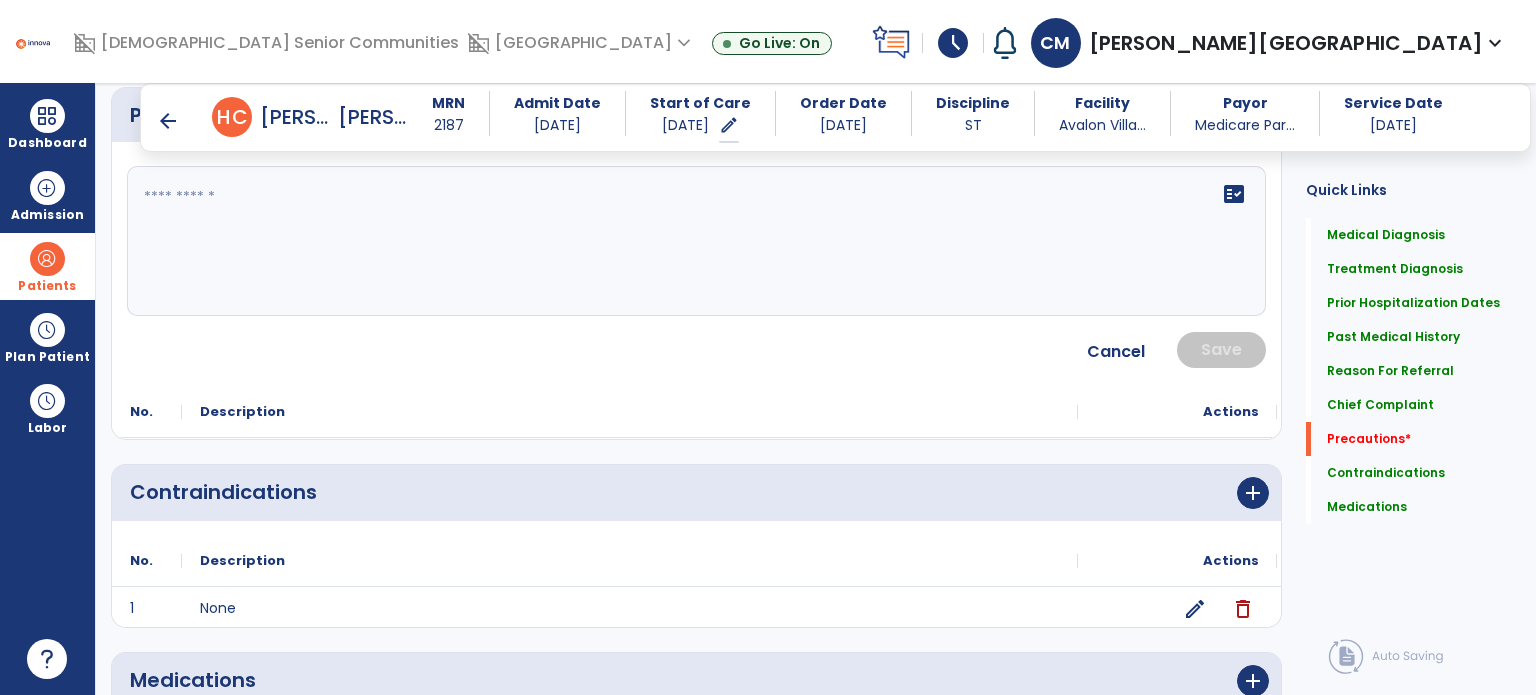 click 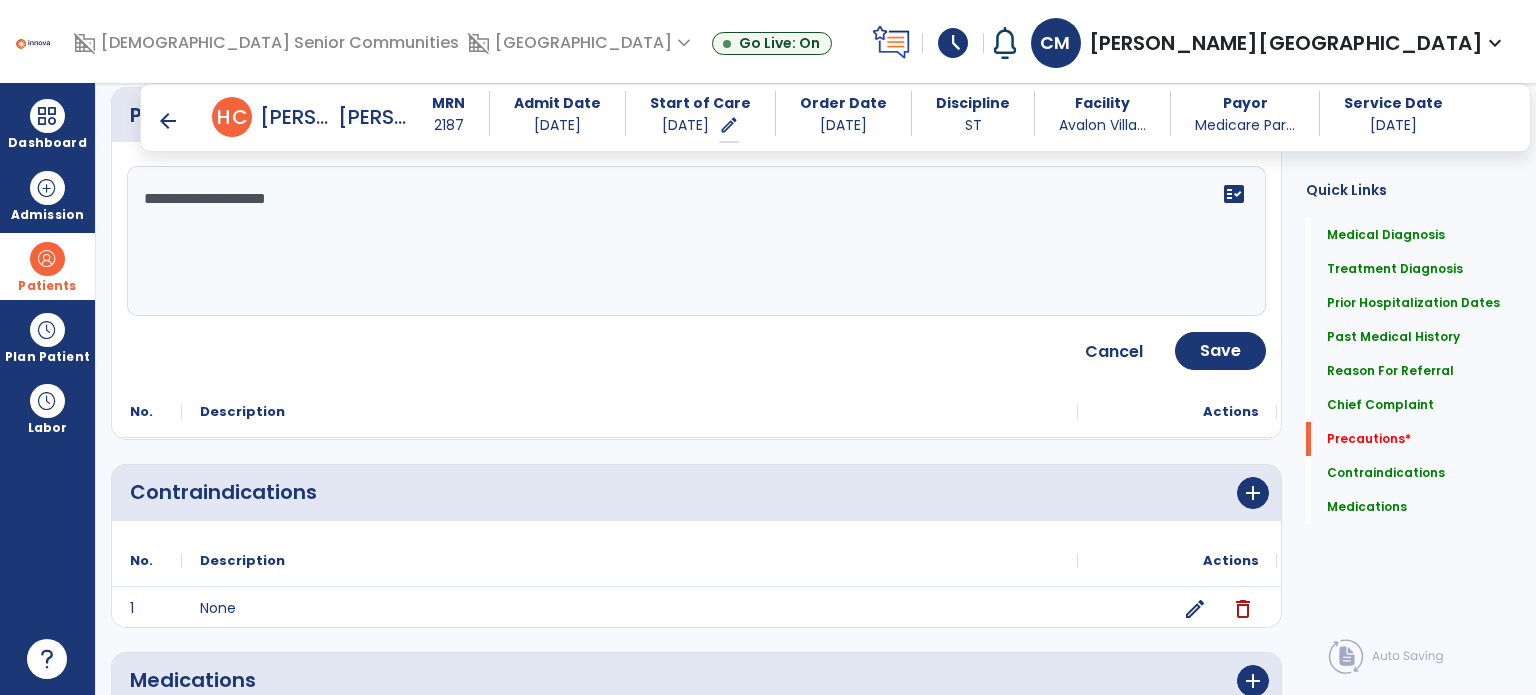 type on "**********" 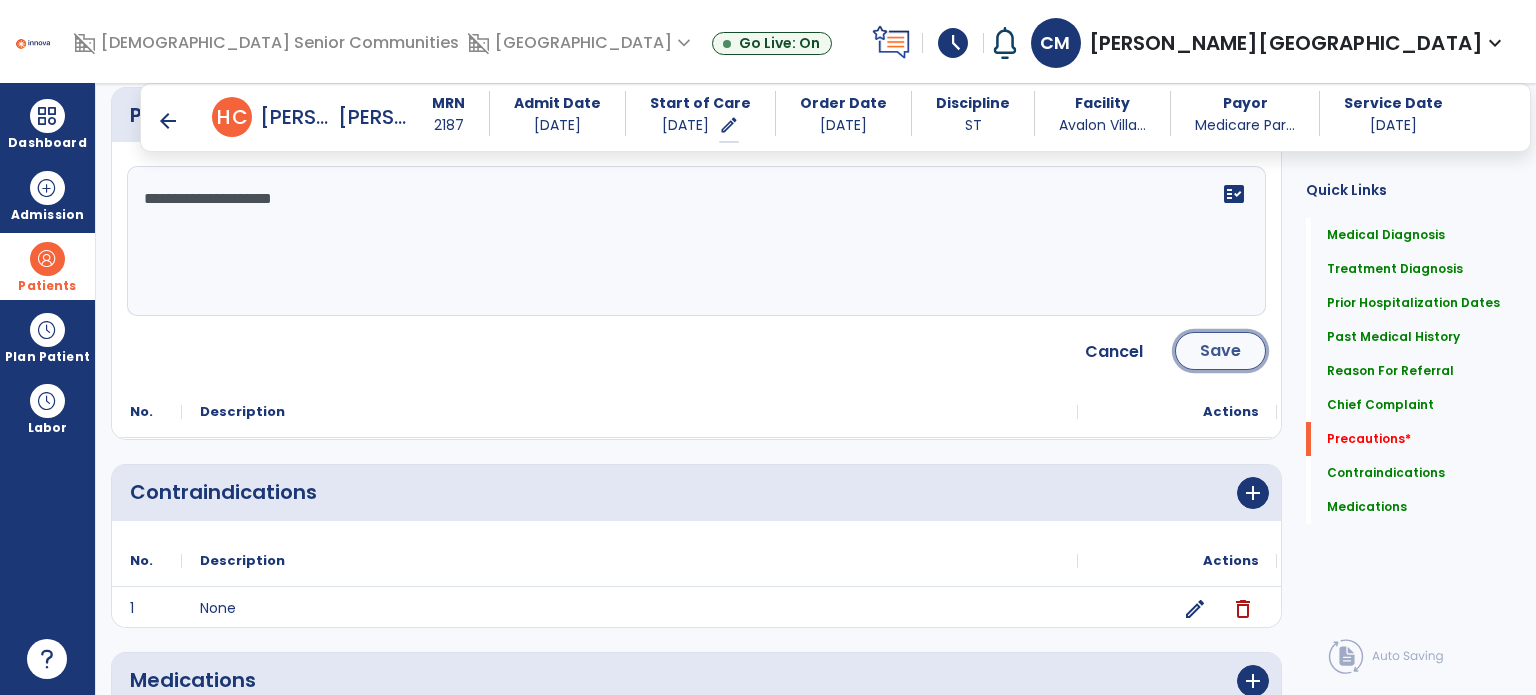 click on "Save" 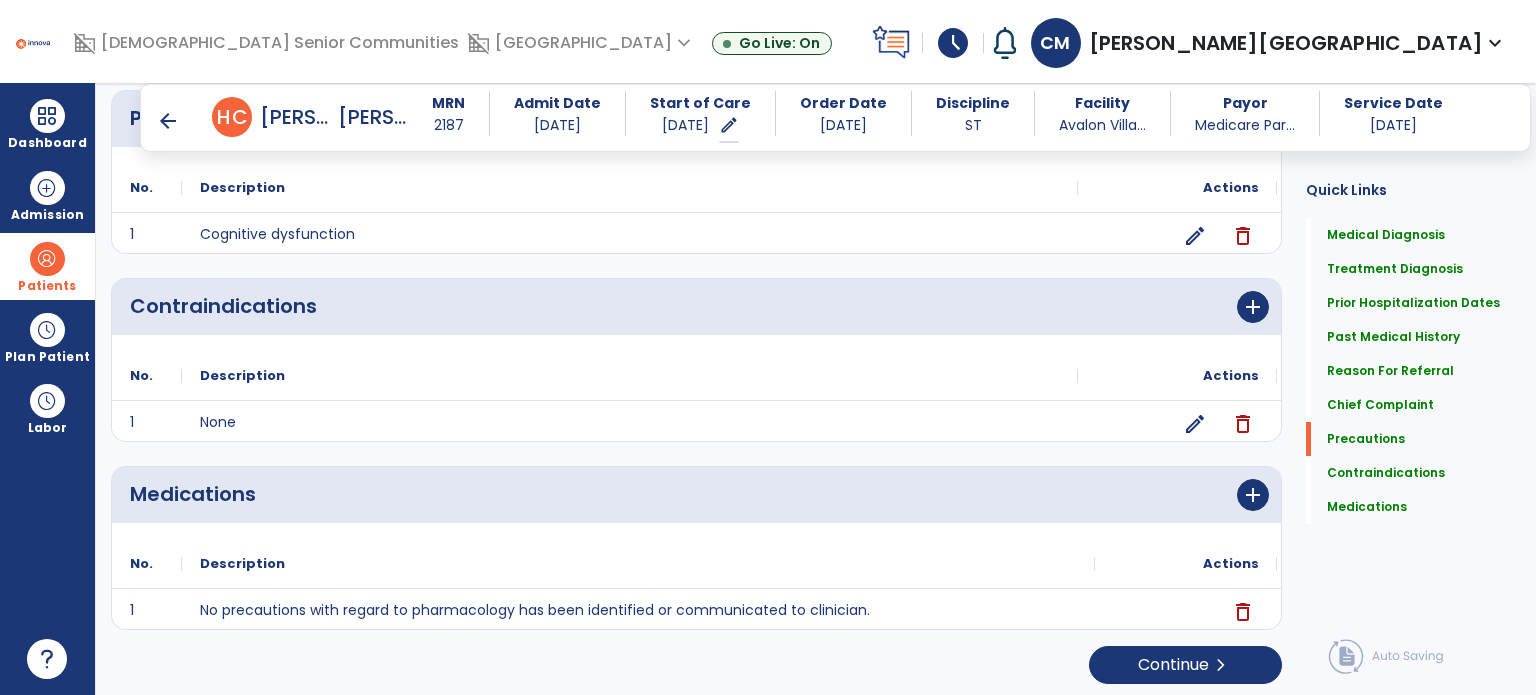 scroll, scrollTop: 1751, scrollLeft: 0, axis: vertical 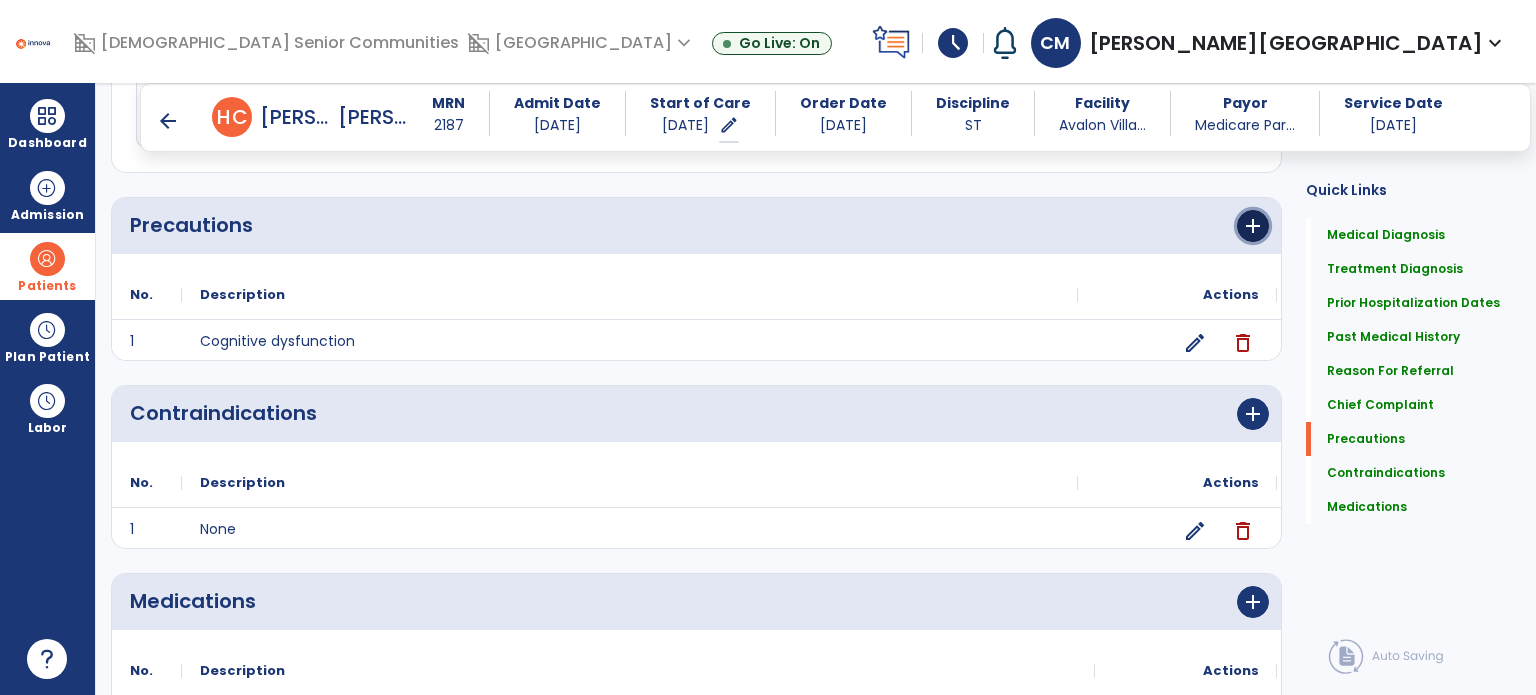 click on "add" 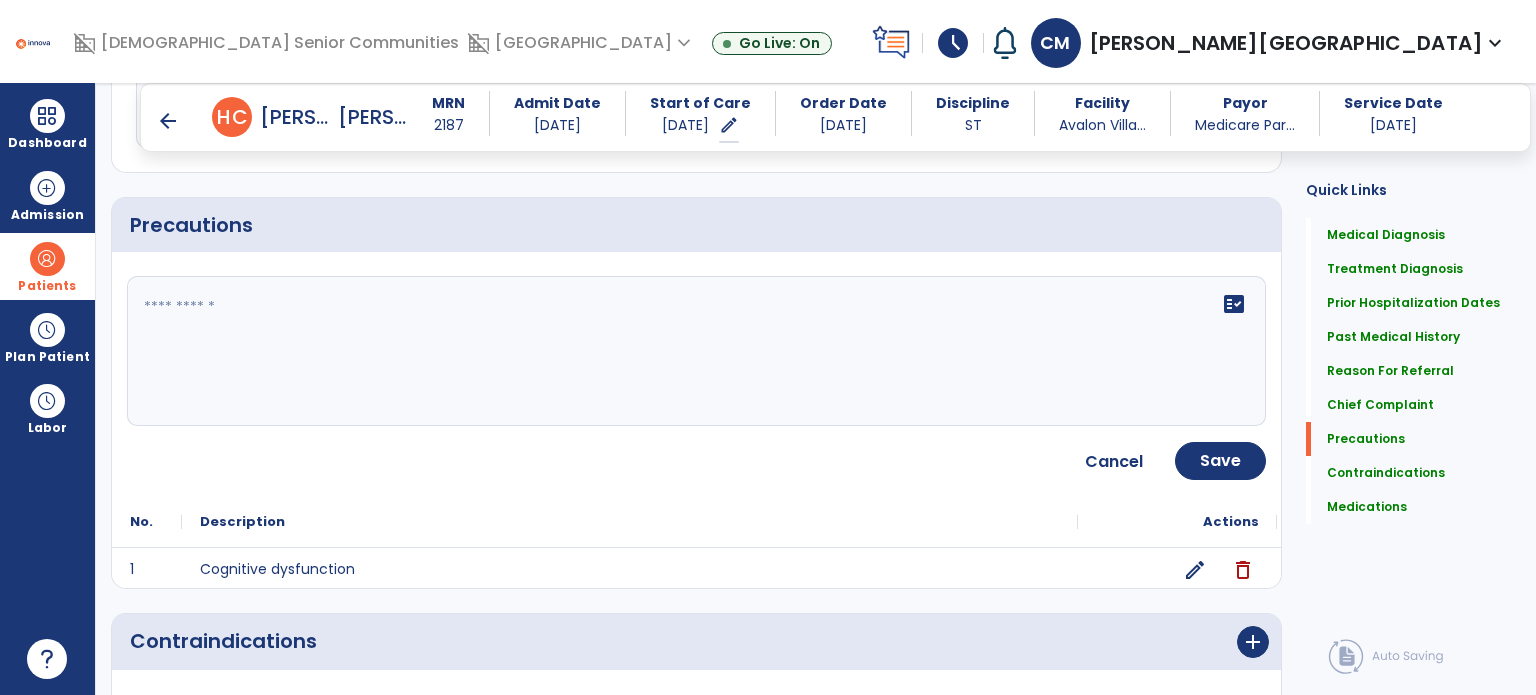 click 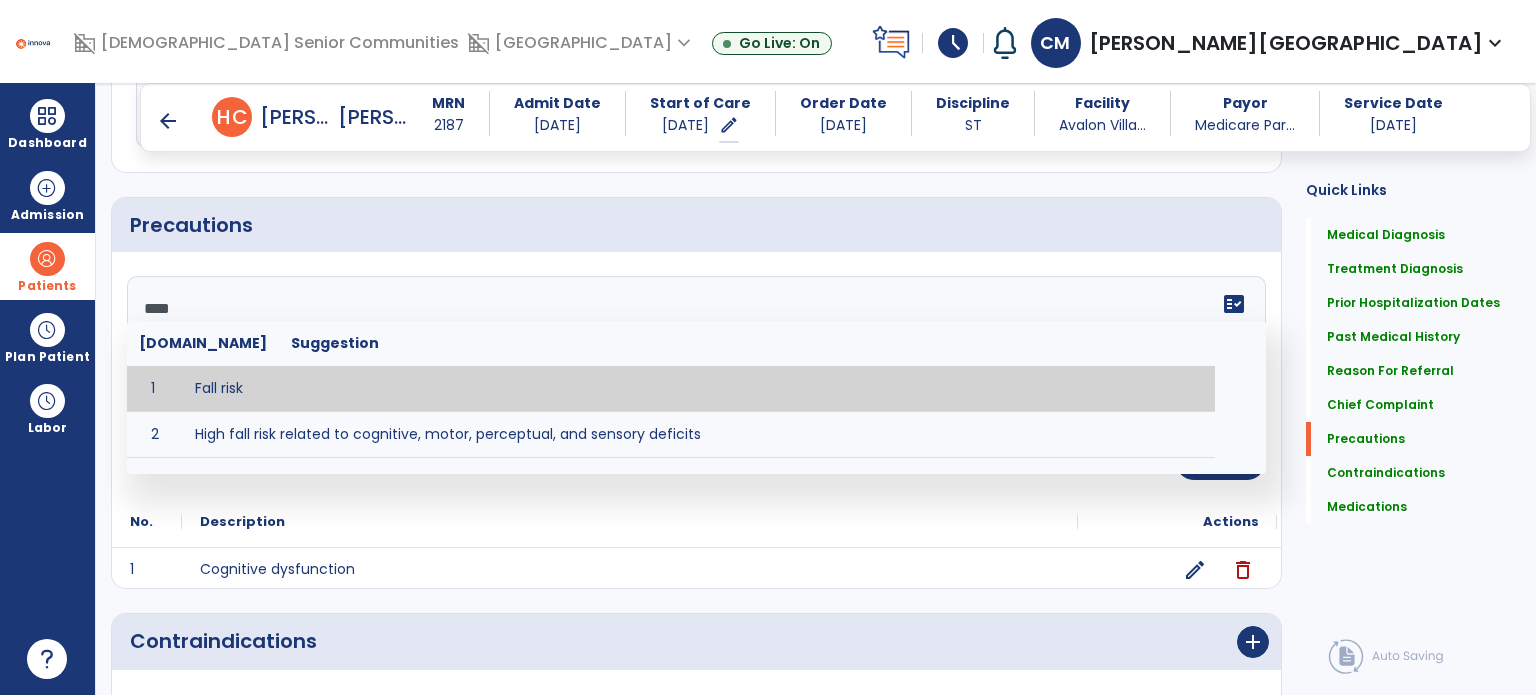 type on "*********" 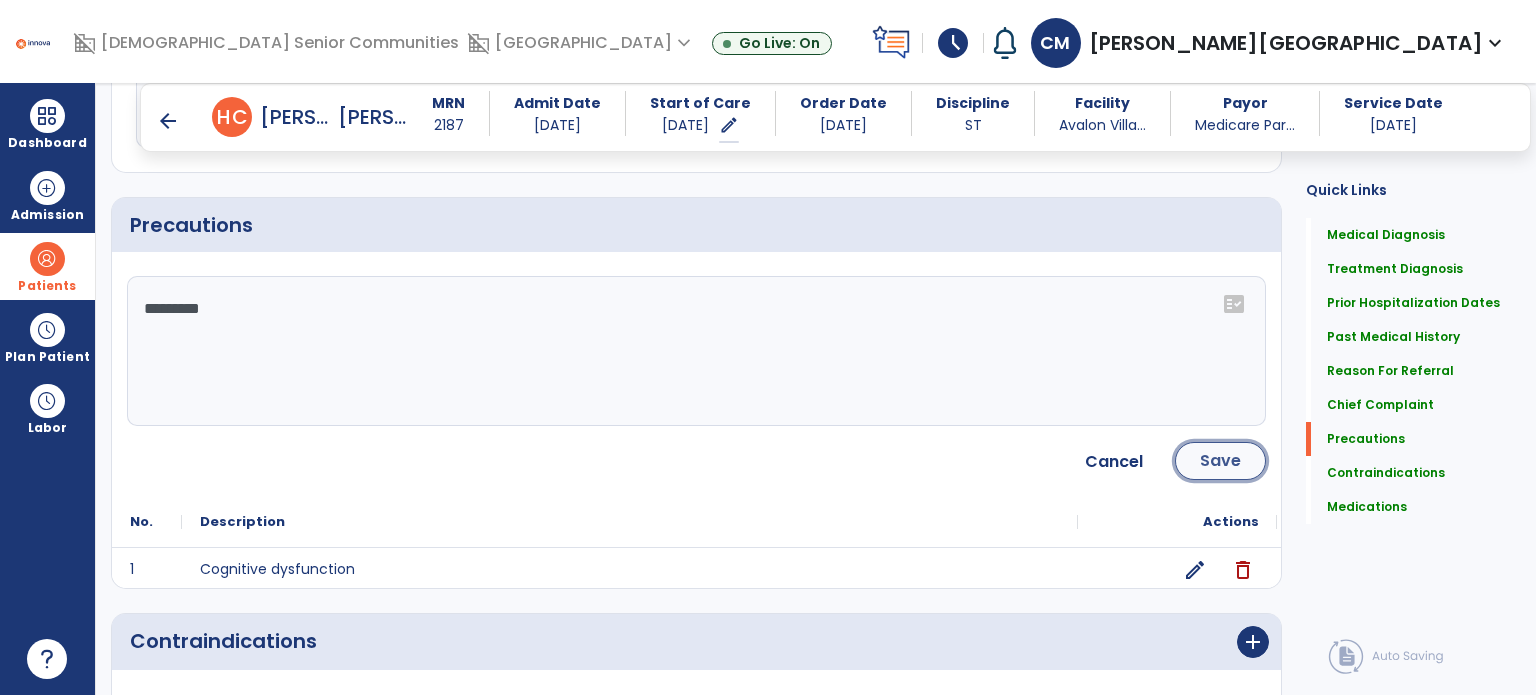 click on "Save" 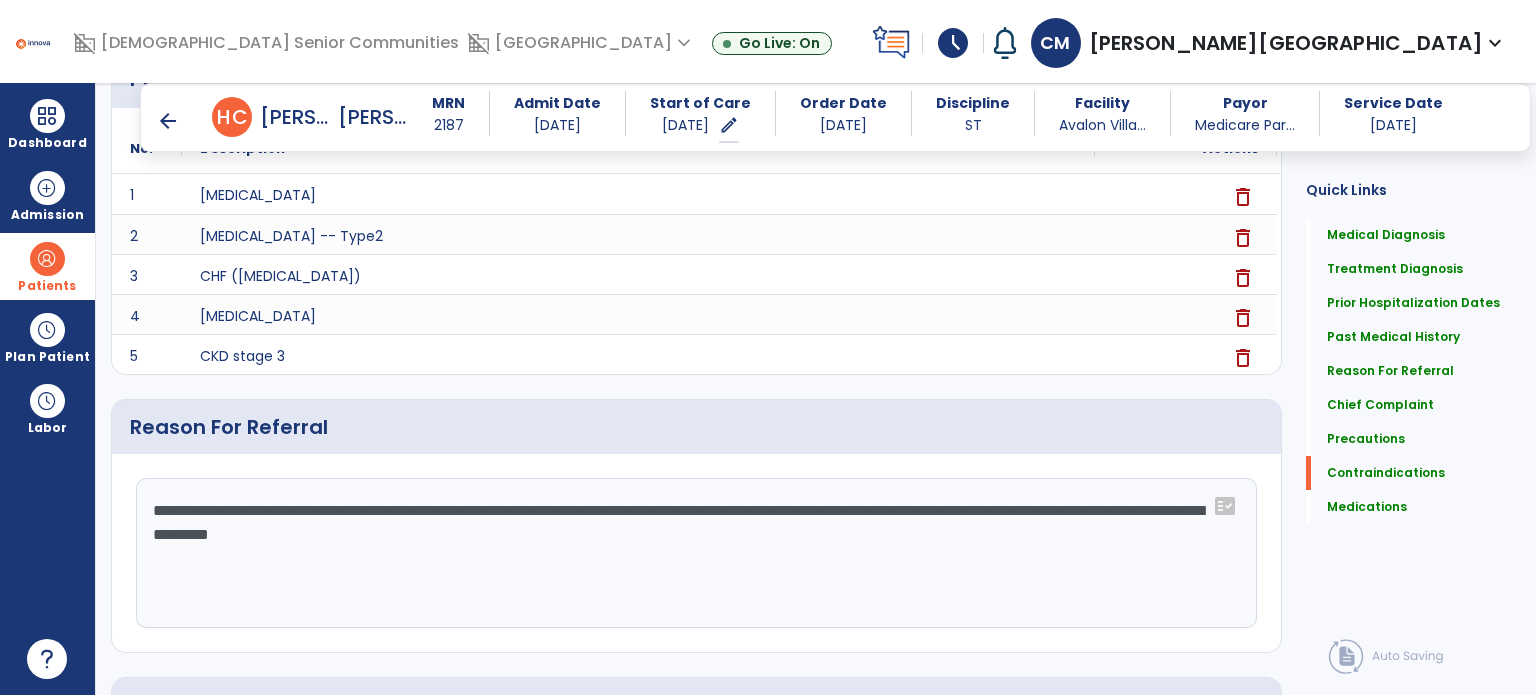 scroll, scrollTop: 1898, scrollLeft: 0, axis: vertical 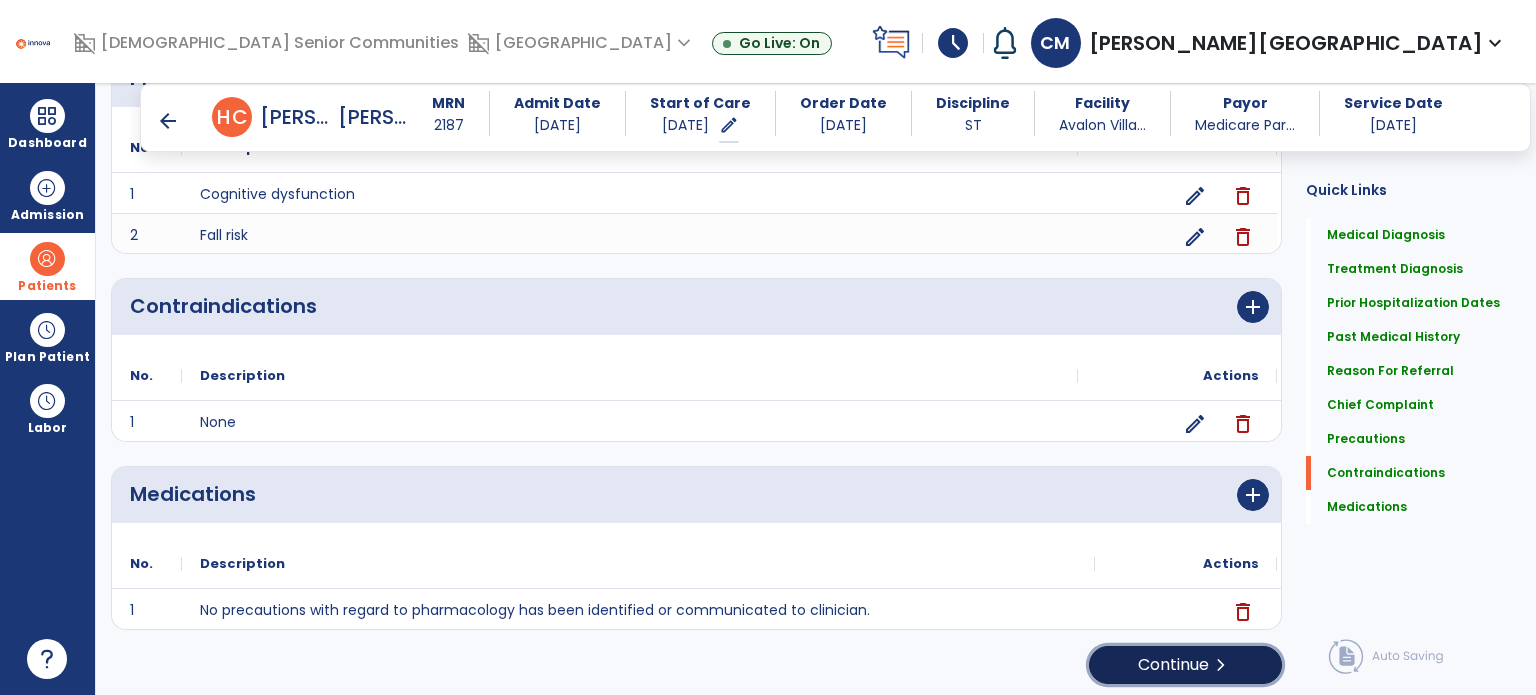 click on "Continue  chevron_right" 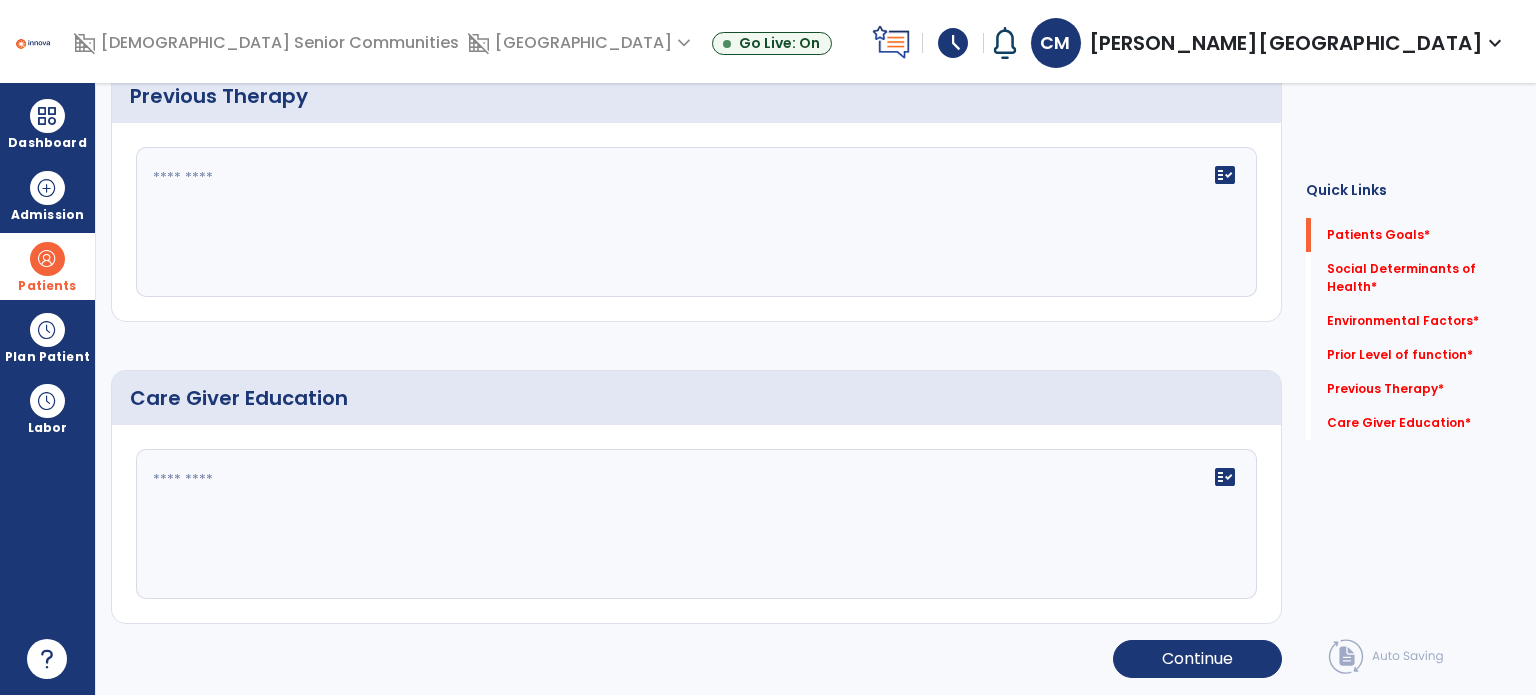 scroll, scrollTop: 0, scrollLeft: 0, axis: both 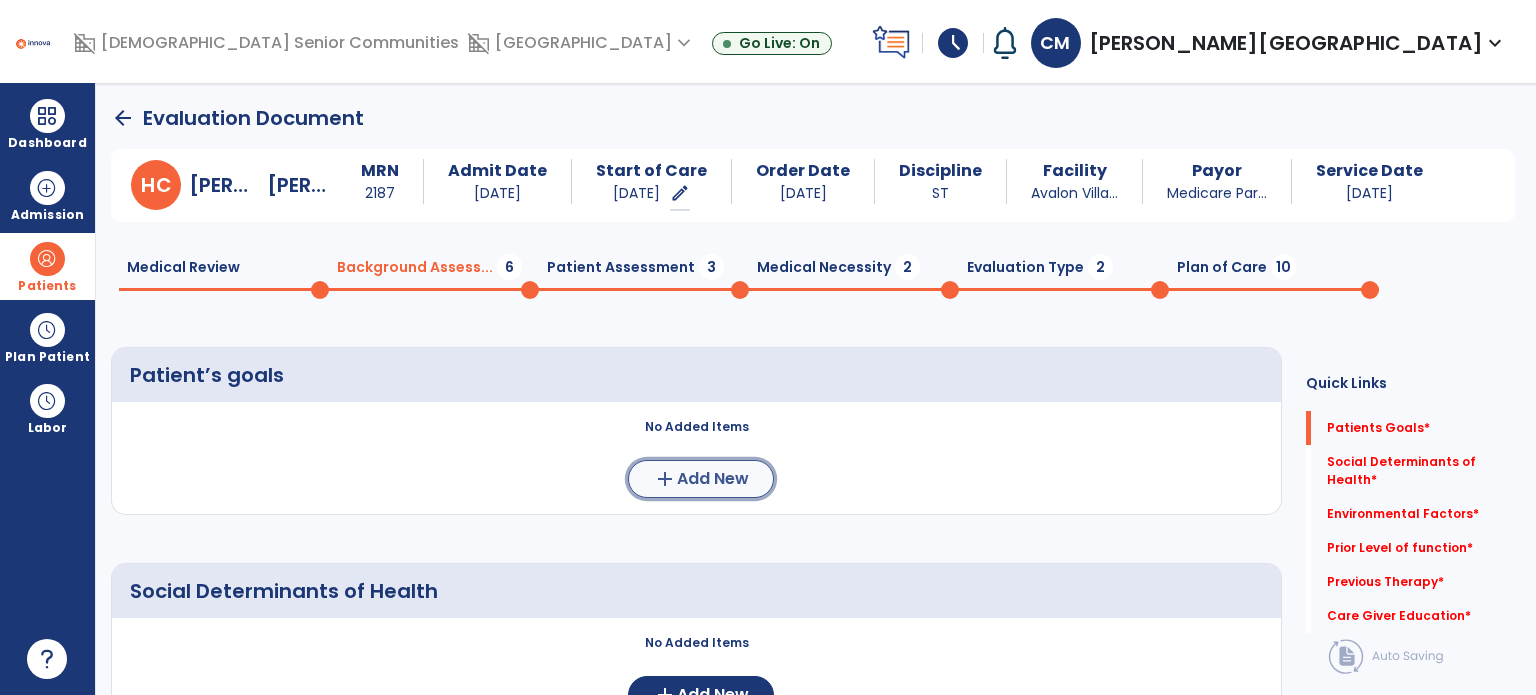 click on "Add New" 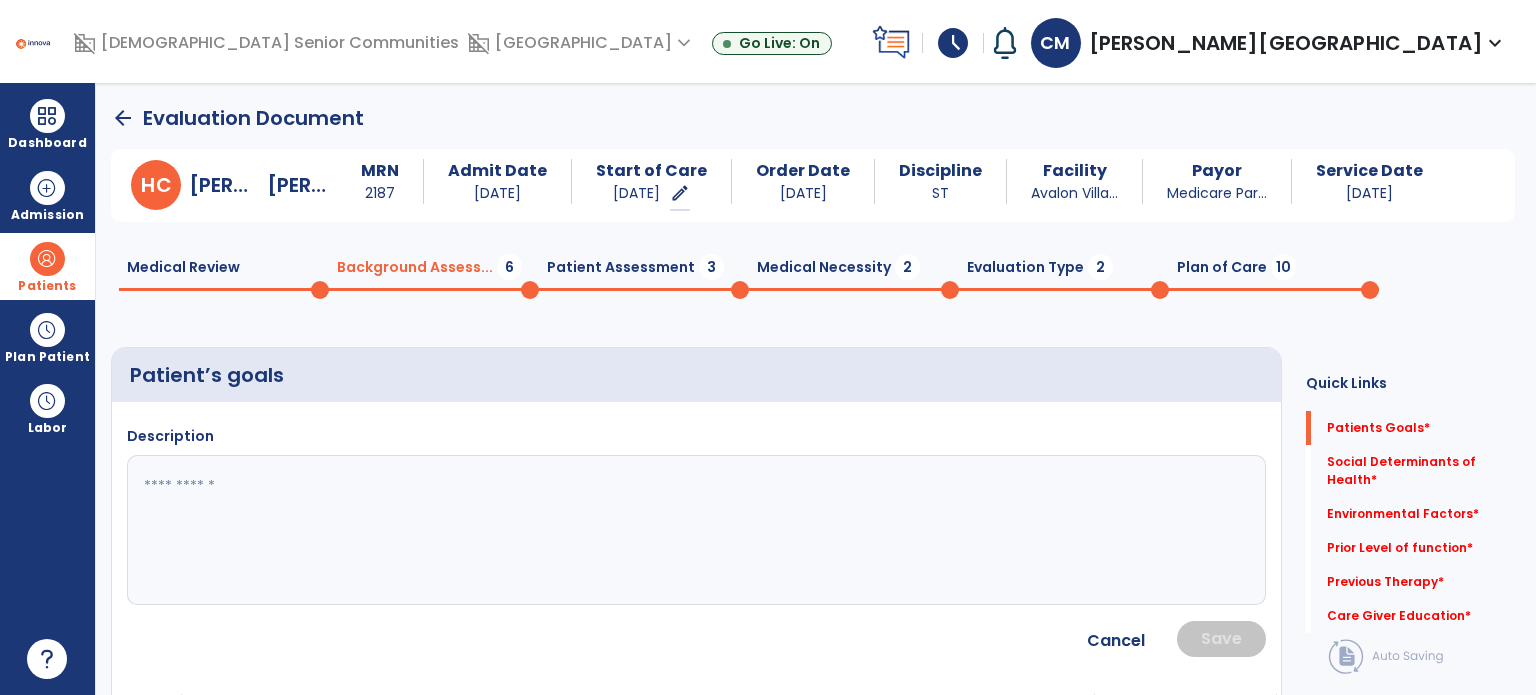click on "Description" 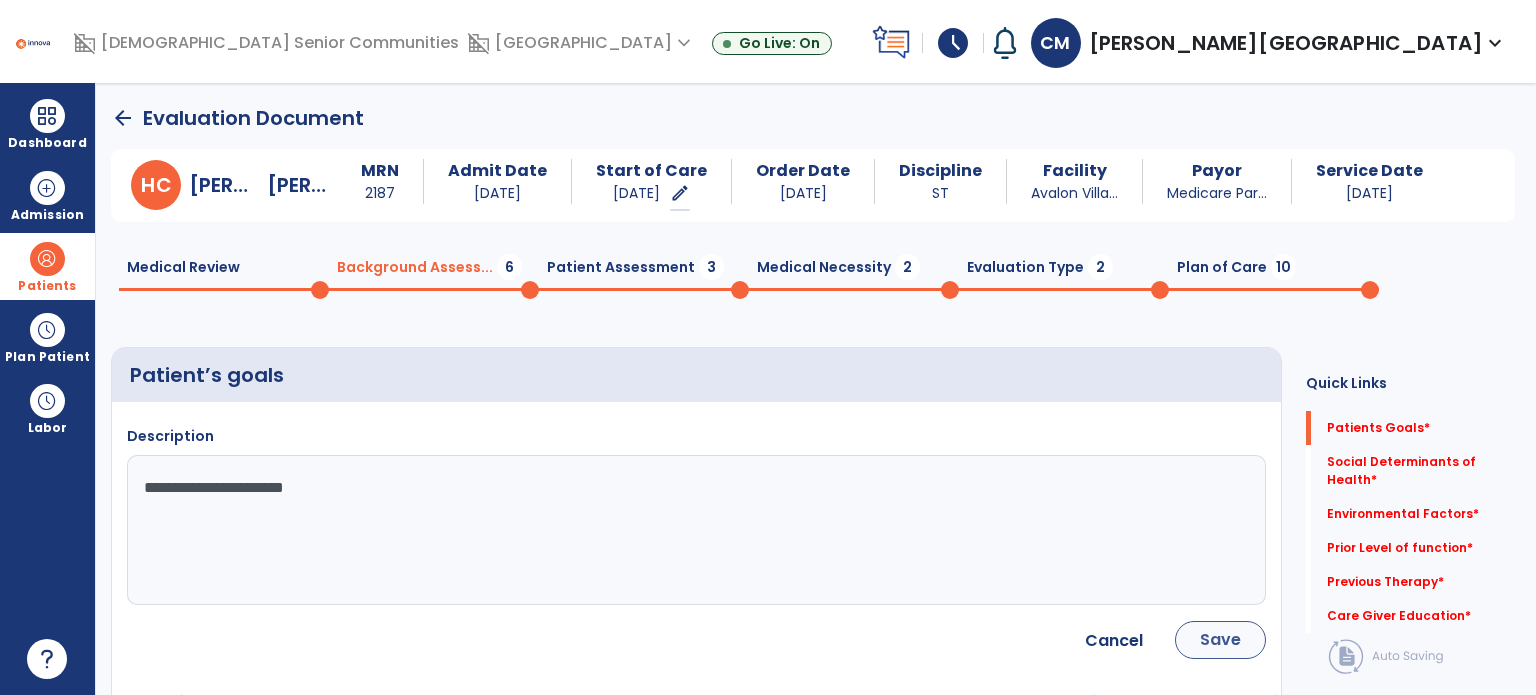 type on "**********" 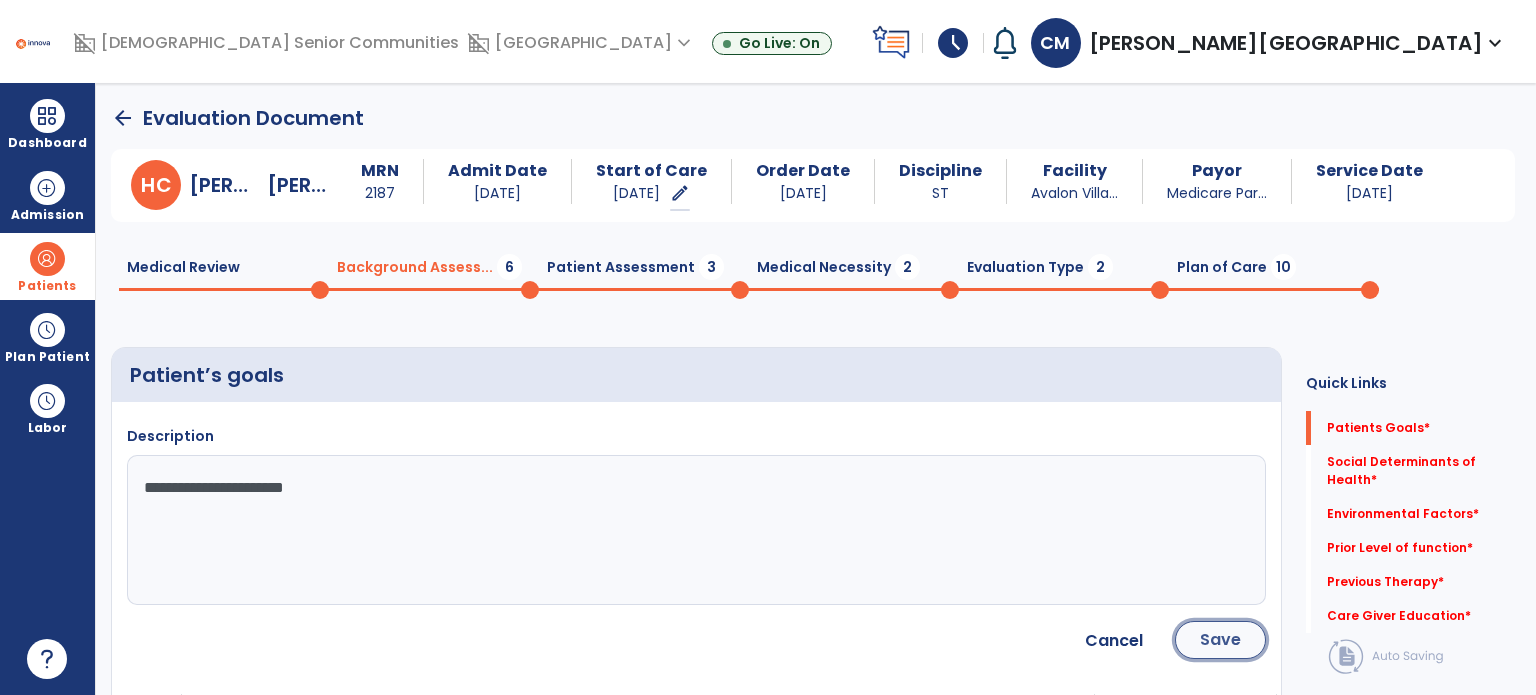 click on "Save" 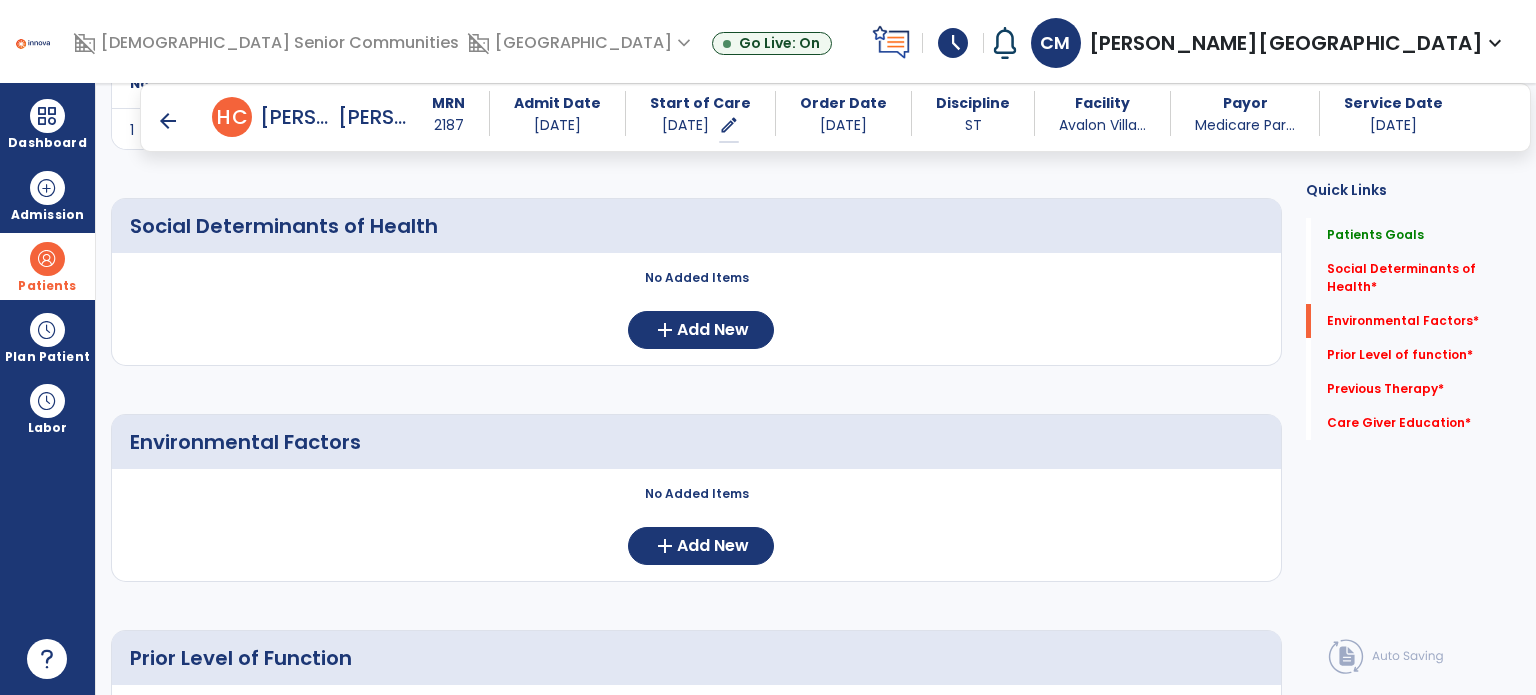scroll, scrollTop: 348, scrollLeft: 0, axis: vertical 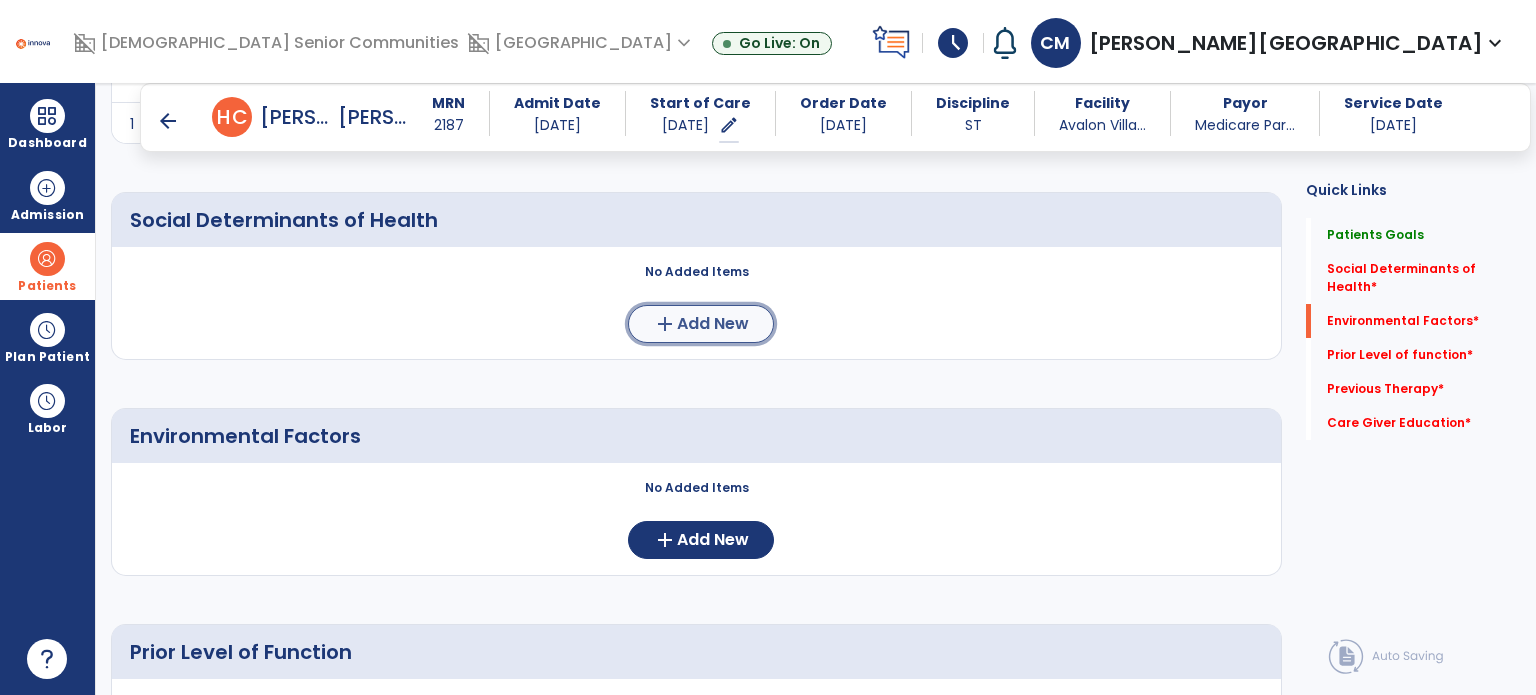 click on "Add New" 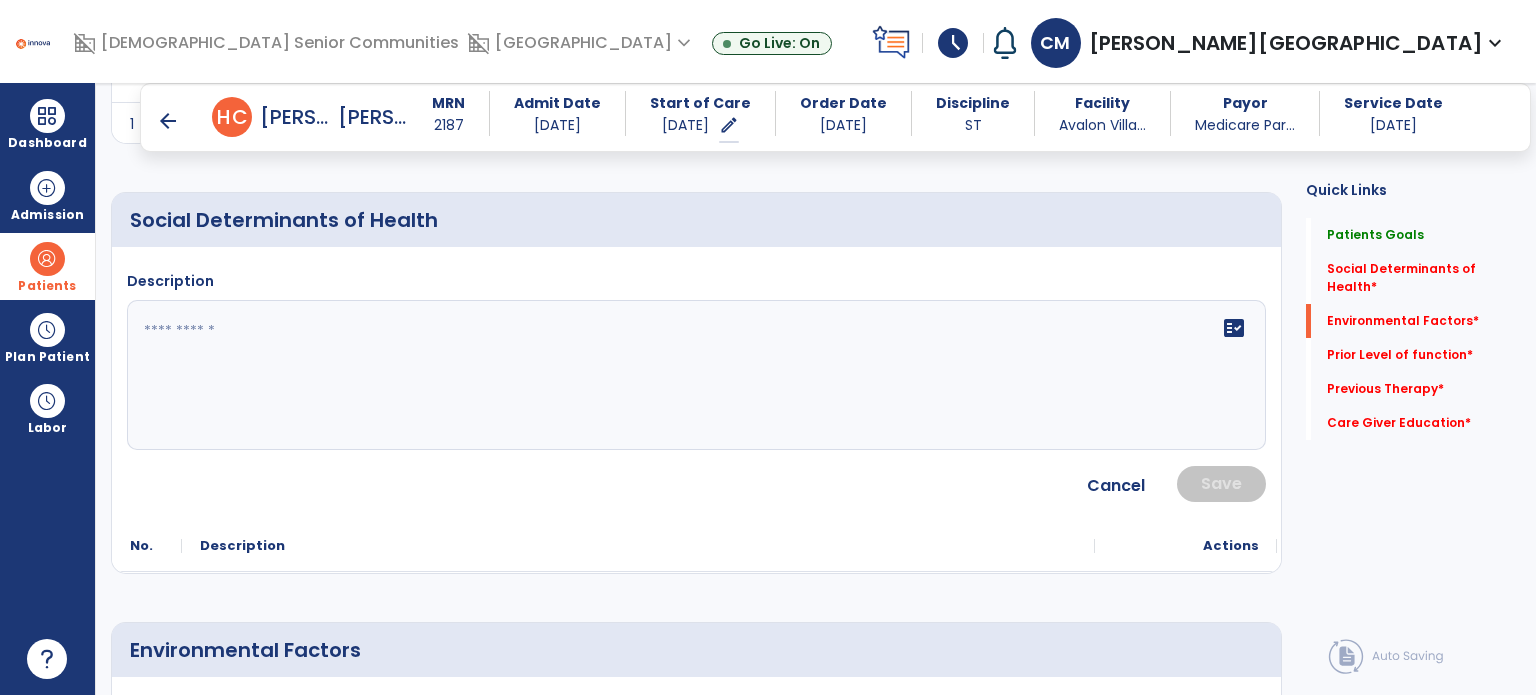 click 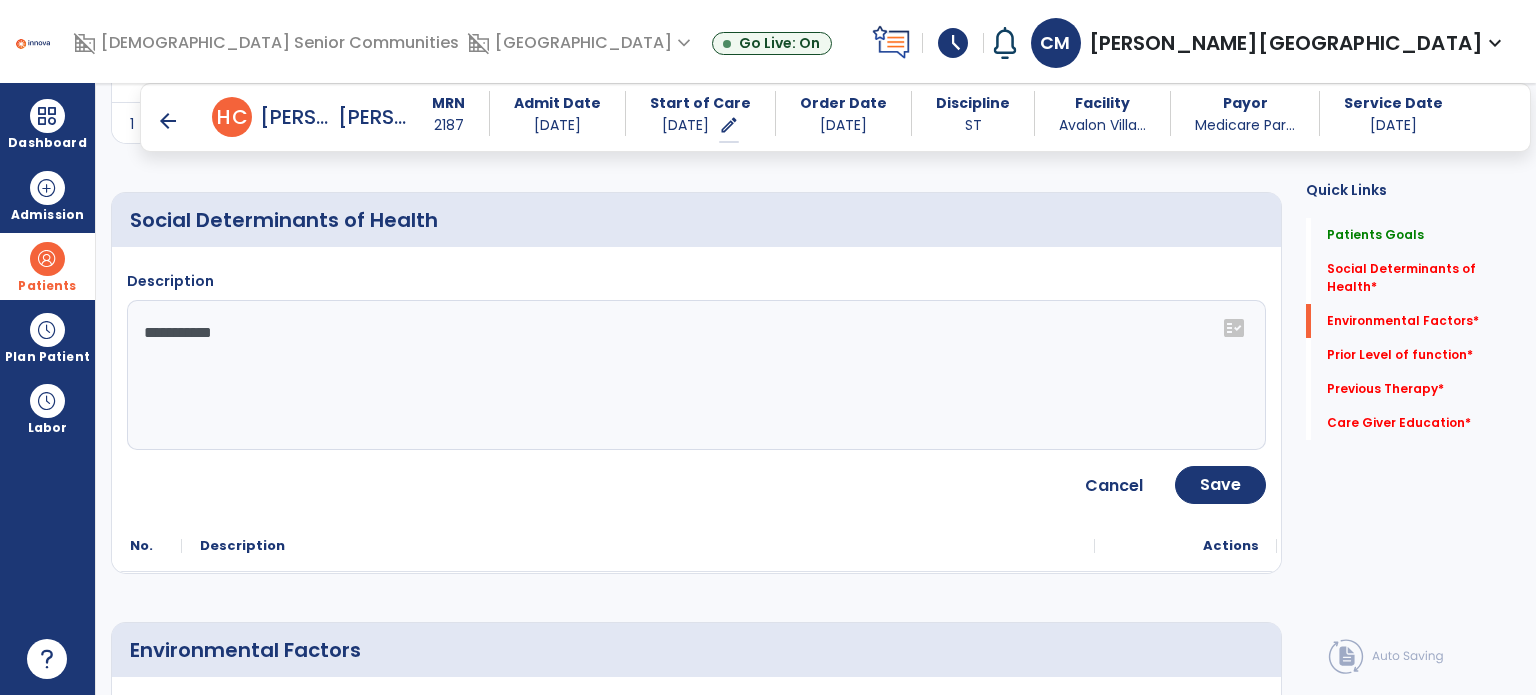click on "**********" 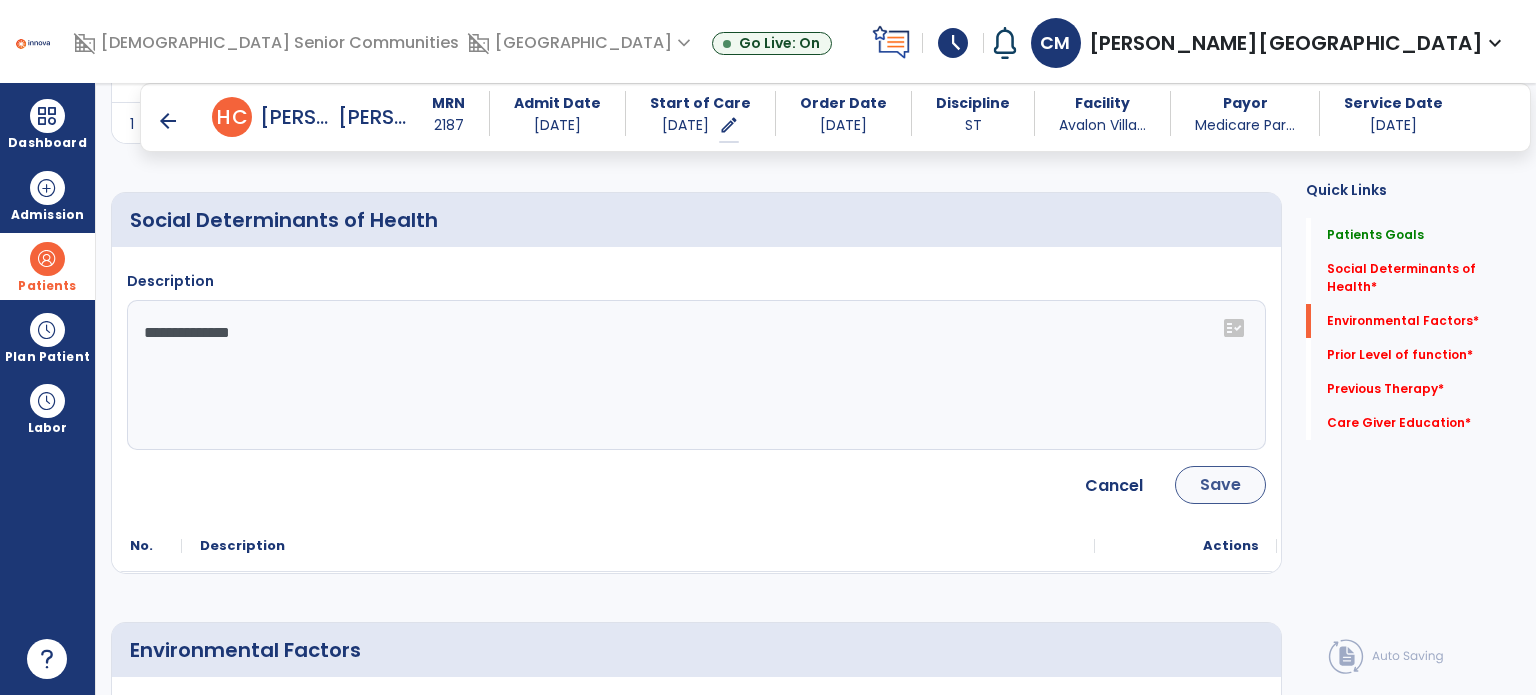 type on "**********" 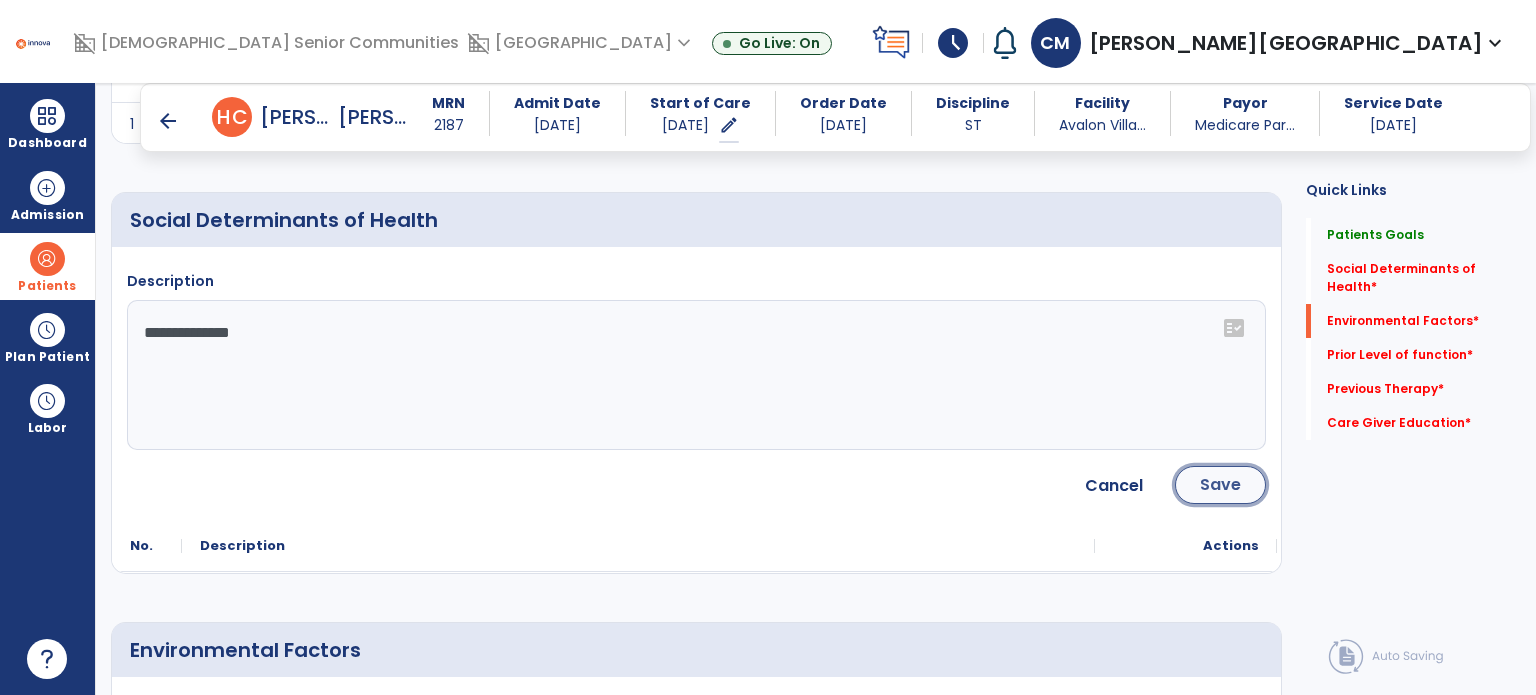 click on "Save" 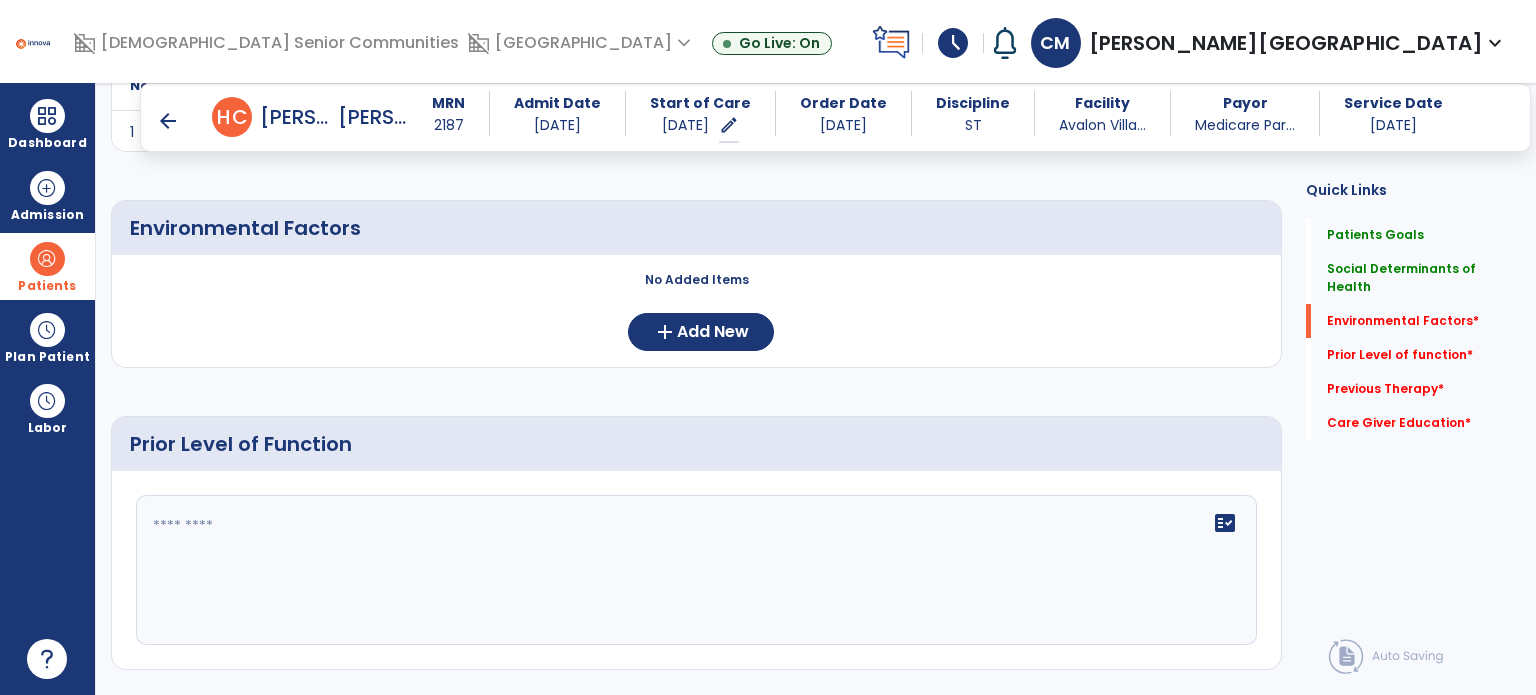 scroll, scrollTop: 556, scrollLeft: 0, axis: vertical 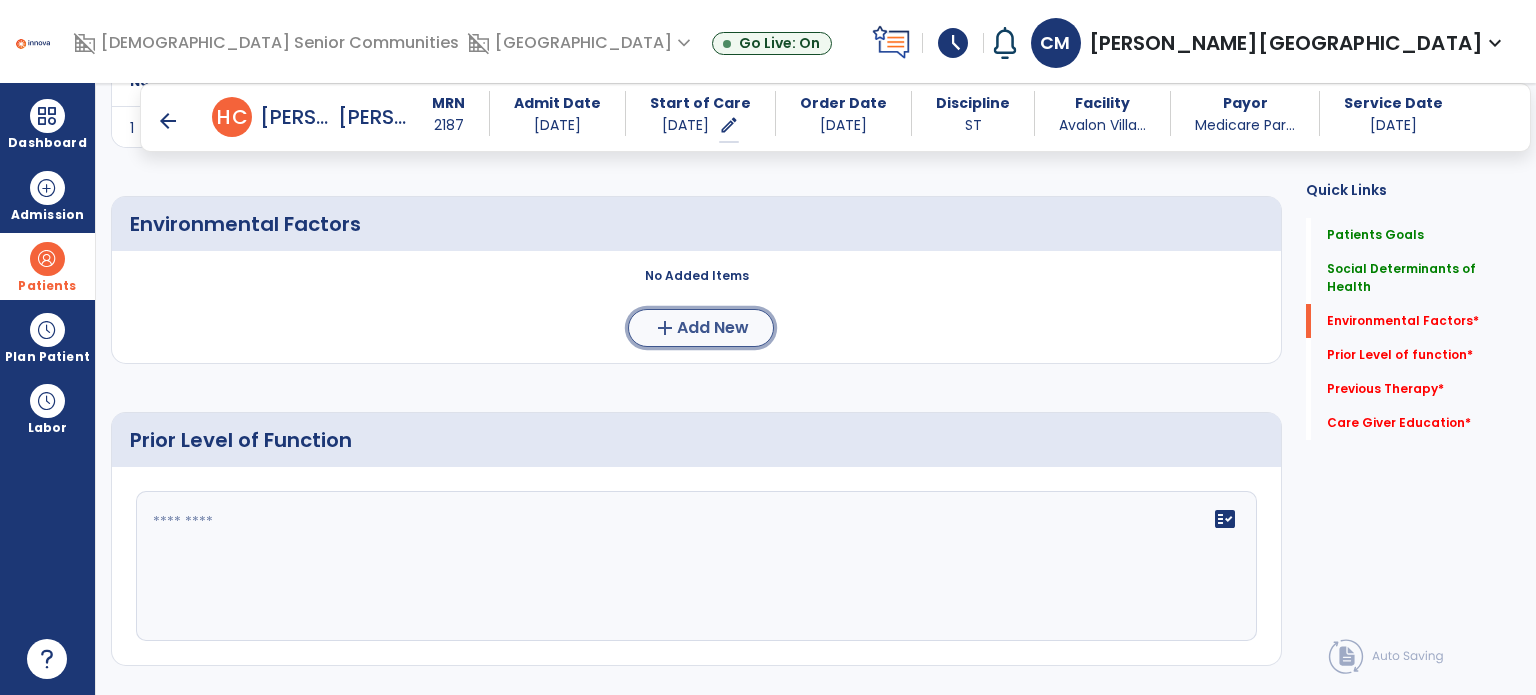click on "Add New" 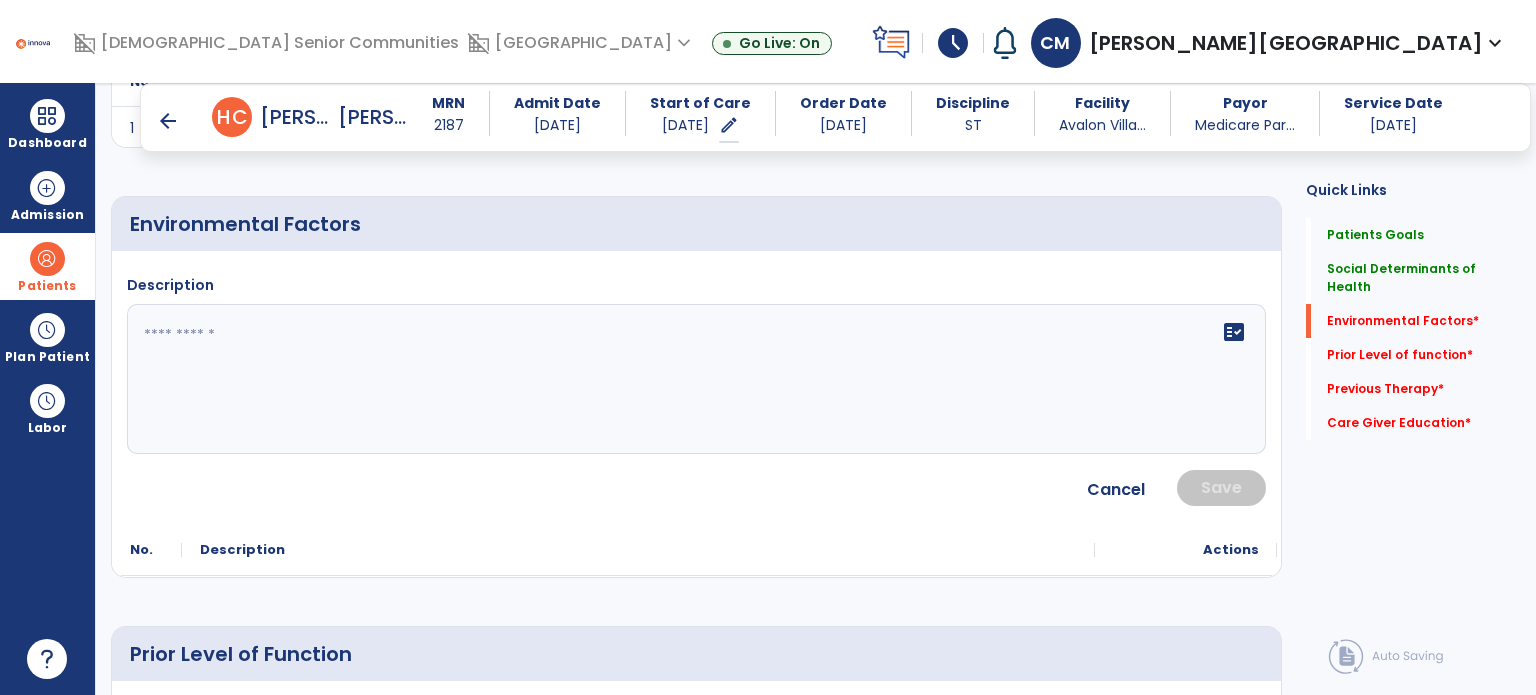 click 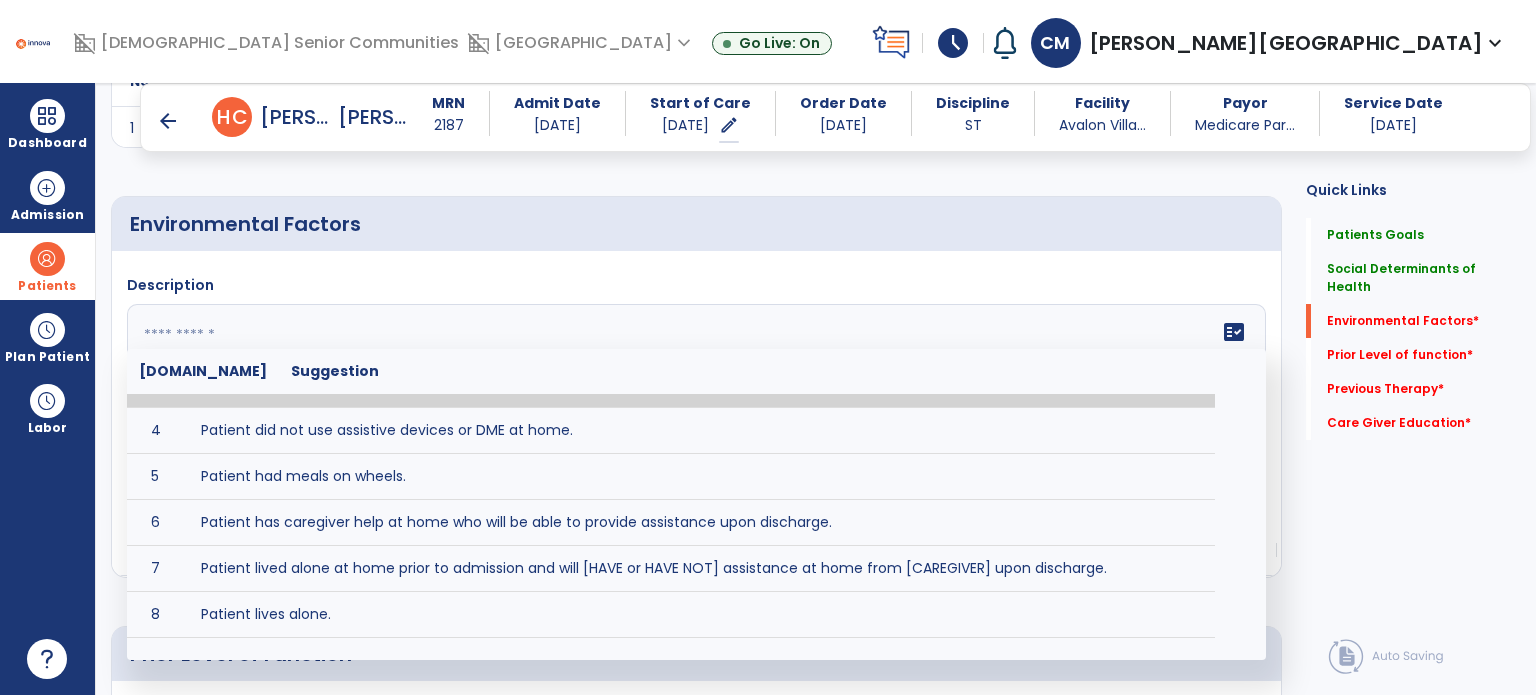 scroll, scrollTop: 151, scrollLeft: 0, axis: vertical 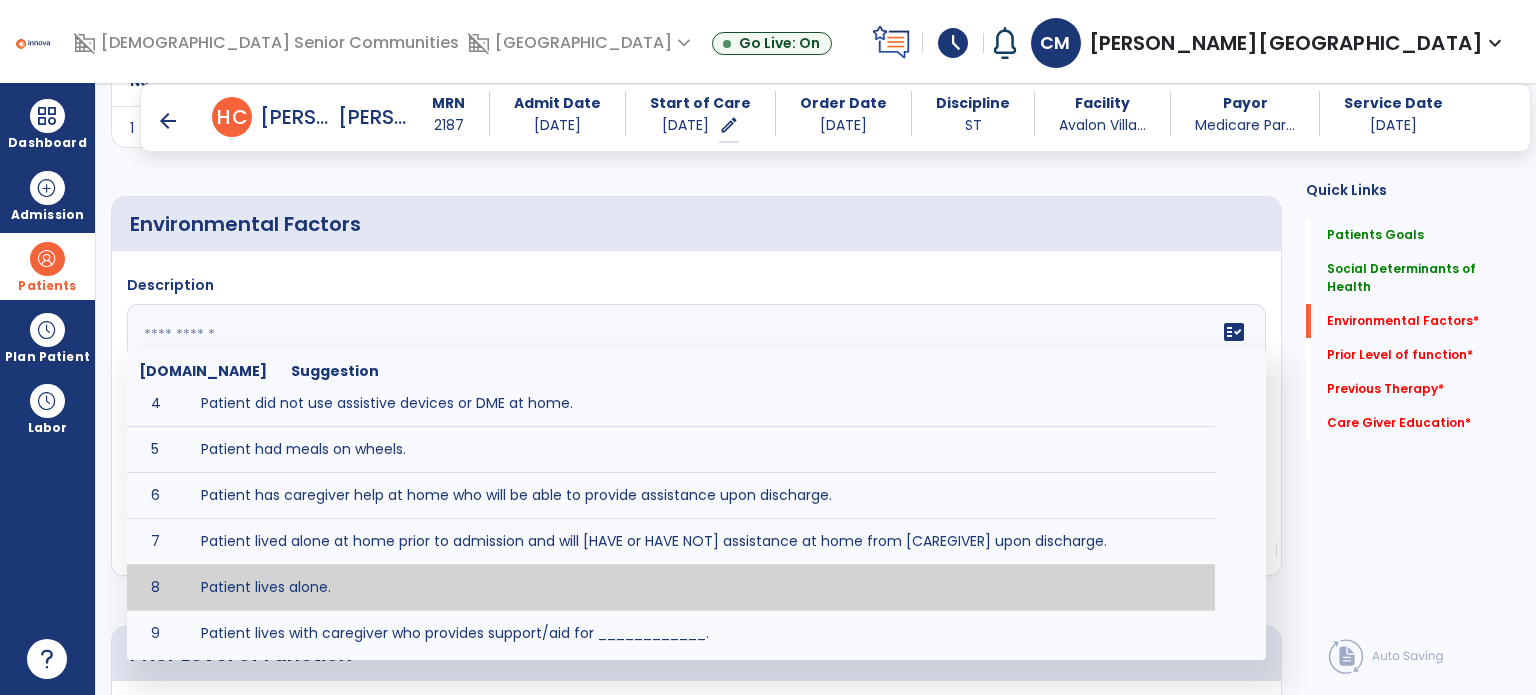 type on "**********" 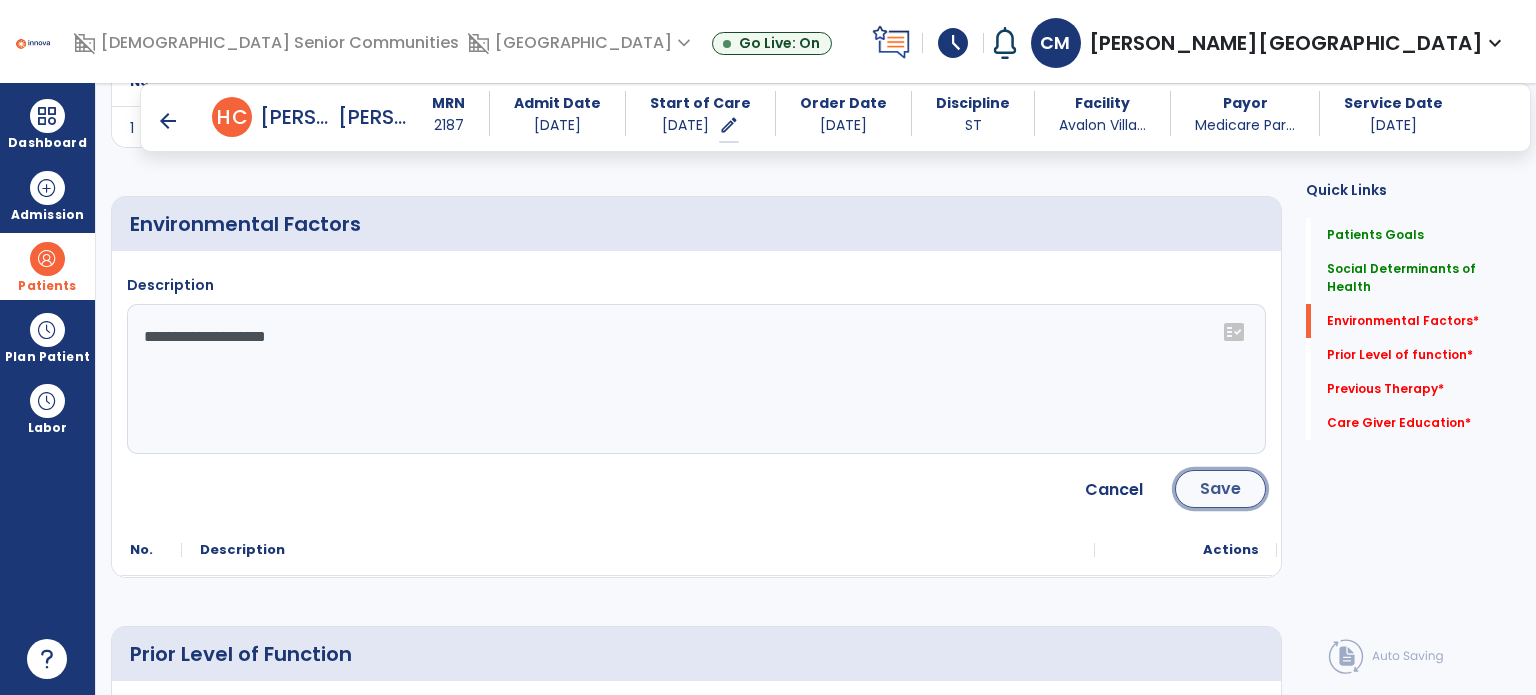 click on "Save" 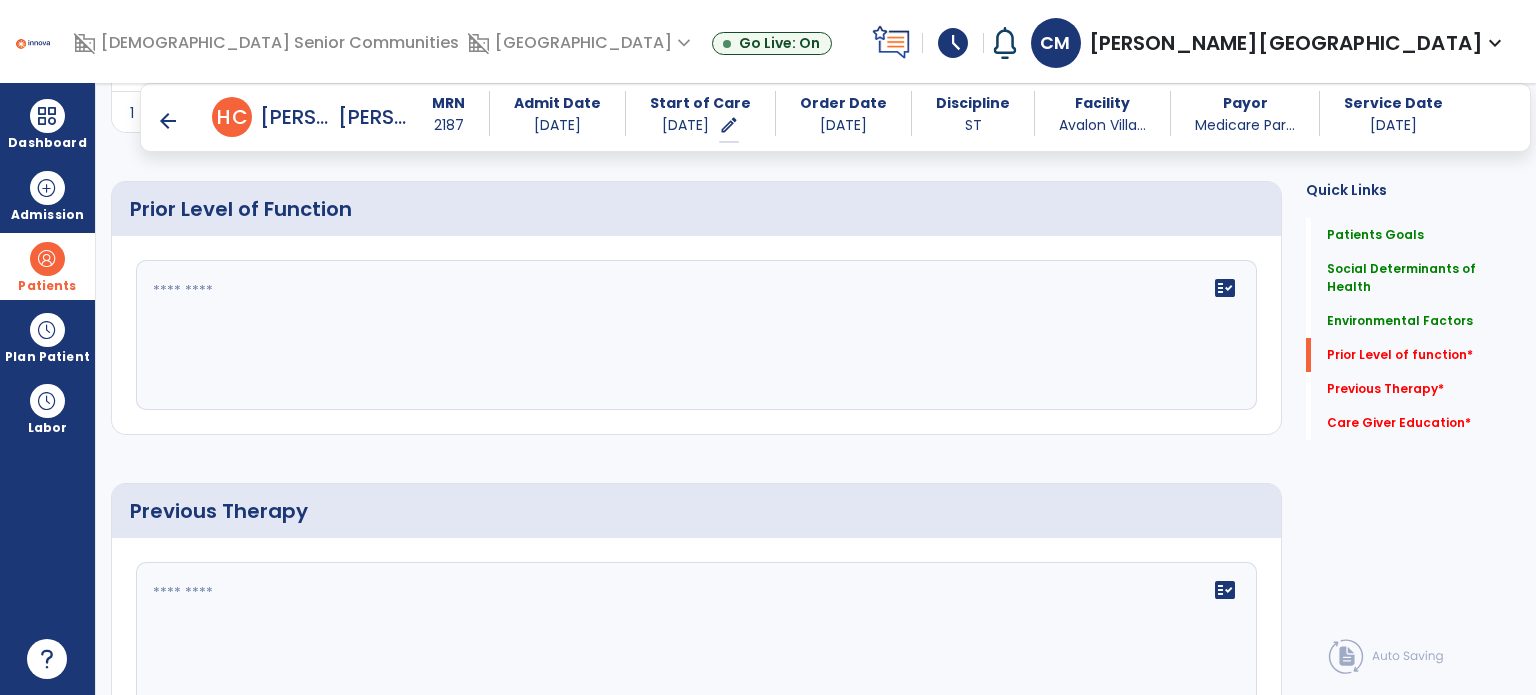 scroll, scrollTop: 784, scrollLeft: 0, axis: vertical 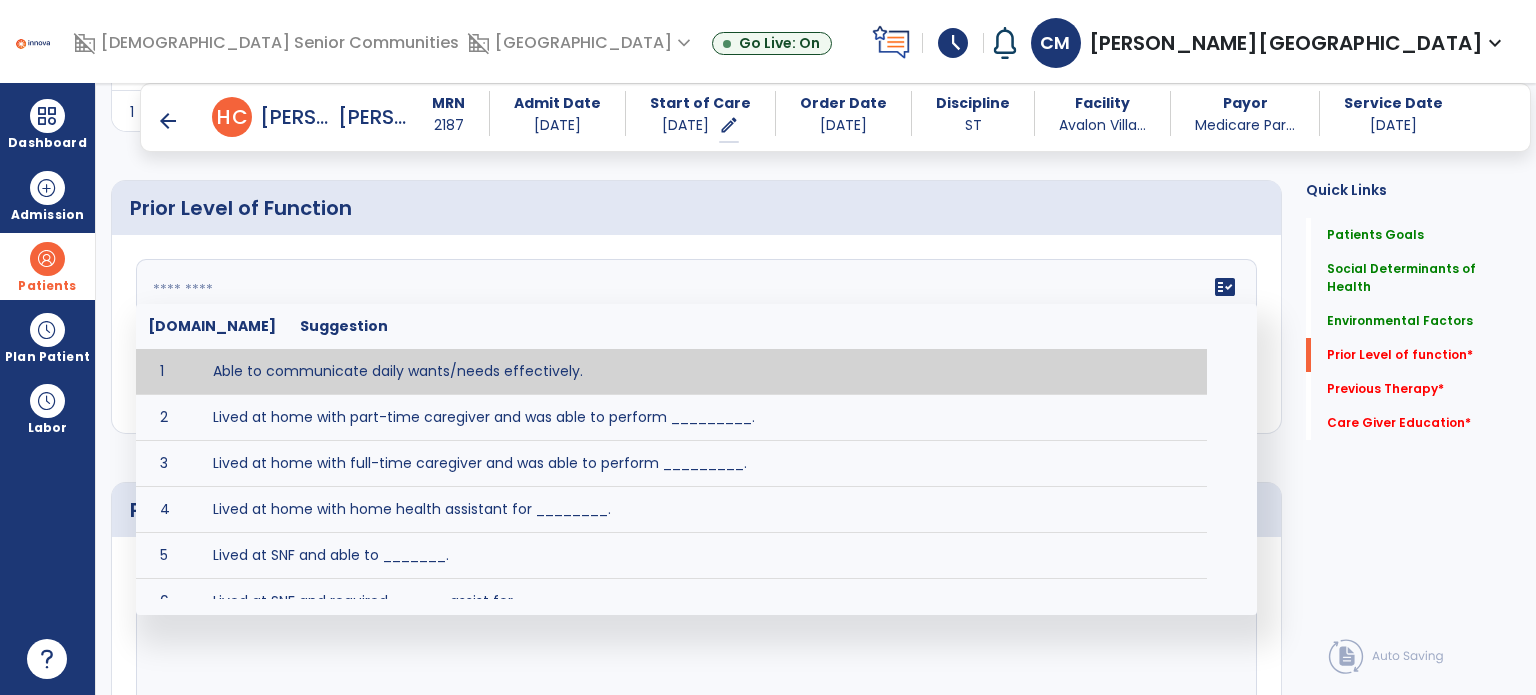 click 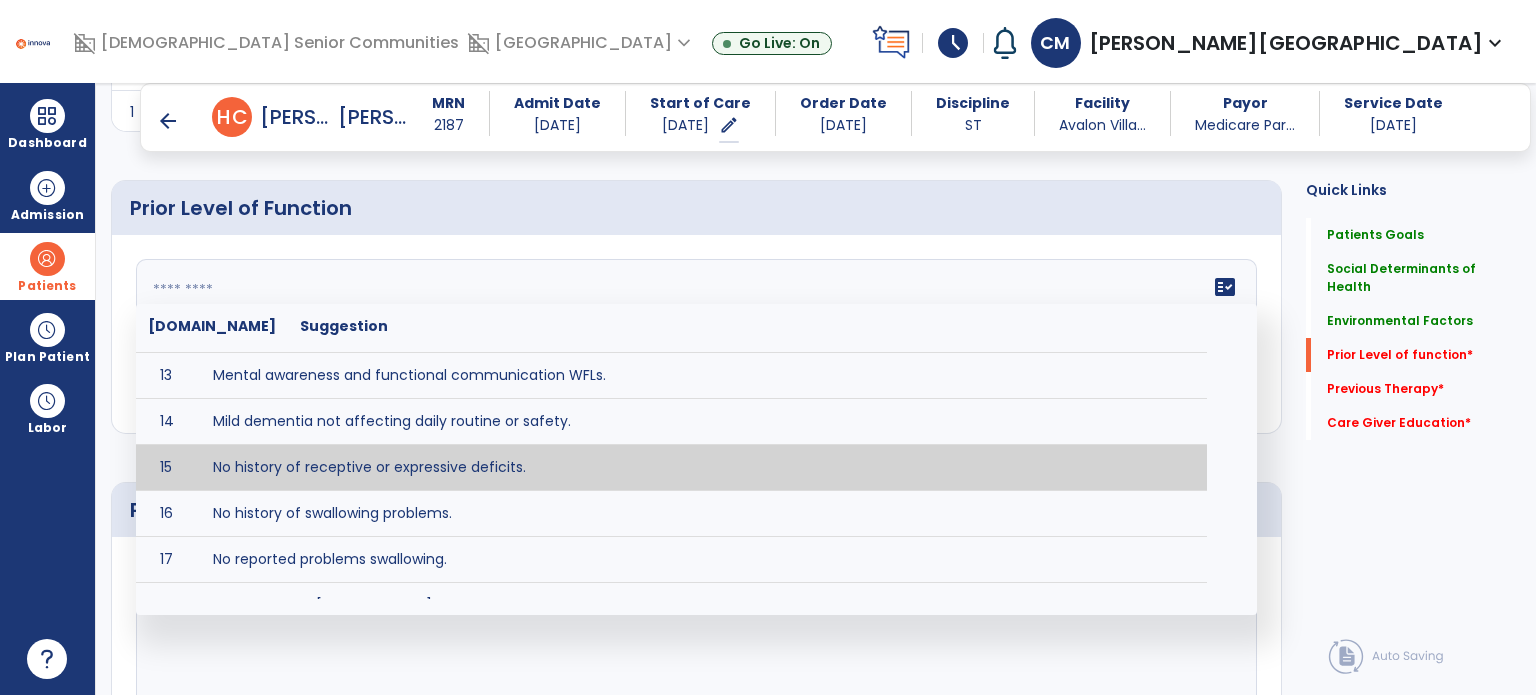 scroll, scrollTop: 540, scrollLeft: 0, axis: vertical 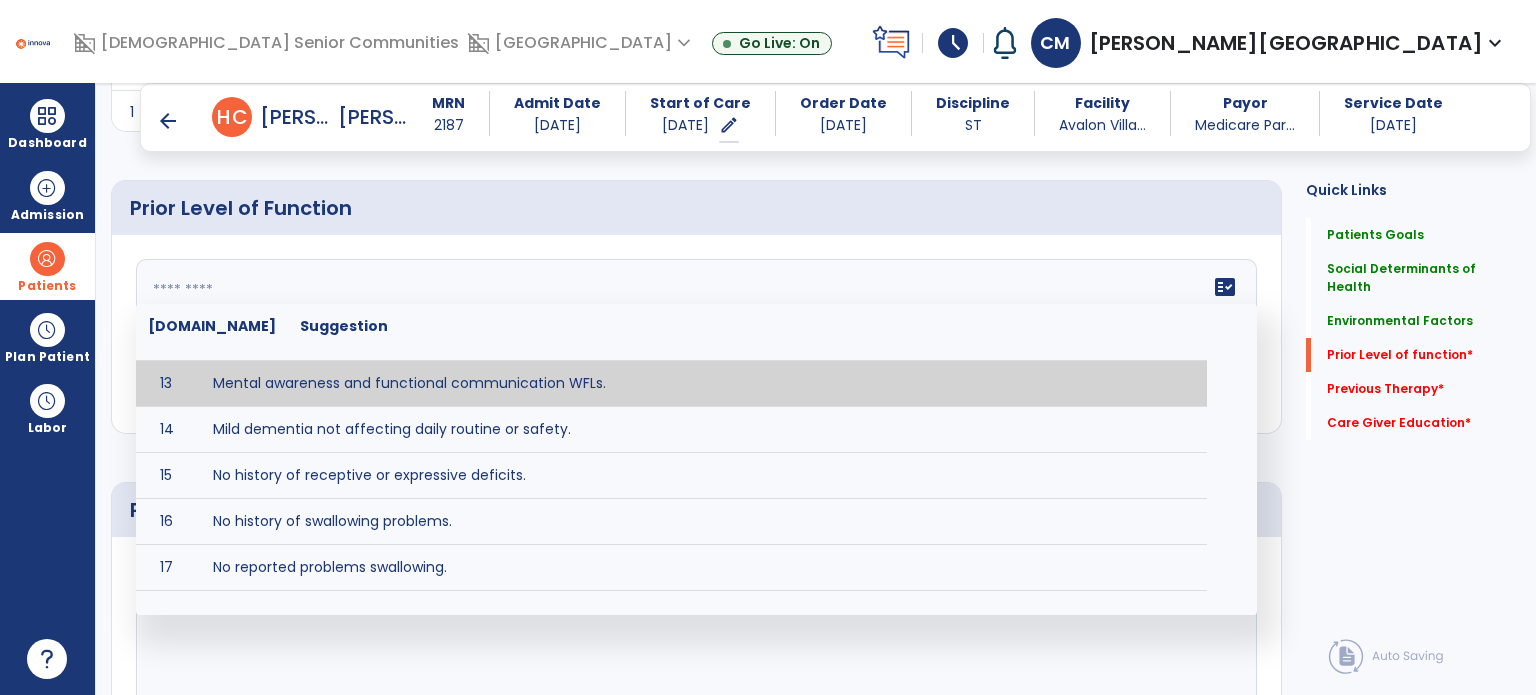 type on "**********" 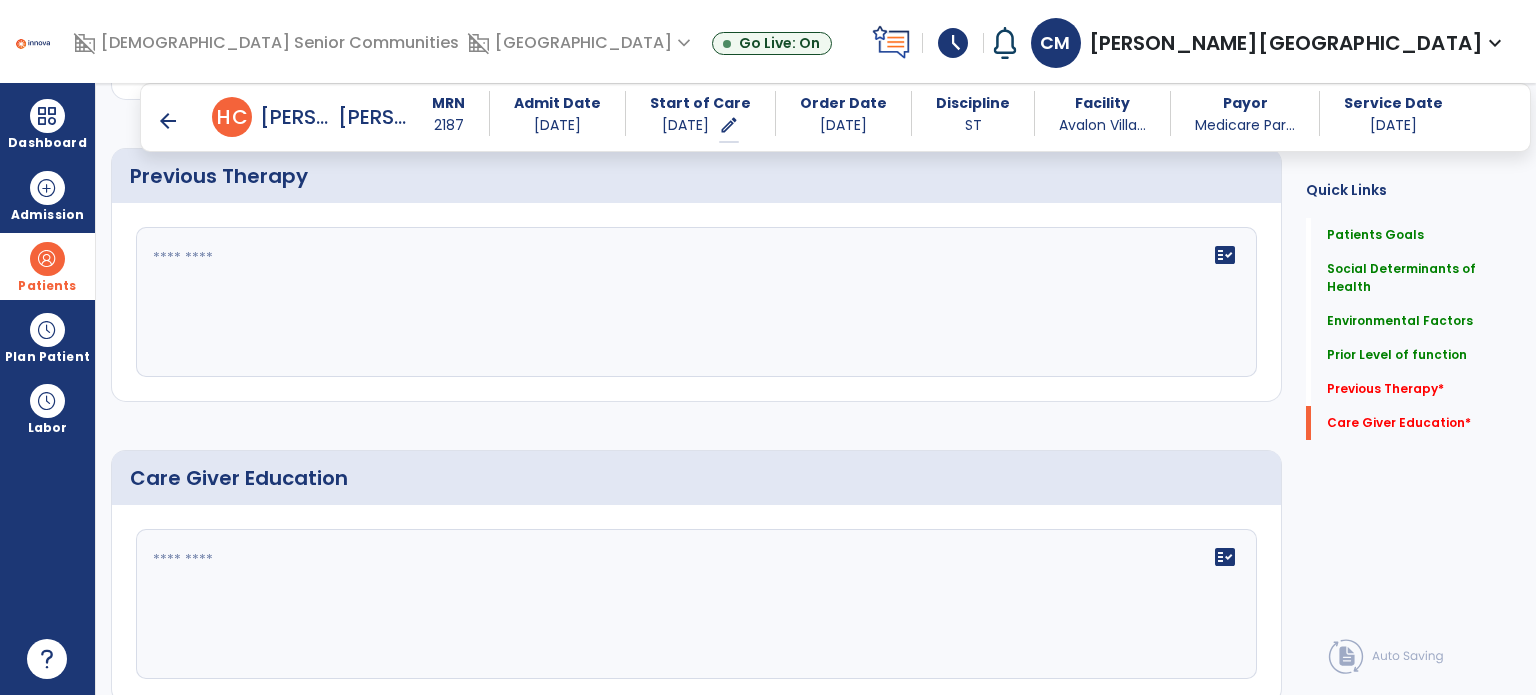 scroll, scrollTop: 1120, scrollLeft: 0, axis: vertical 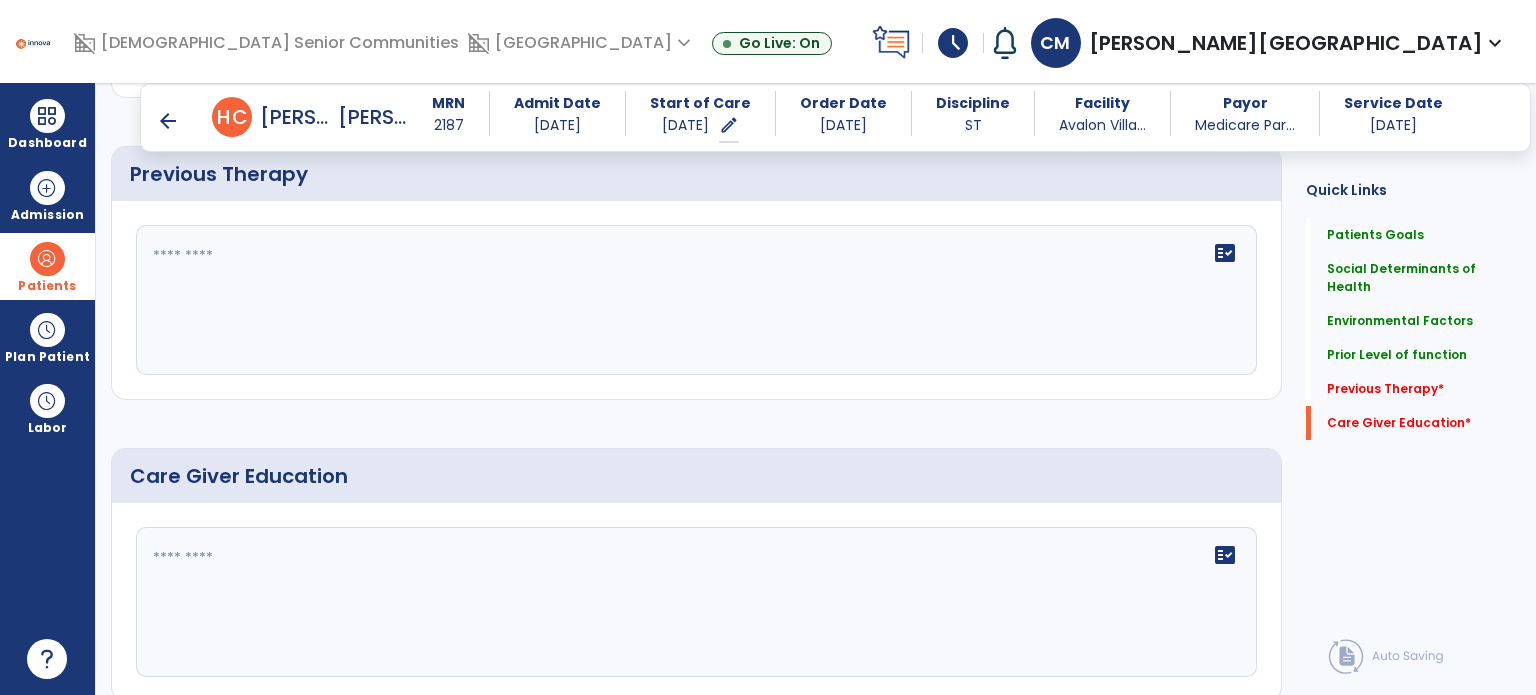 click 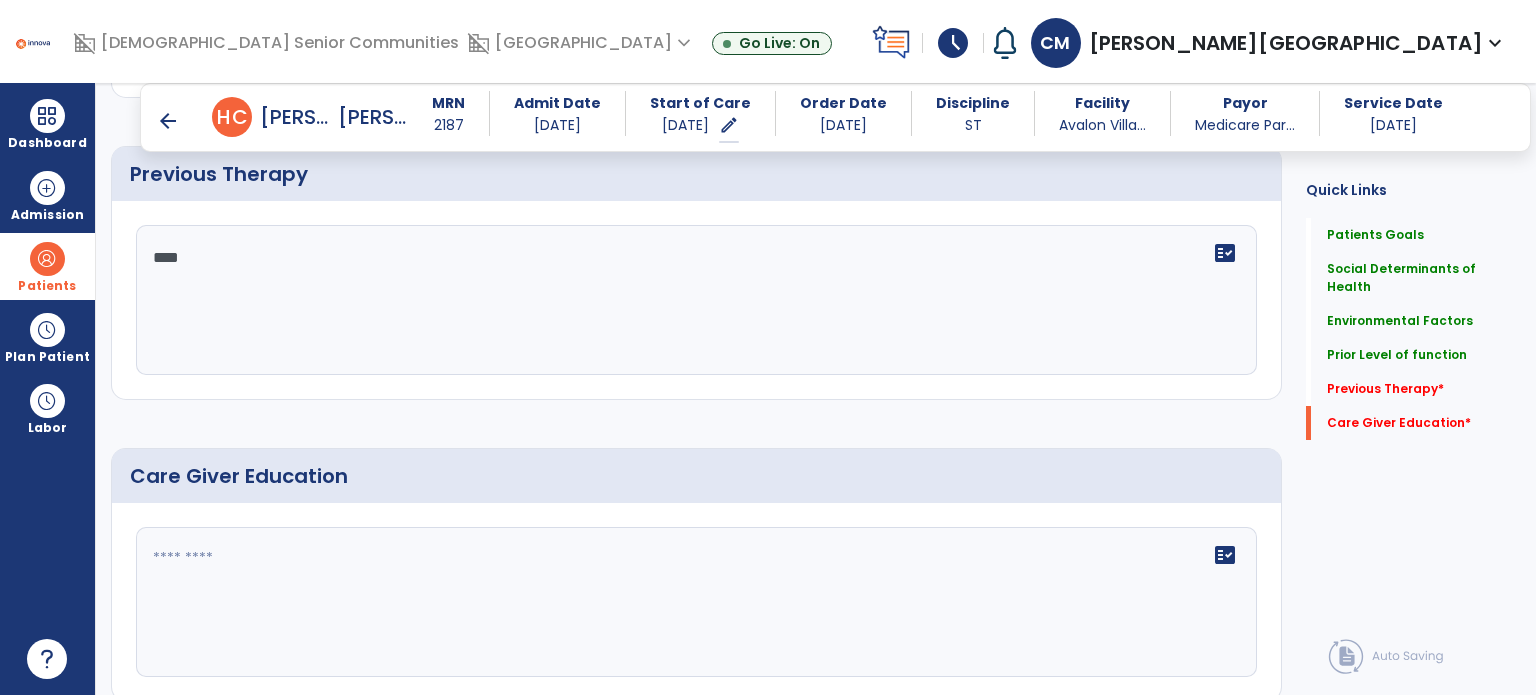 type on "****" 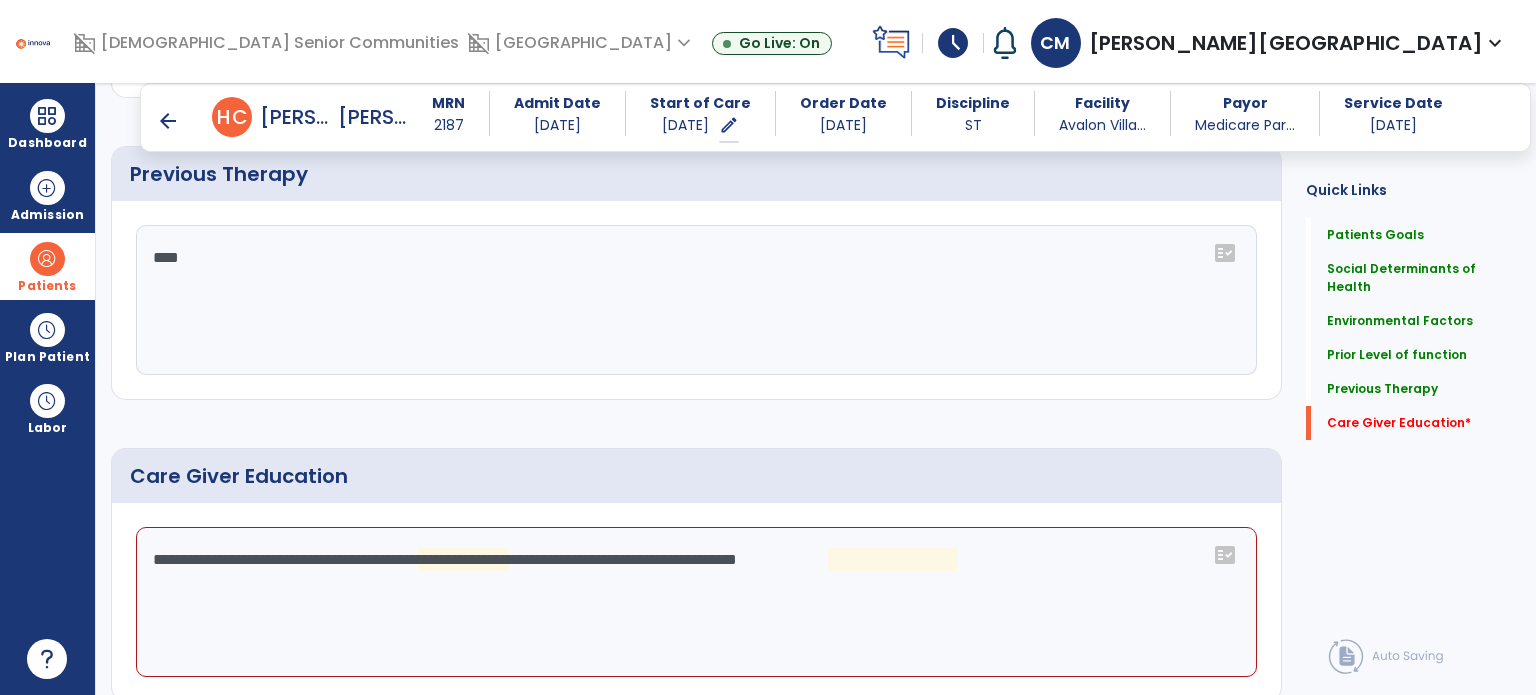 click on "**********" 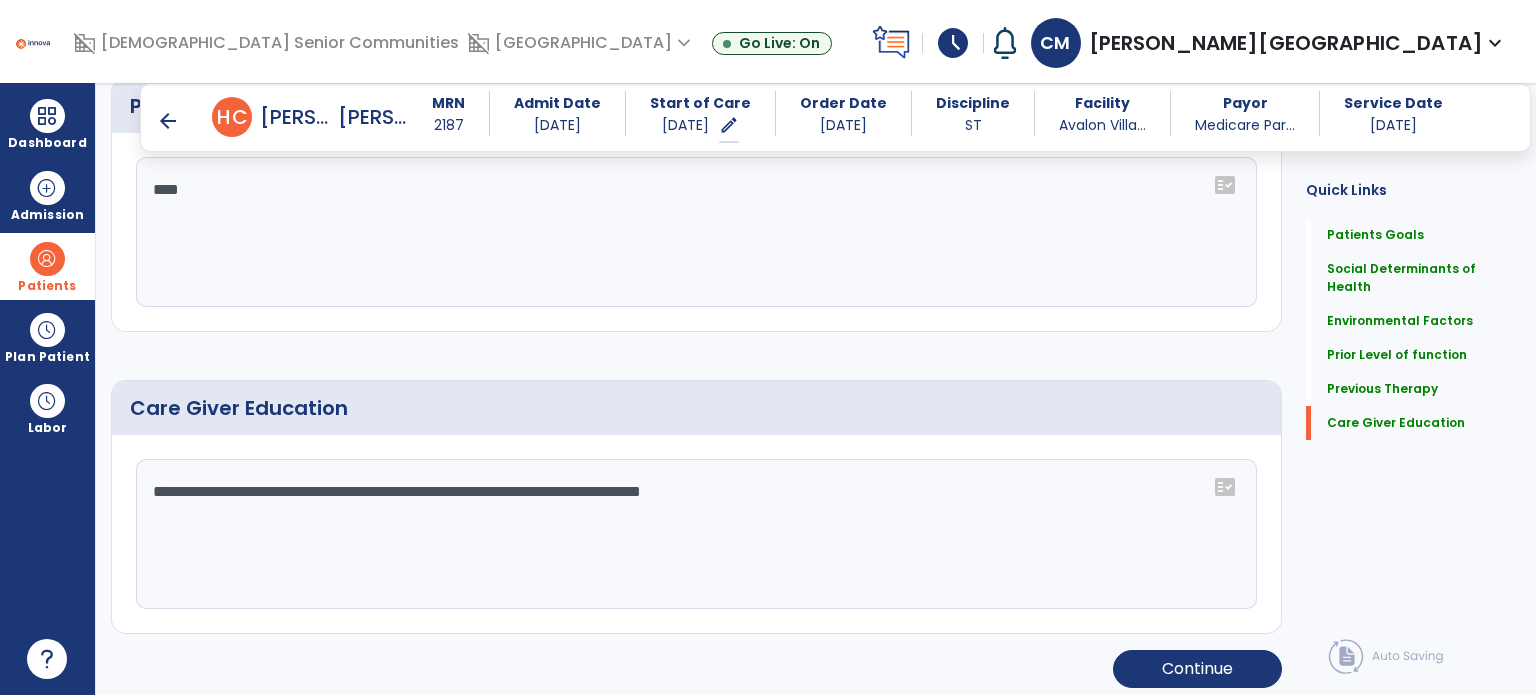 scroll, scrollTop: 1192, scrollLeft: 0, axis: vertical 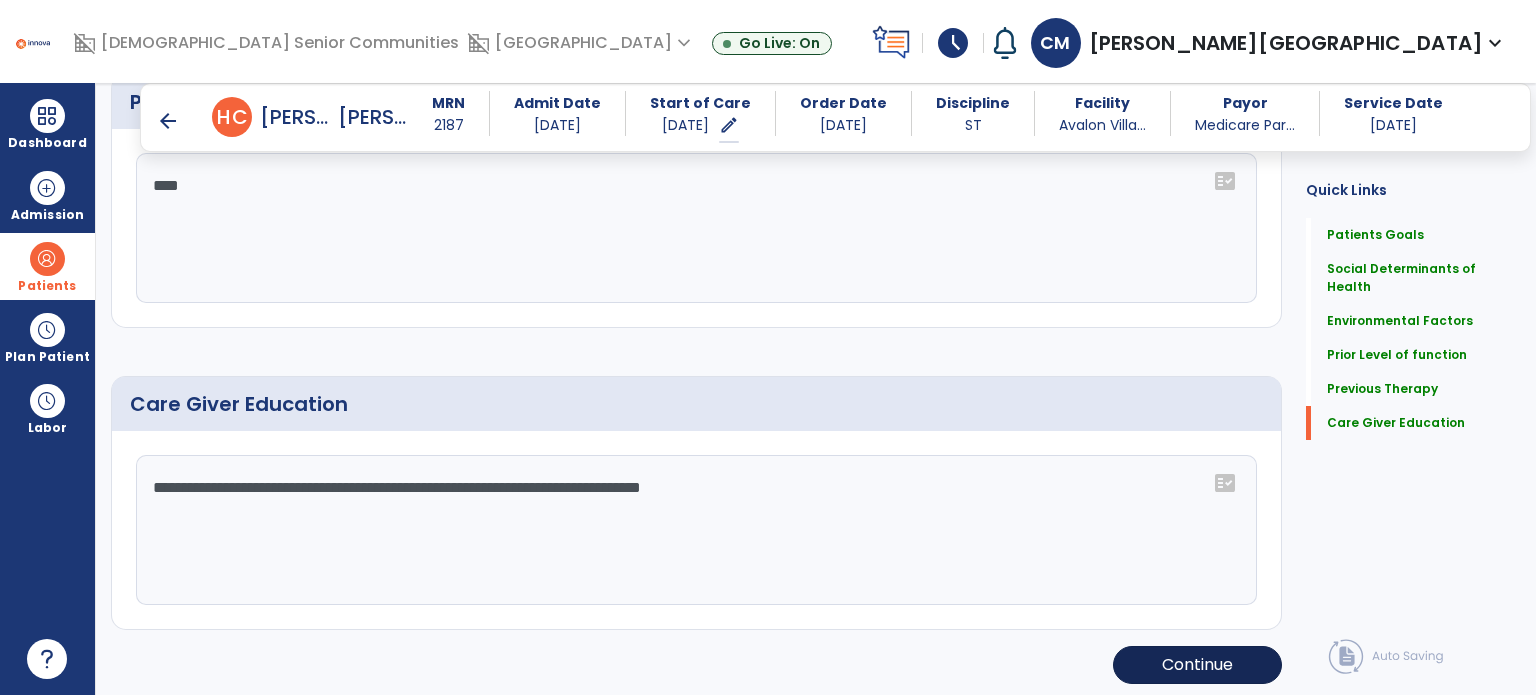 type on "**********" 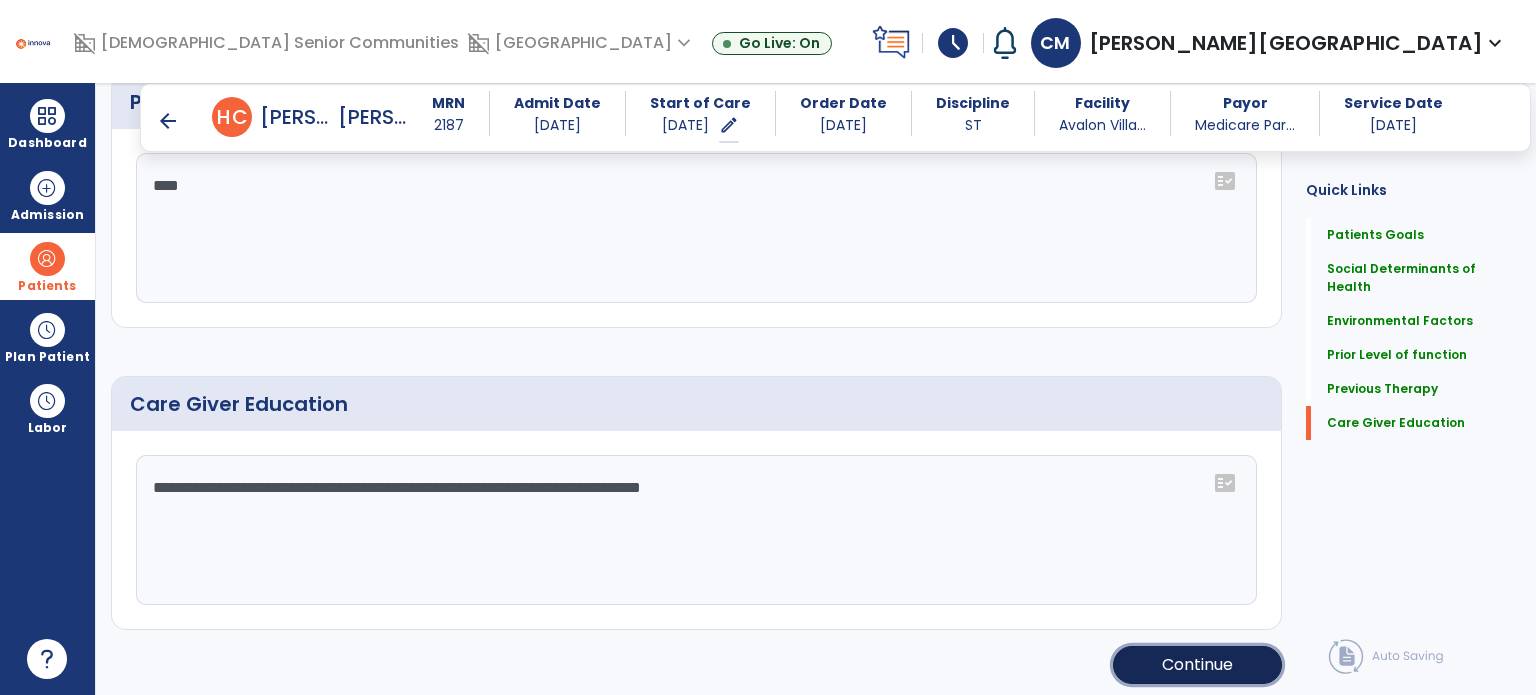 click on "Continue" 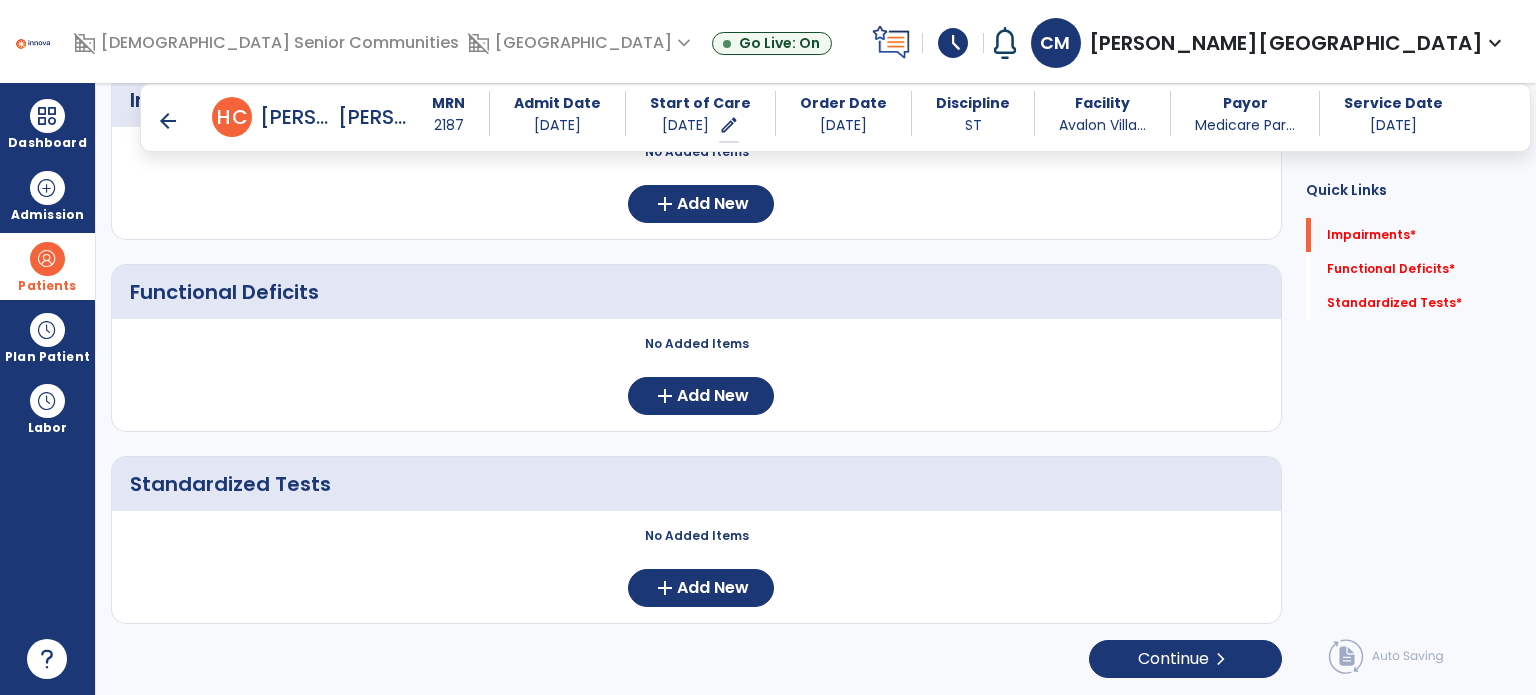 scroll, scrollTop: 252, scrollLeft: 0, axis: vertical 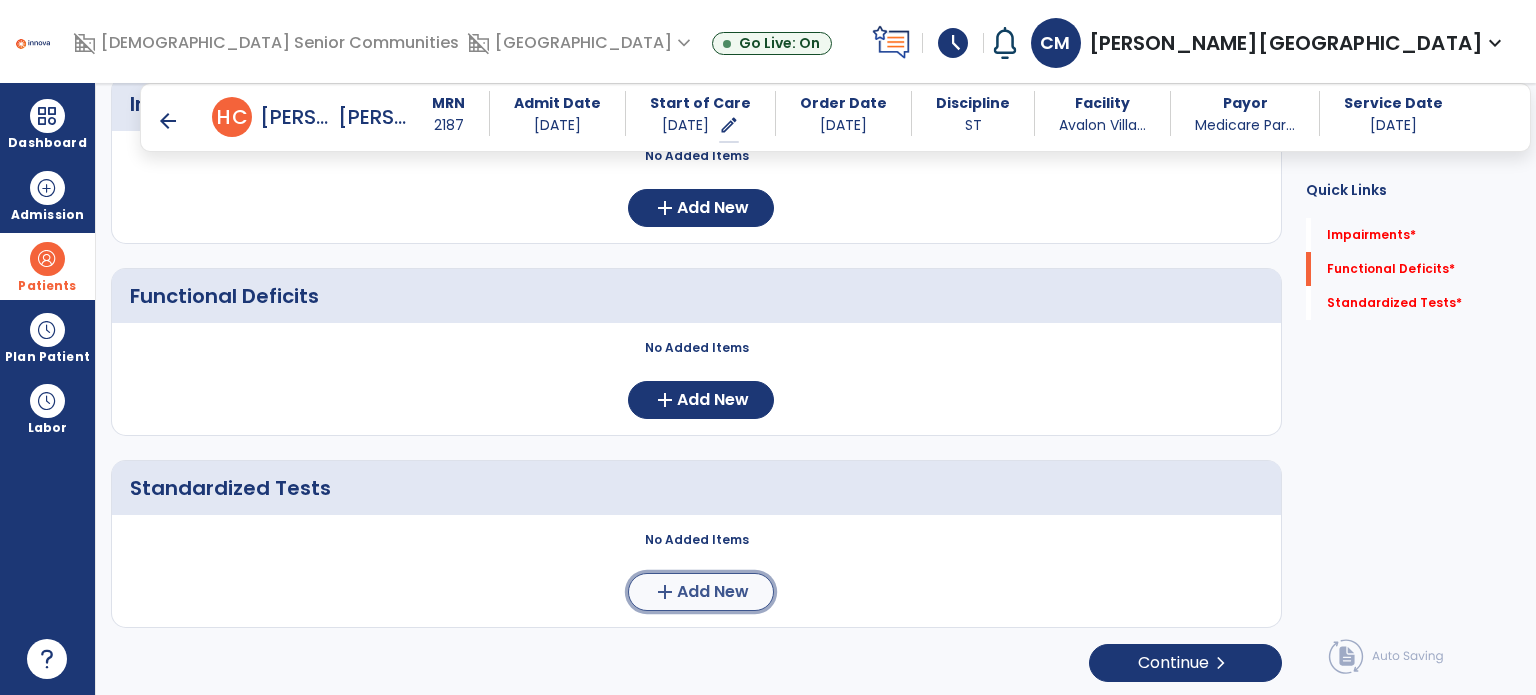 click on "add  Add New" 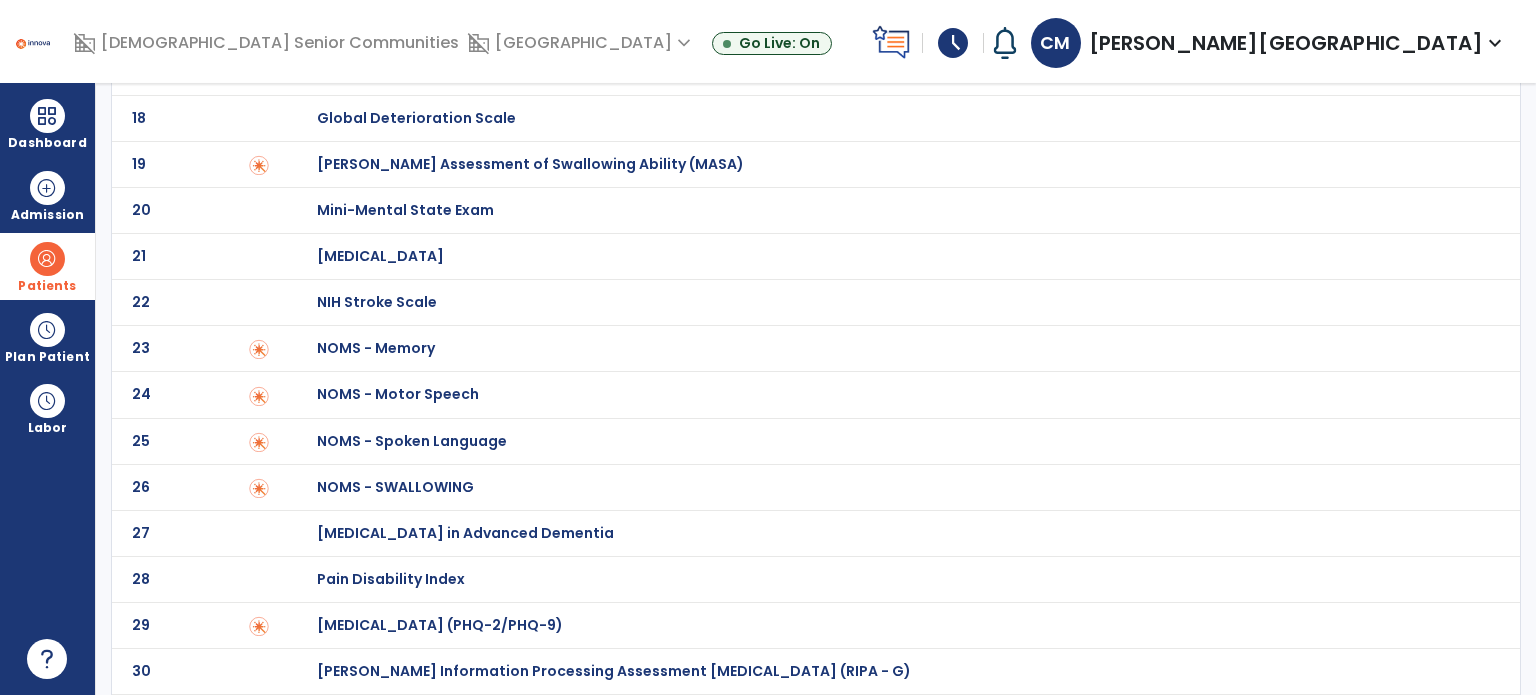 scroll, scrollTop: 996, scrollLeft: 0, axis: vertical 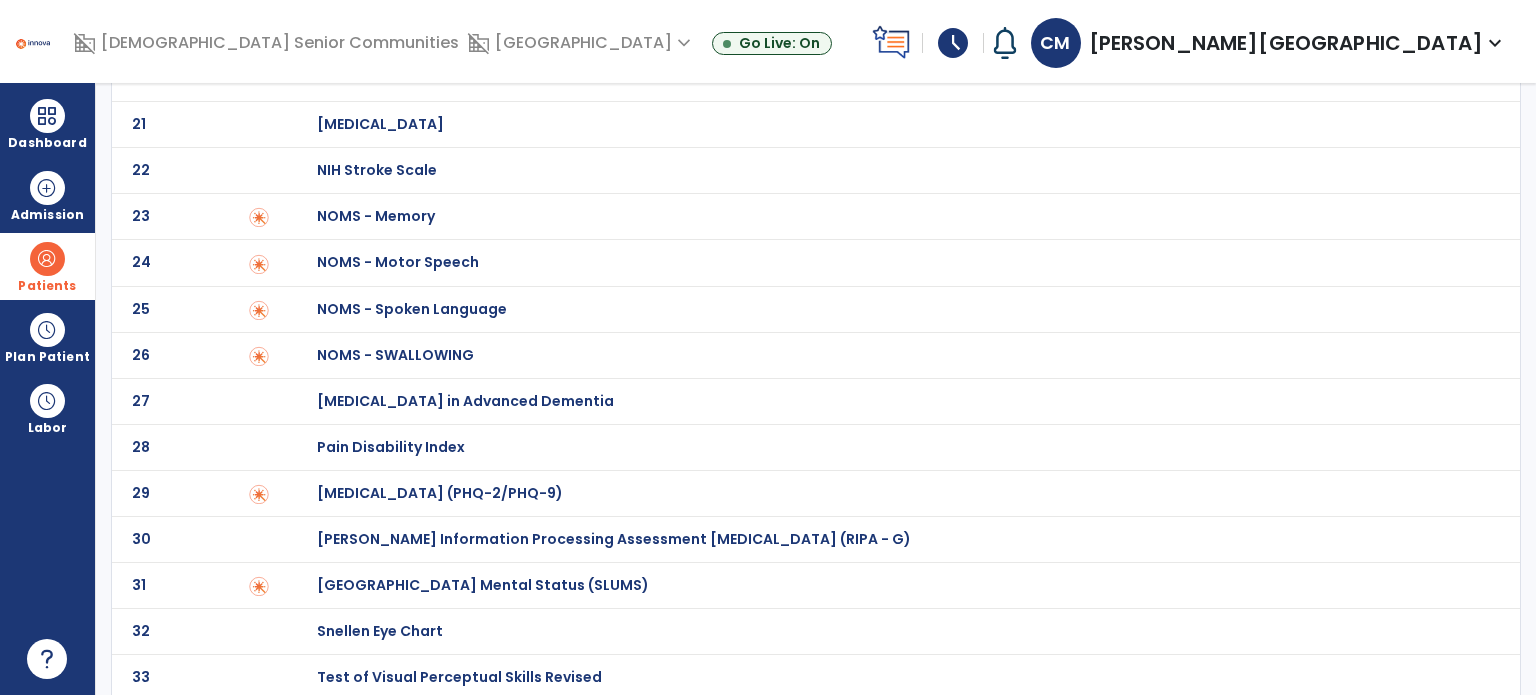 click on "[GEOGRAPHIC_DATA] Mental Status (SLUMS)" at bounding box center (438, -796) 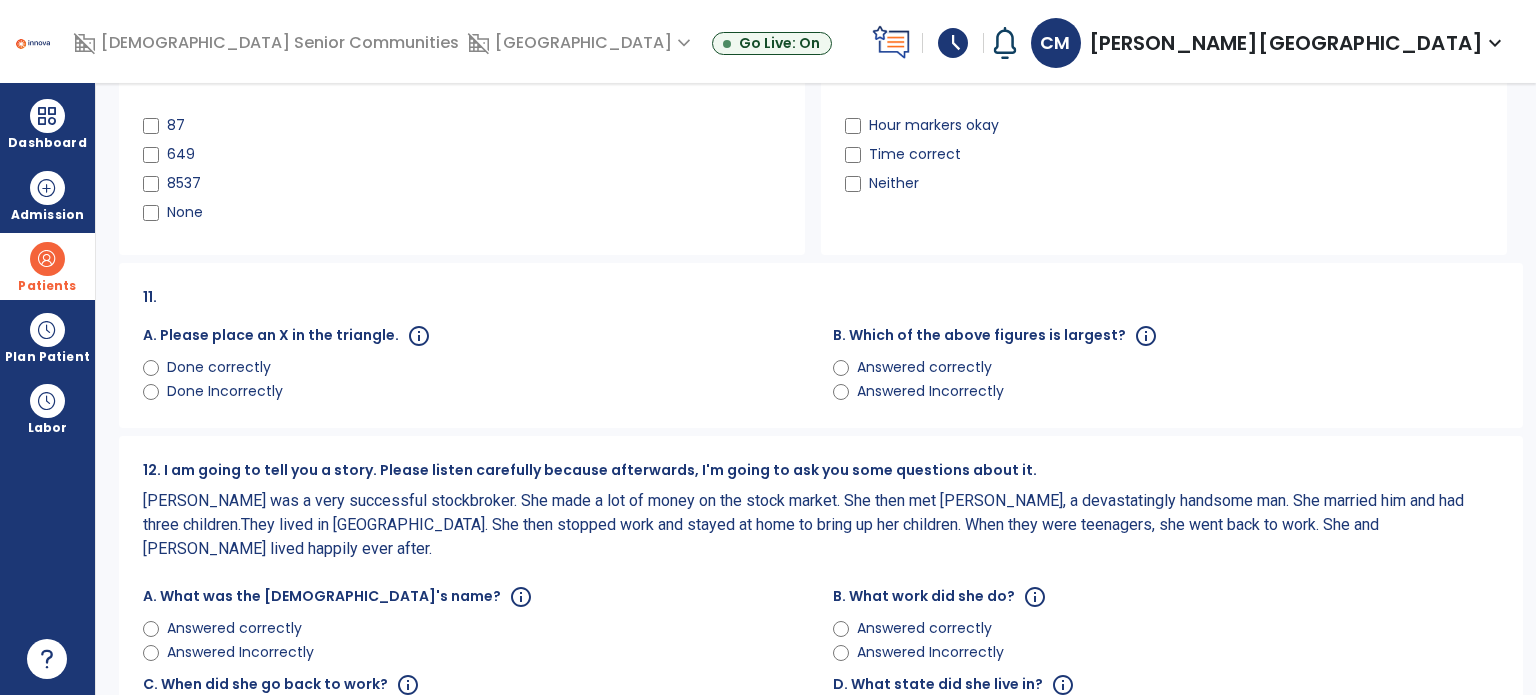 scroll, scrollTop: 0, scrollLeft: 0, axis: both 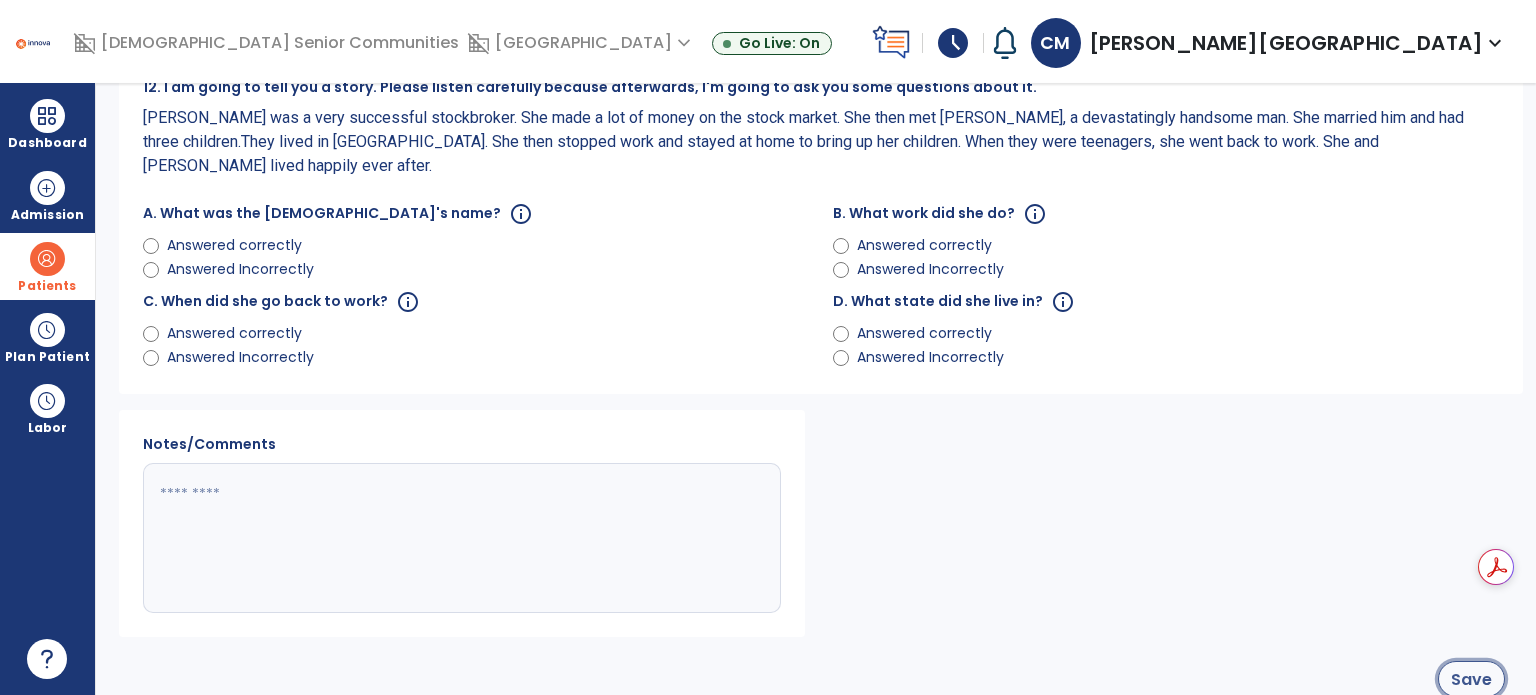 click on "Save" 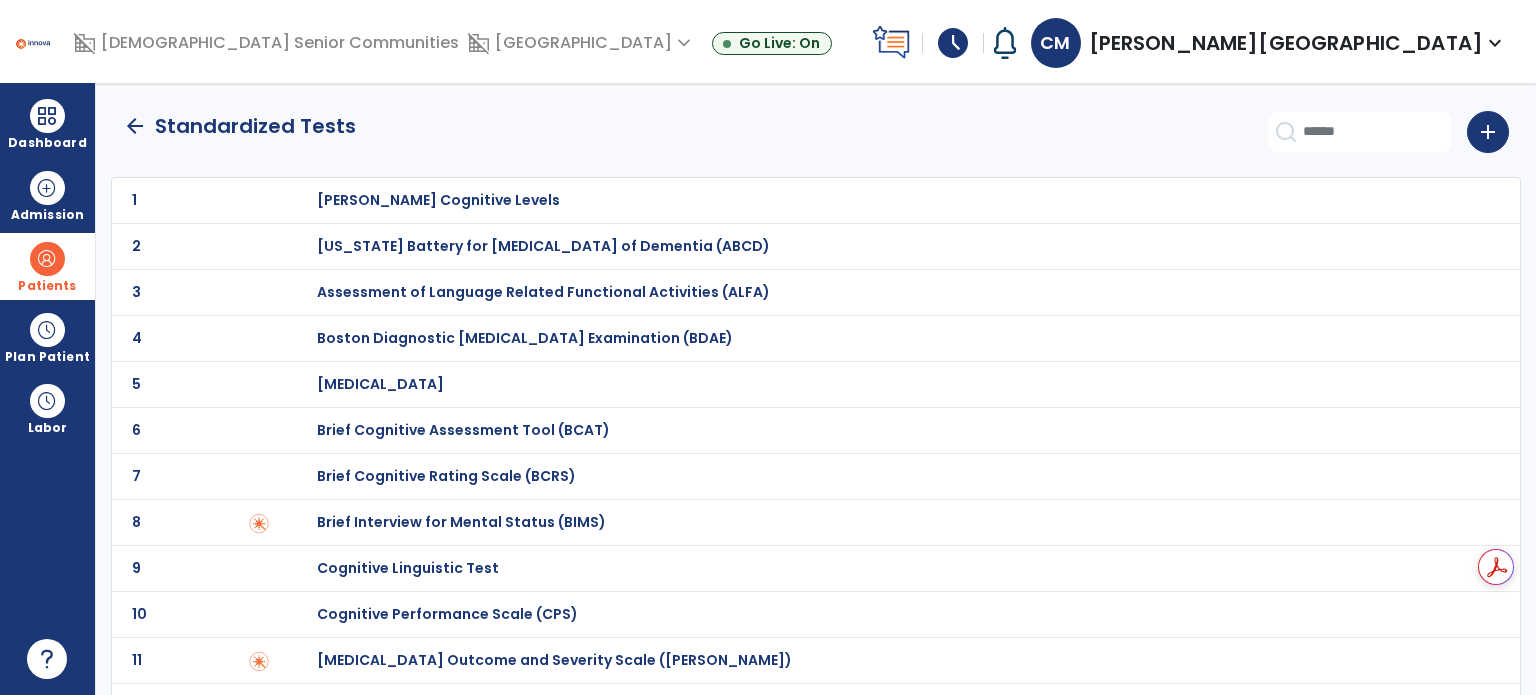 scroll, scrollTop: 0, scrollLeft: 0, axis: both 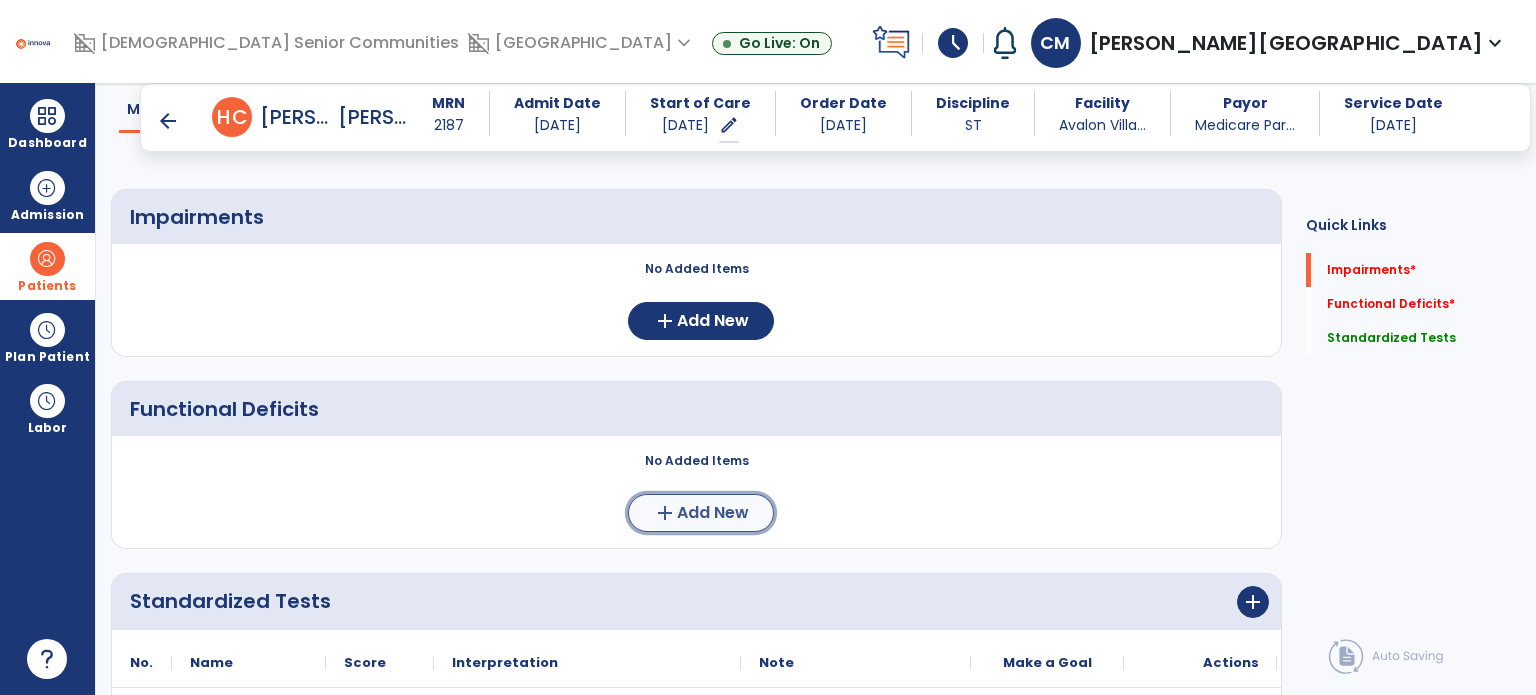 click on "Add New" 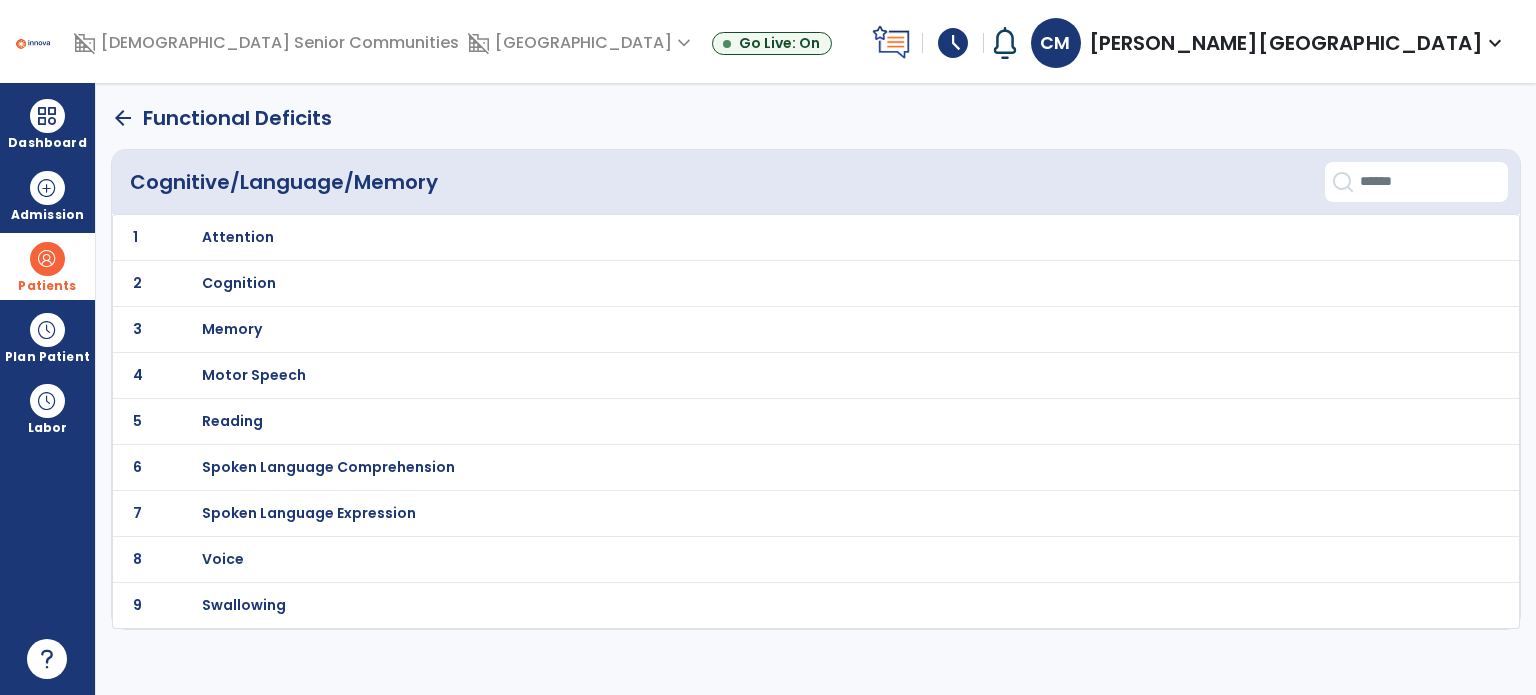 scroll, scrollTop: 0, scrollLeft: 0, axis: both 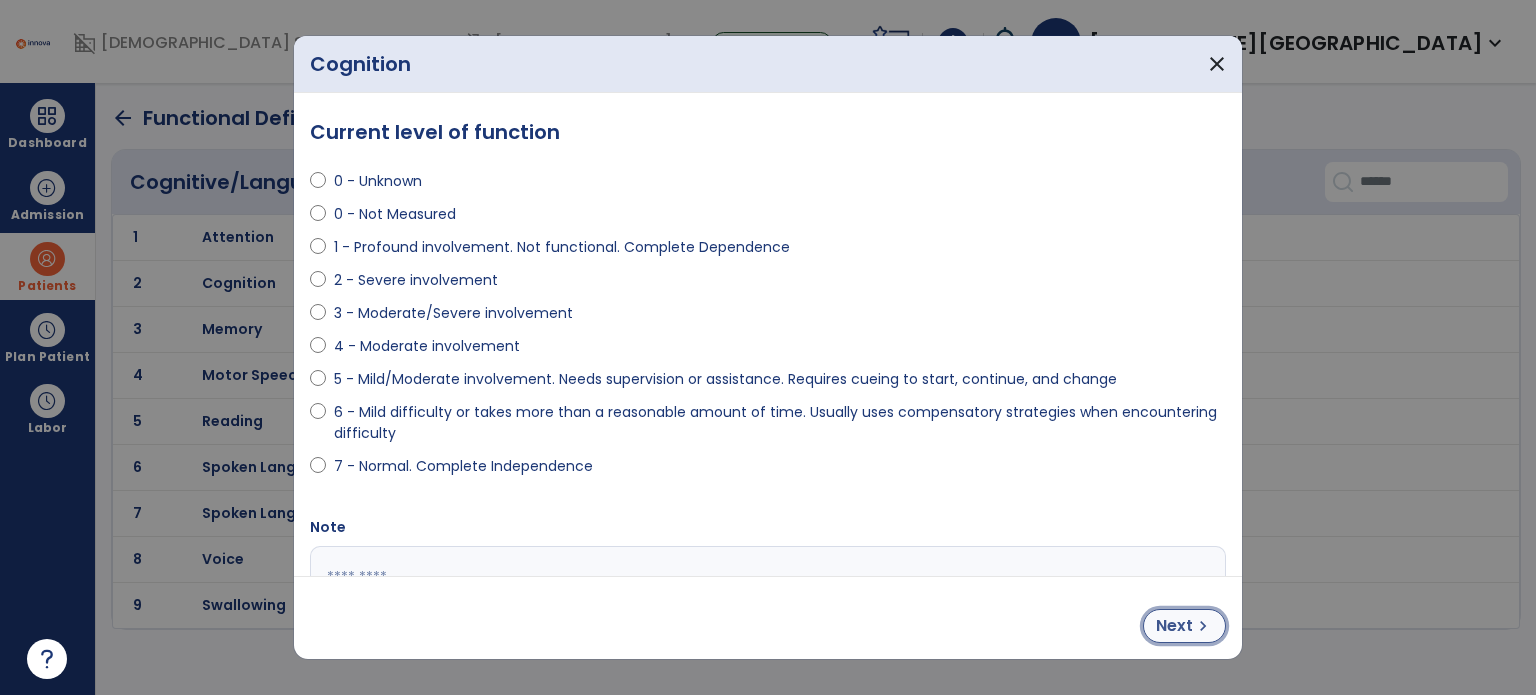 click on "Next" at bounding box center (1174, 626) 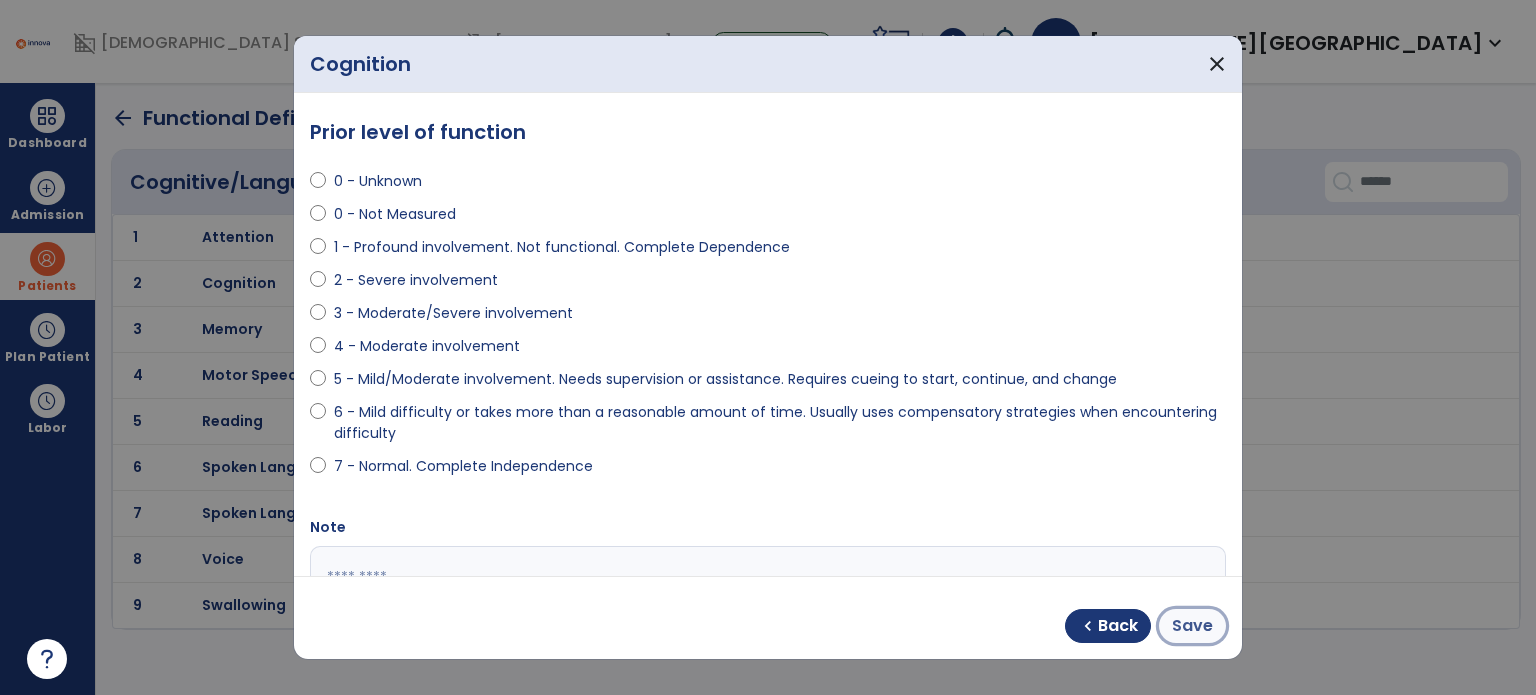 click on "Save" at bounding box center (1192, 626) 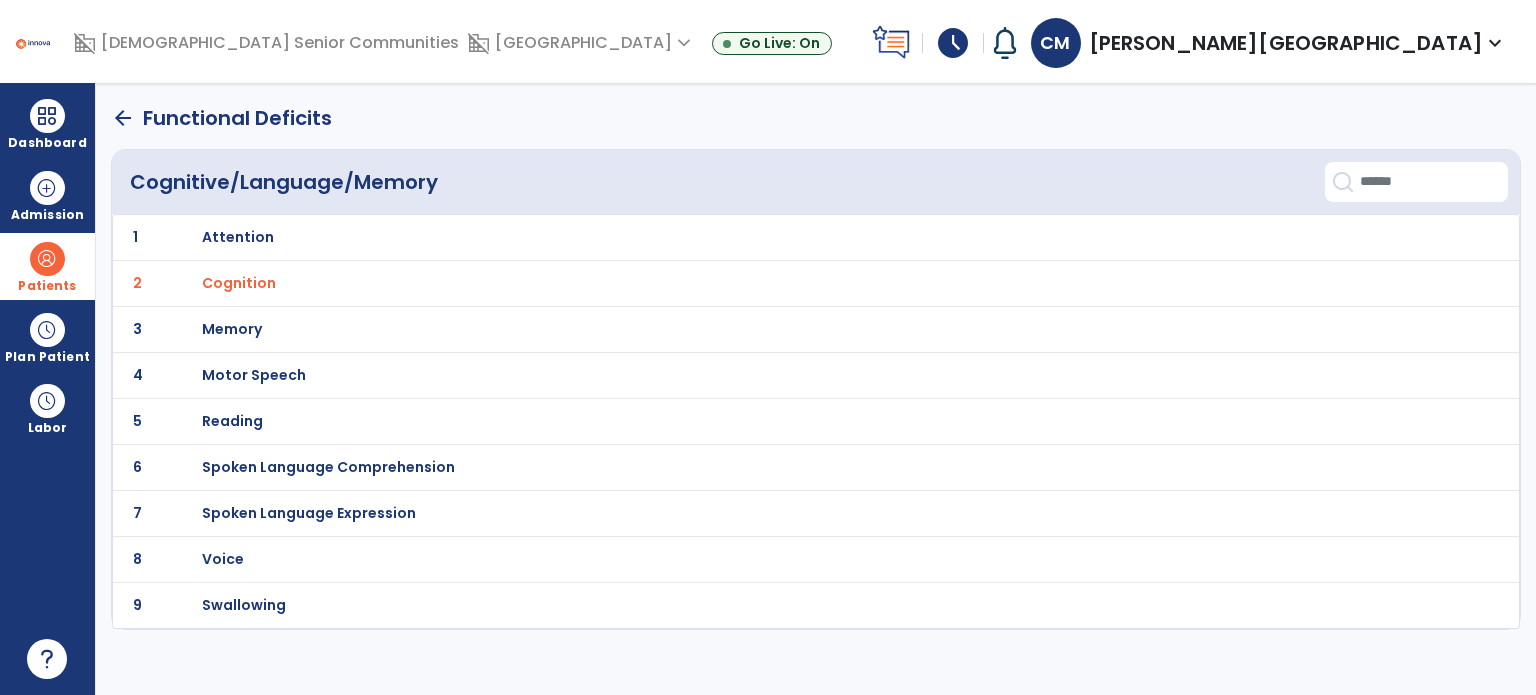 click on "arrow_back" 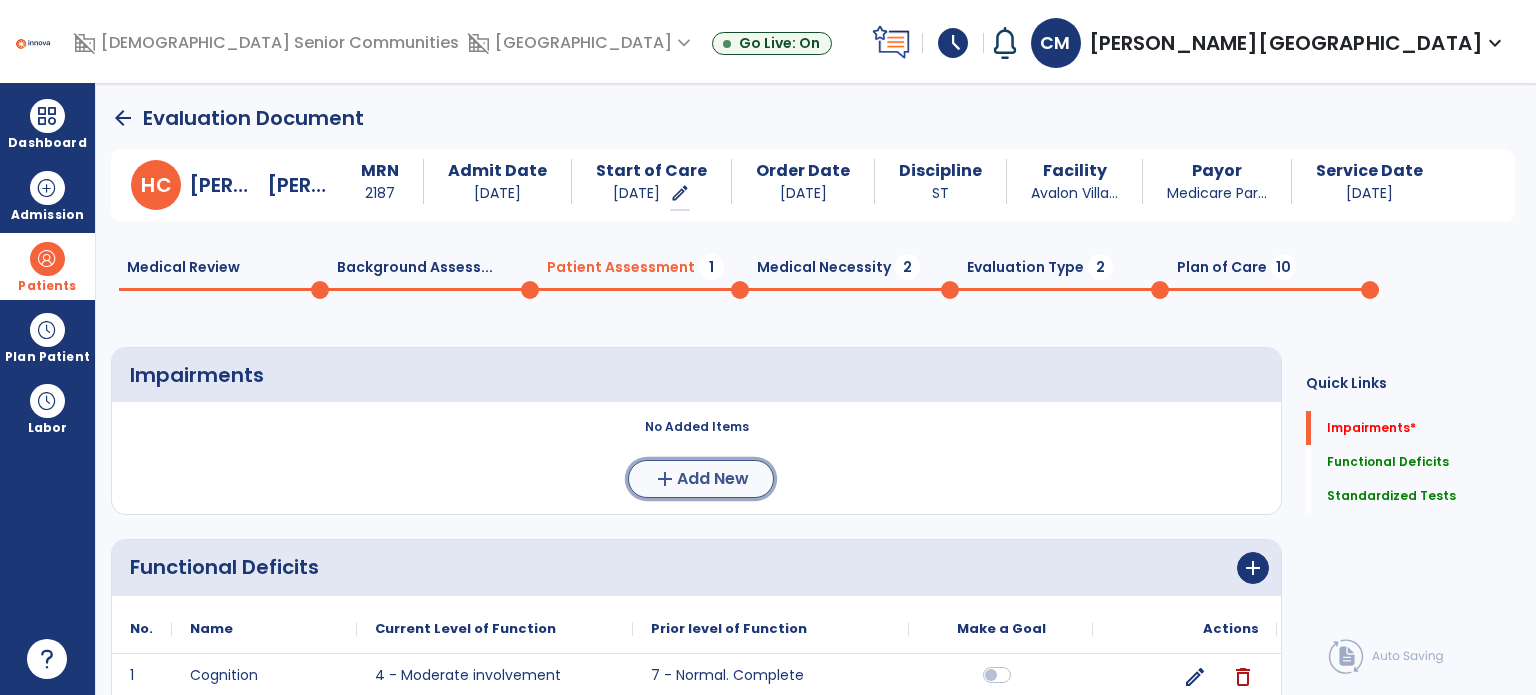 click on "Add New" 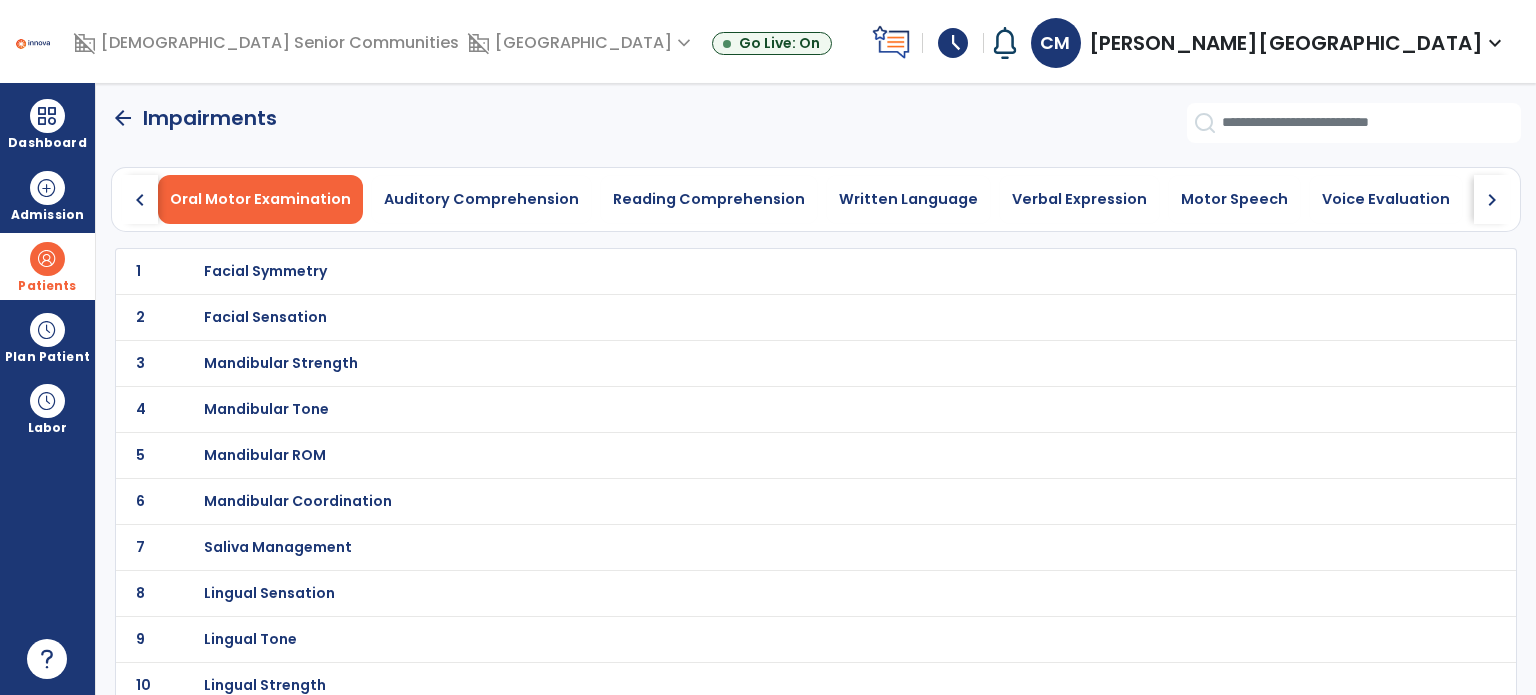 click on "chevron_right" 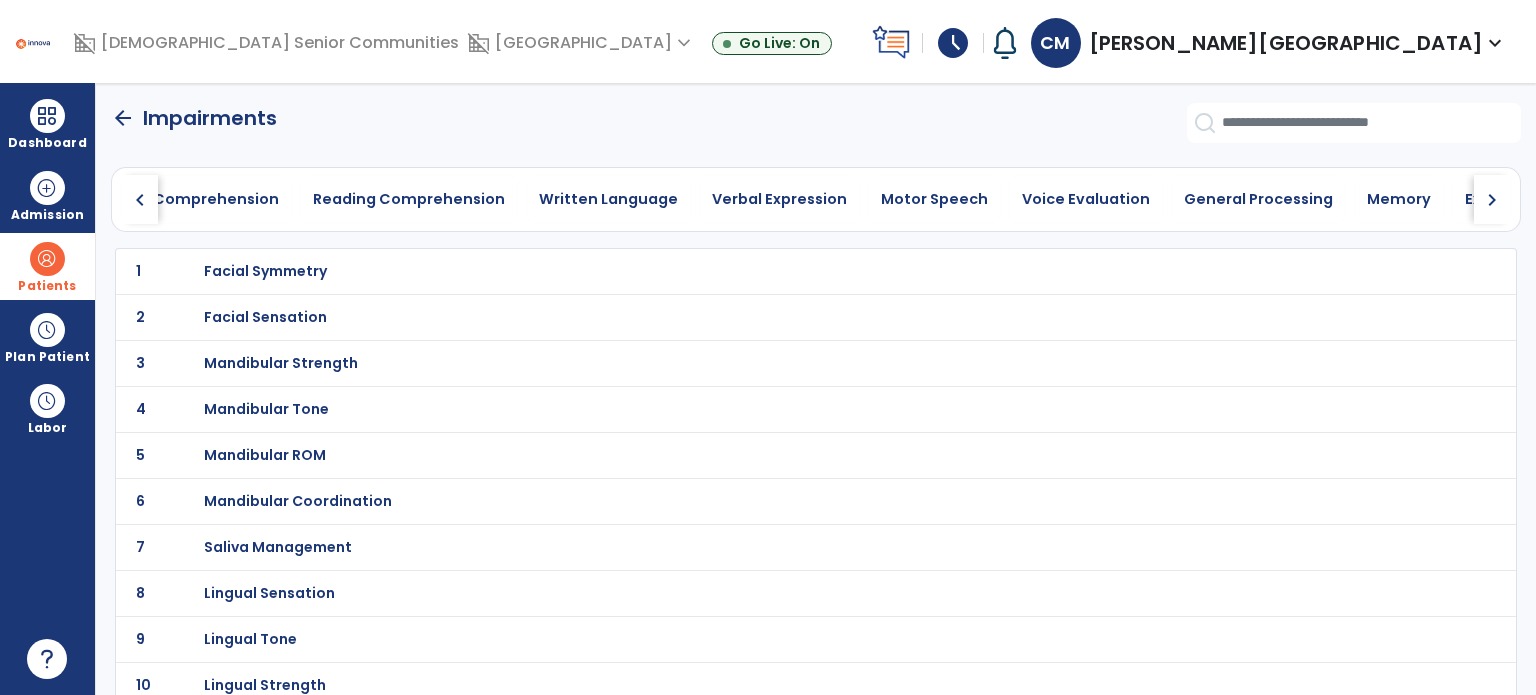 click on "chevron_right" 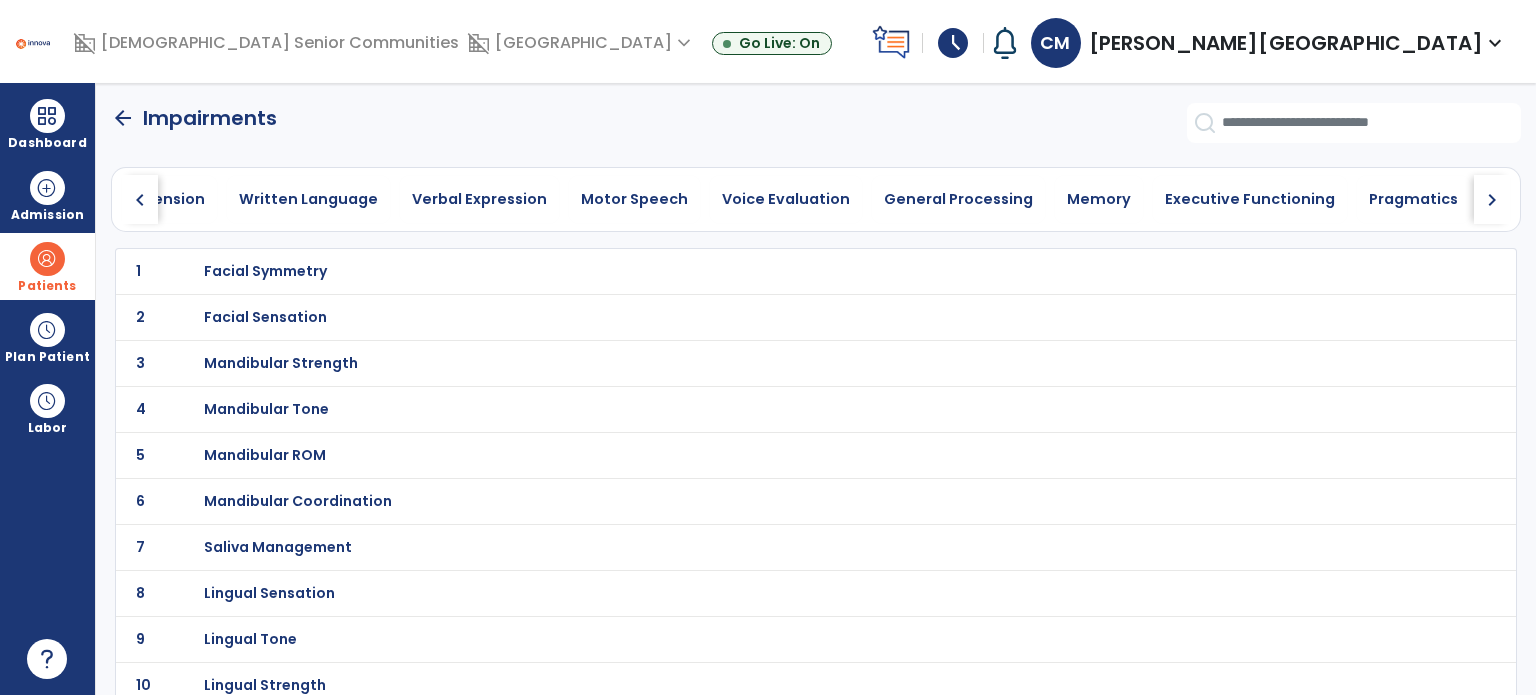 click on "chevron_right" 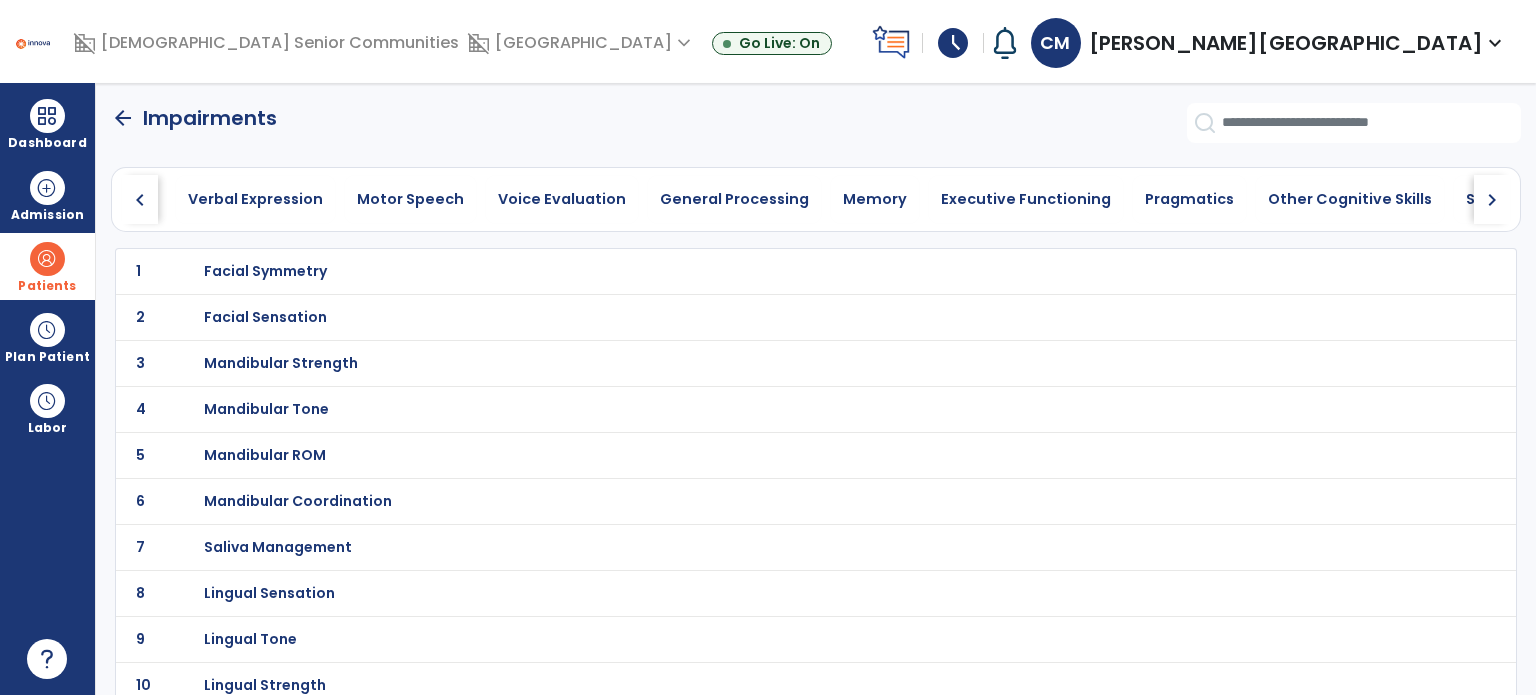 click on "chevron_right" 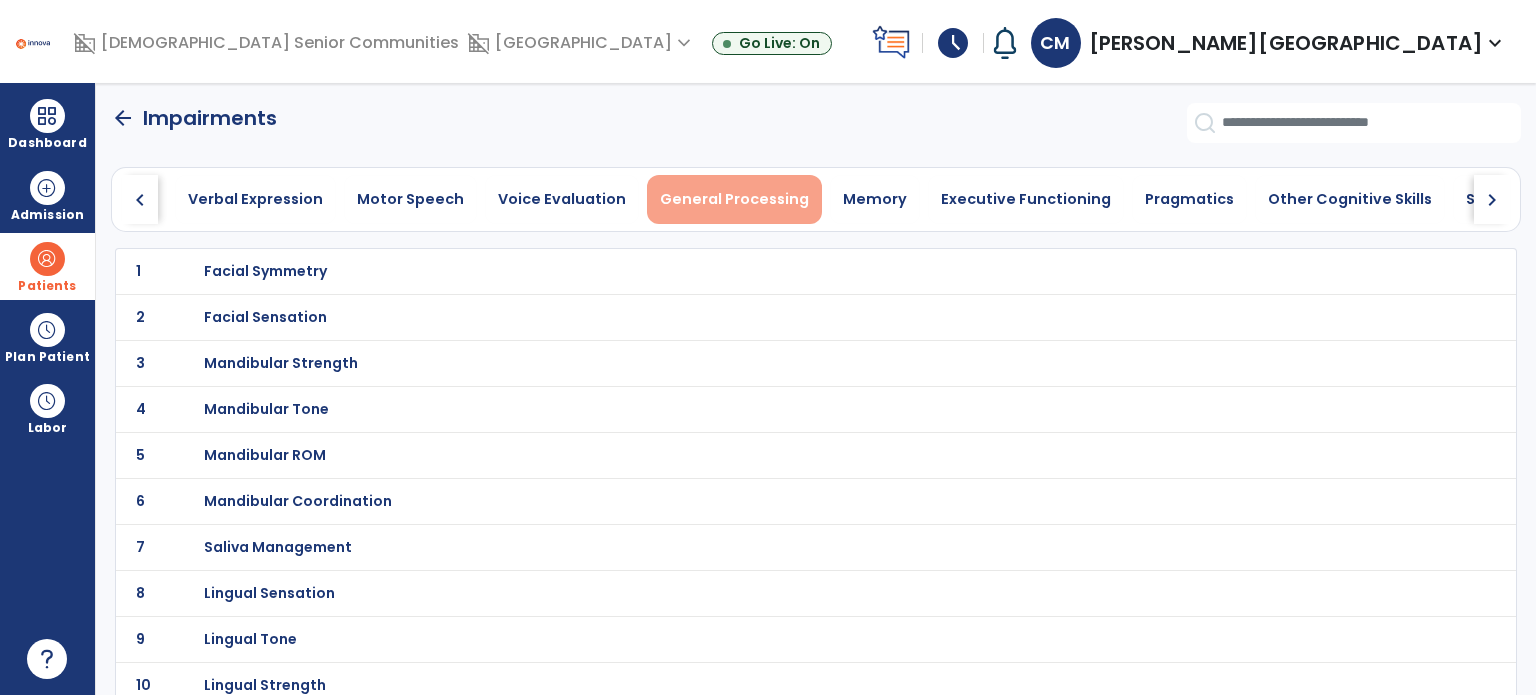click on "General Processing" at bounding box center (734, 199) 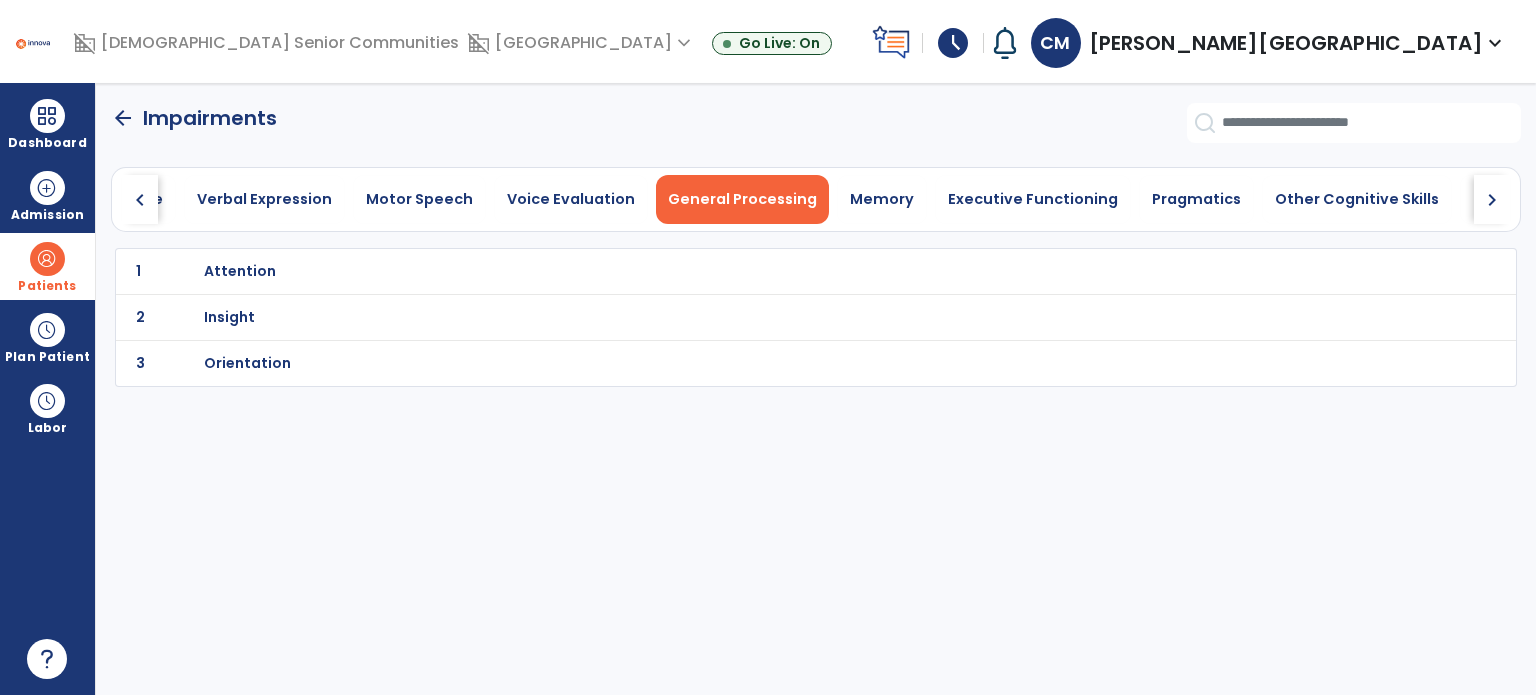 click on "Attention" at bounding box center [240, 271] 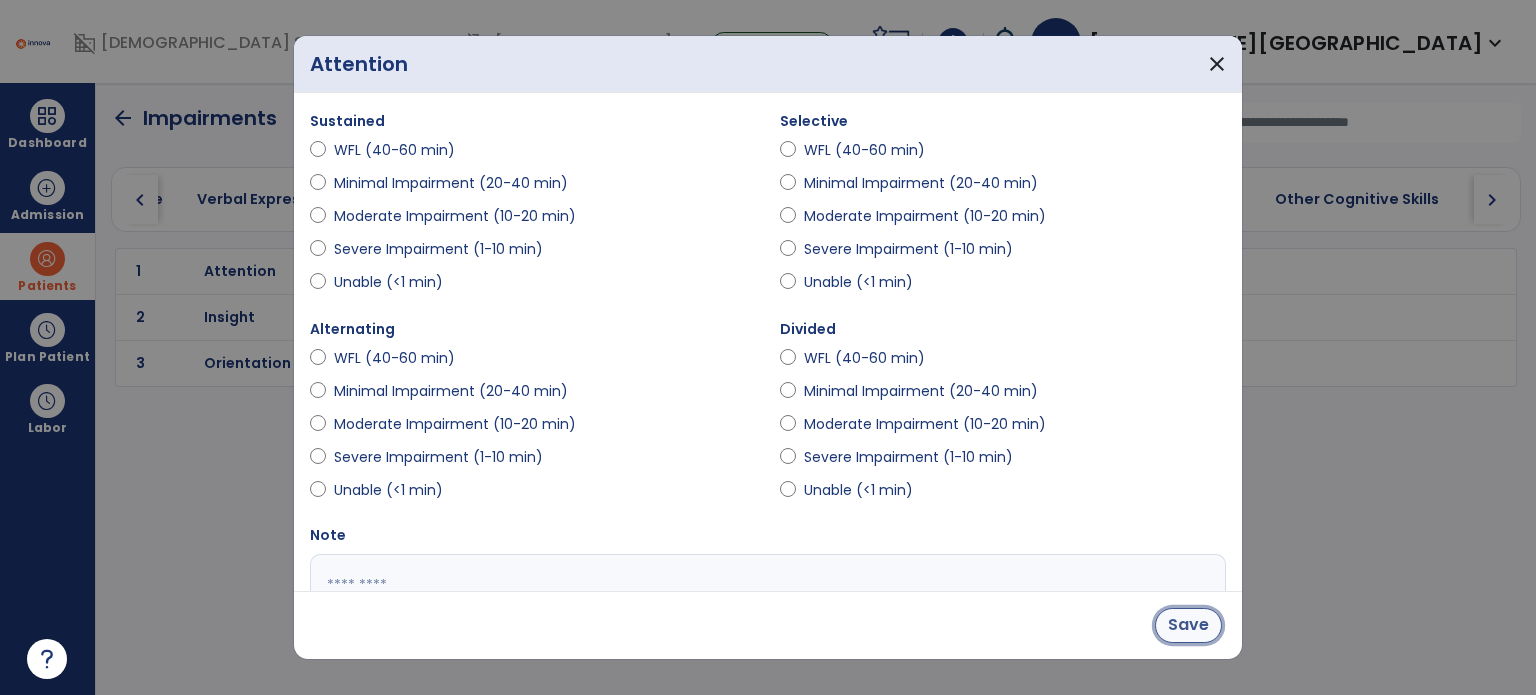 click on "Save" at bounding box center (1188, 625) 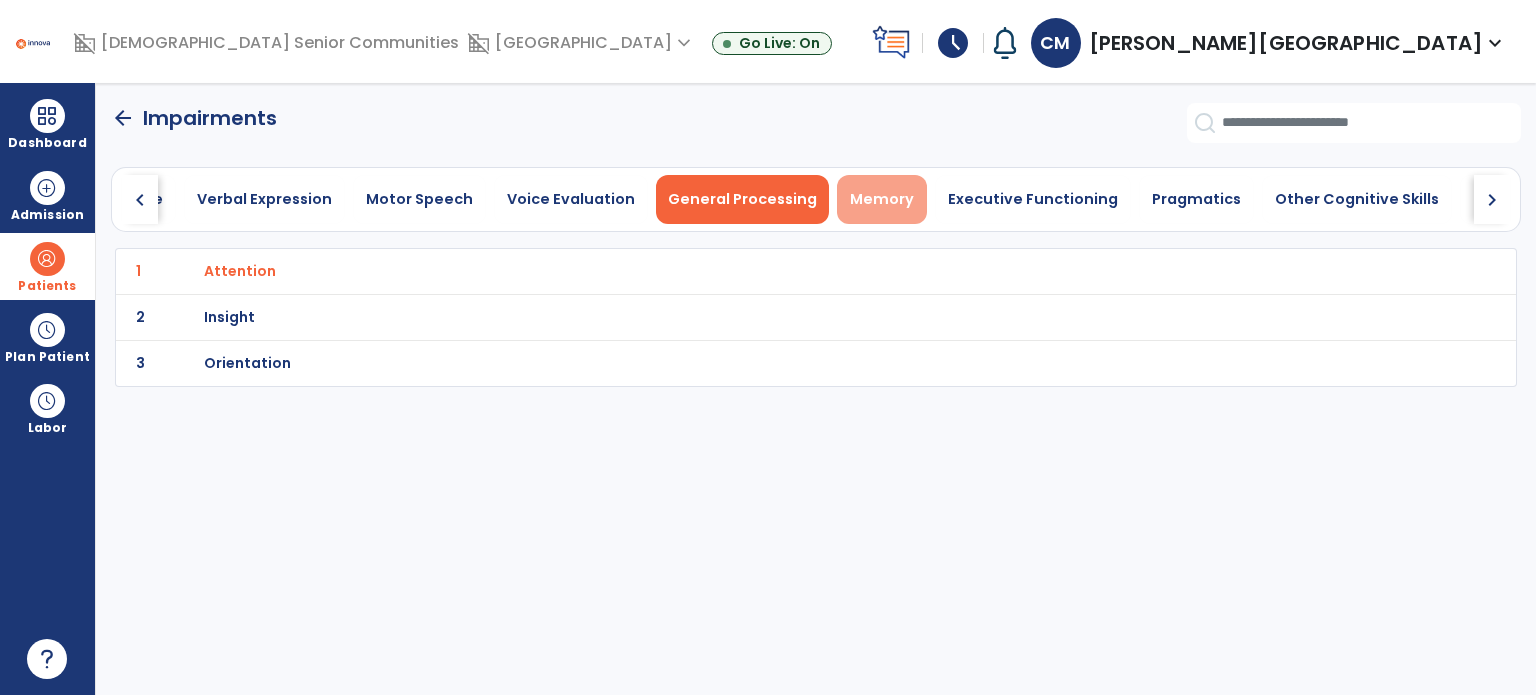 click on "Memory" at bounding box center [882, 199] 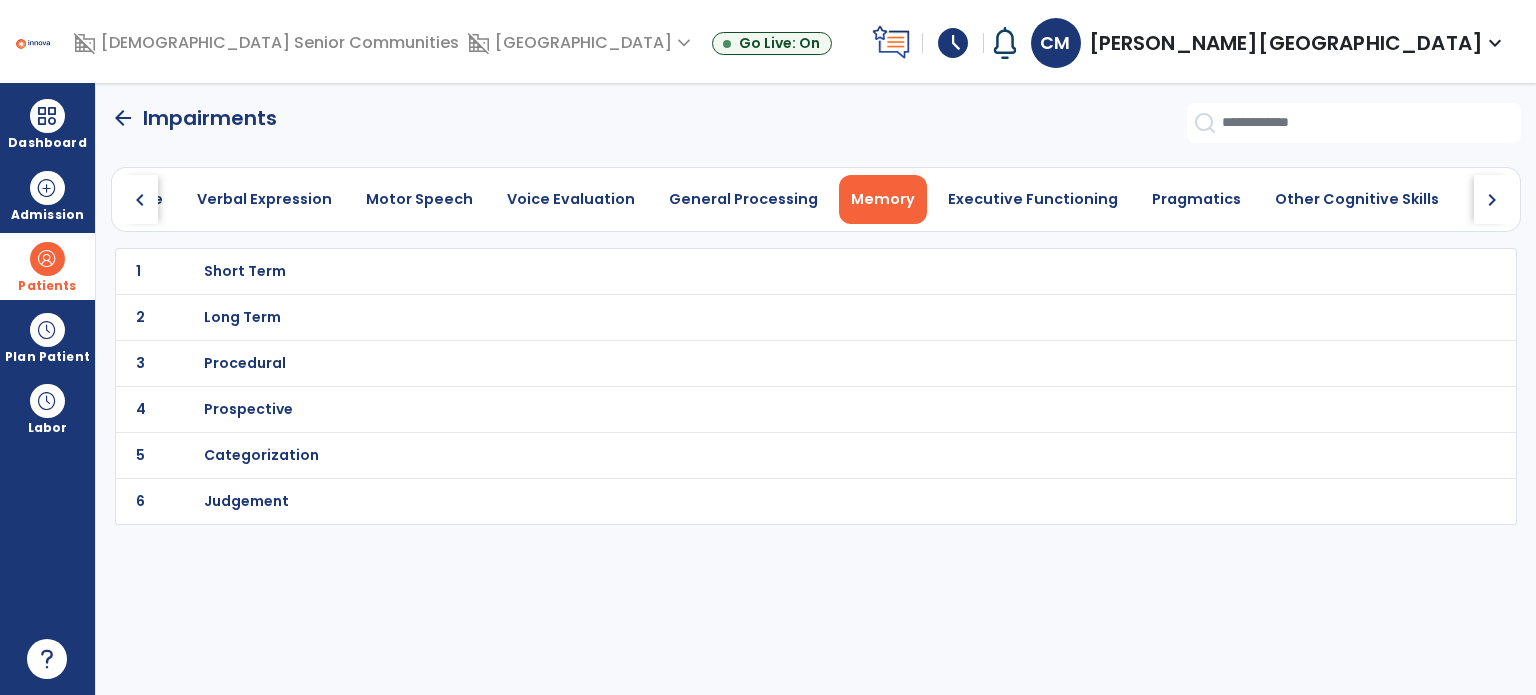 click on "Short Term" at bounding box center (245, 271) 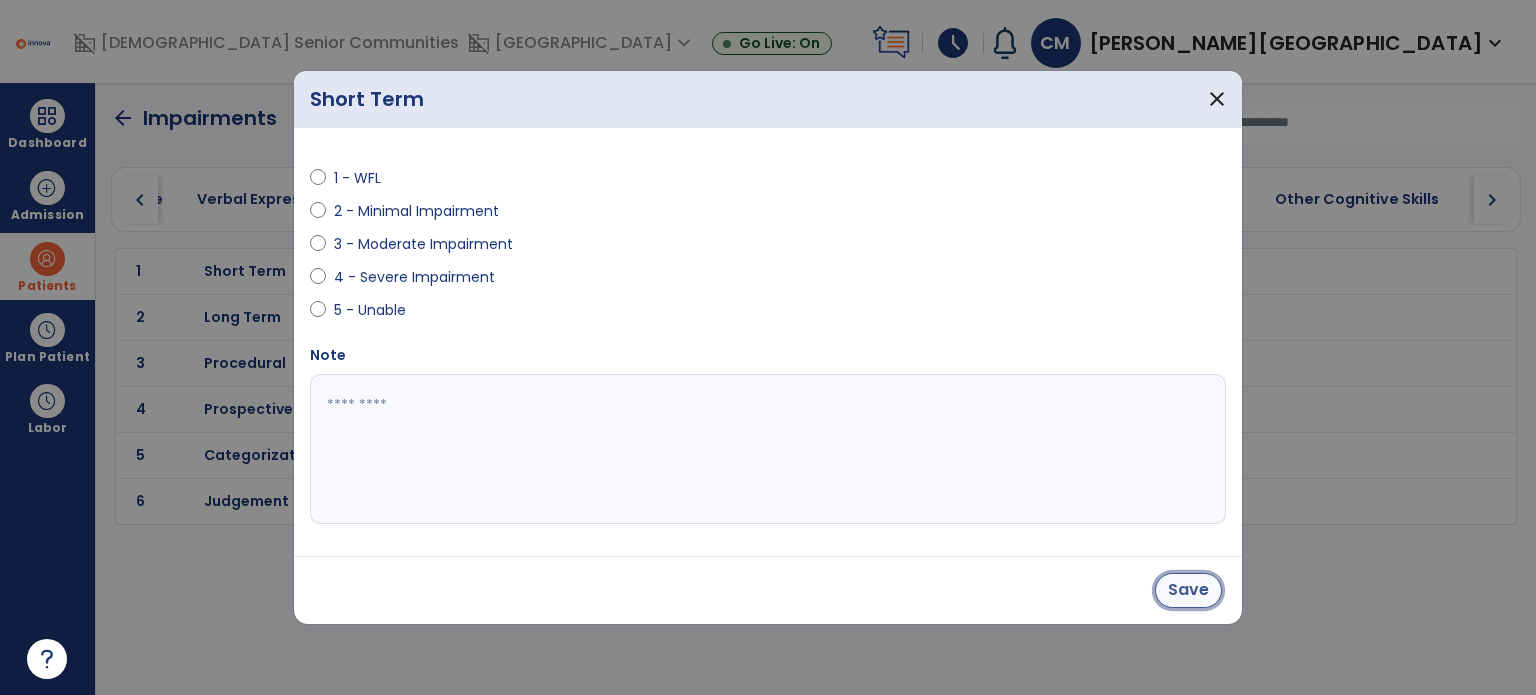 click on "Save" at bounding box center (1188, 590) 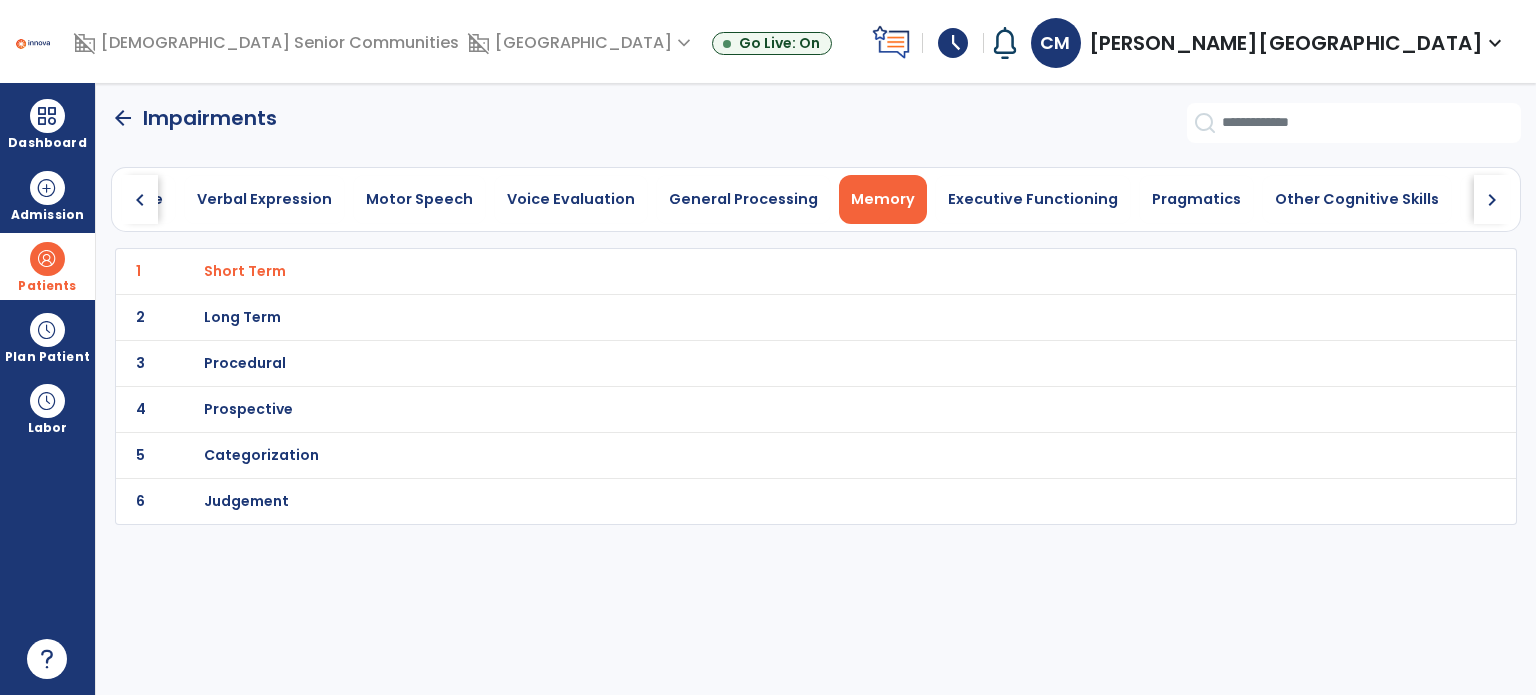 click on "Long Term" at bounding box center (245, 271) 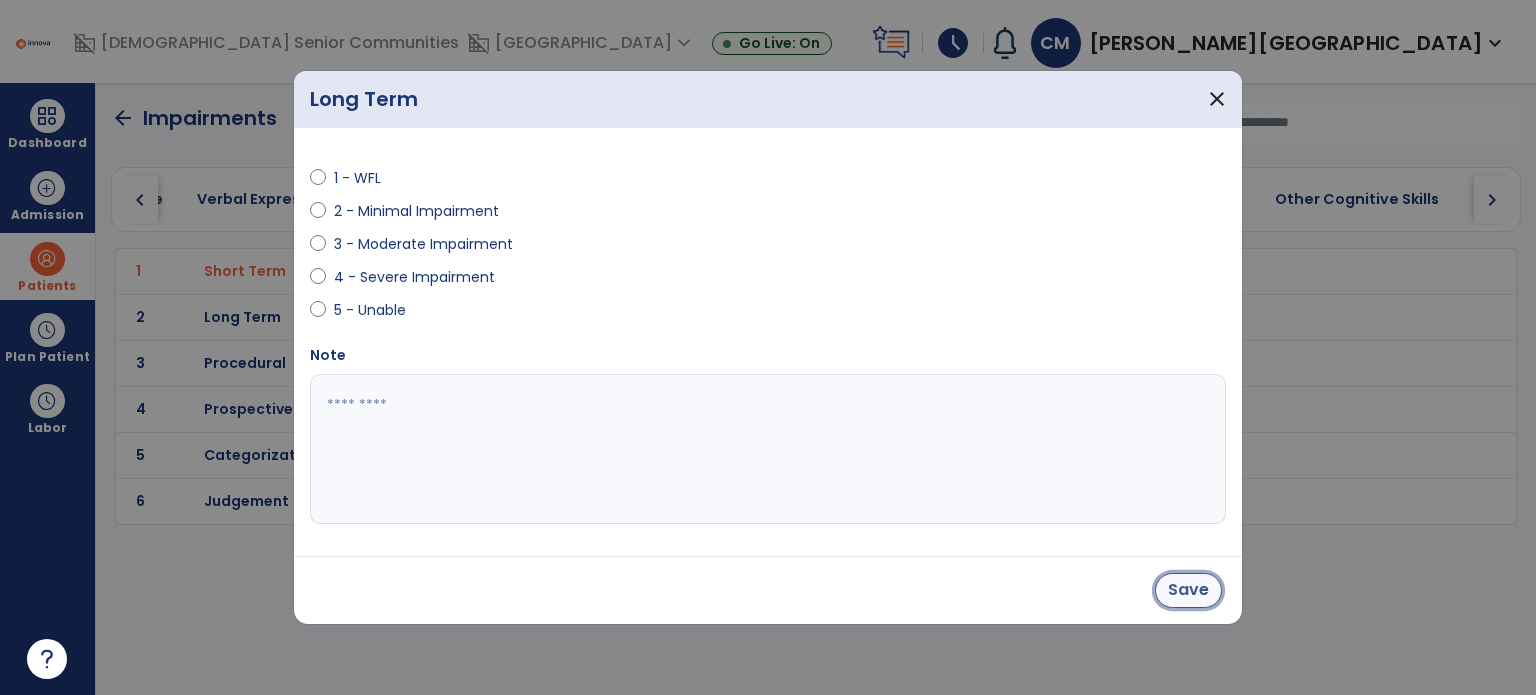 click on "Save" at bounding box center [1188, 590] 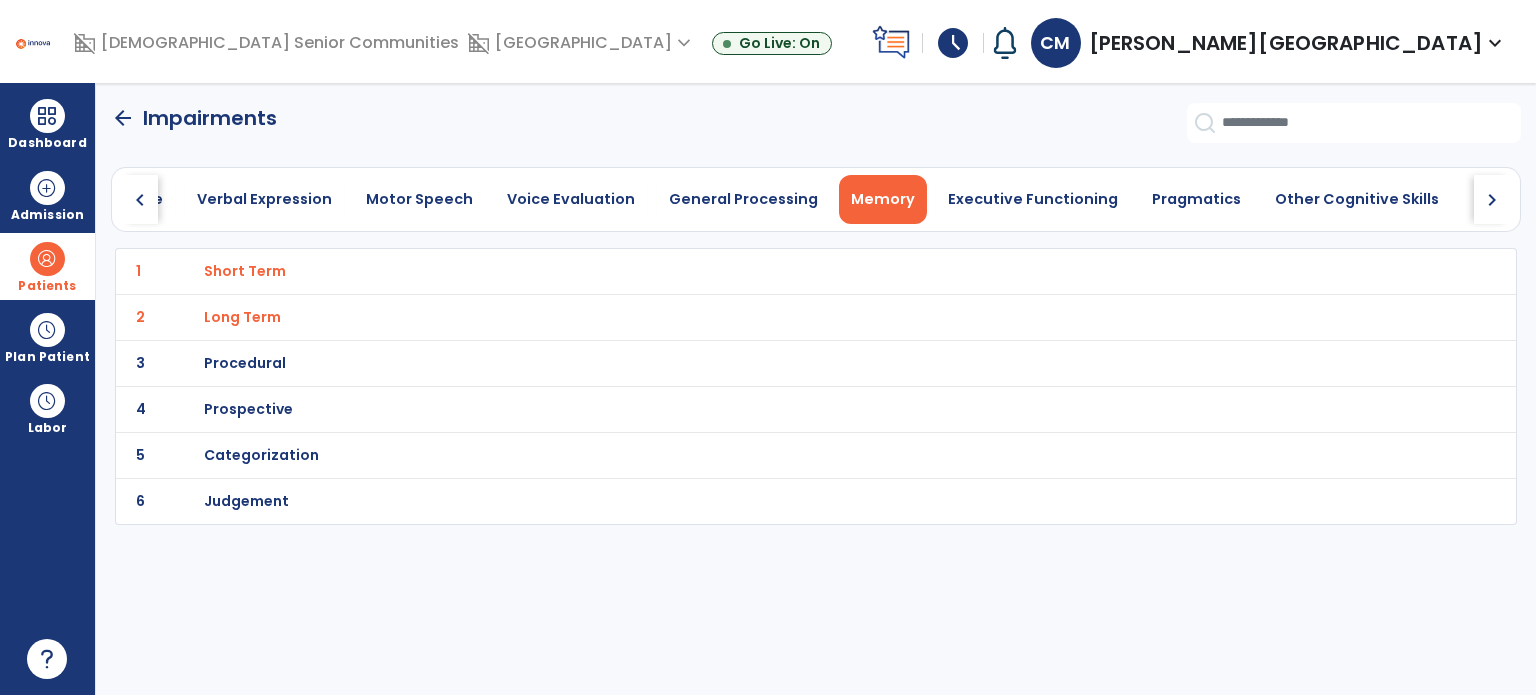 click on "Categorization" at bounding box center [245, 271] 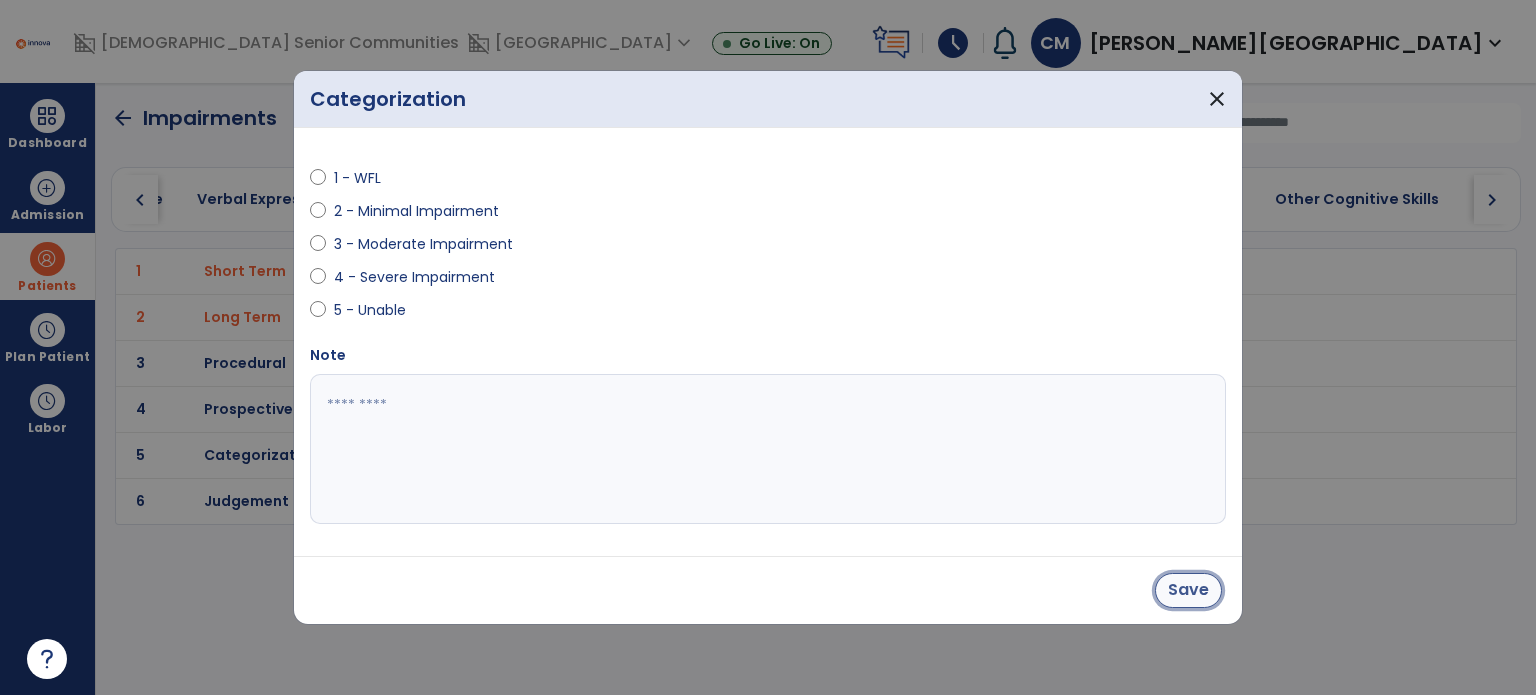 click on "Save" at bounding box center (1188, 590) 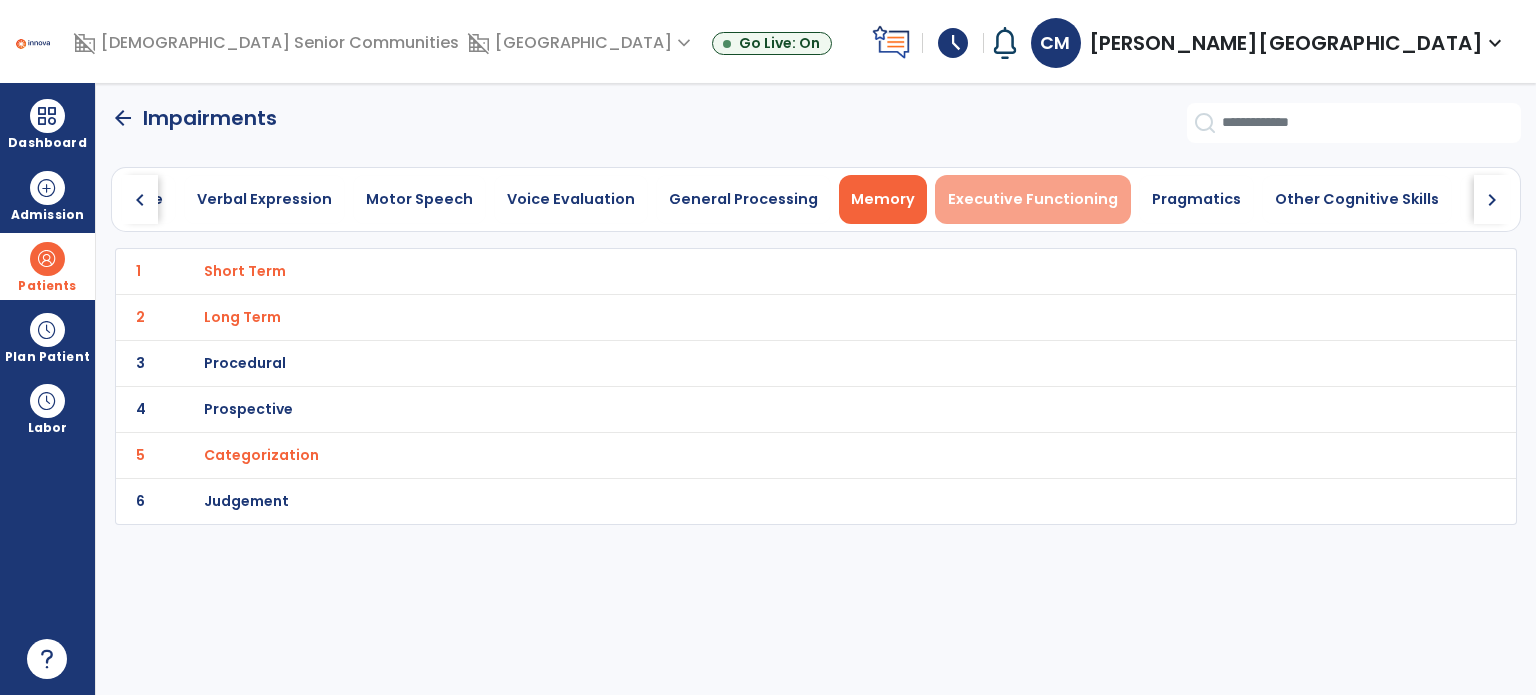 click on "Executive Functioning" at bounding box center [1033, 199] 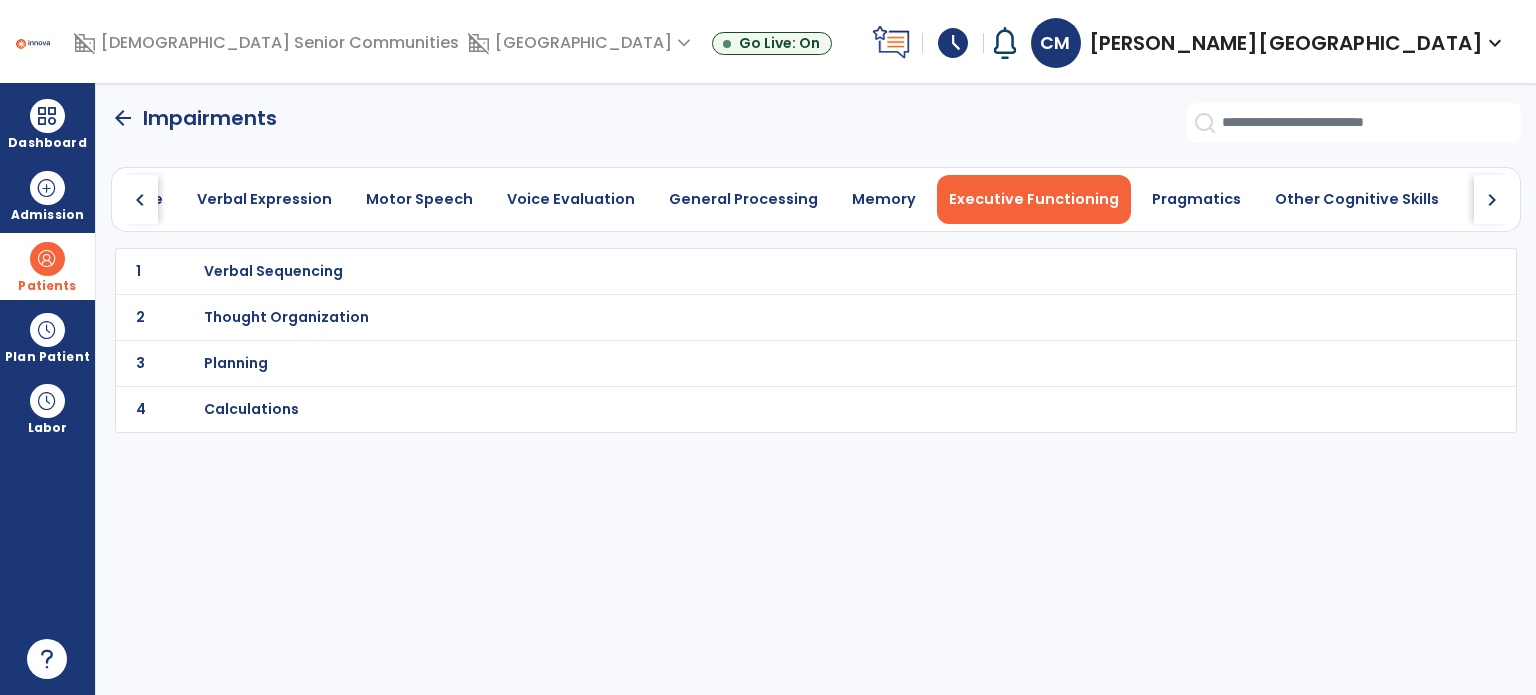 click on "Planning" at bounding box center [273, 271] 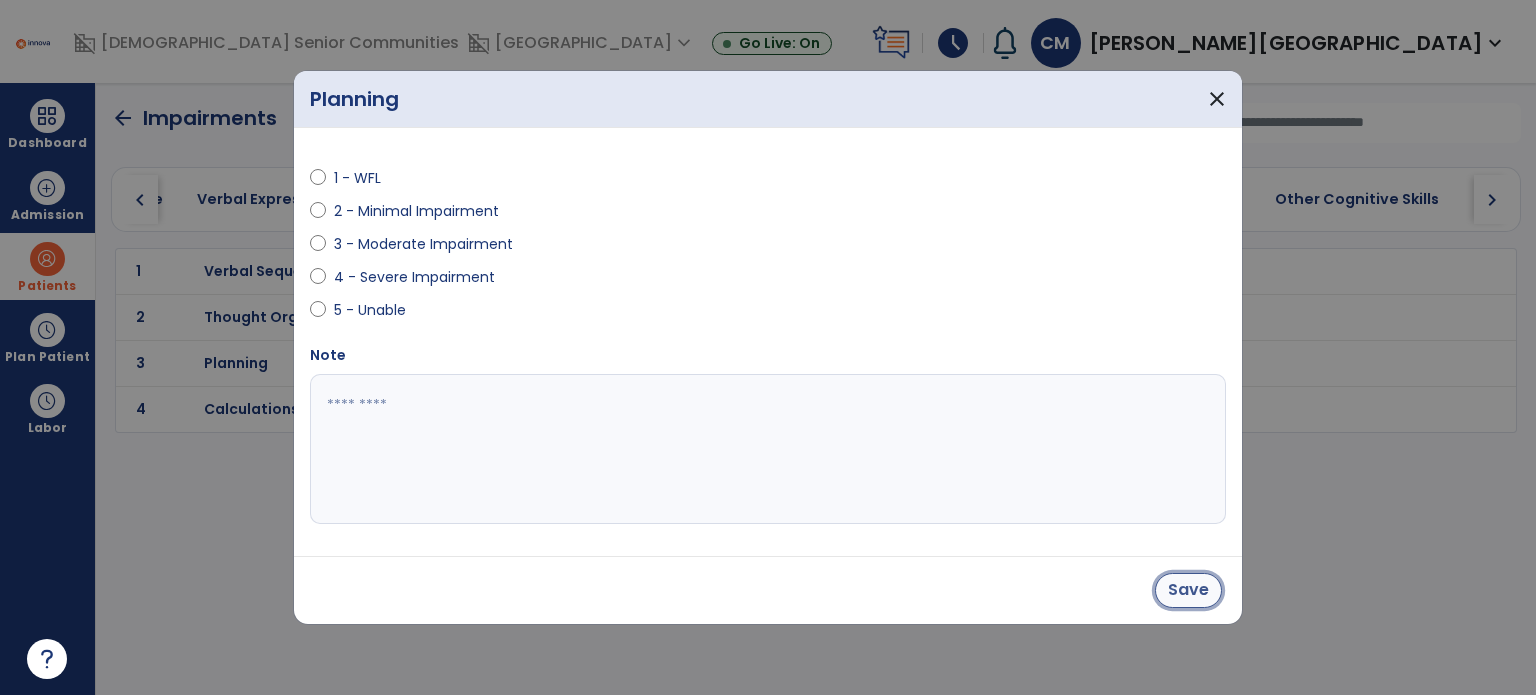 click on "Save" at bounding box center (1188, 590) 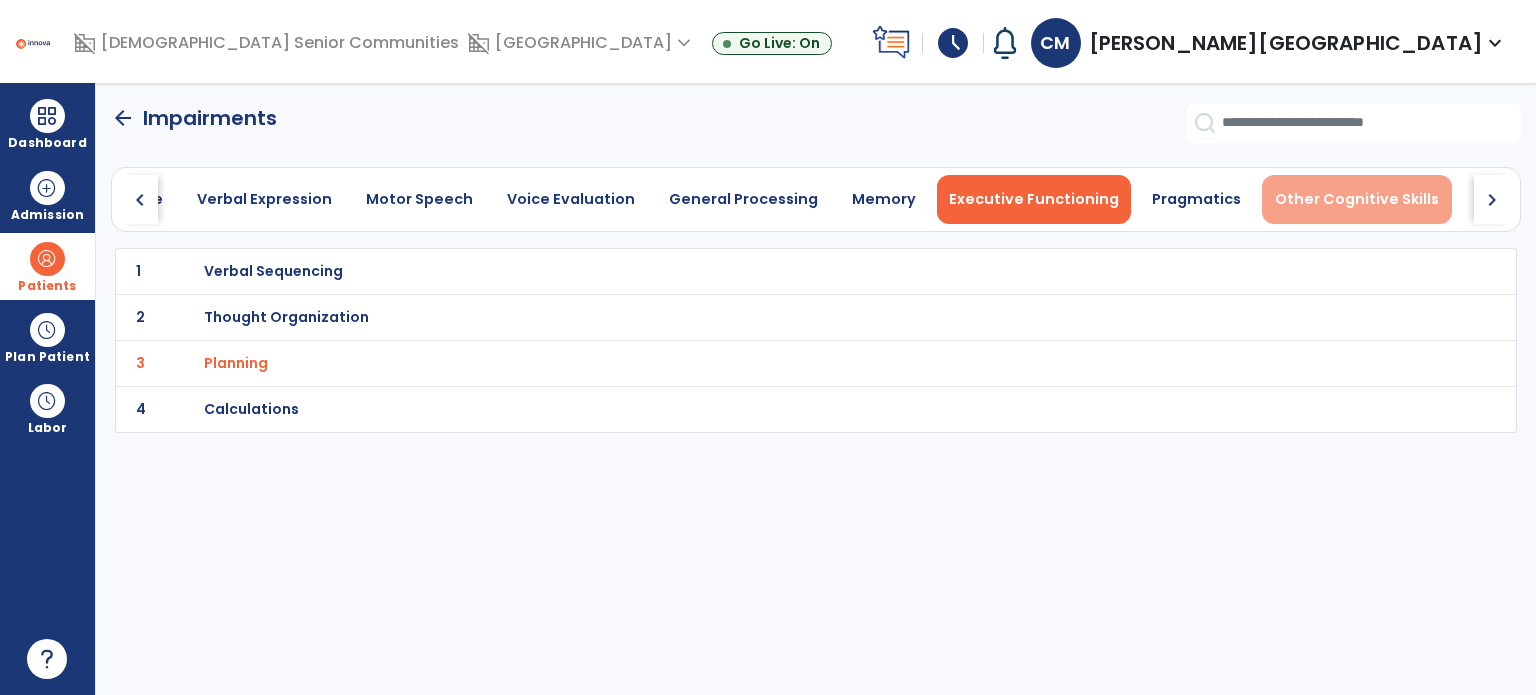 click on "Other Cognitive Skills" at bounding box center (1357, 199) 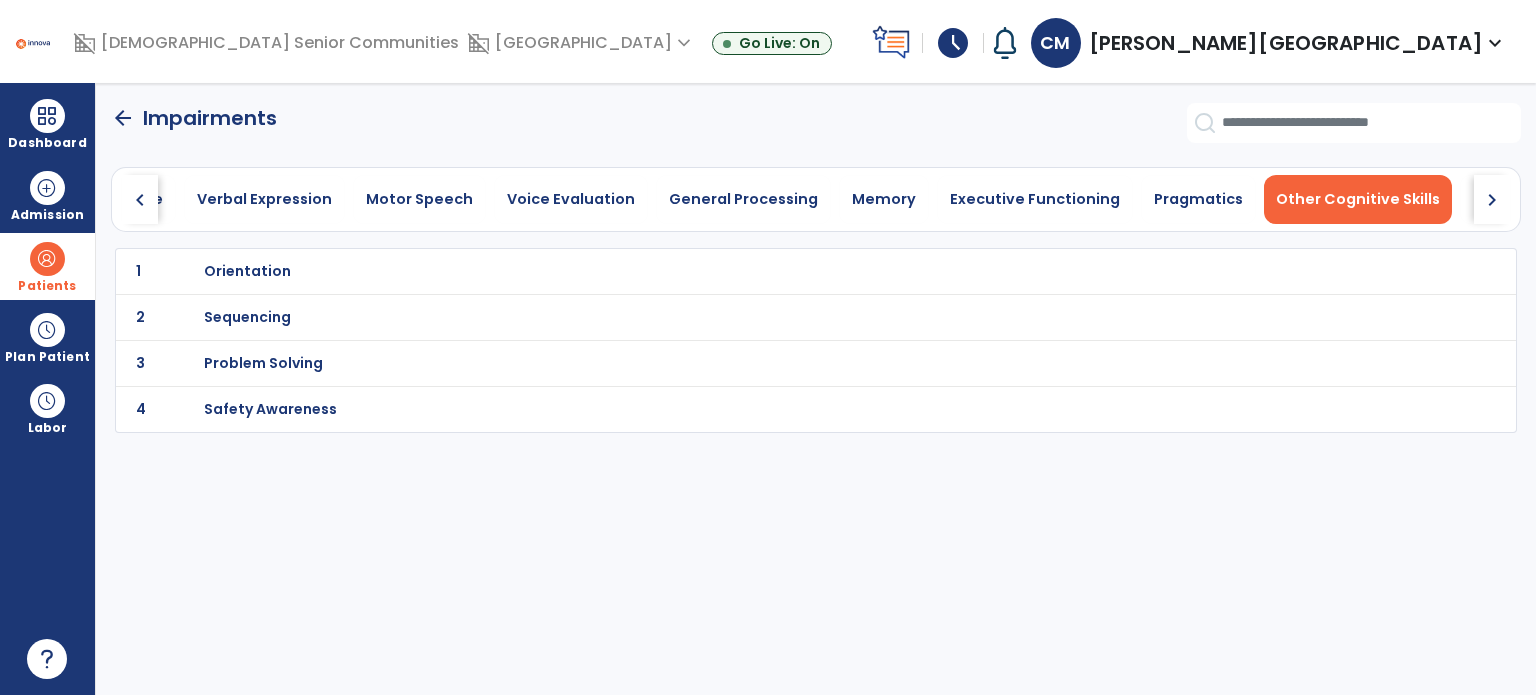 click on "Problem Solving" at bounding box center [247, 271] 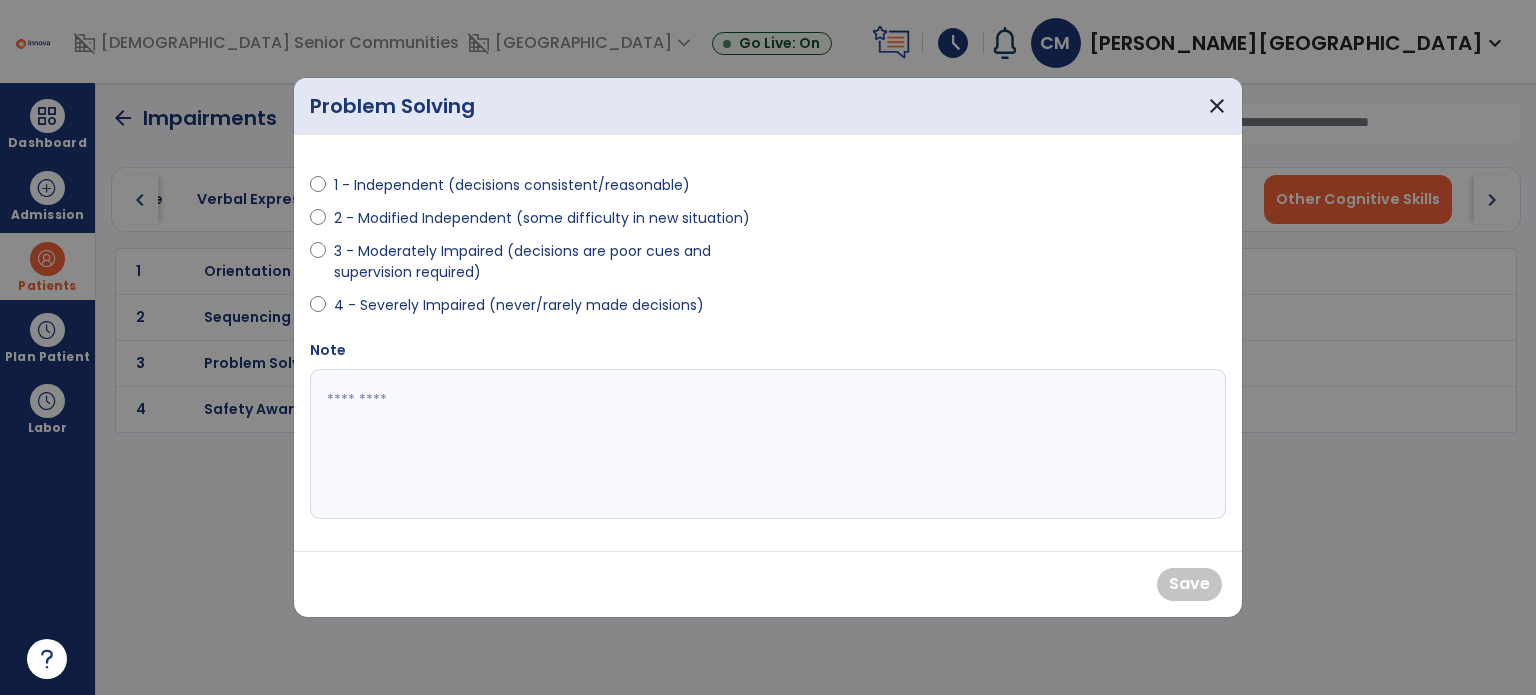 click at bounding box center [318, 266] 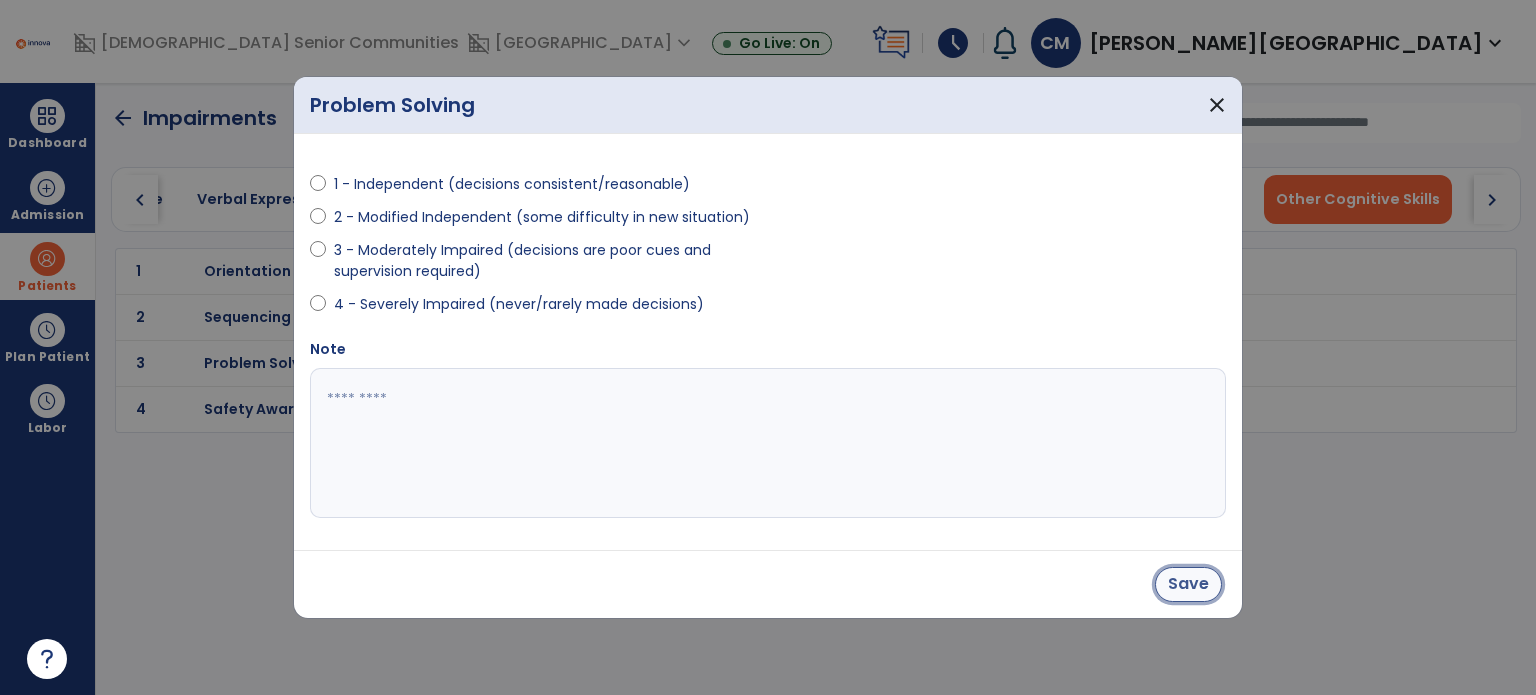 click on "Save" at bounding box center (1188, 584) 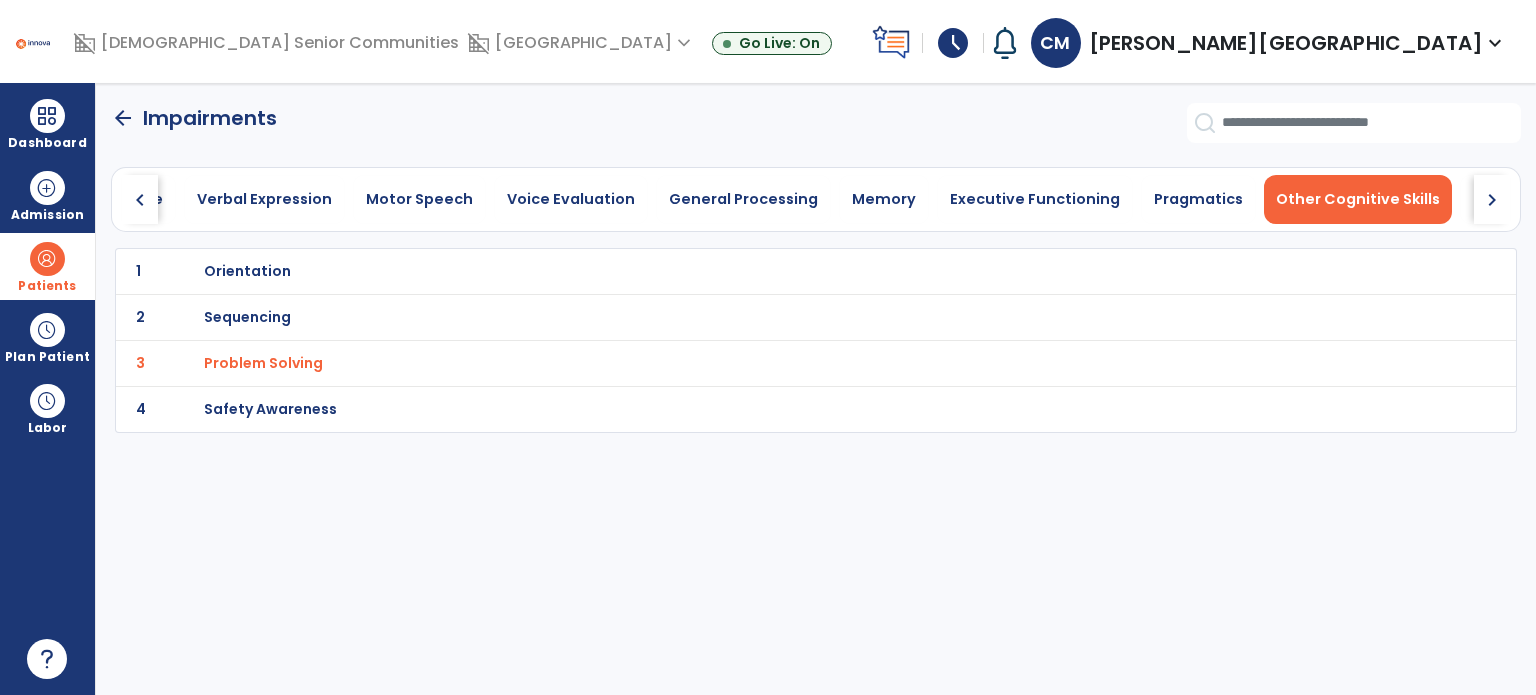click on "arrow_back" 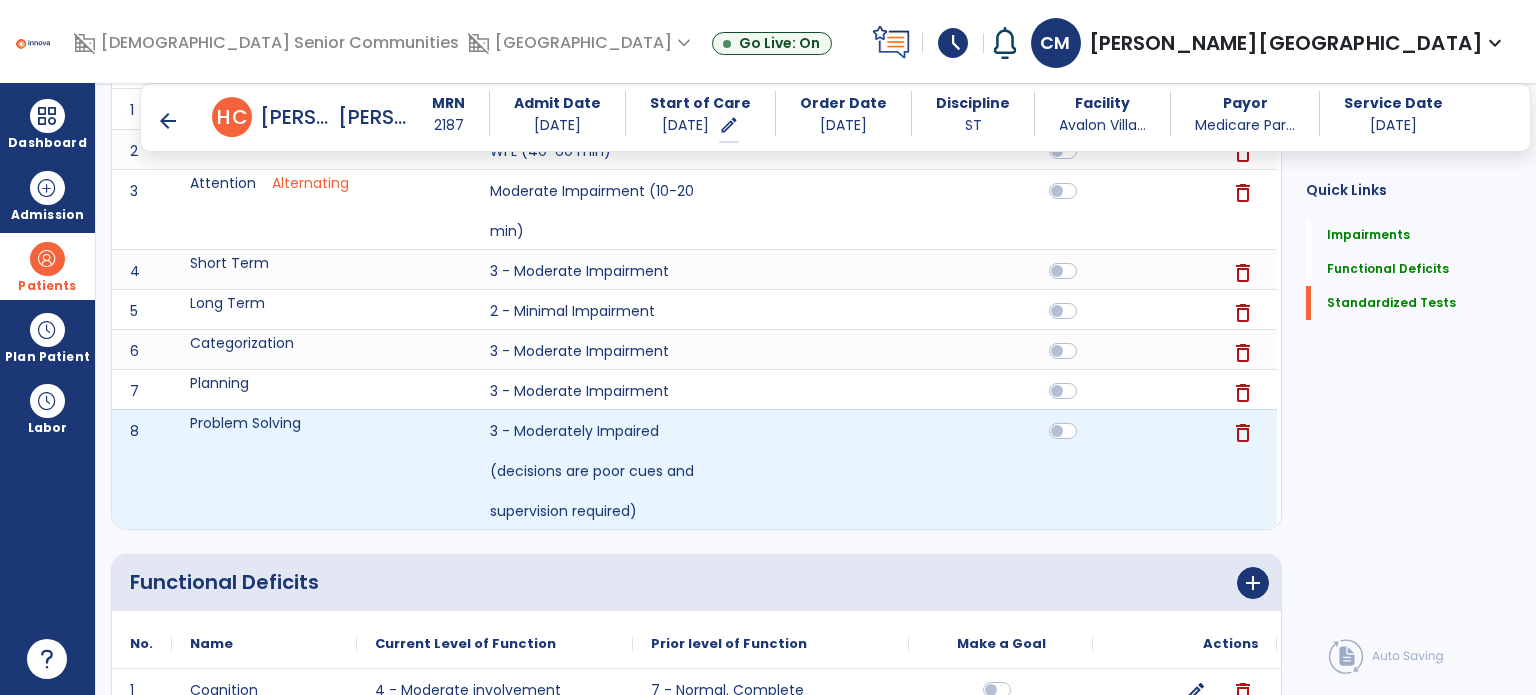 scroll, scrollTop: 737, scrollLeft: 0, axis: vertical 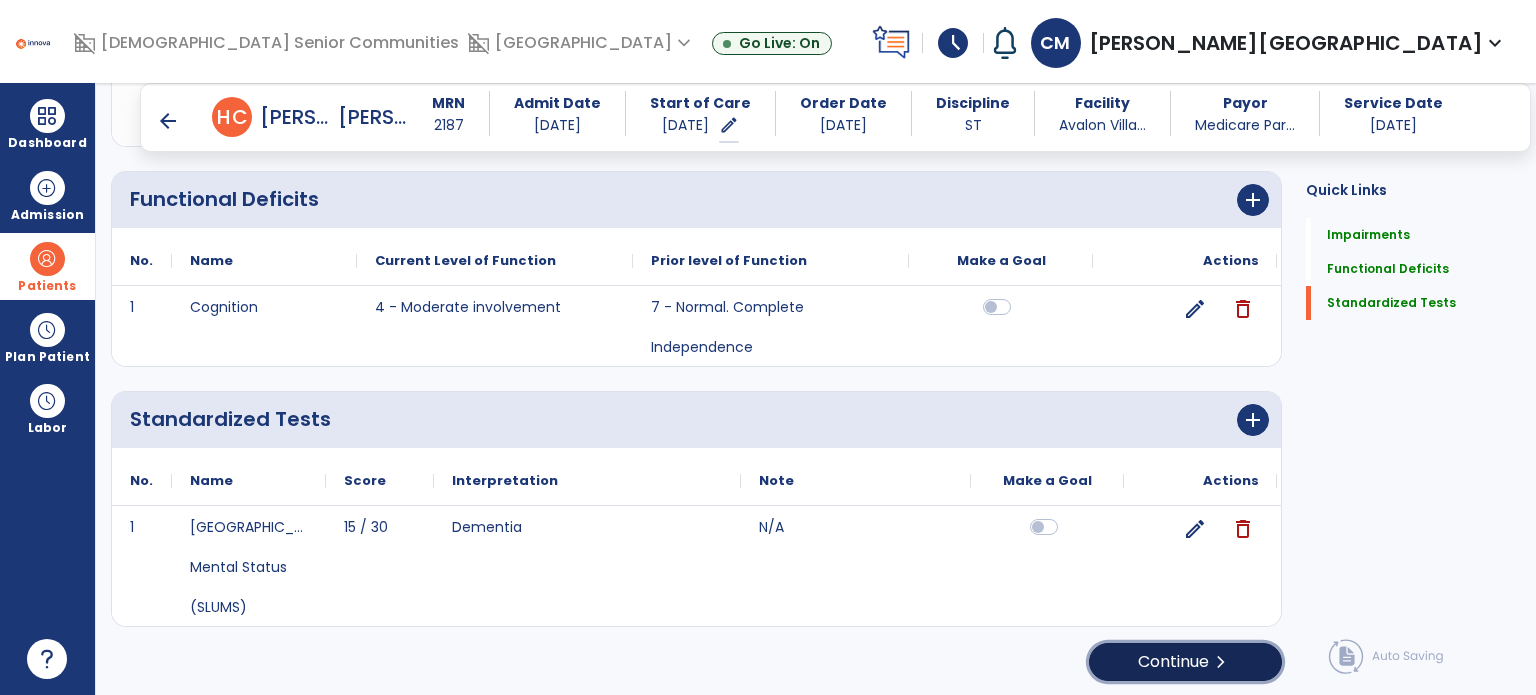 click on "Continue  chevron_right" 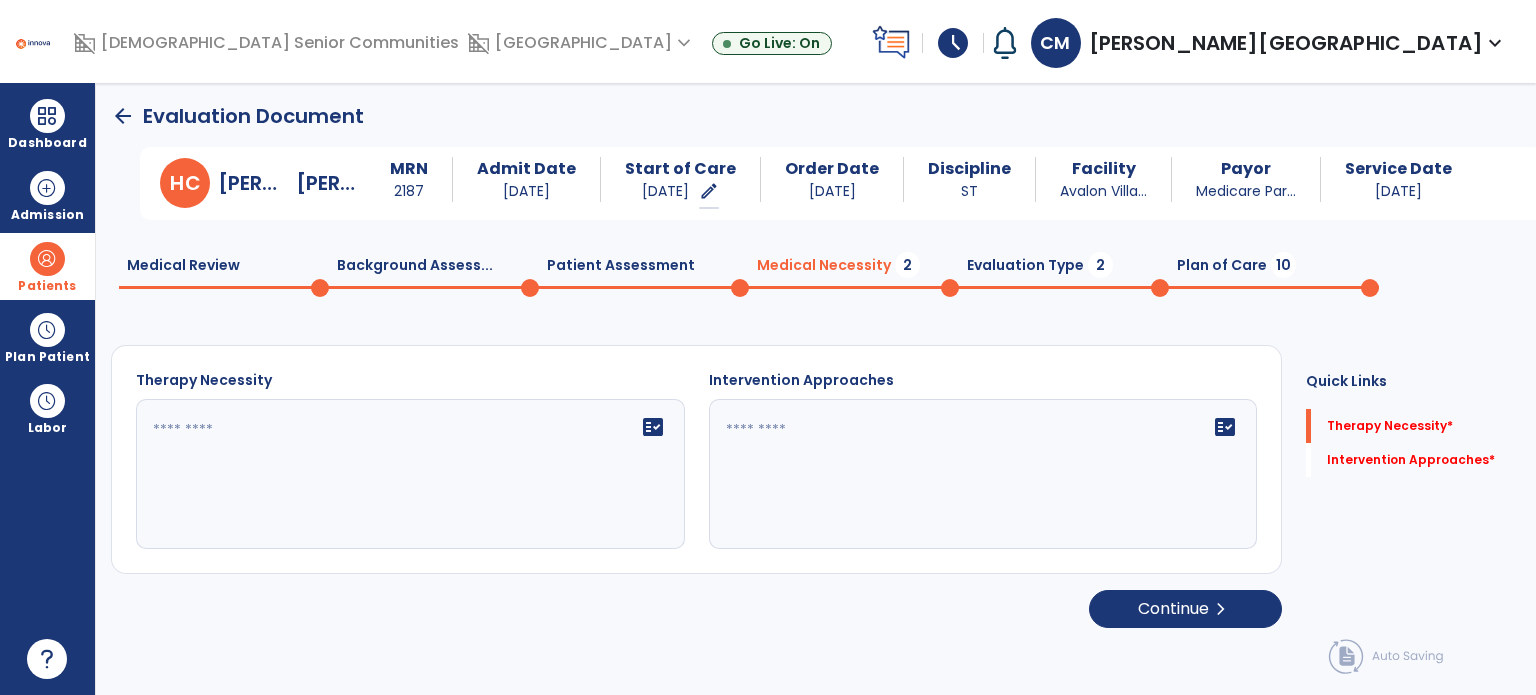 scroll, scrollTop: 0, scrollLeft: 0, axis: both 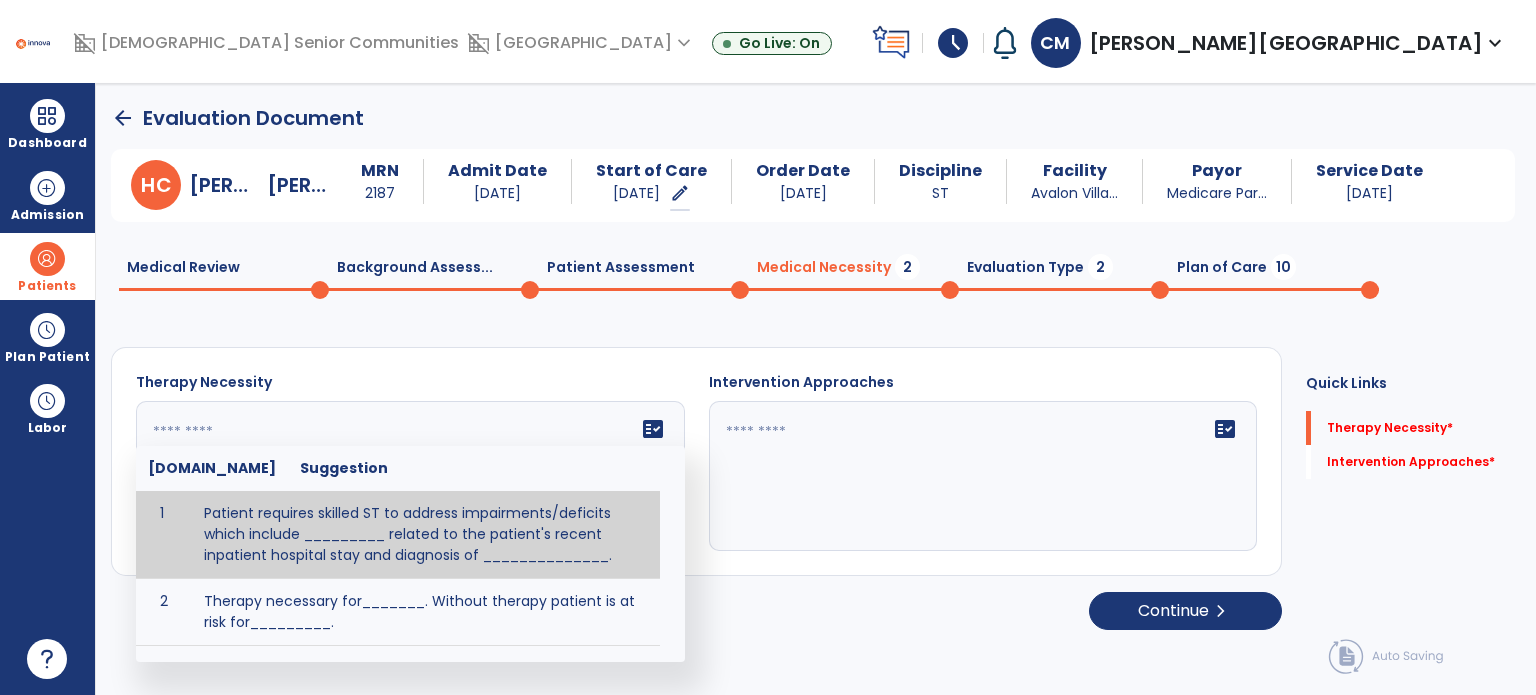 click 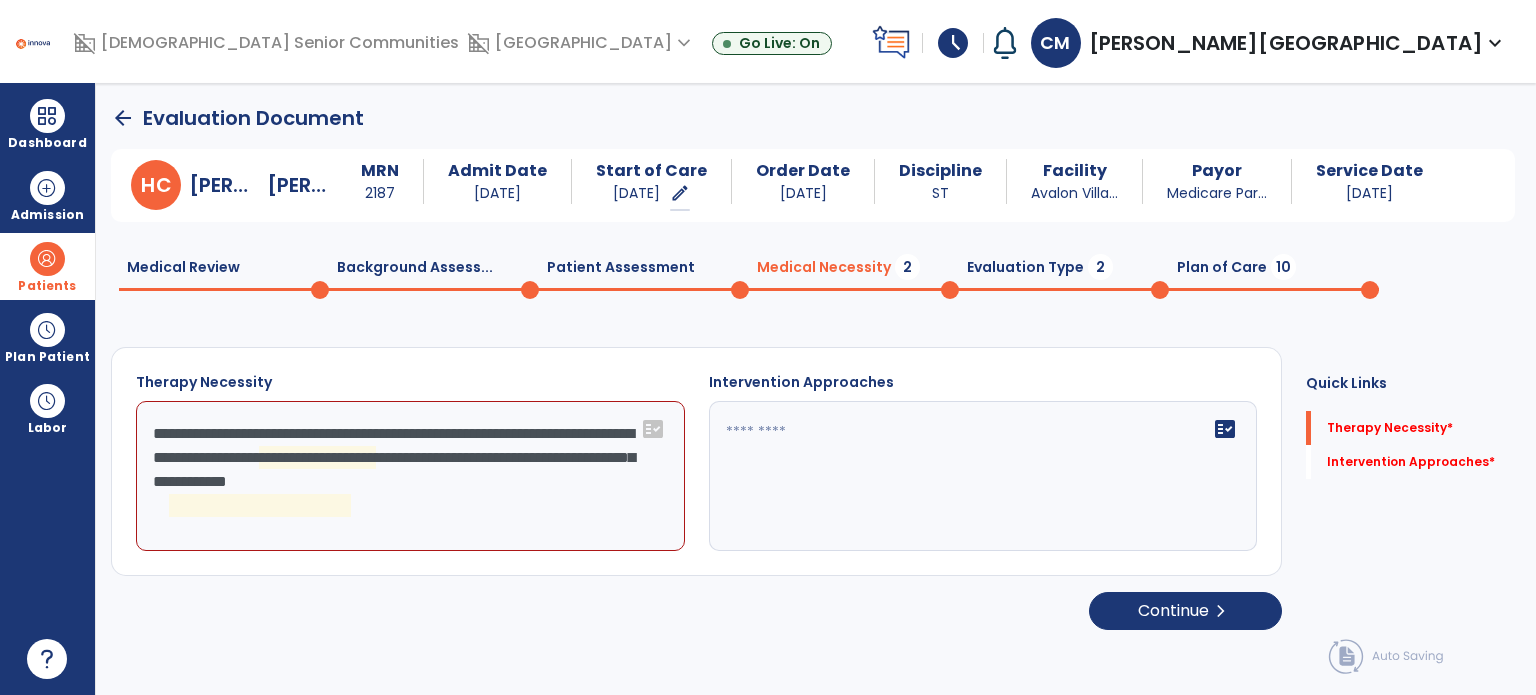 click 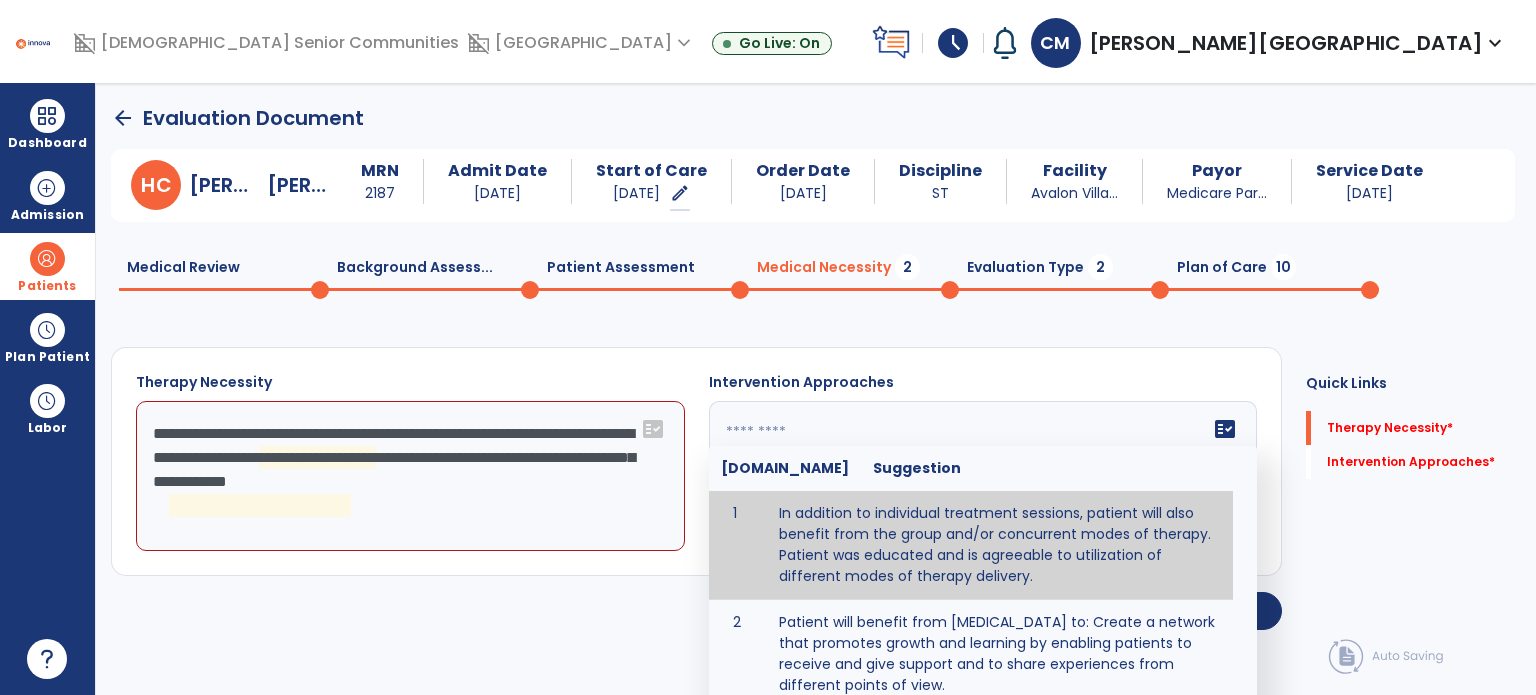 type on "**********" 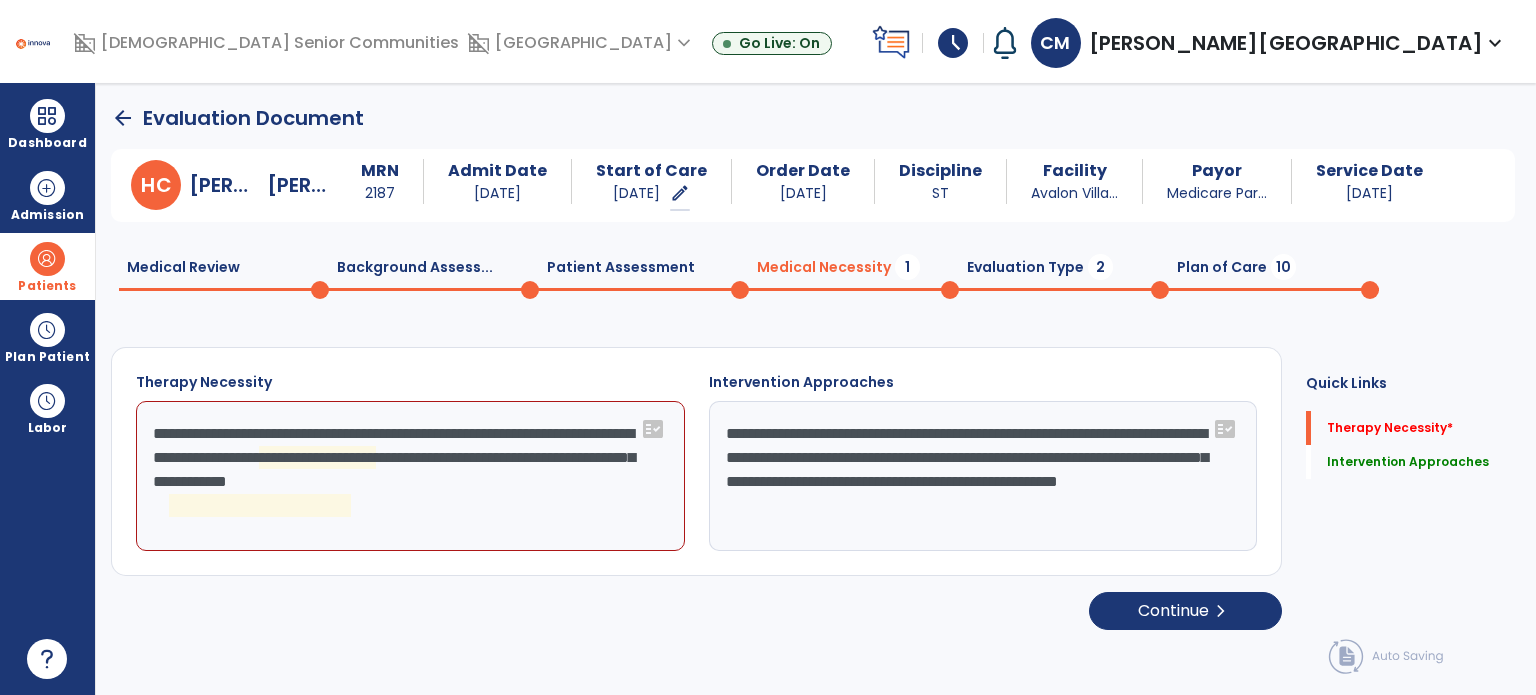 click on "**********" 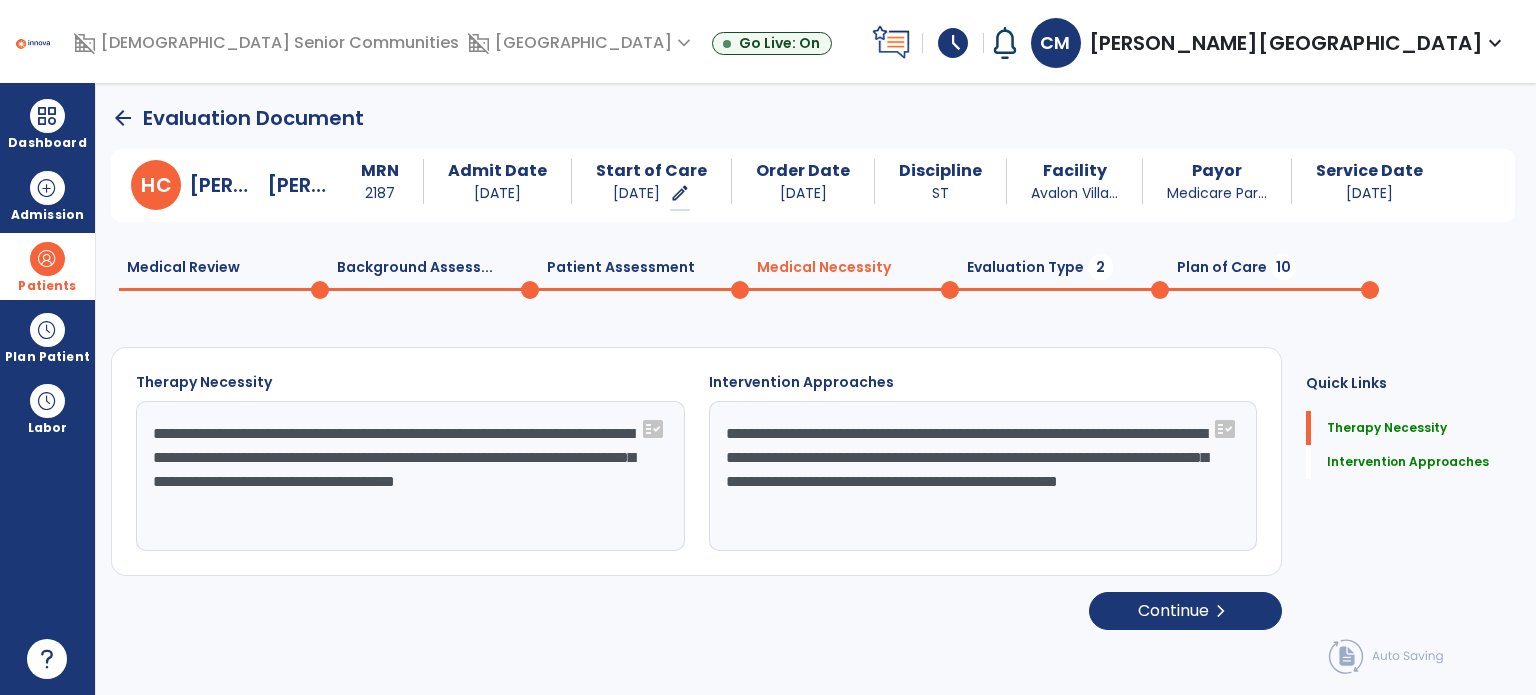 type on "**********" 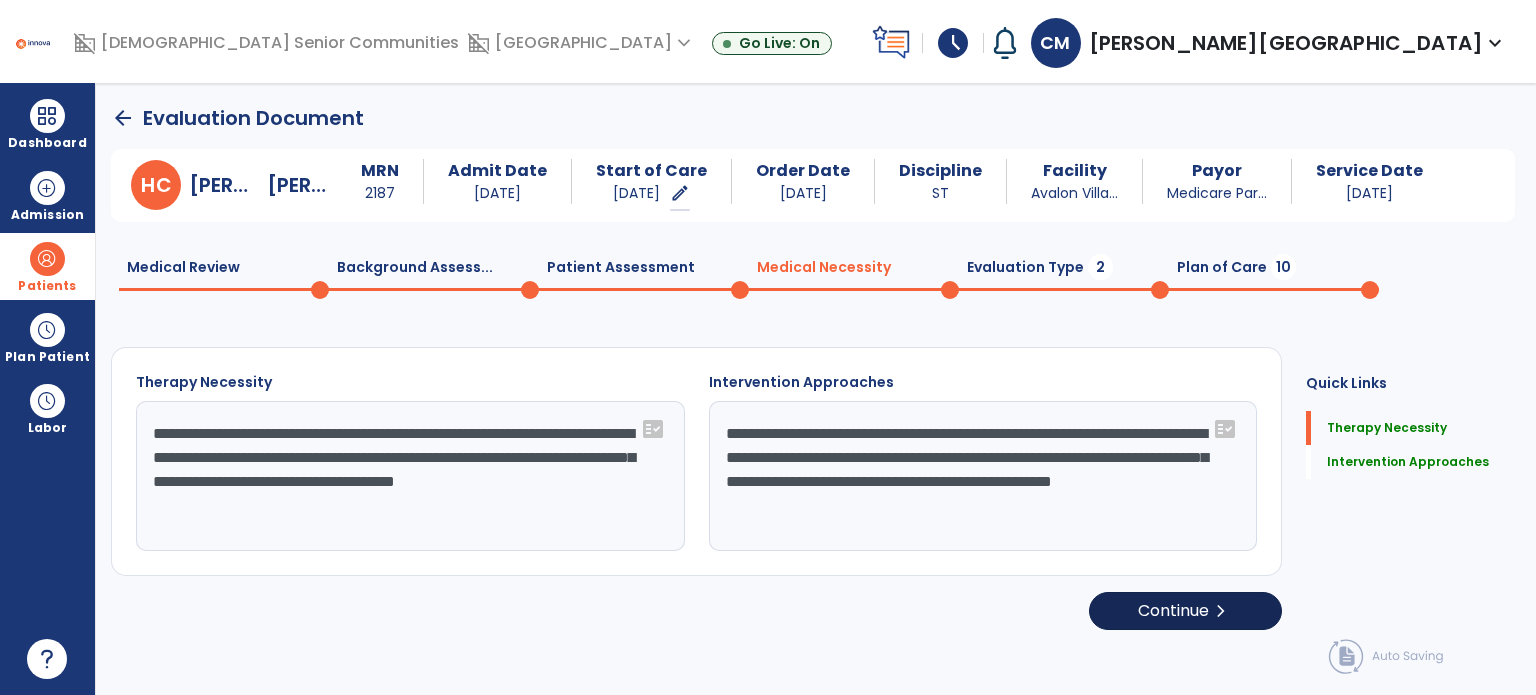 type on "**********" 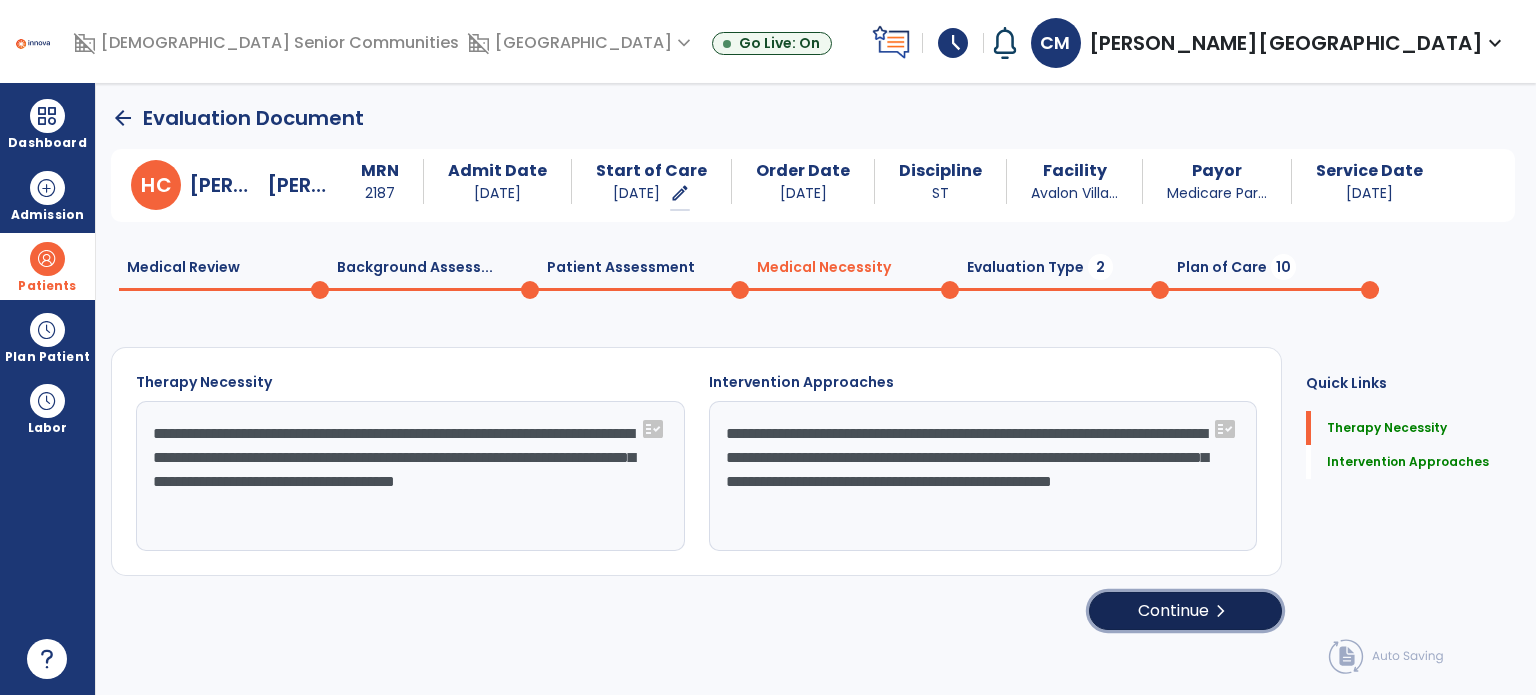 click on "Continue  chevron_right" 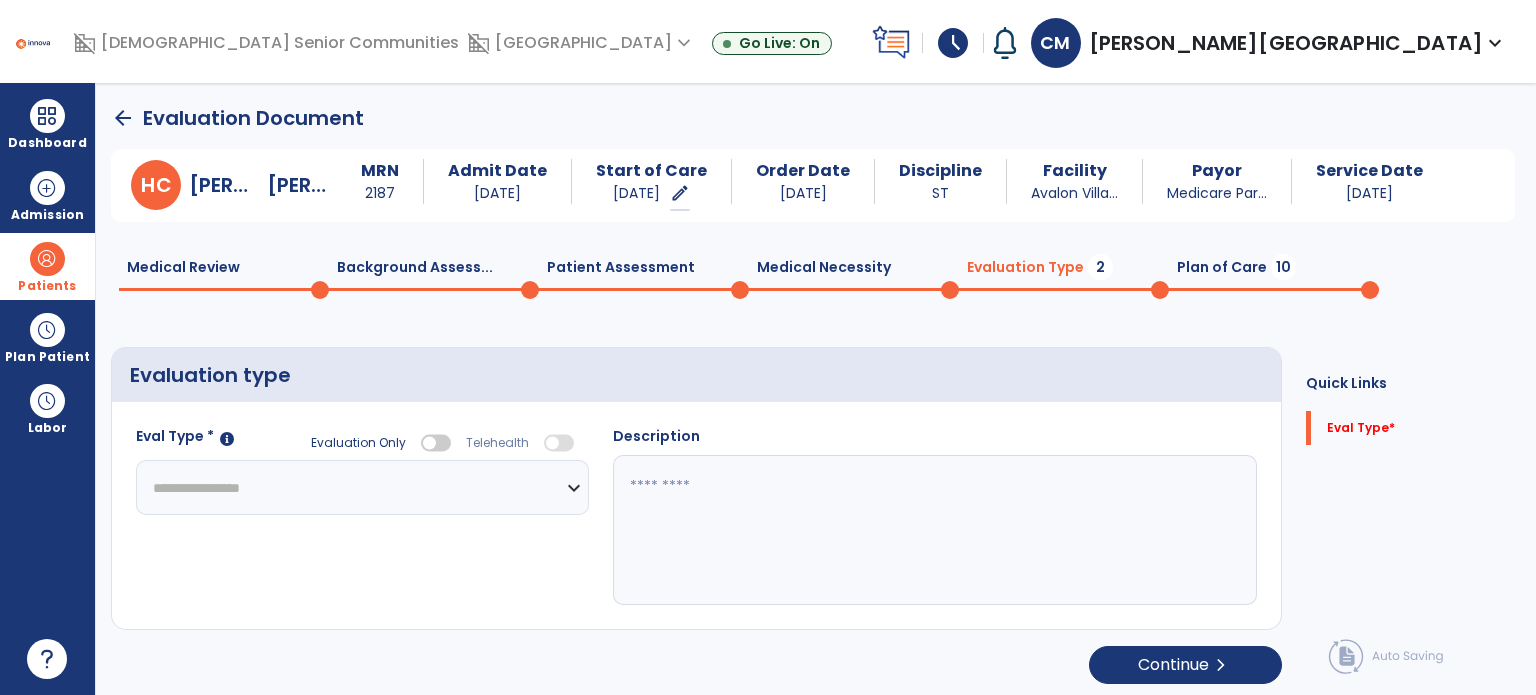 click on "**********" 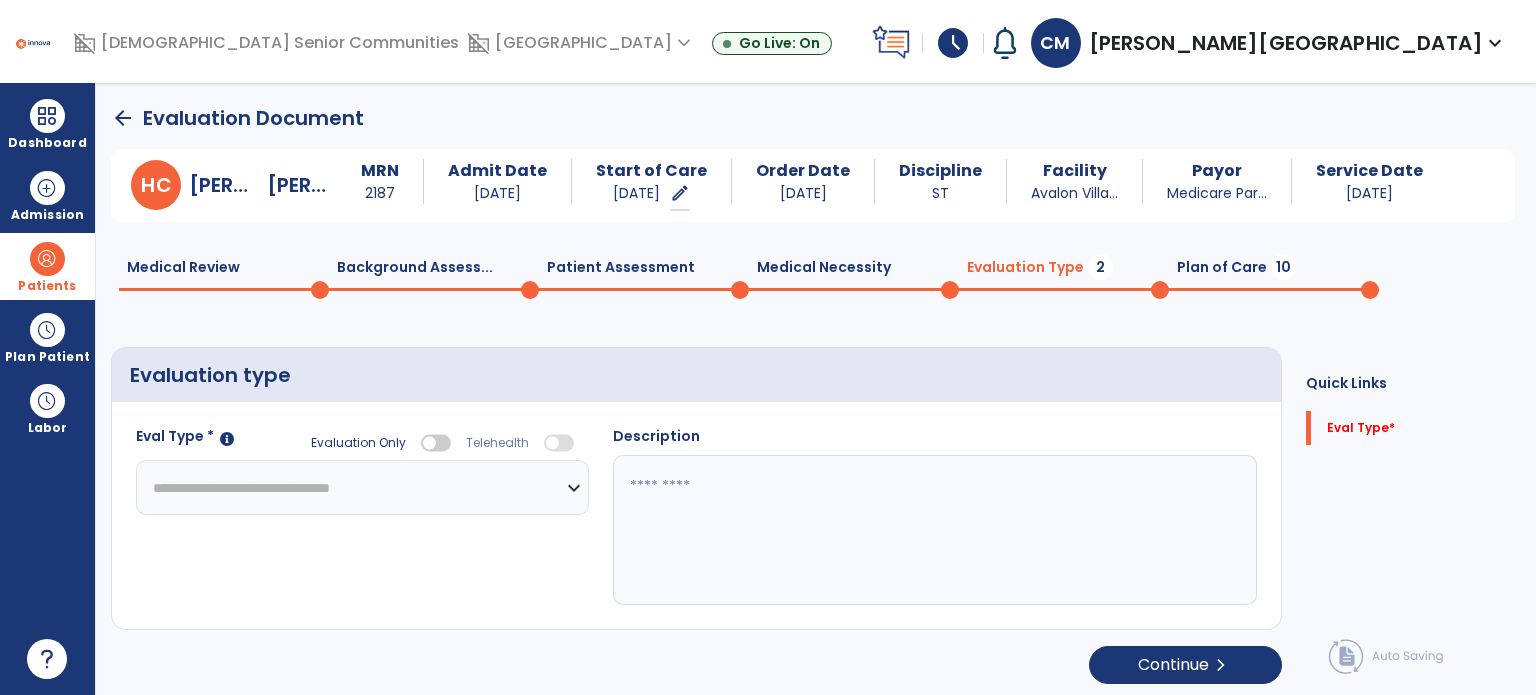 click on "**********" 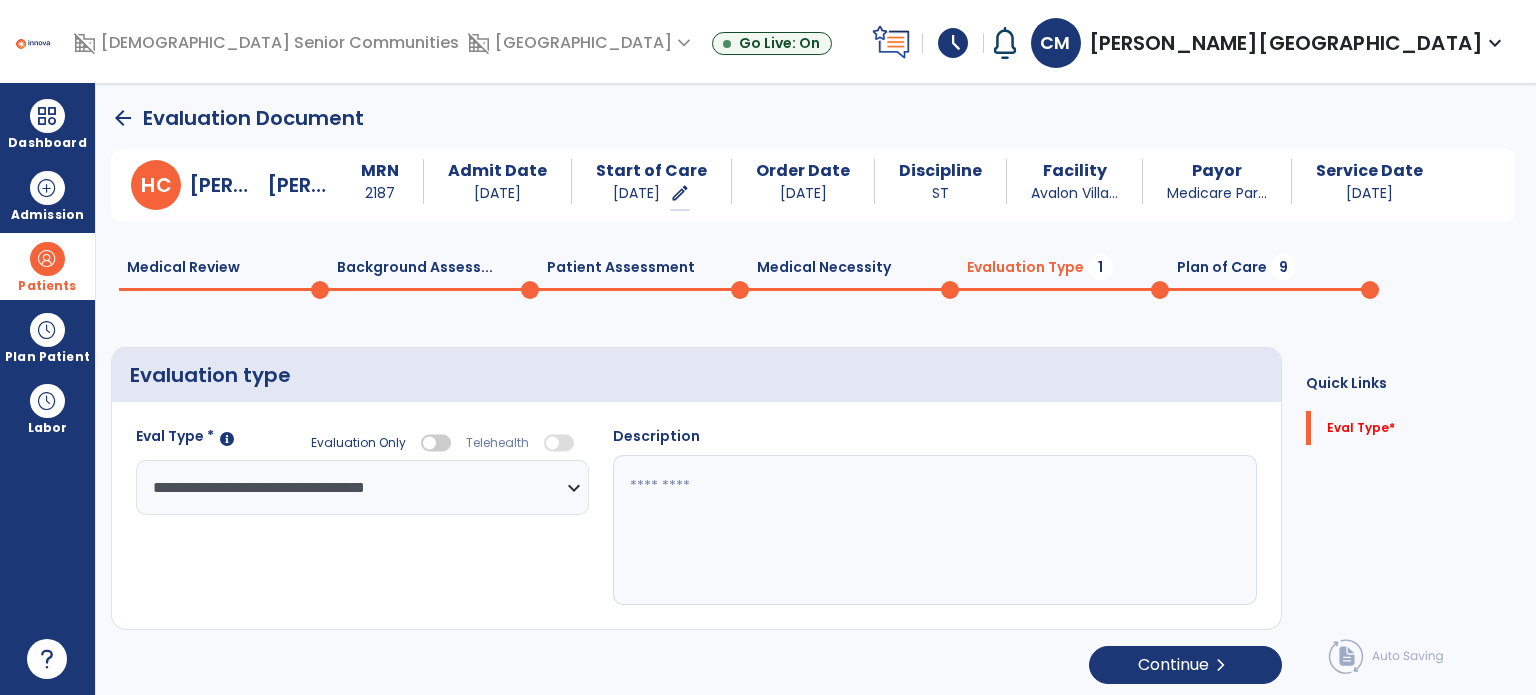 click 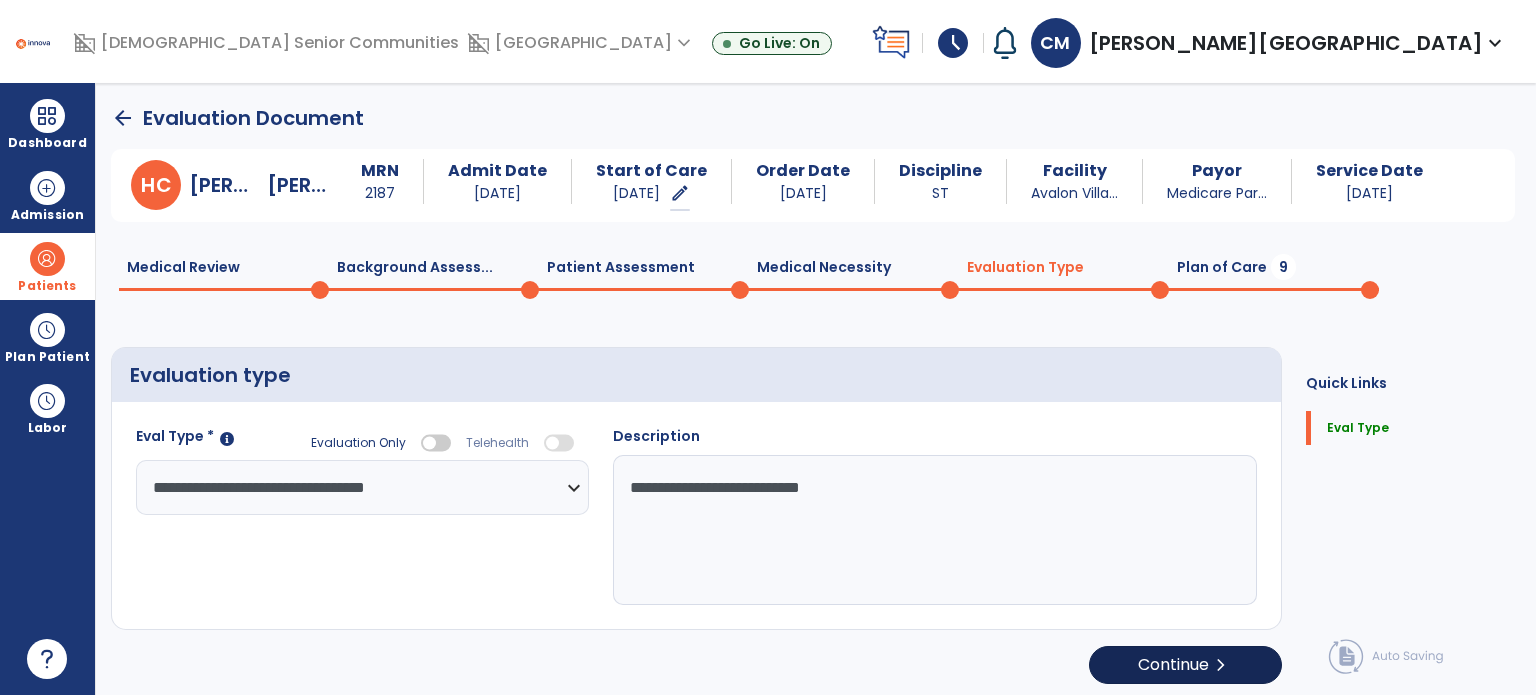 type on "**********" 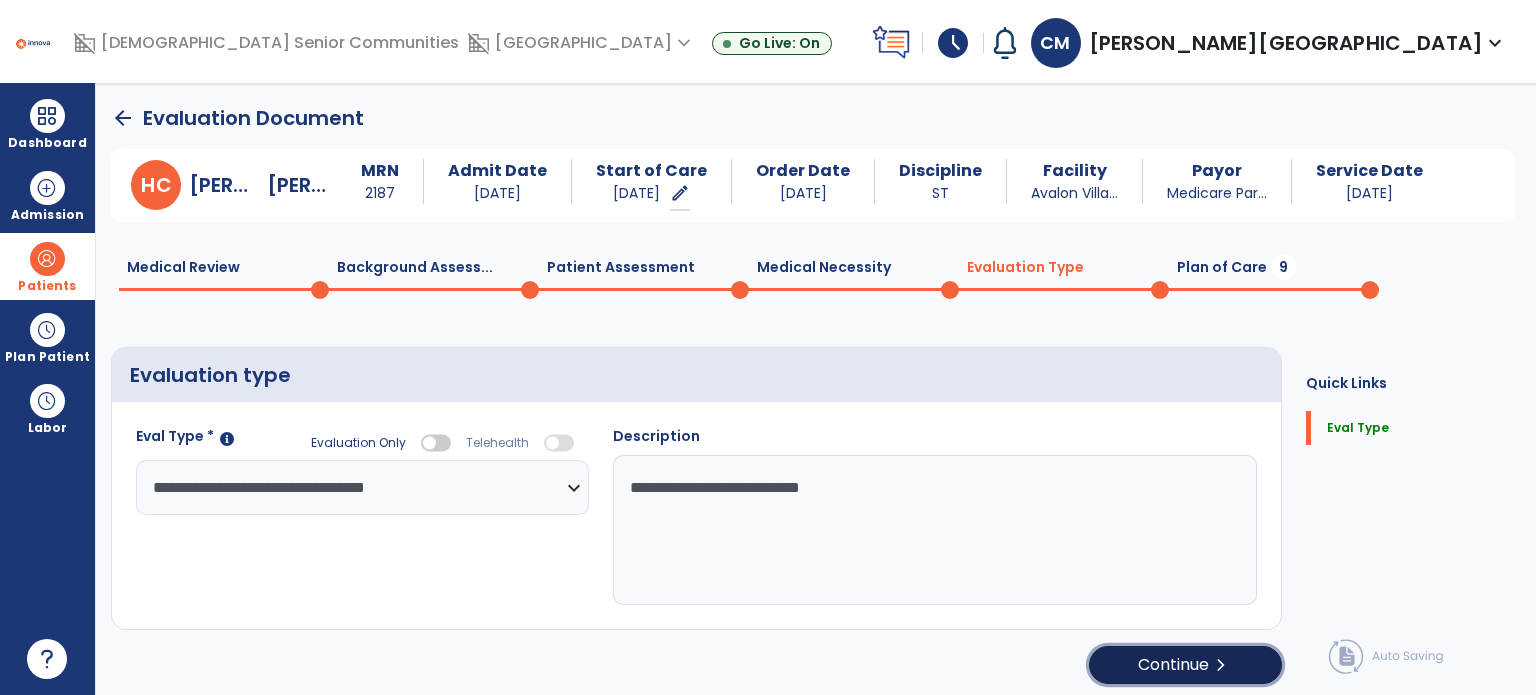 click on "Continue  chevron_right" 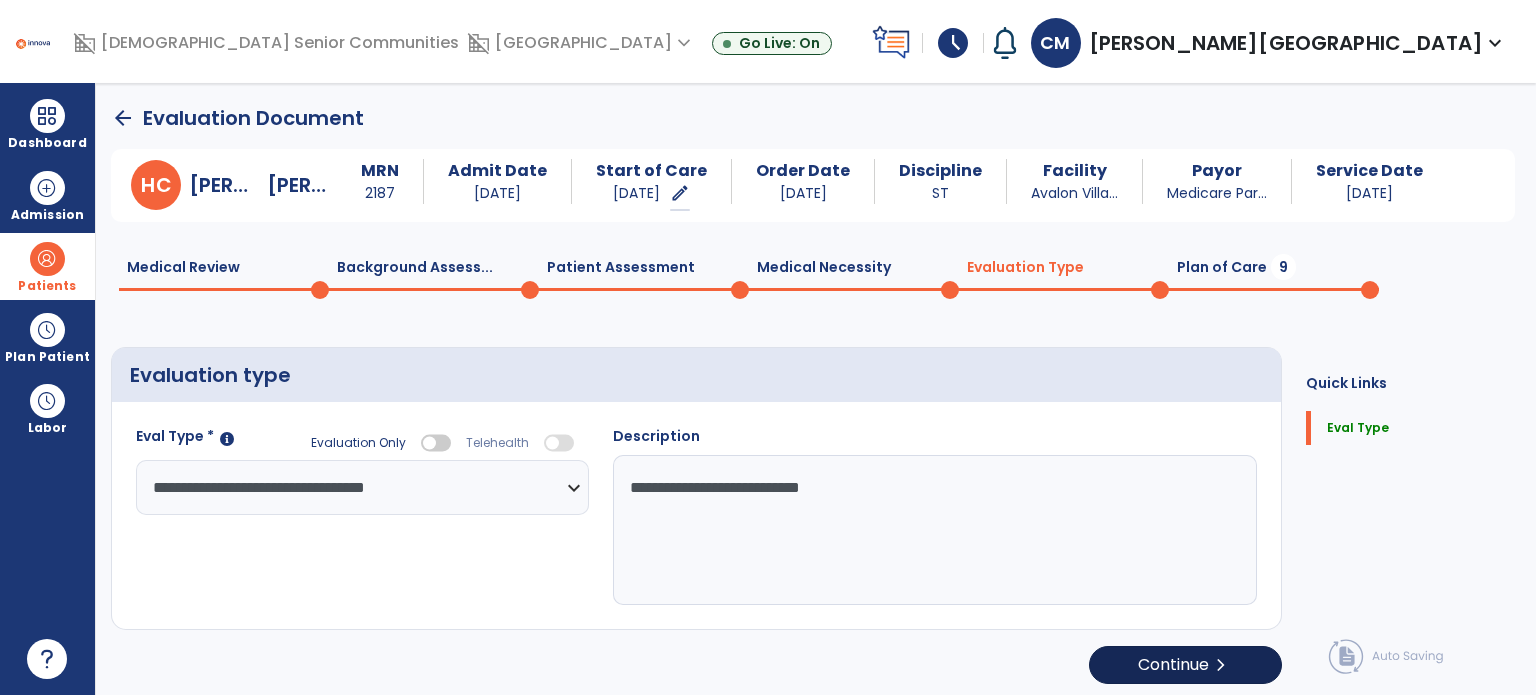 select on "*****" 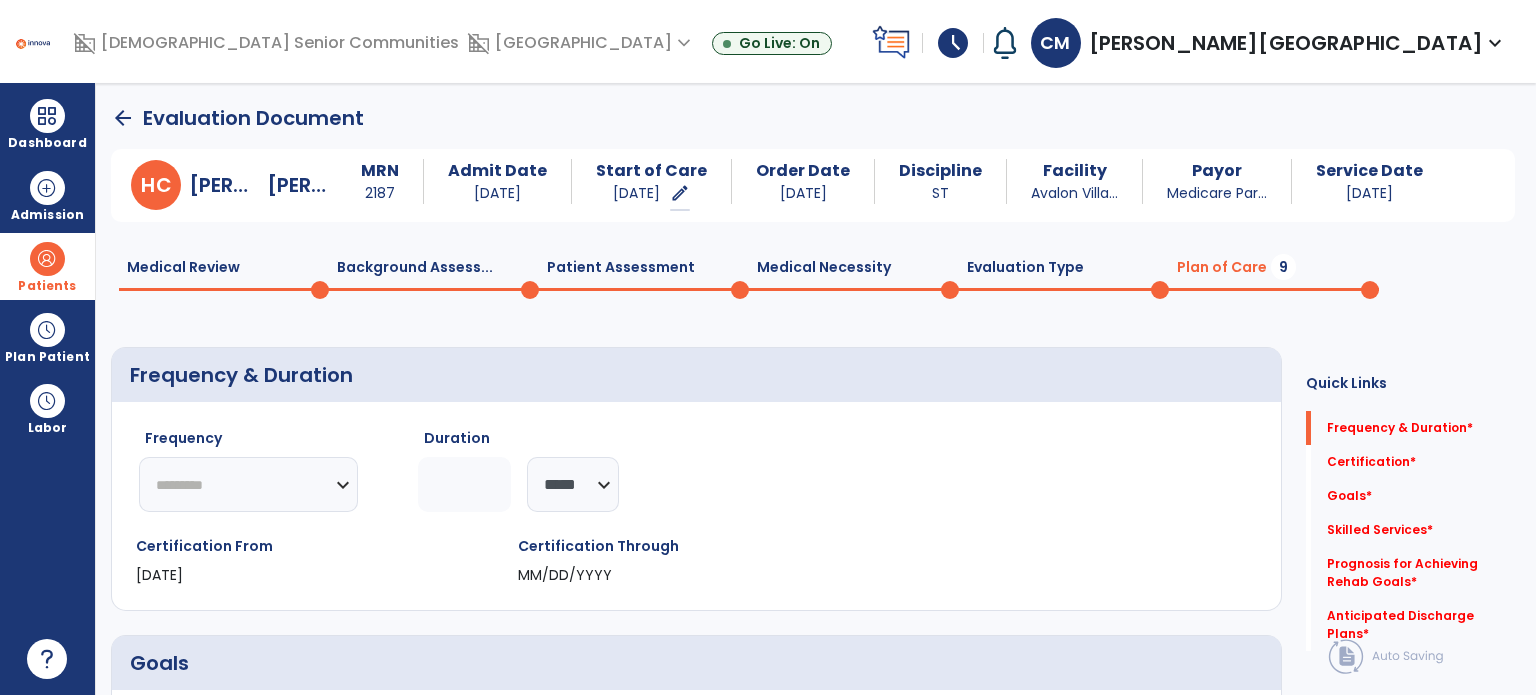 click on "********* ** ** ** ** ** ** **" 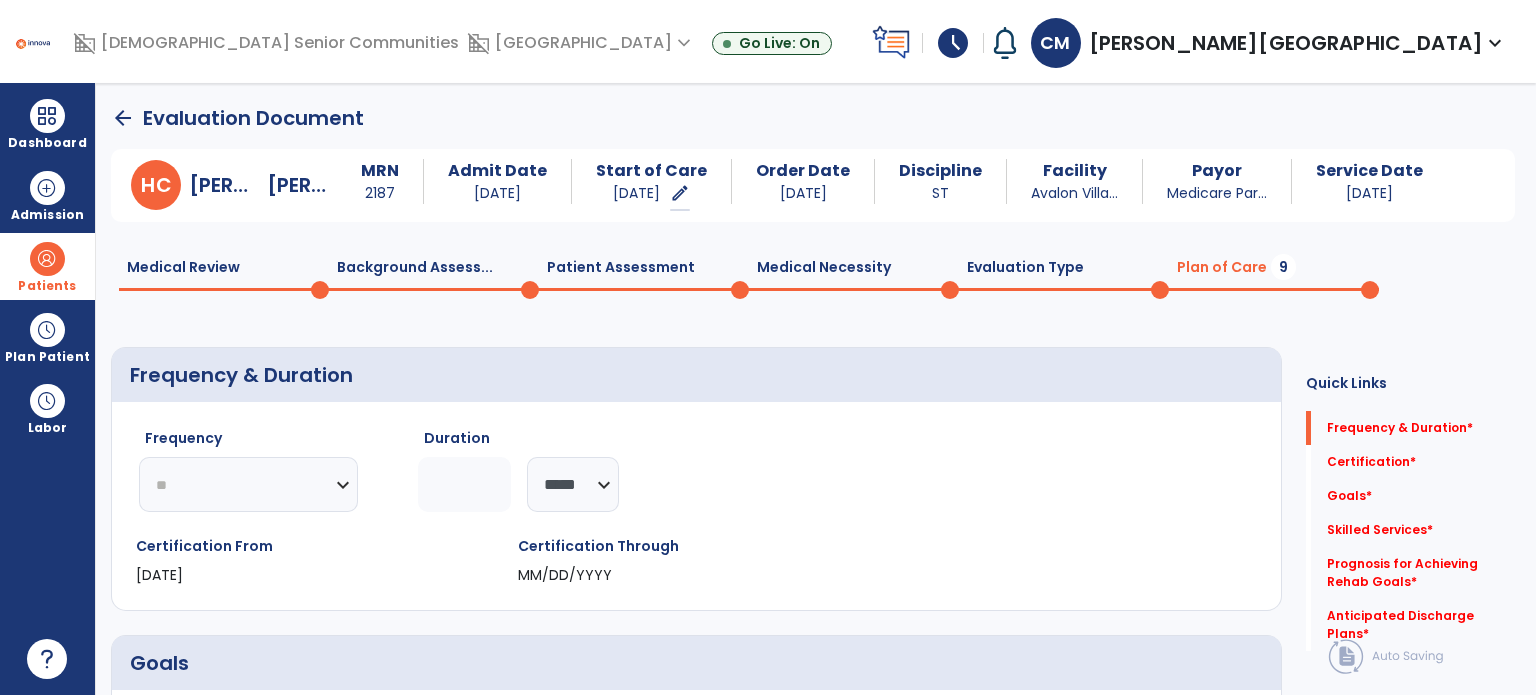 click on "********* ** ** ** ** ** ** **" 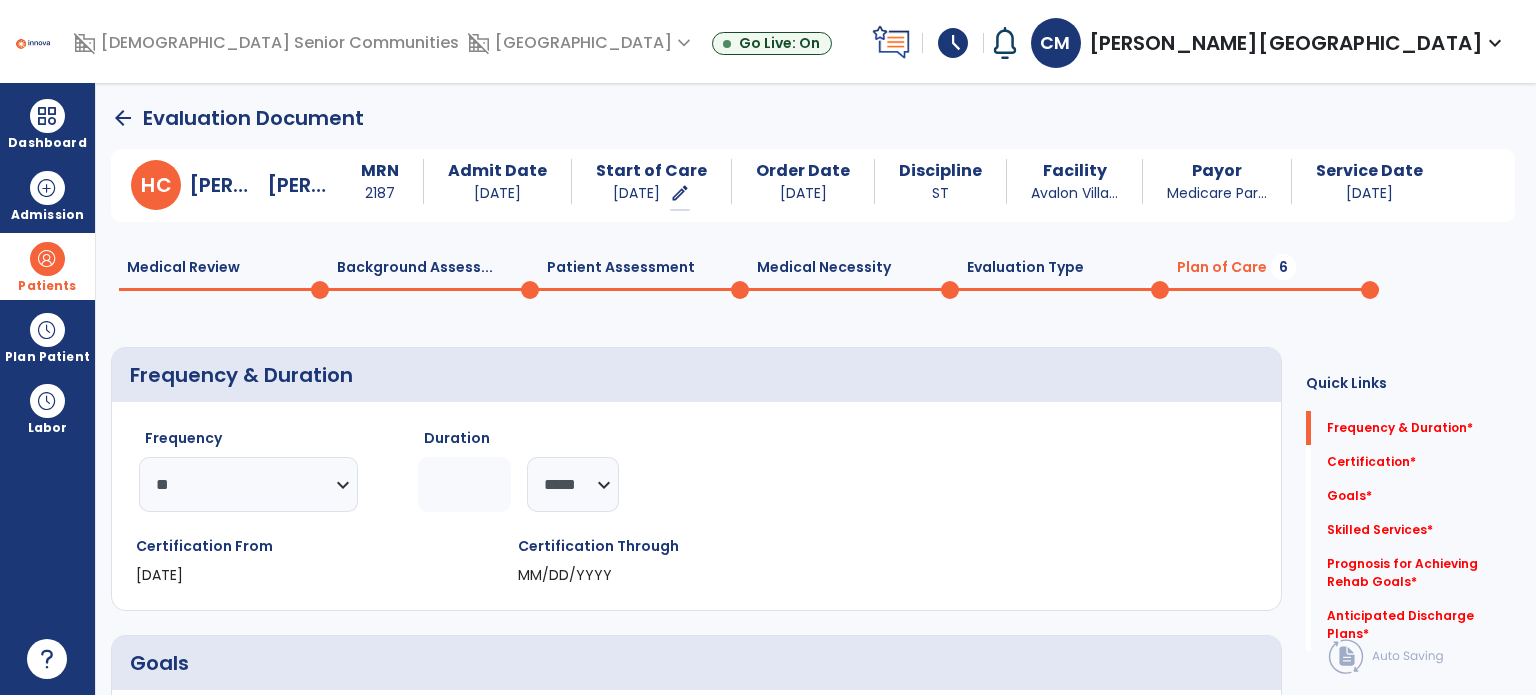 click 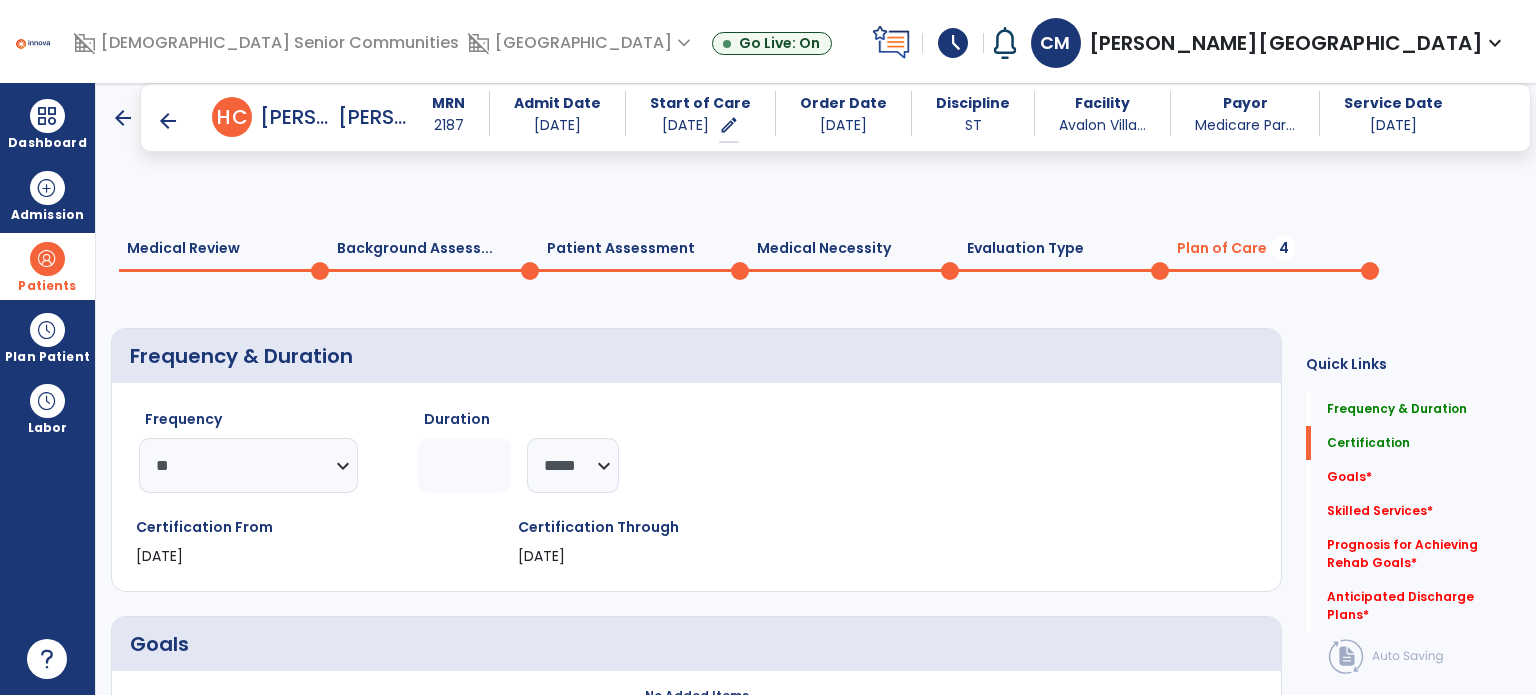 scroll, scrollTop: 294, scrollLeft: 0, axis: vertical 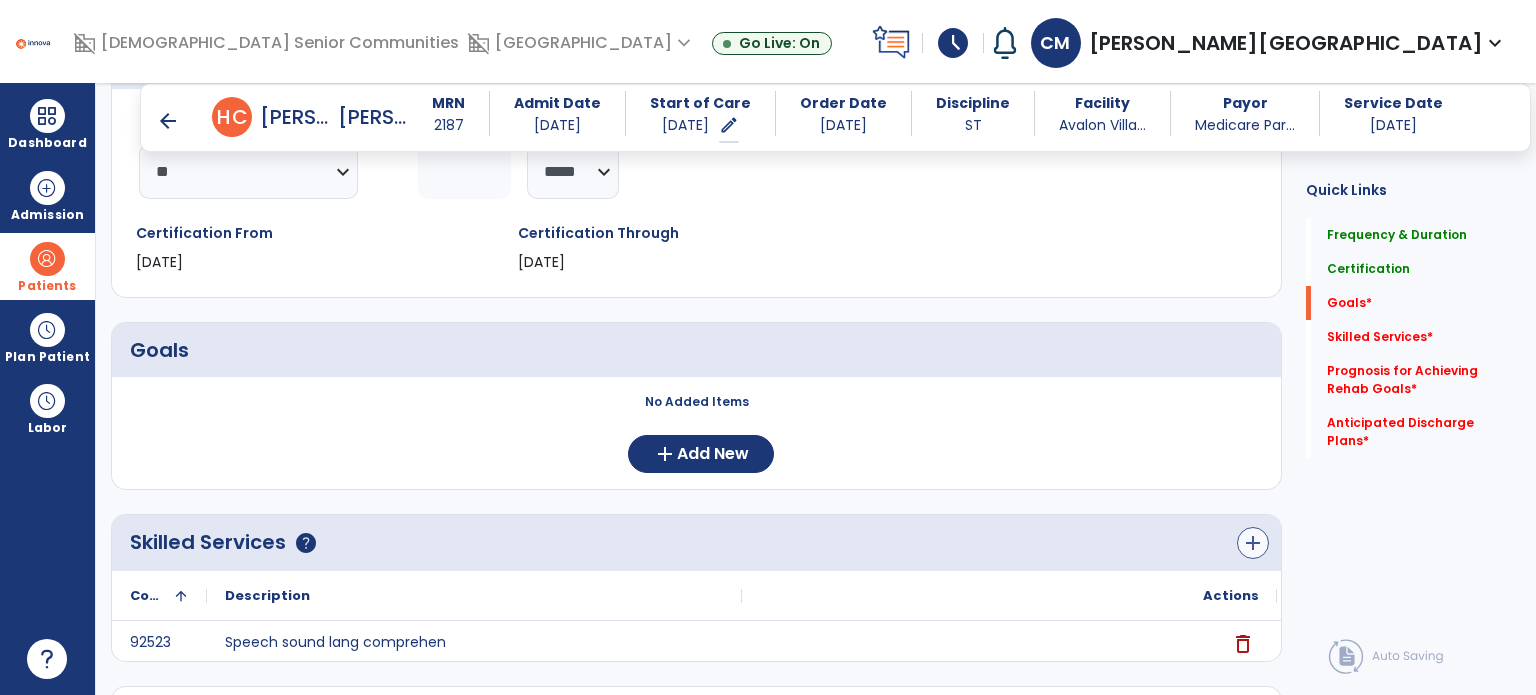 type on "*" 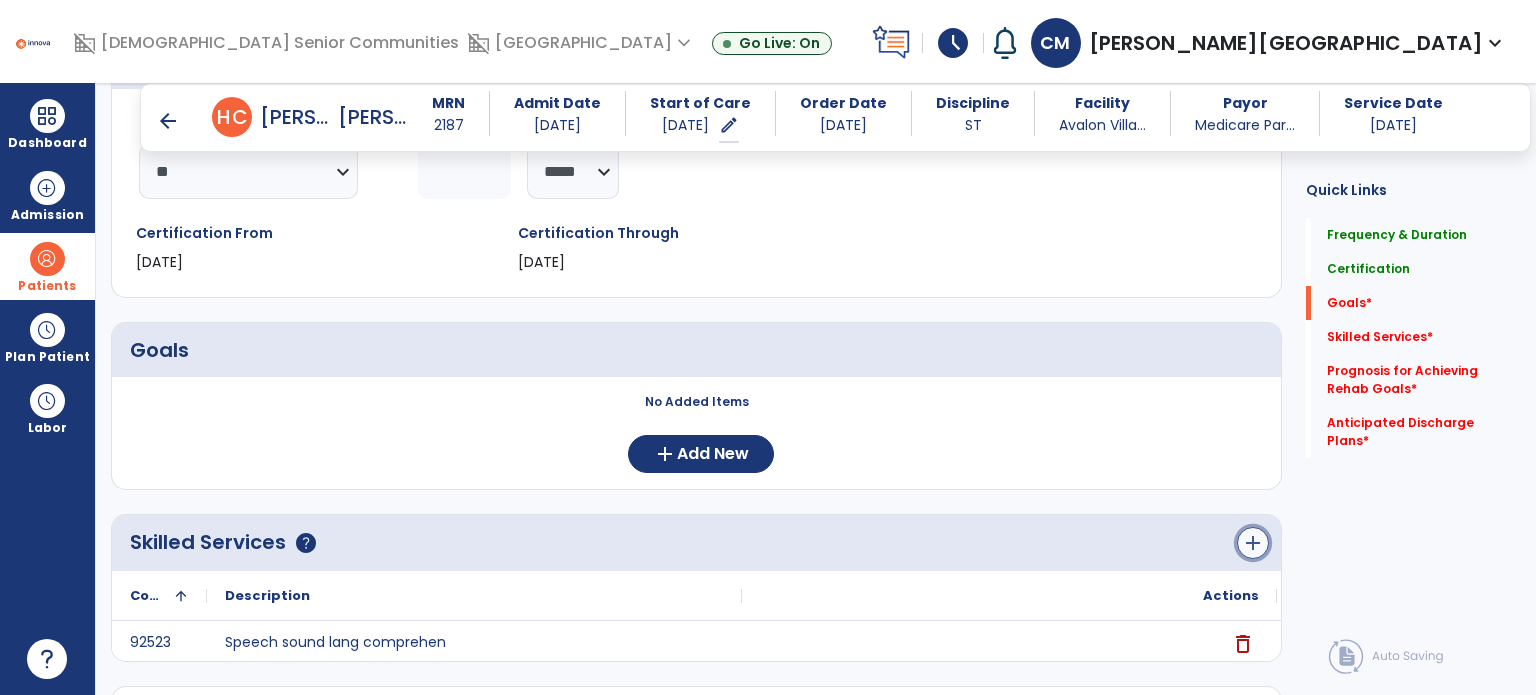 click on "add" 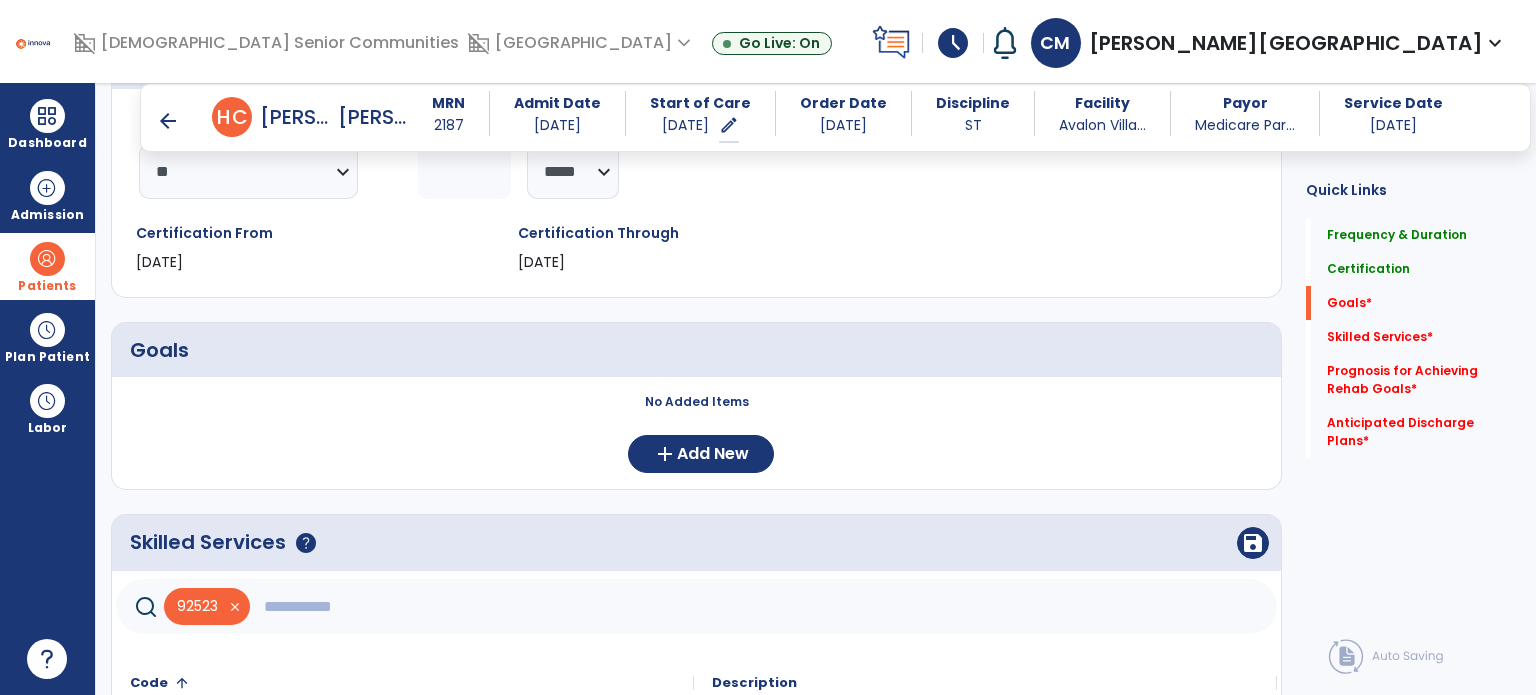 click 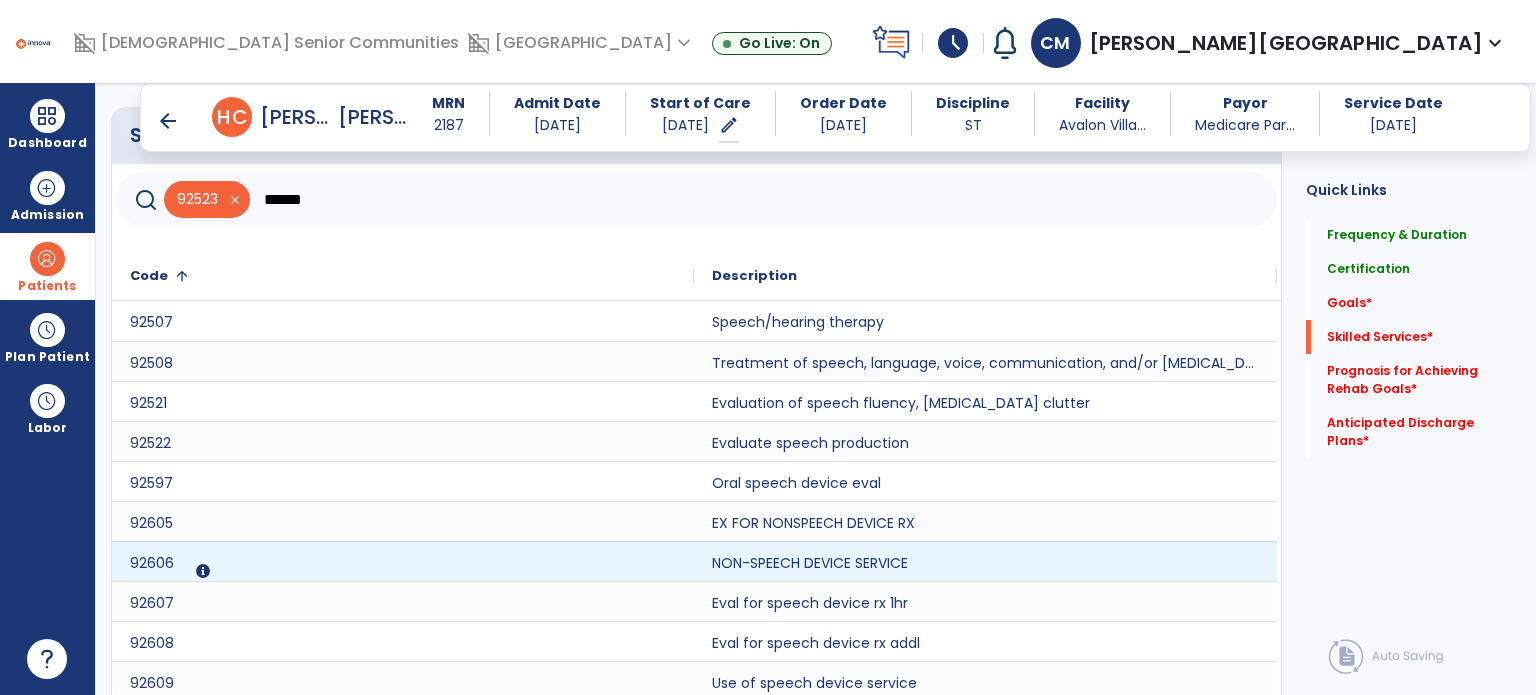 scroll, scrollTop: 752, scrollLeft: 0, axis: vertical 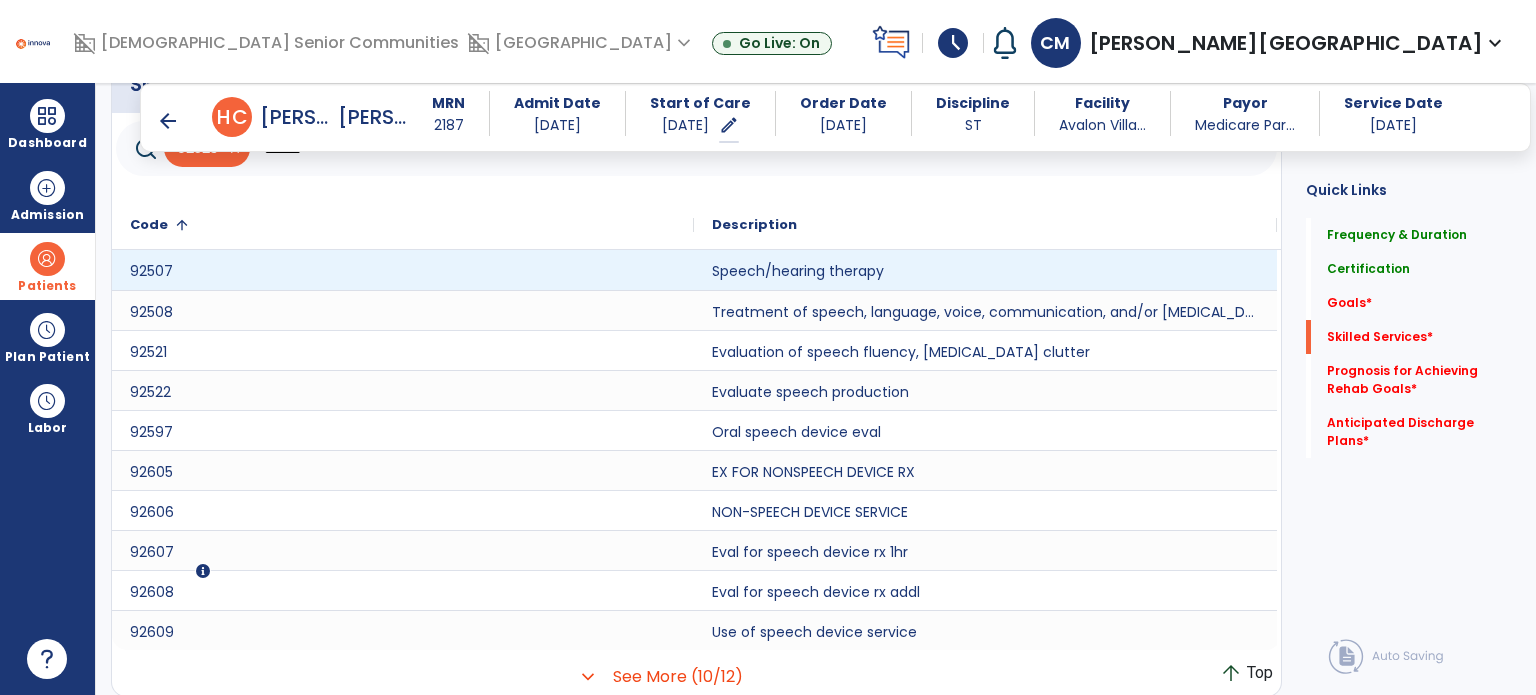 type on "******" 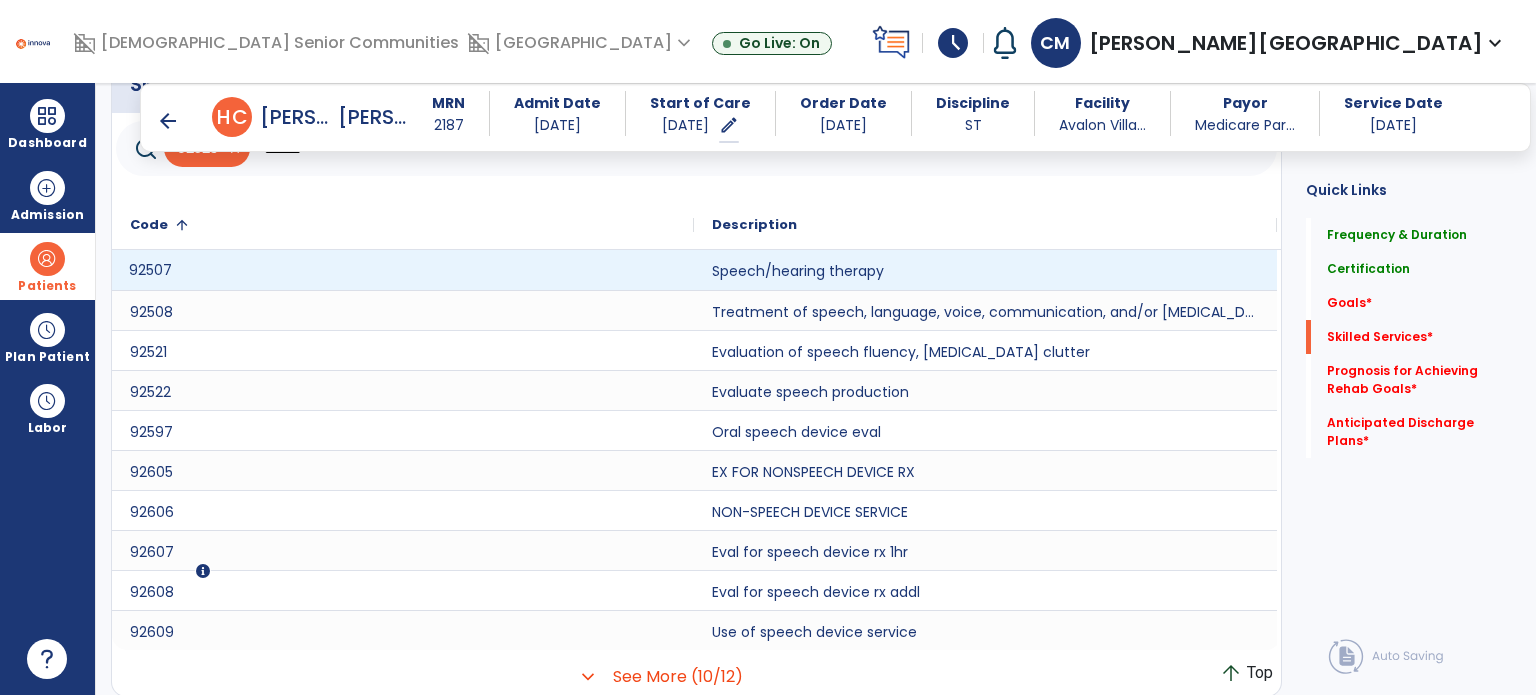 click on "92507" 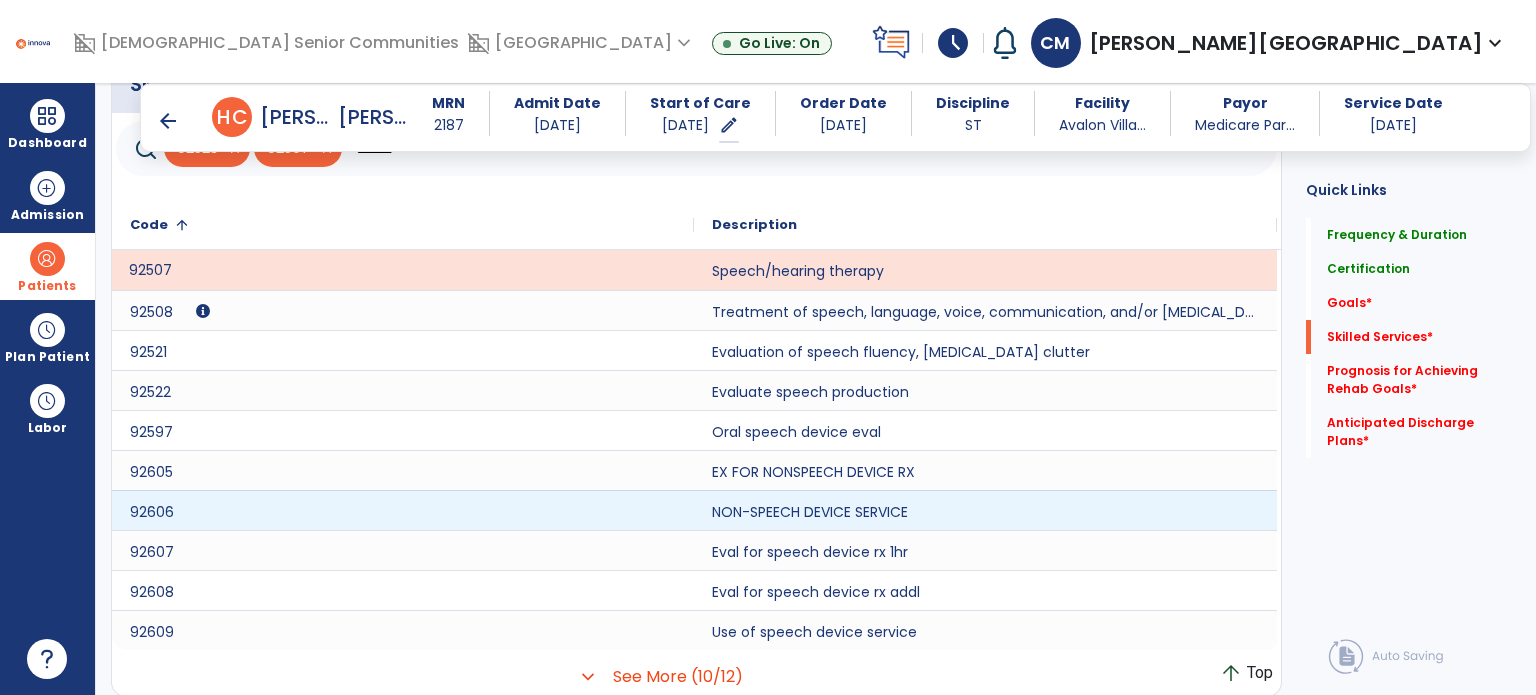 scroll, scrollTop: 647, scrollLeft: 0, axis: vertical 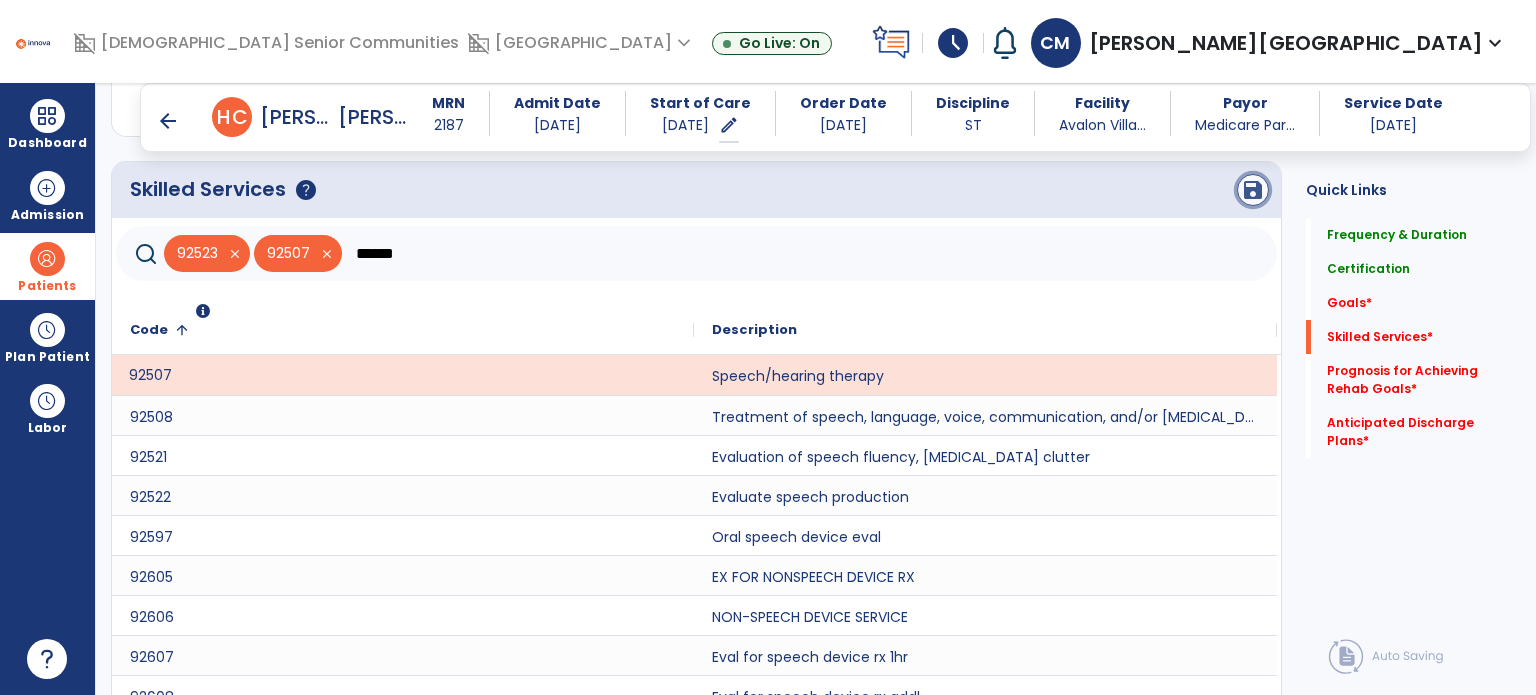 click on "save" 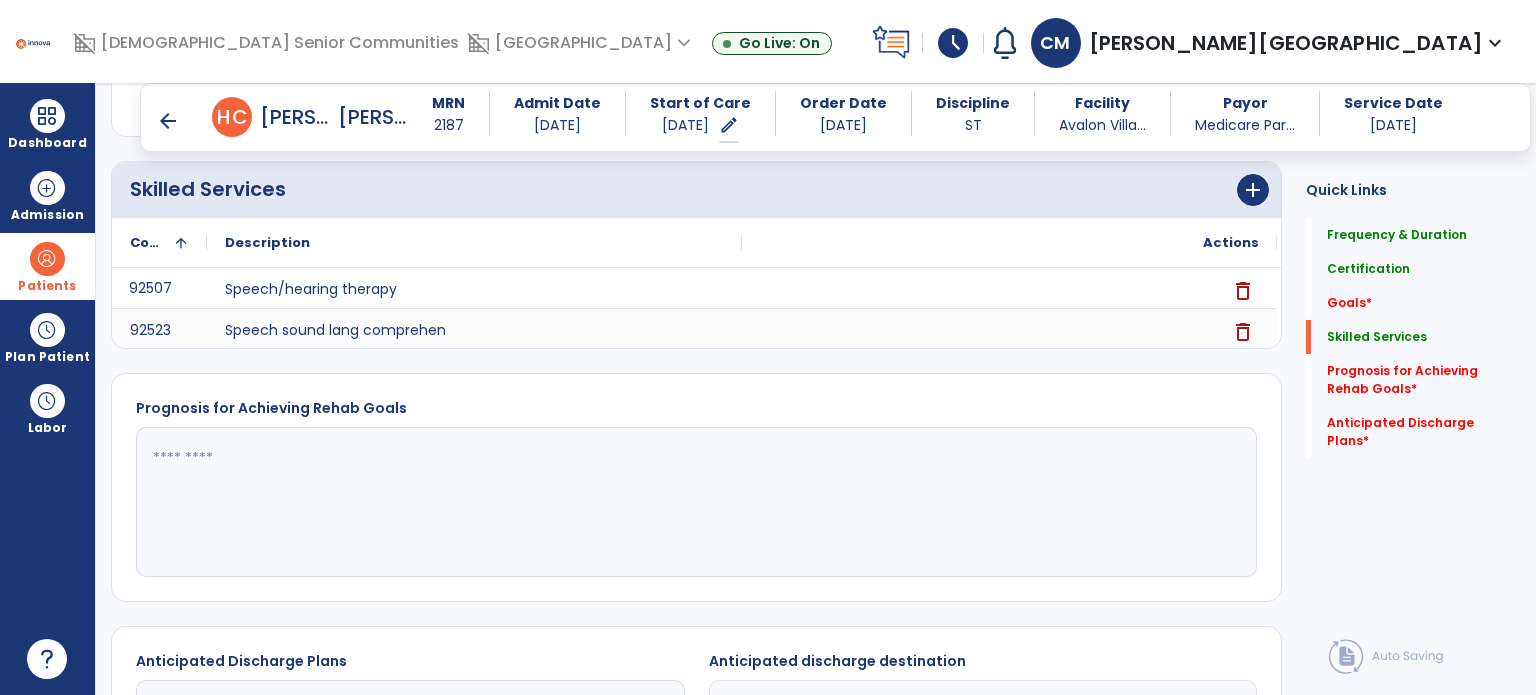 click 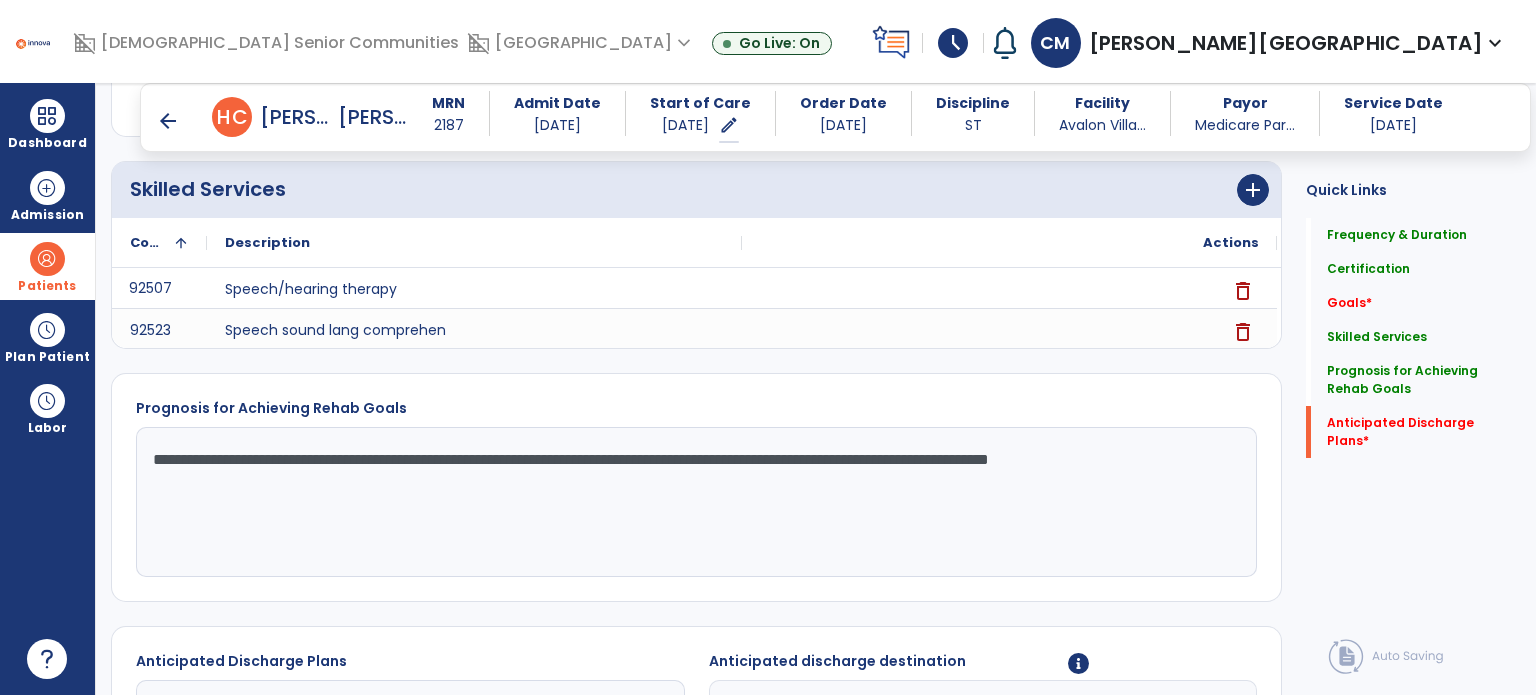 scroll, scrollTop: 900, scrollLeft: 0, axis: vertical 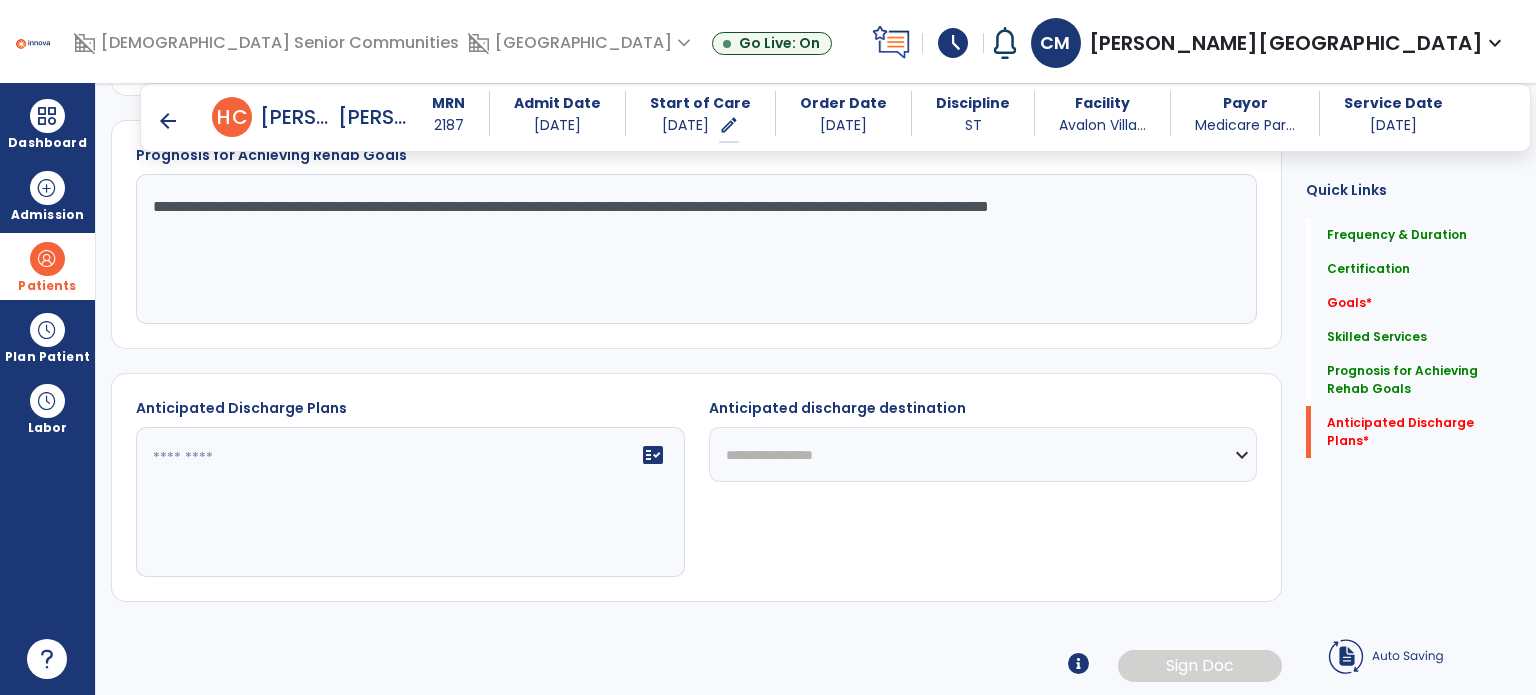 type on "**********" 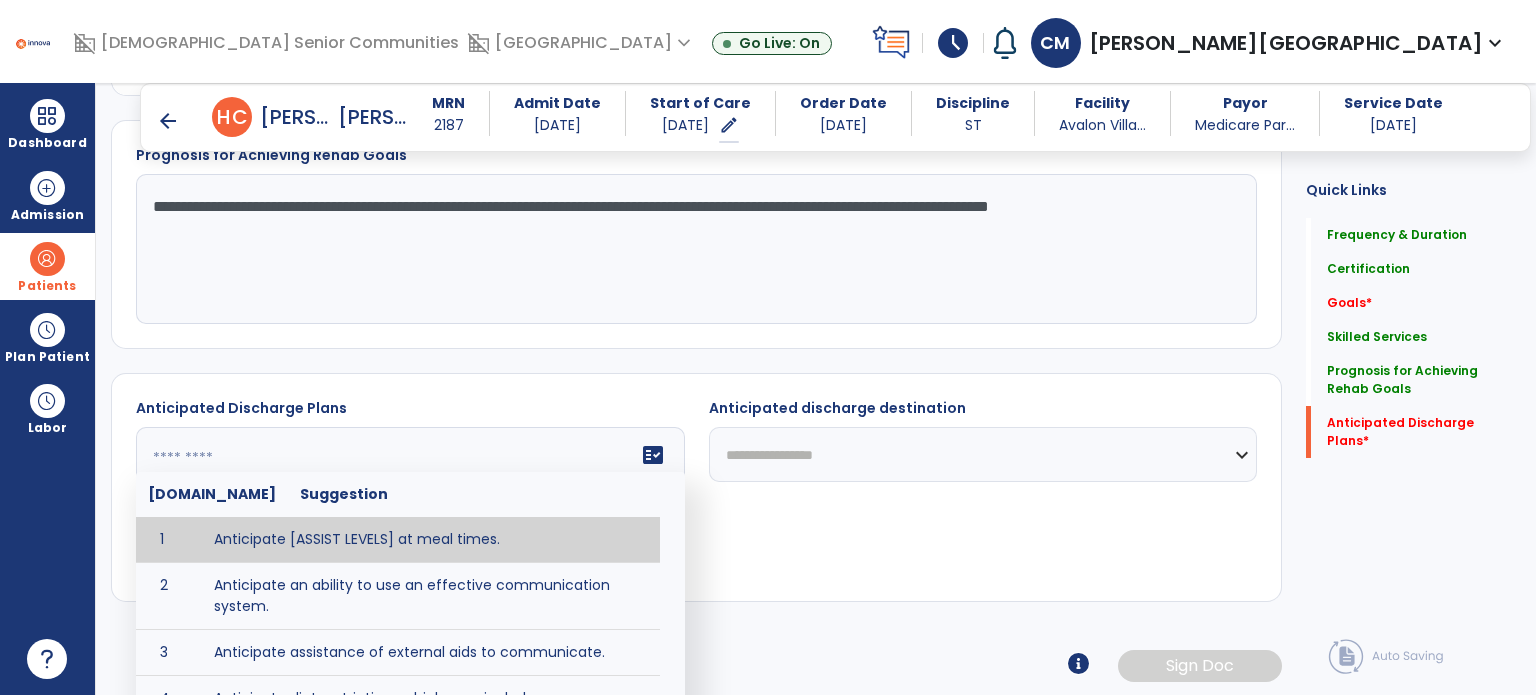 click 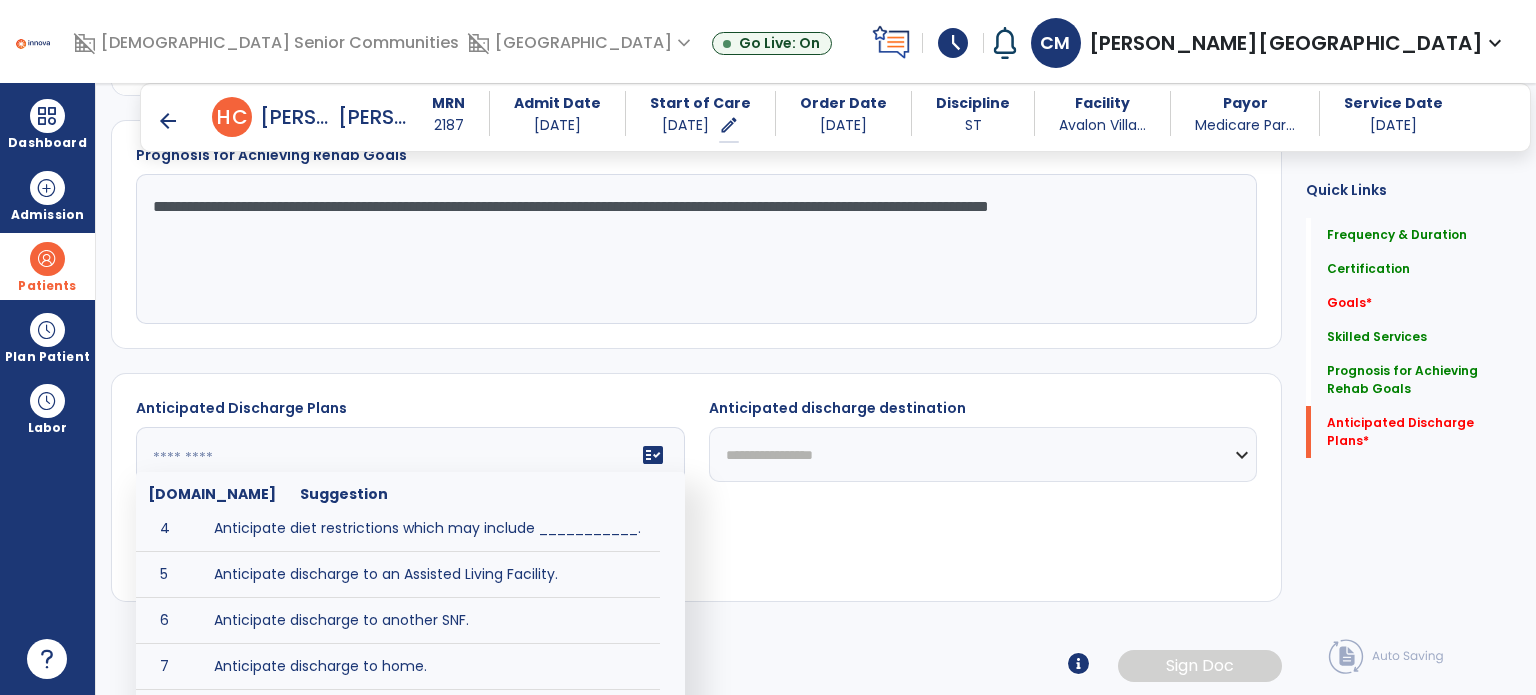 scroll, scrollTop: 224, scrollLeft: 0, axis: vertical 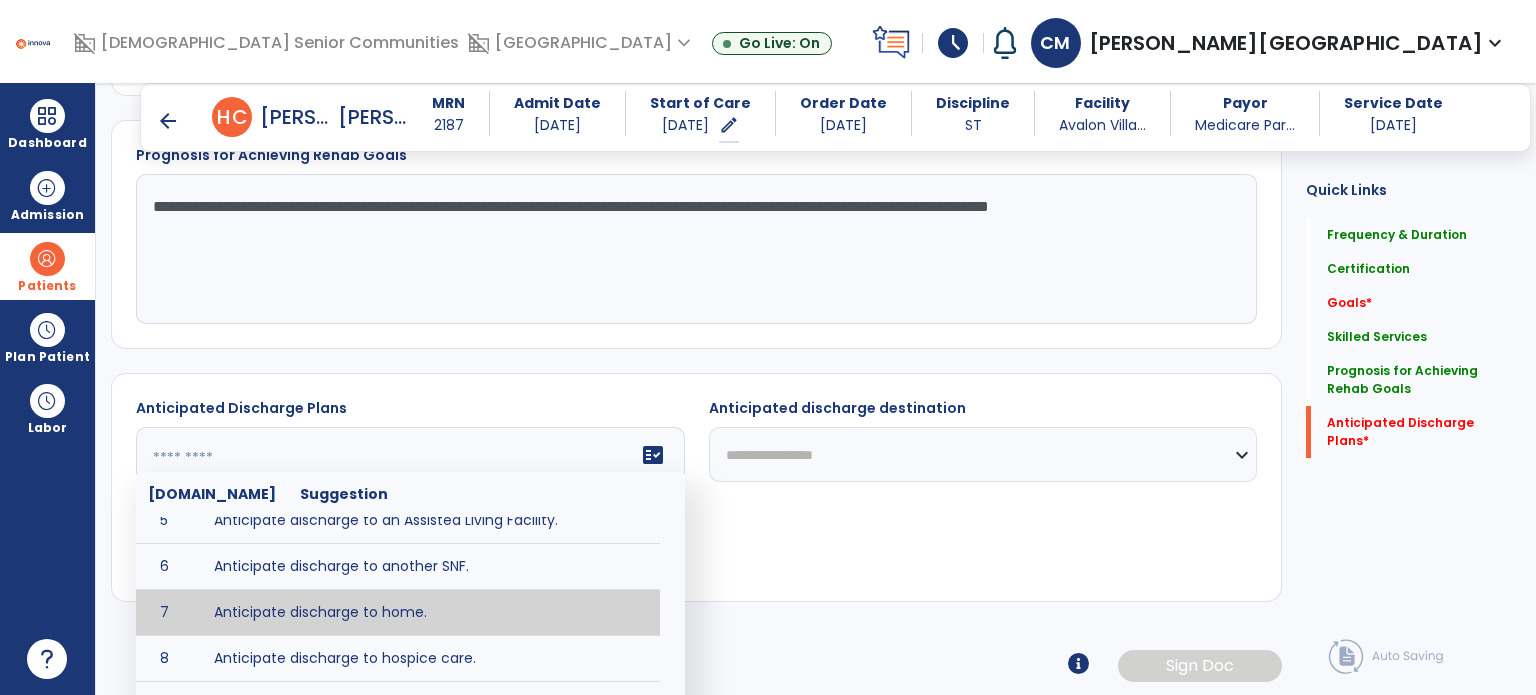 type on "**********" 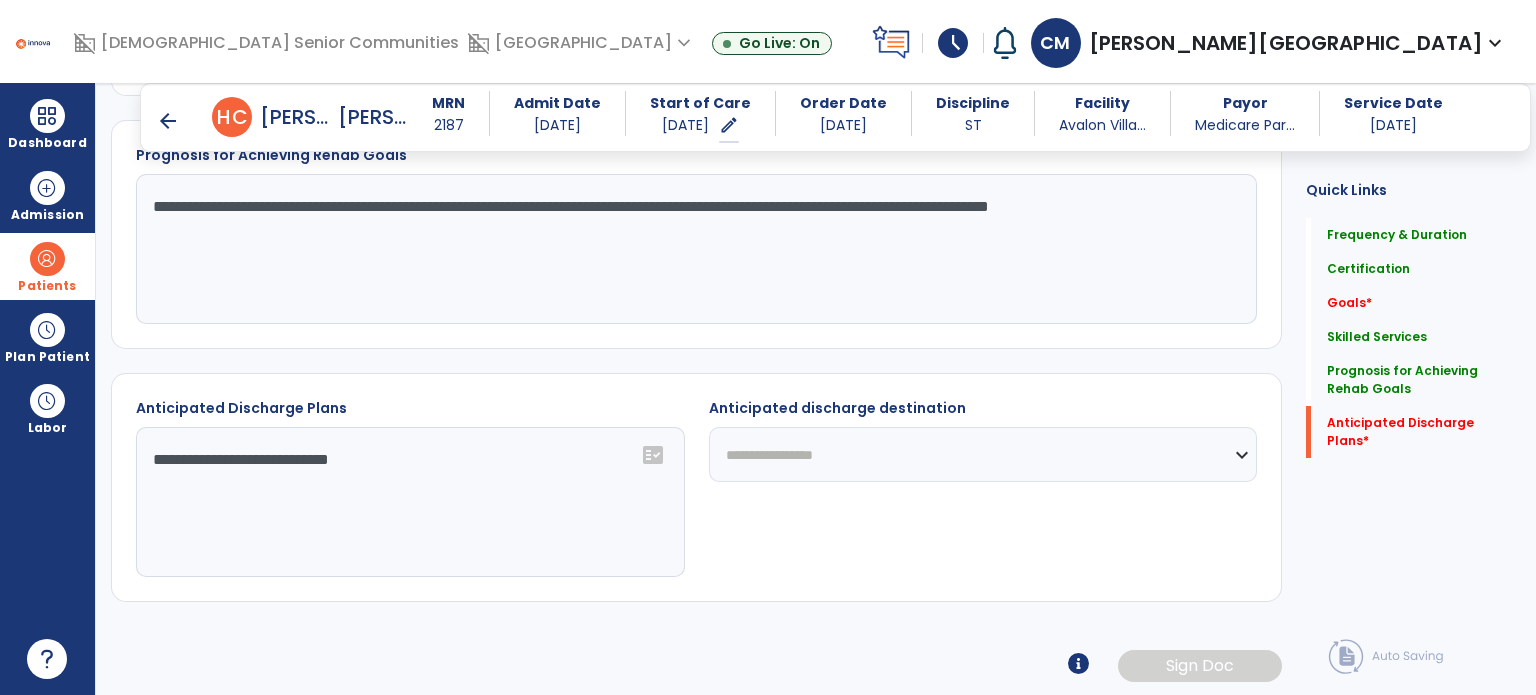 click on "**********" 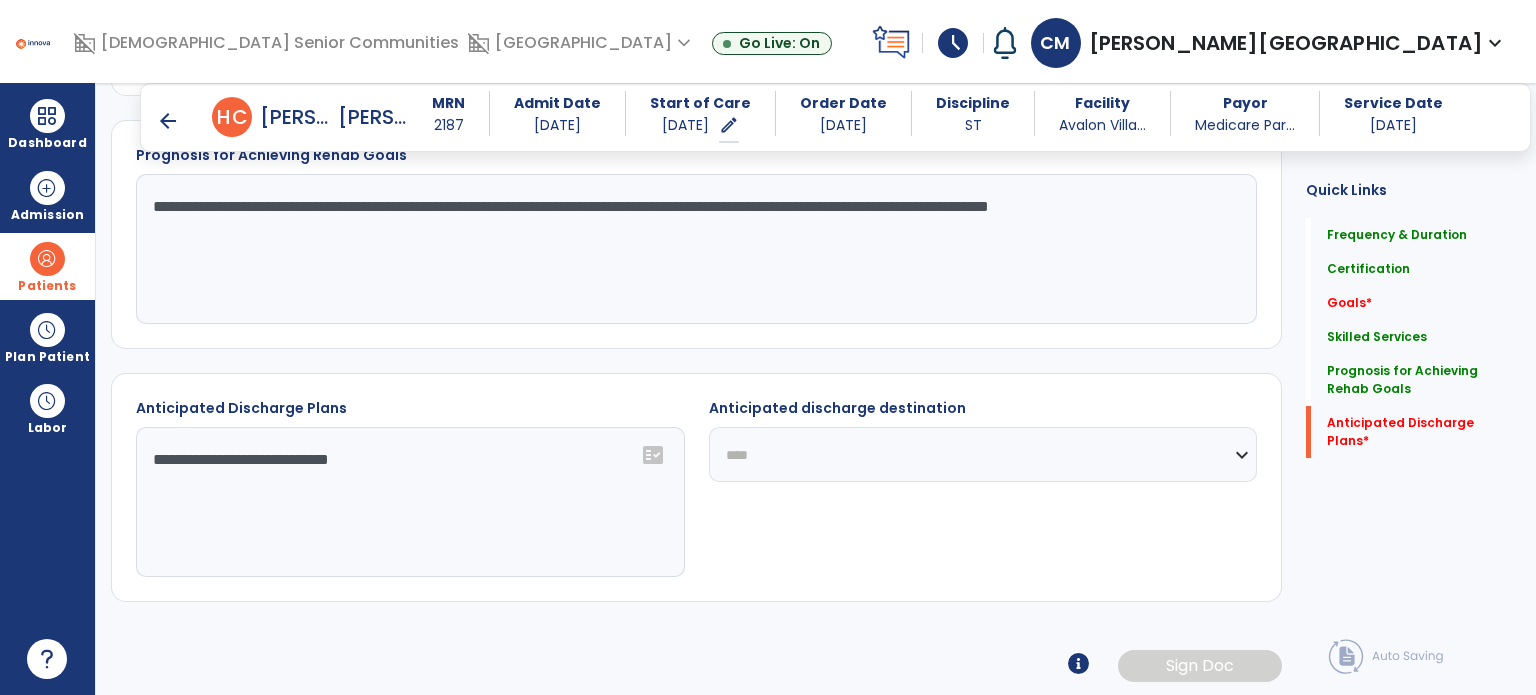 click on "**********" 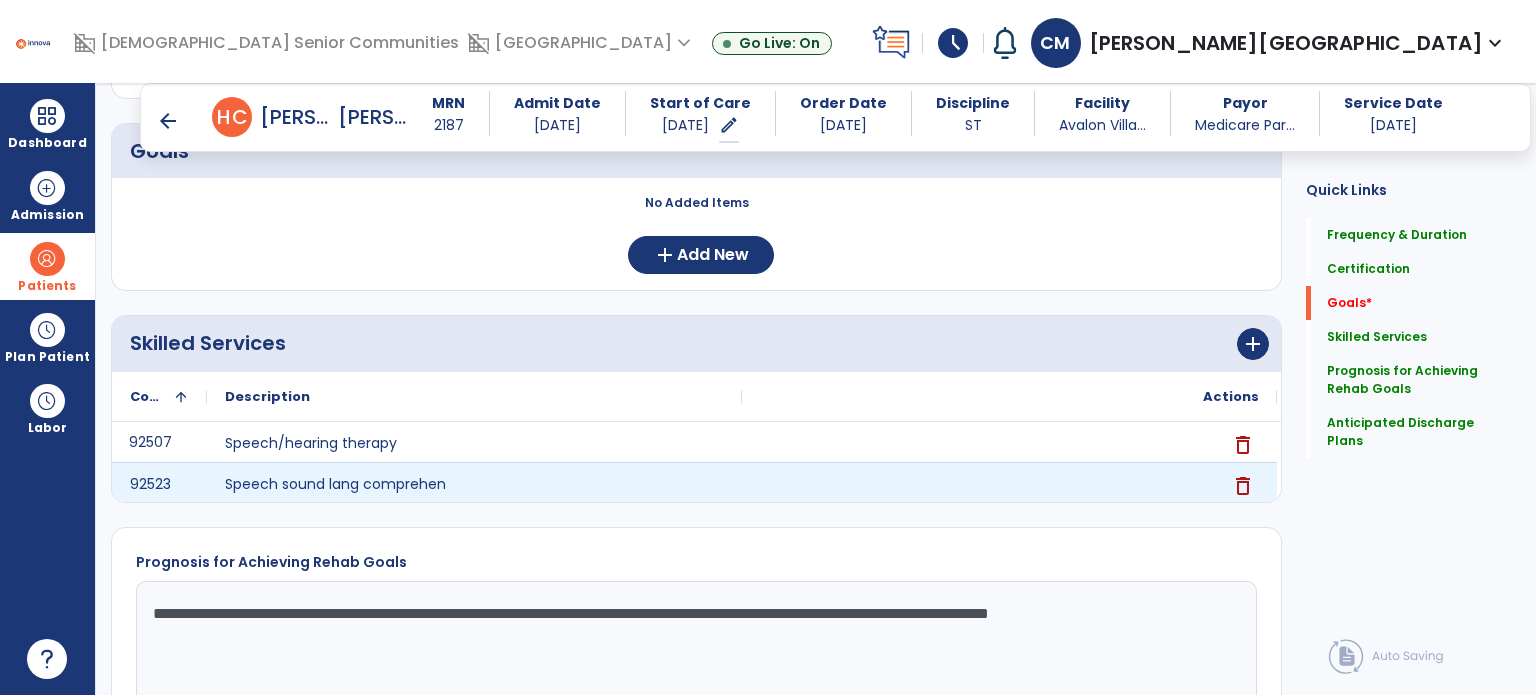 scroll, scrollTop: 400, scrollLeft: 0, axis: vertical 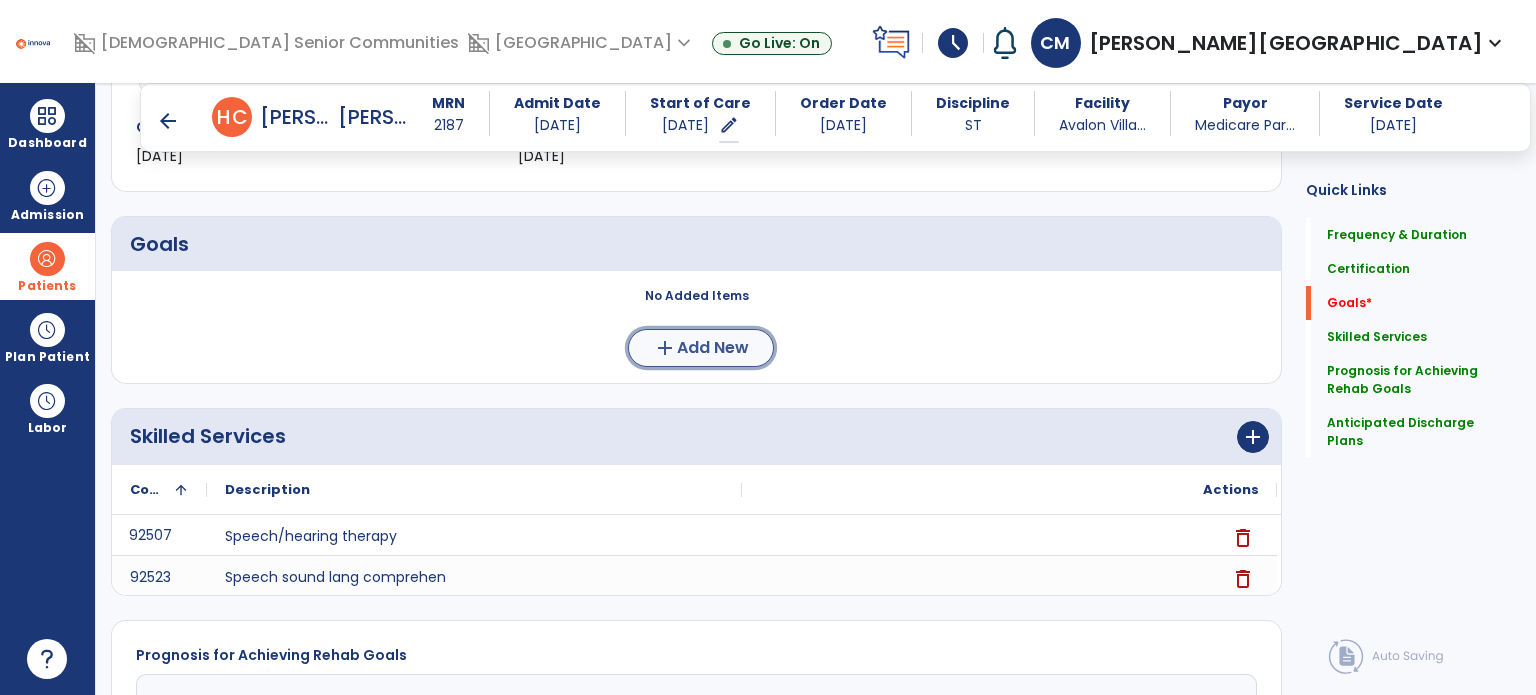 click on "Add New" at bounding box center [713, 348] 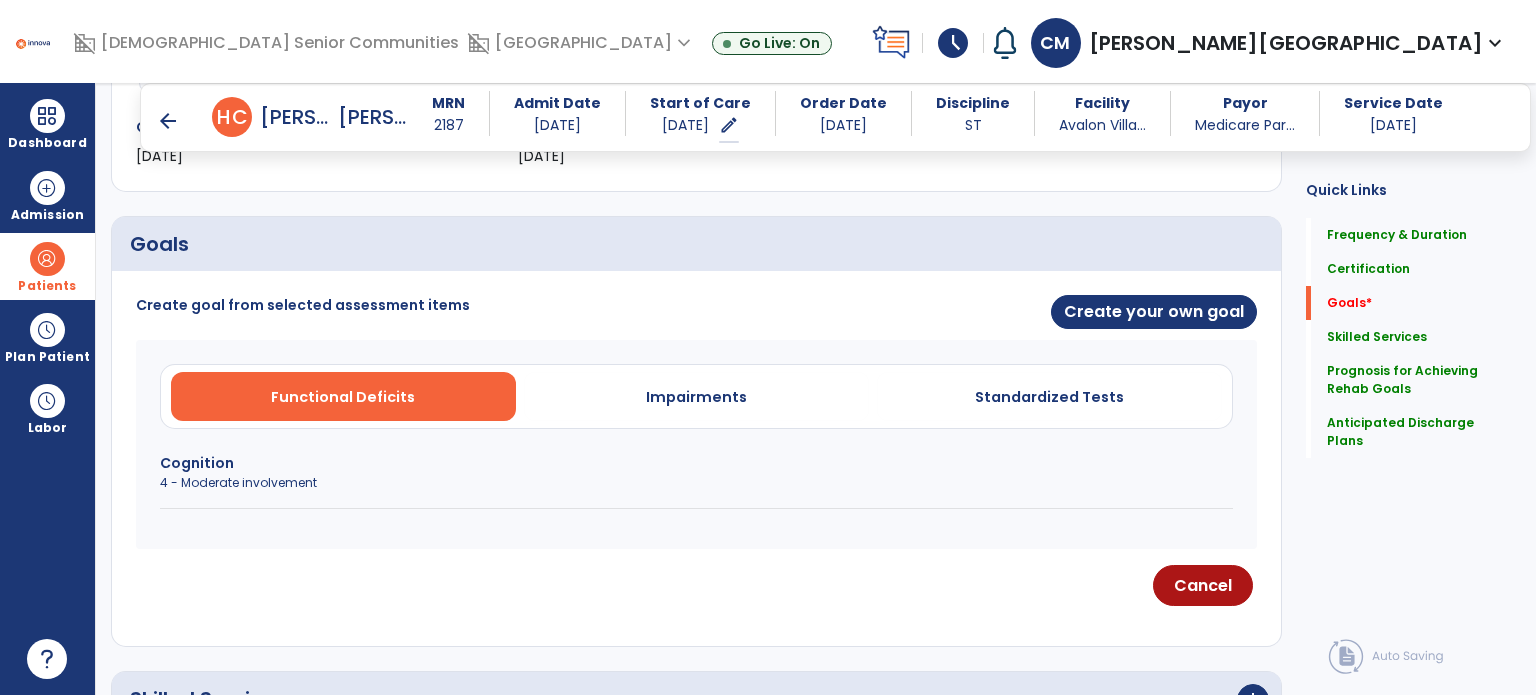 click on "4 - Moderate involvement" at bounding box center [696, 483] 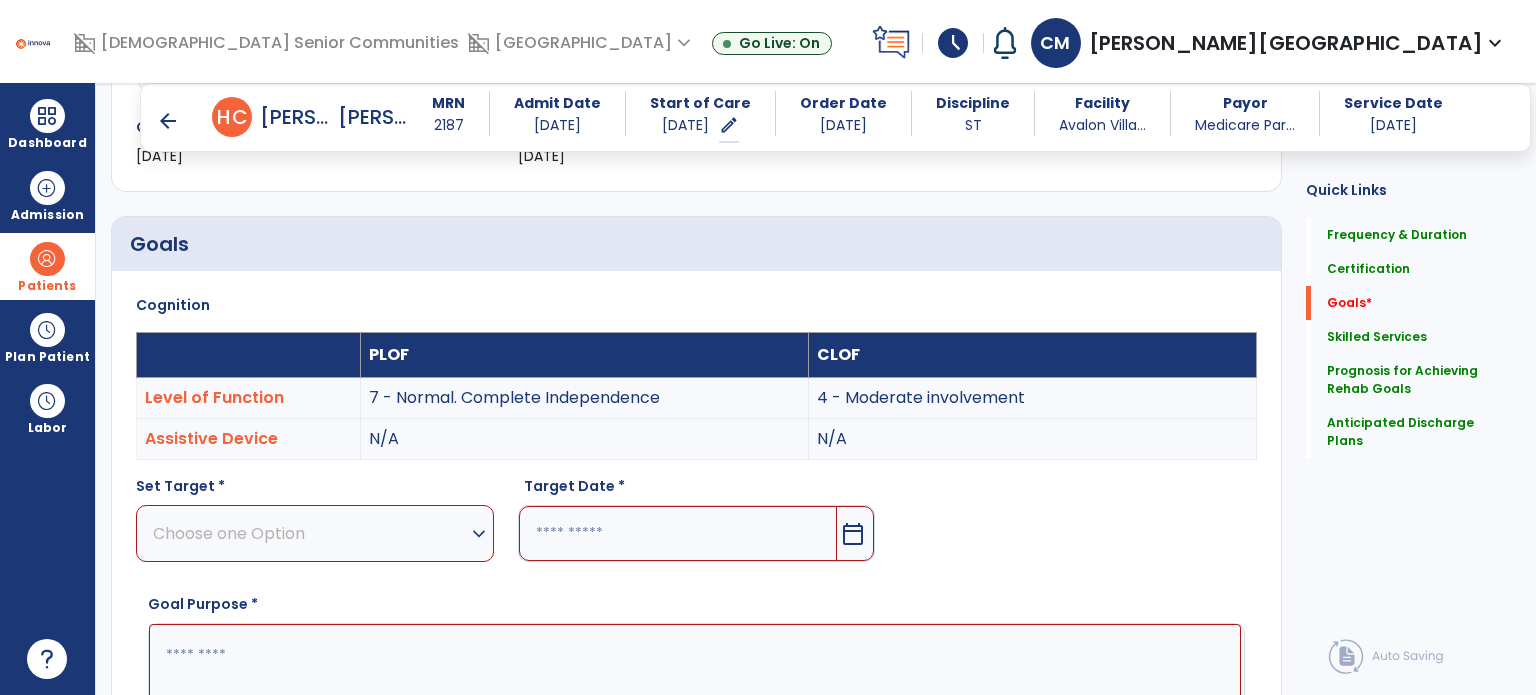 click on "Choose one Option" at bounding box center [310, 533] 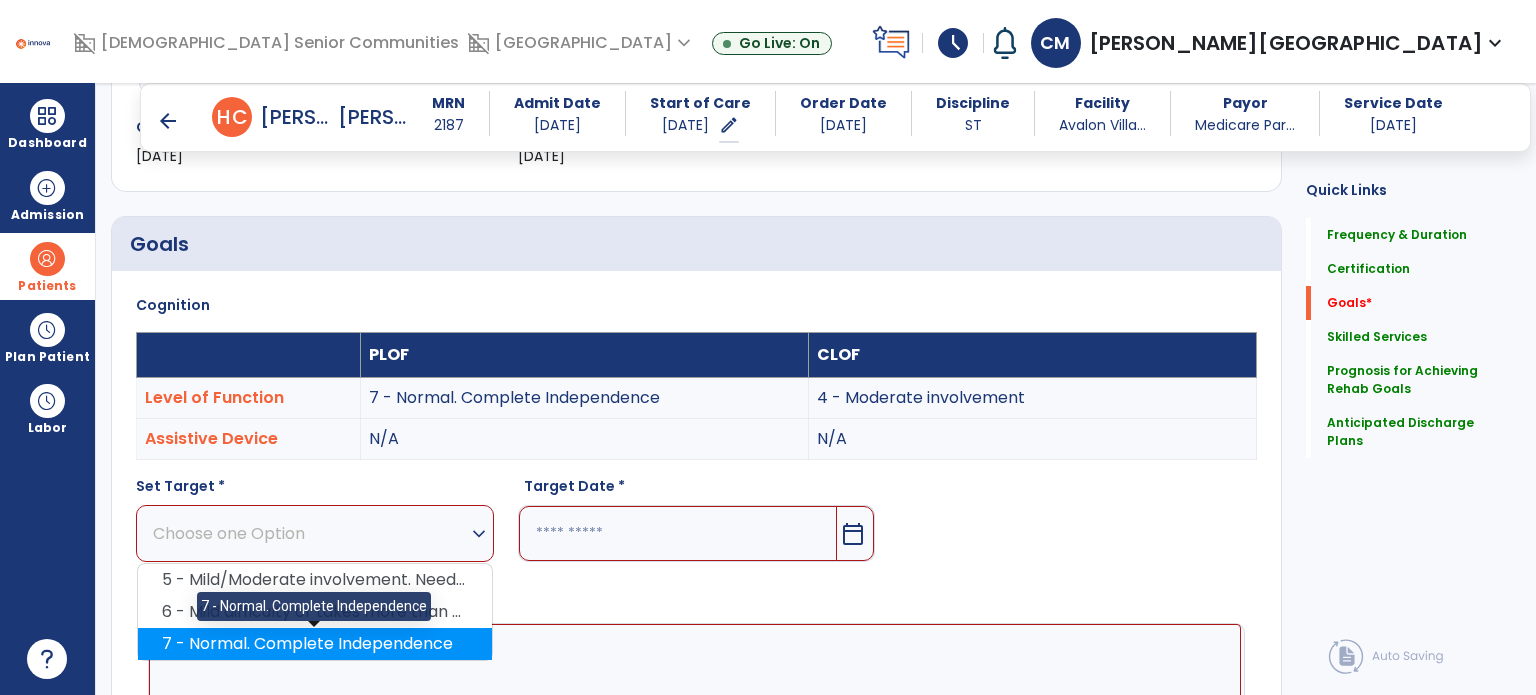 click on "7 - Normal. Complete Independence" at bounding box center (315, 644) 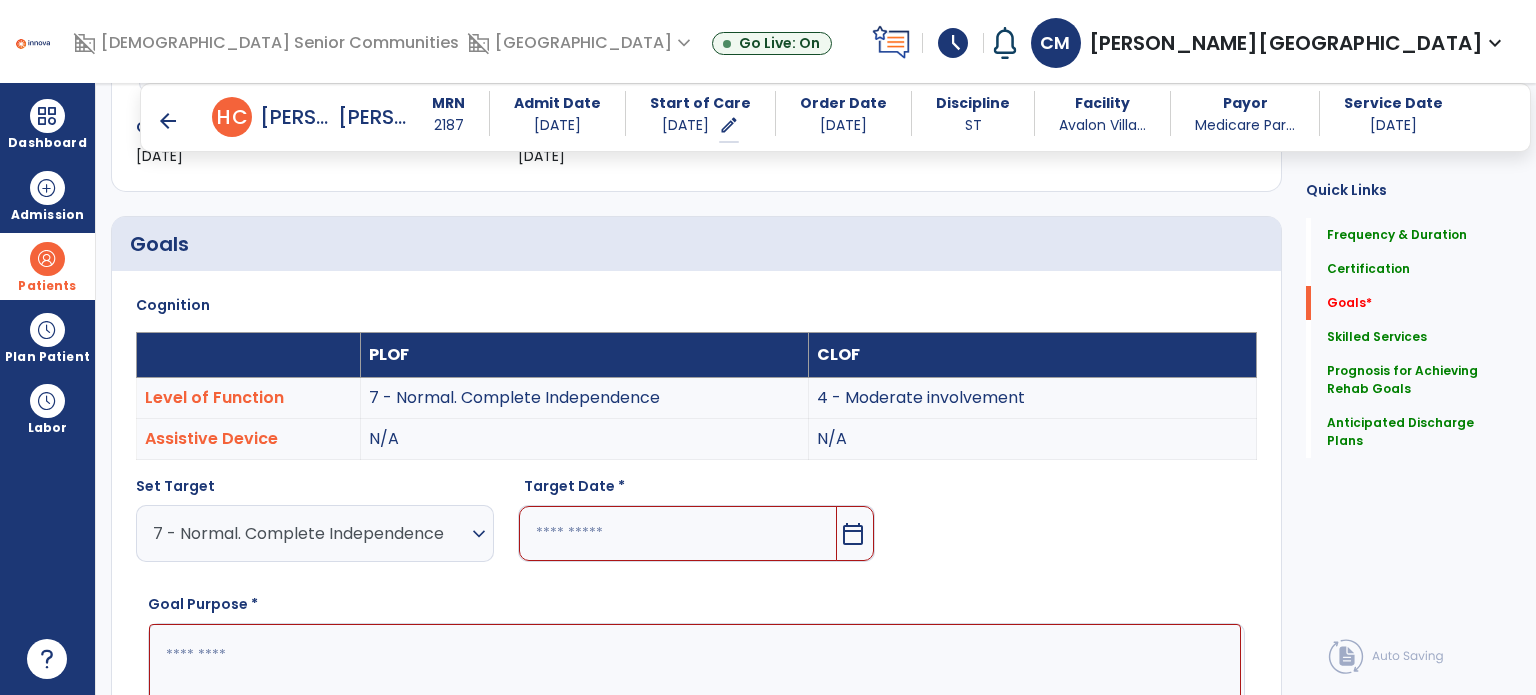 click at bounding box center (678, 533) 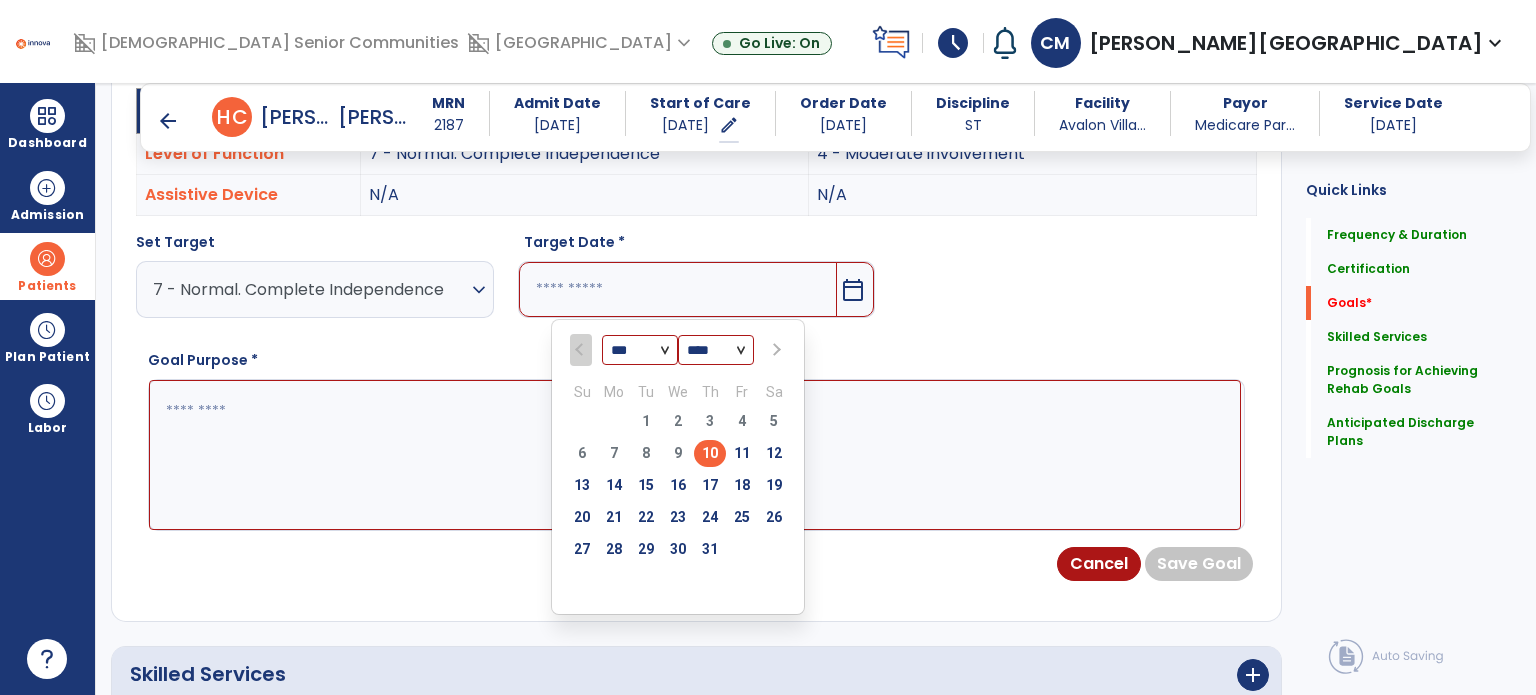scroll, scrollTop: 660, scrollLeft: 0, axis: vertical 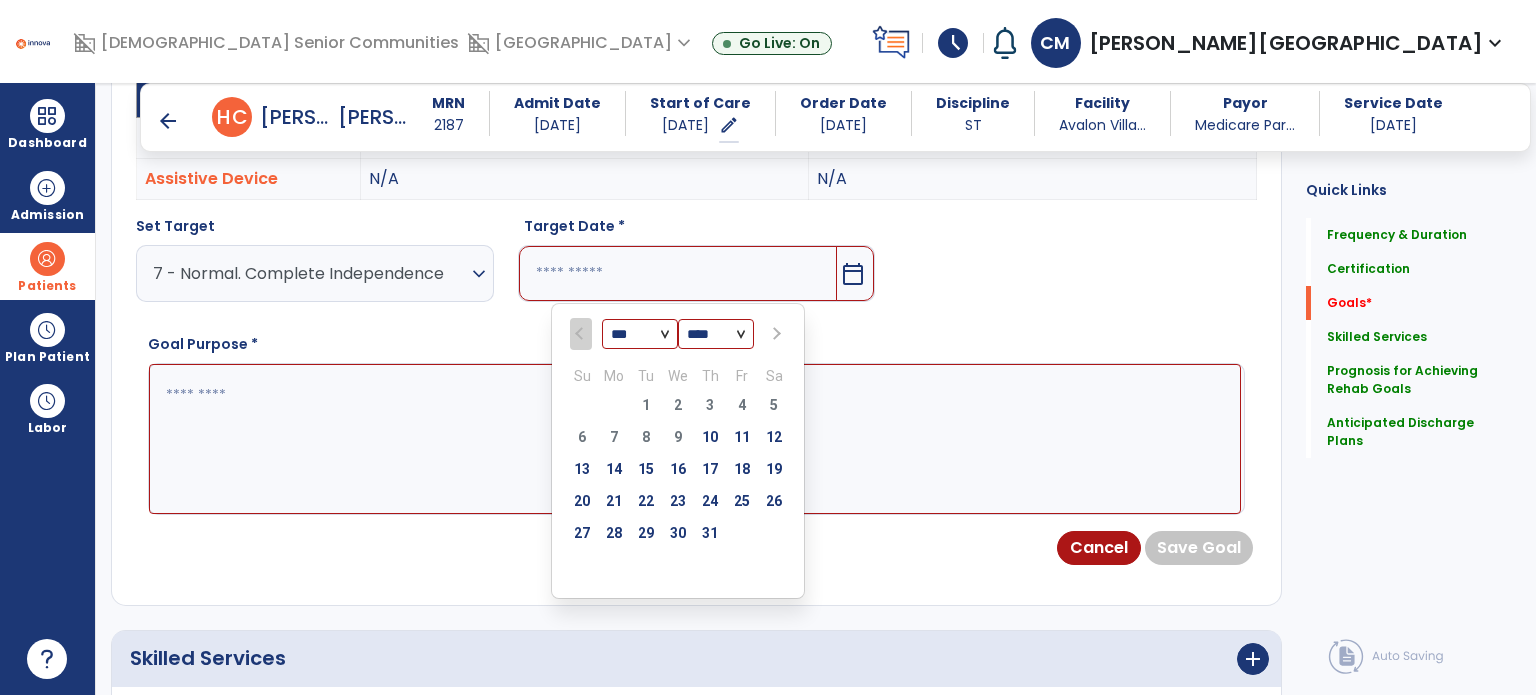 click at bounding box center [774, 334] 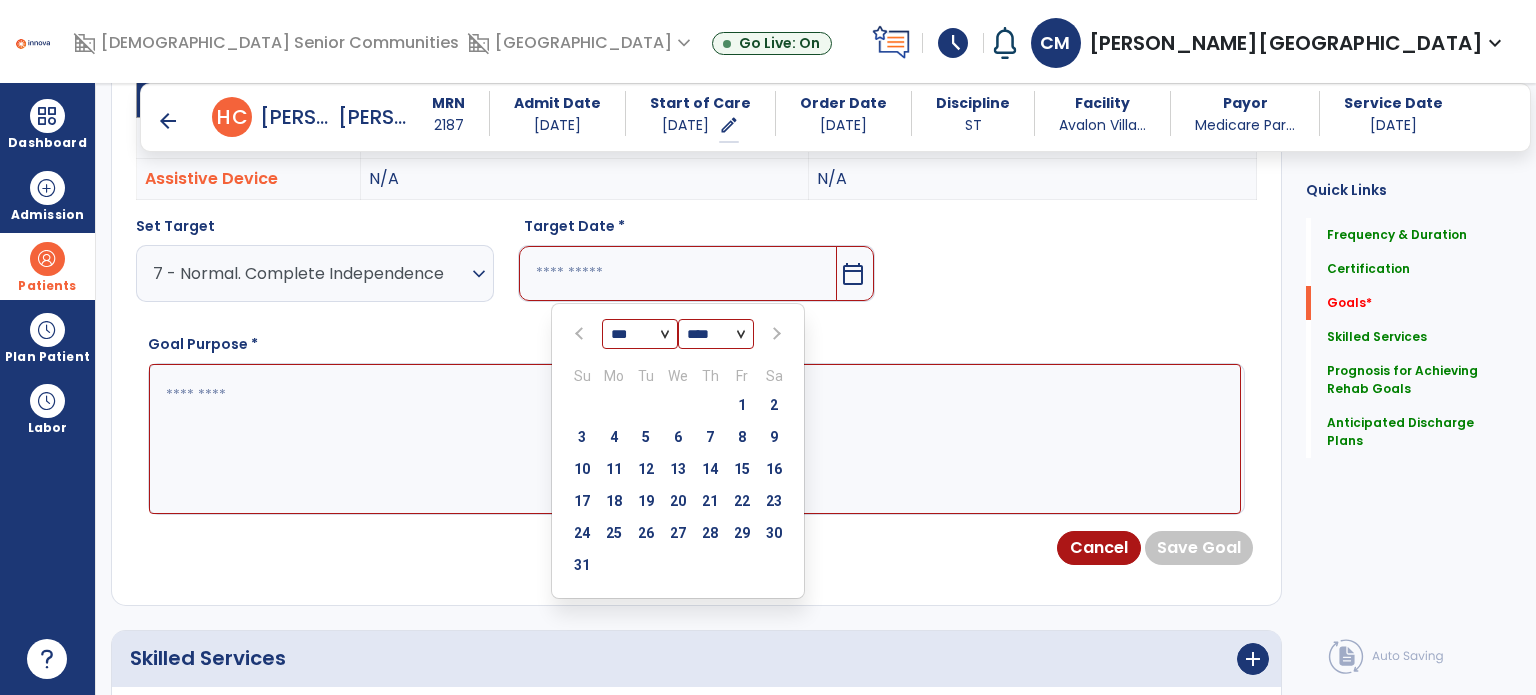 click at bounding box center (774, 334) 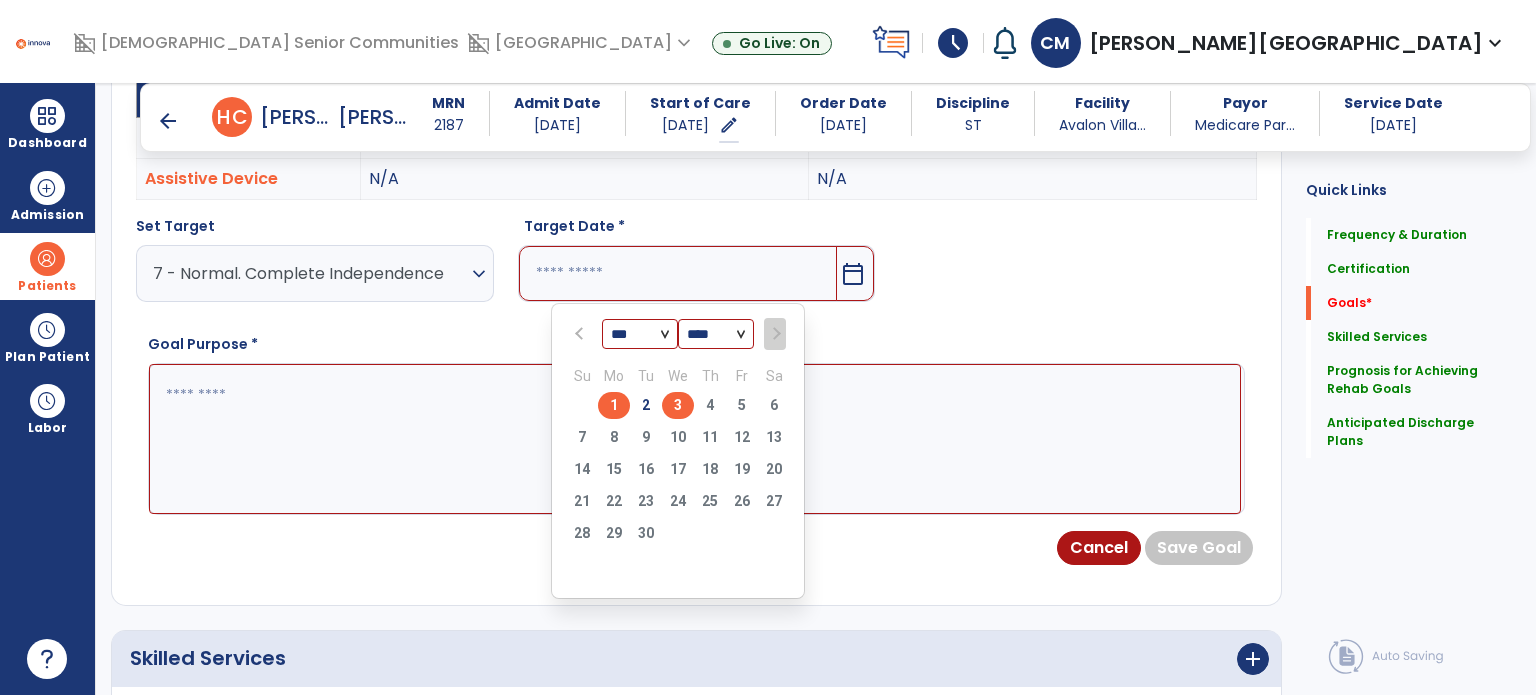 click on "3" at bounding box center [678, 405] 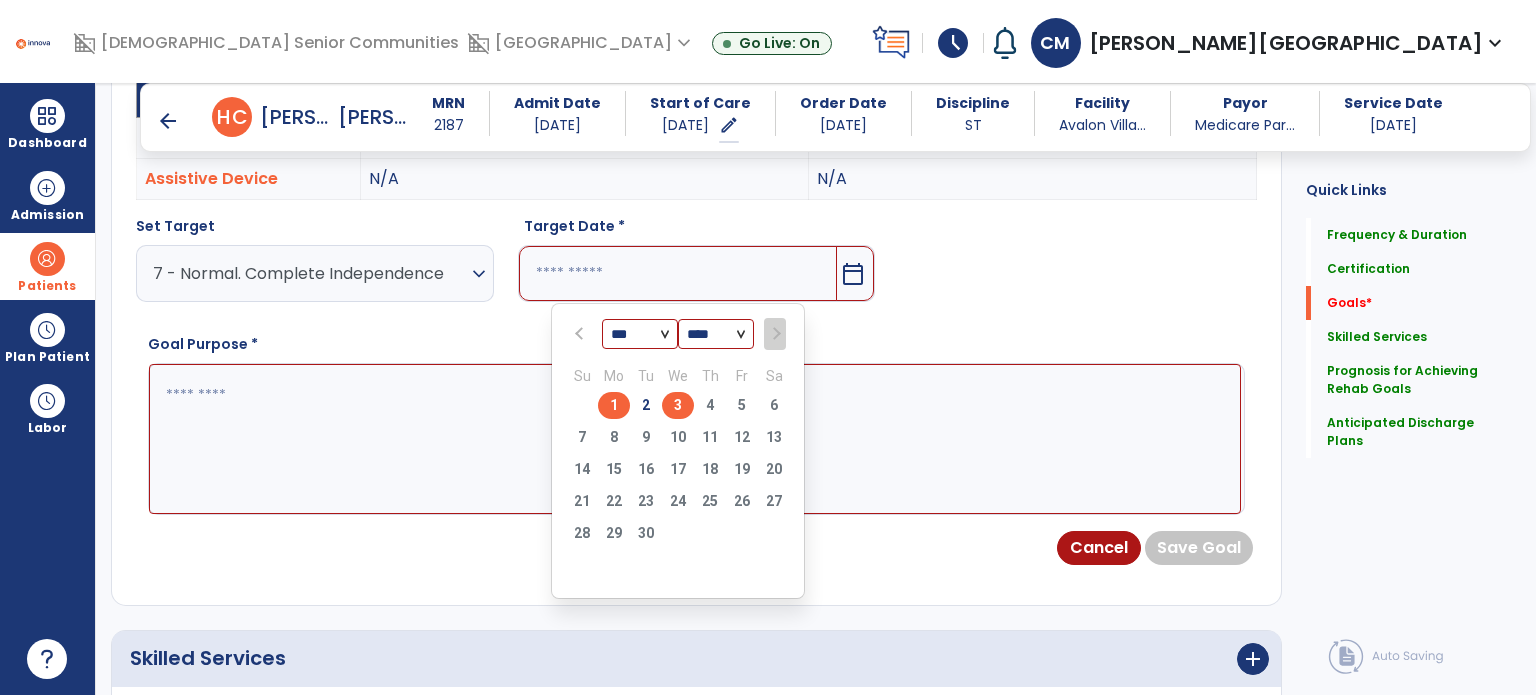 type on "********" 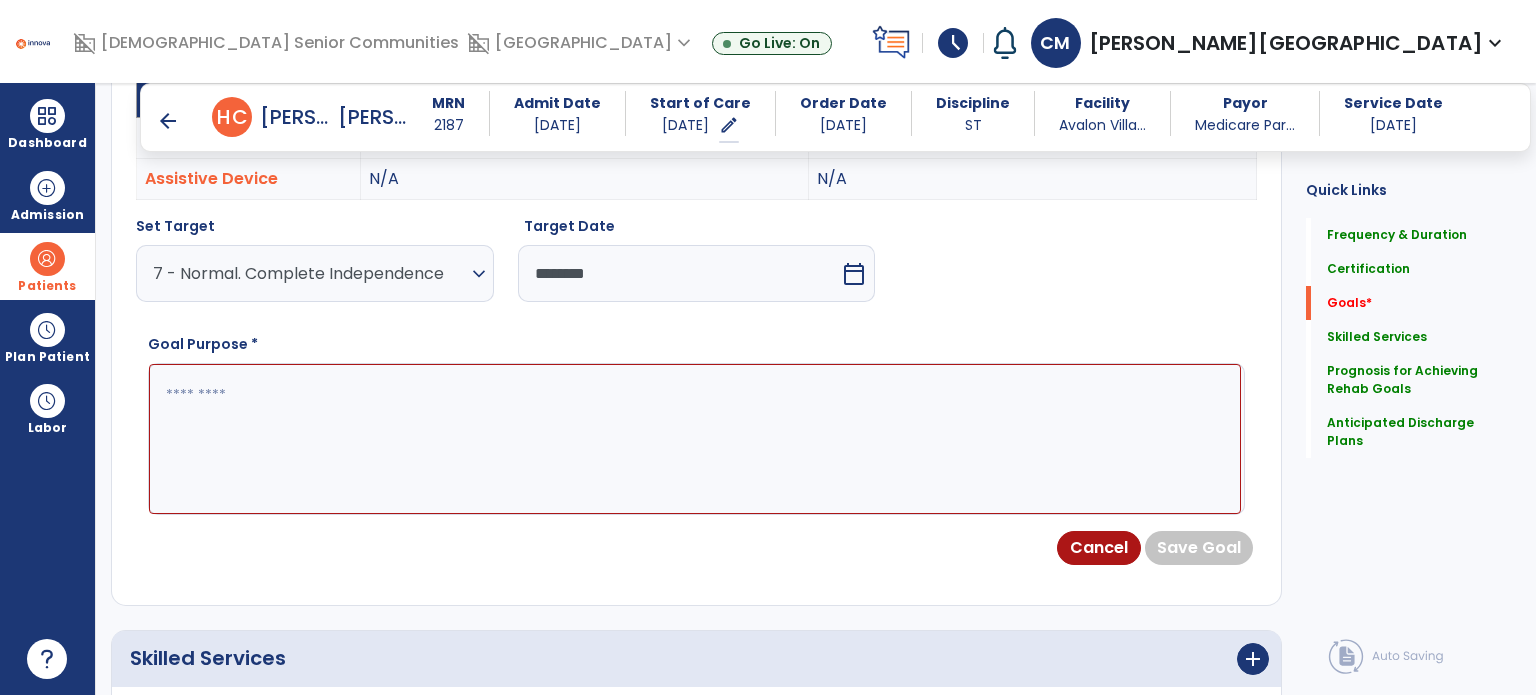 click at bounding box center (695, 439) 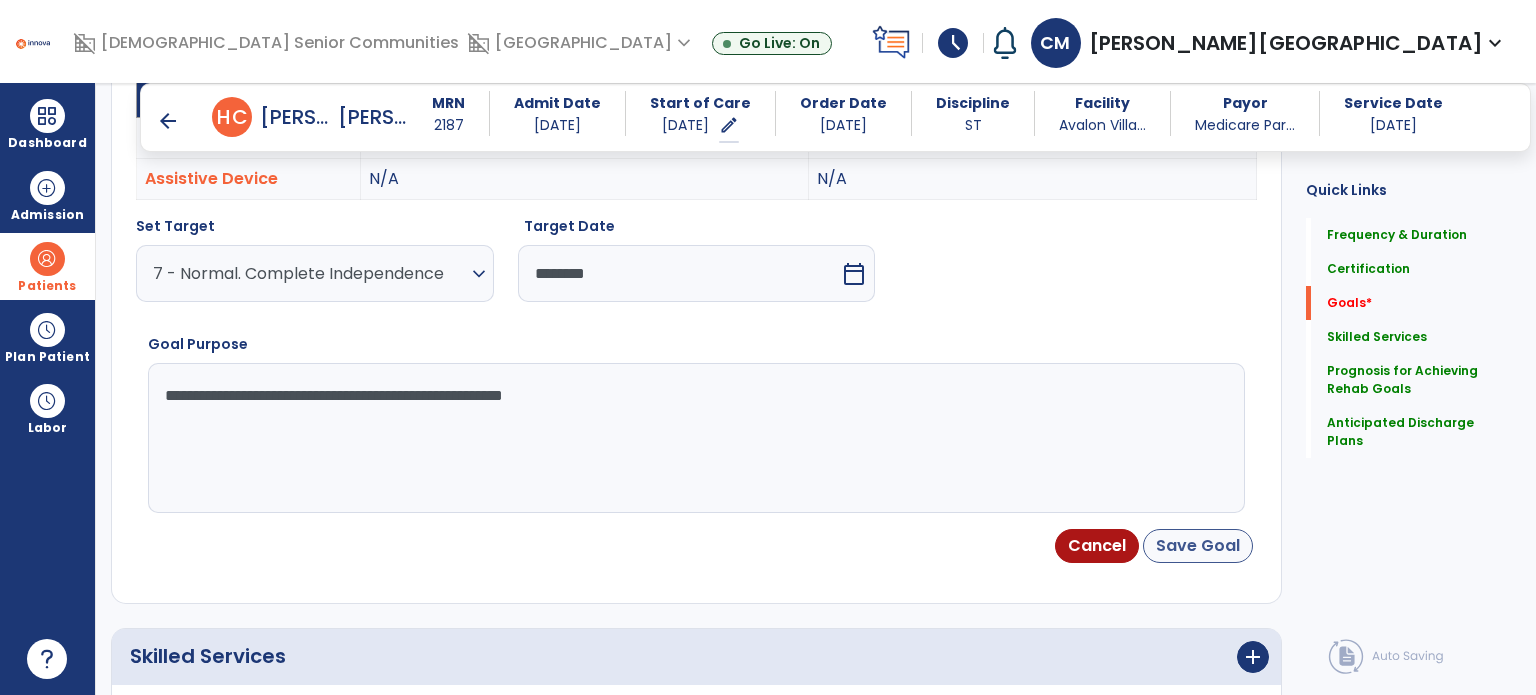 type on "**********" 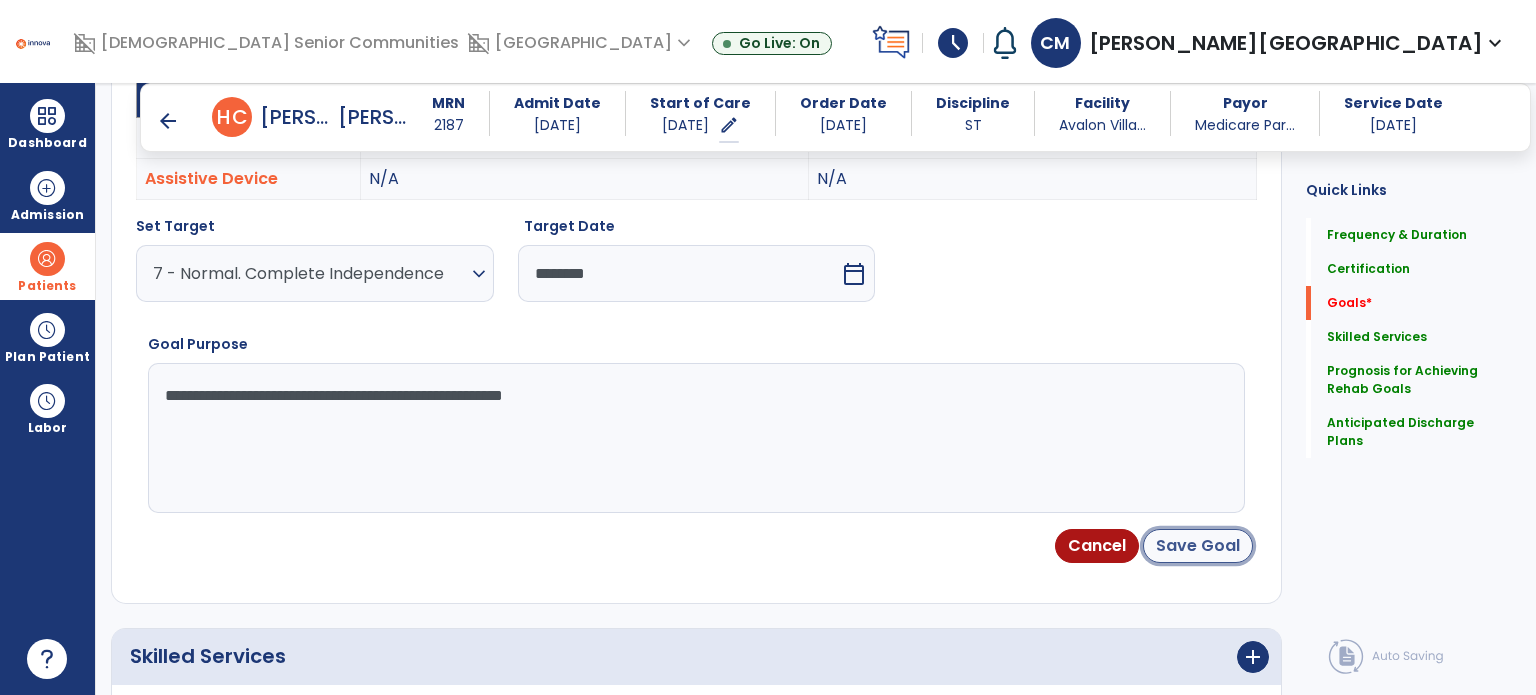 click on "Save Goal" at bounding box center [1198, 546] 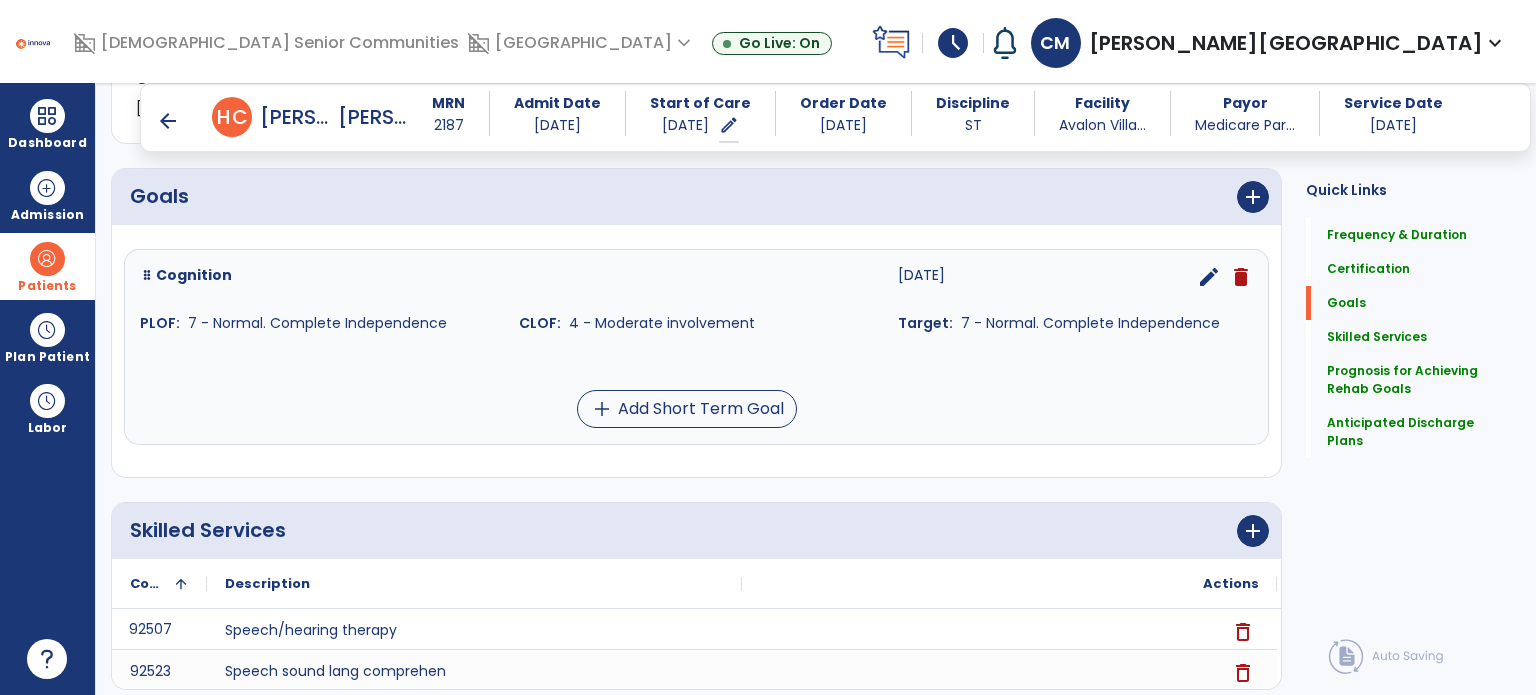 scroll, scrollTop: 450, scrollLeft: 0, axis: vertical 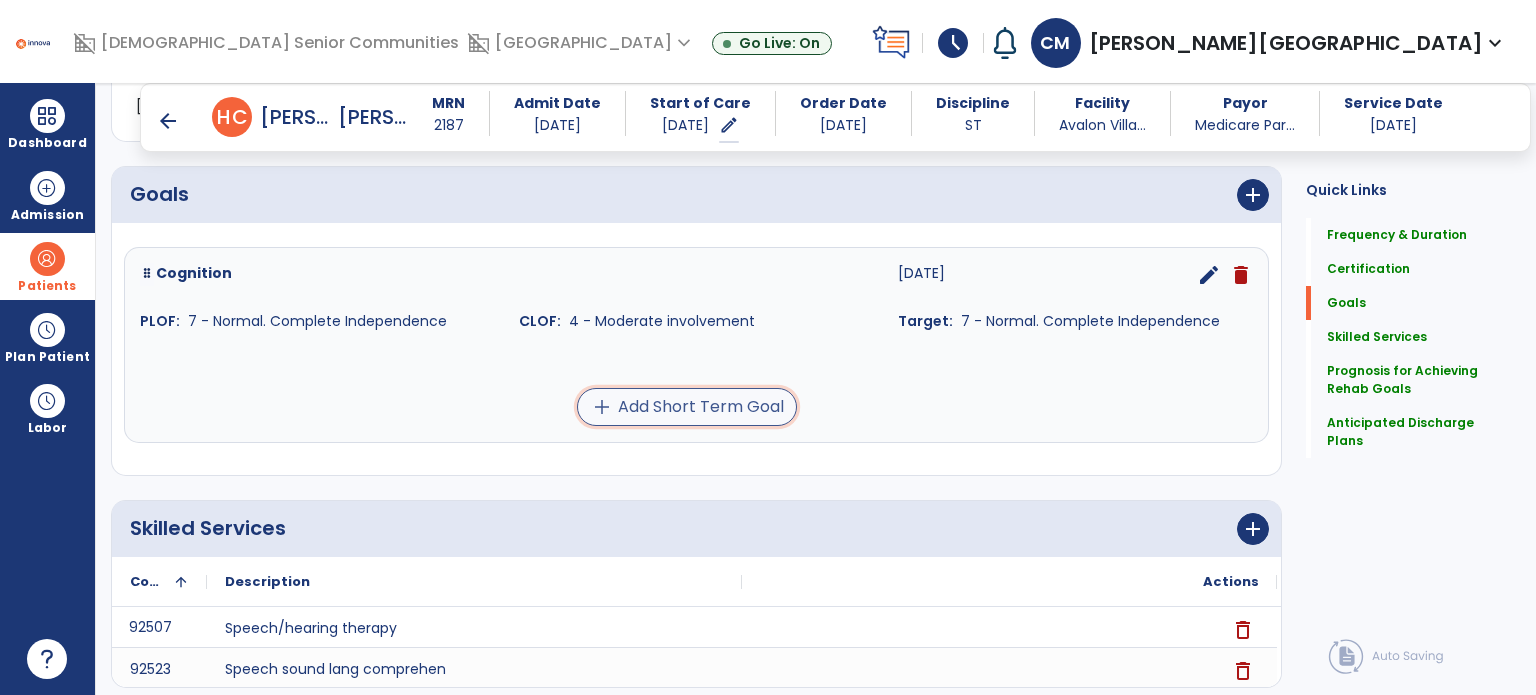 click on "add  Add Short Term Goal" at bounding box center (687, 407) 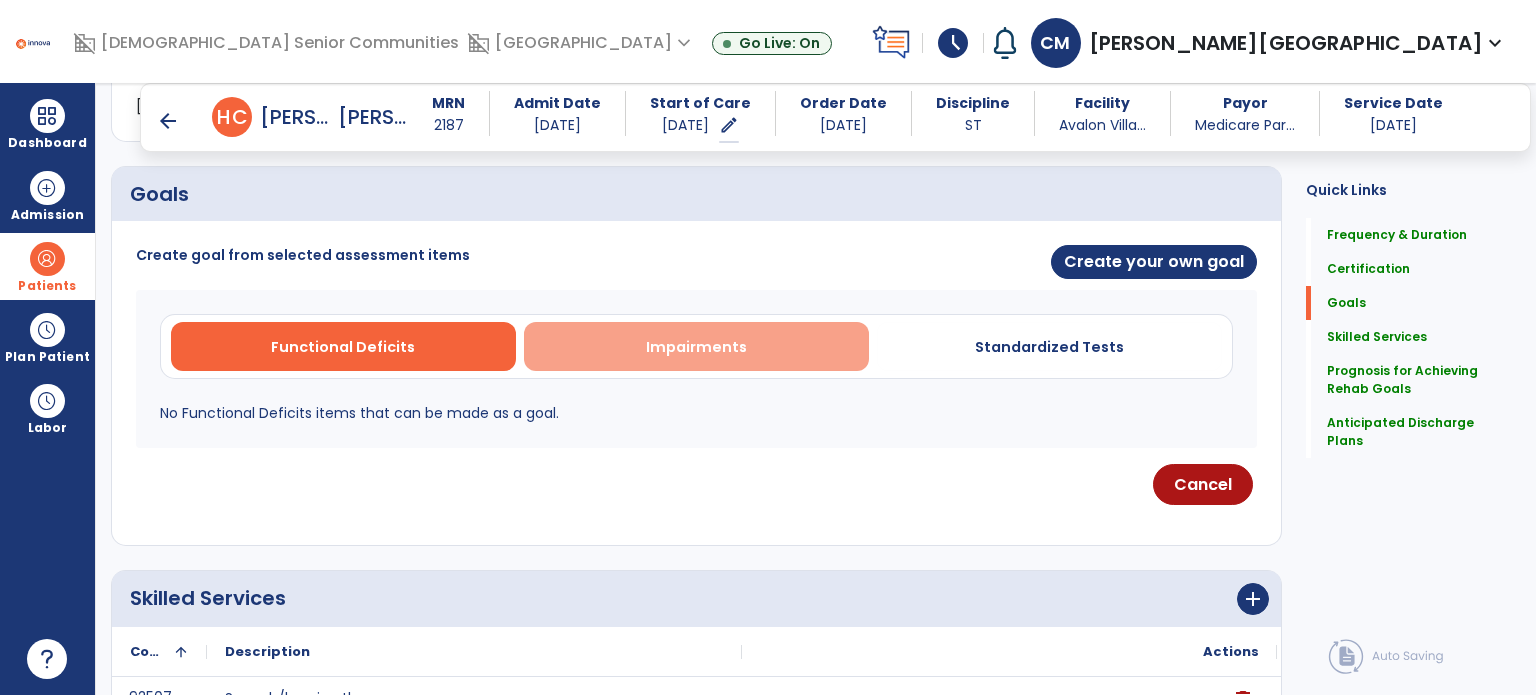 click on "Impairments" at bounding box center (696, 347) 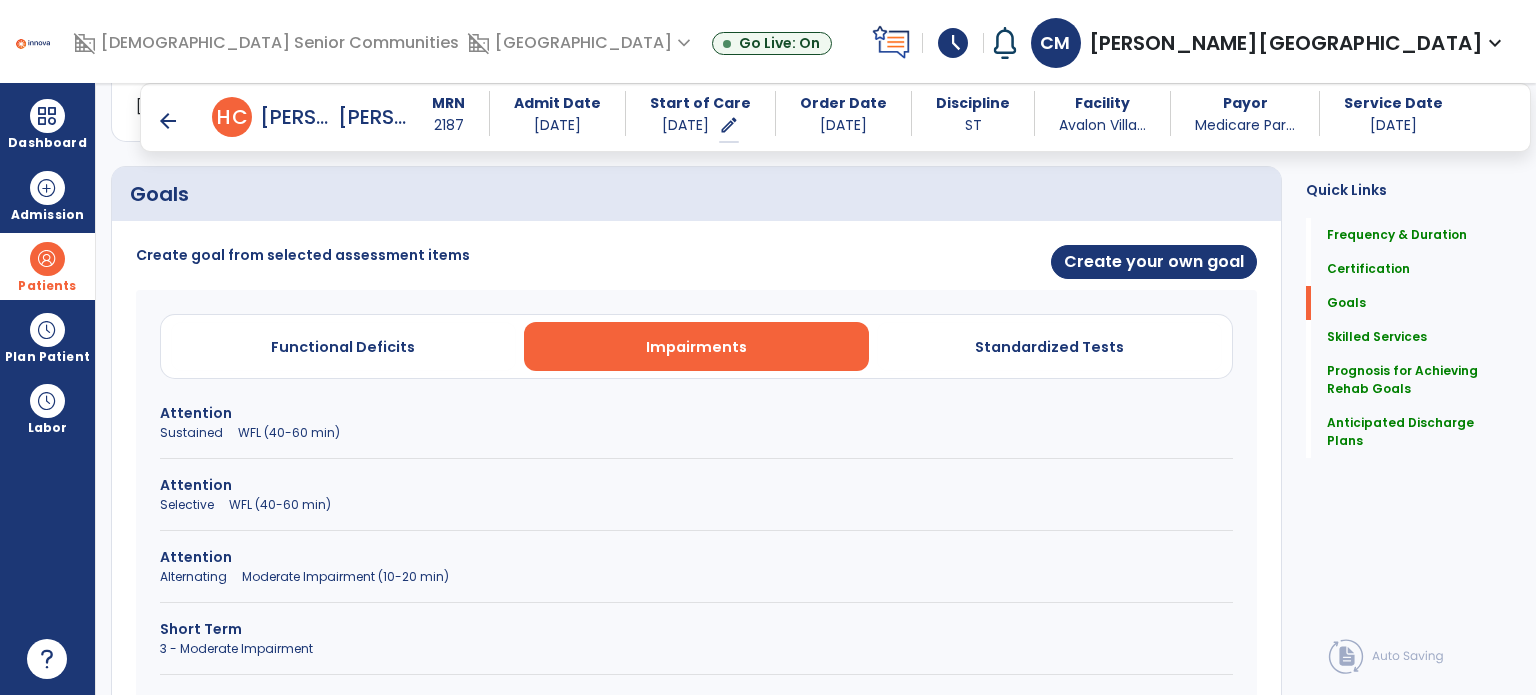 click on "Alternating      Moderate Impairment (10-20 min)" at bounding box center (696, 577) 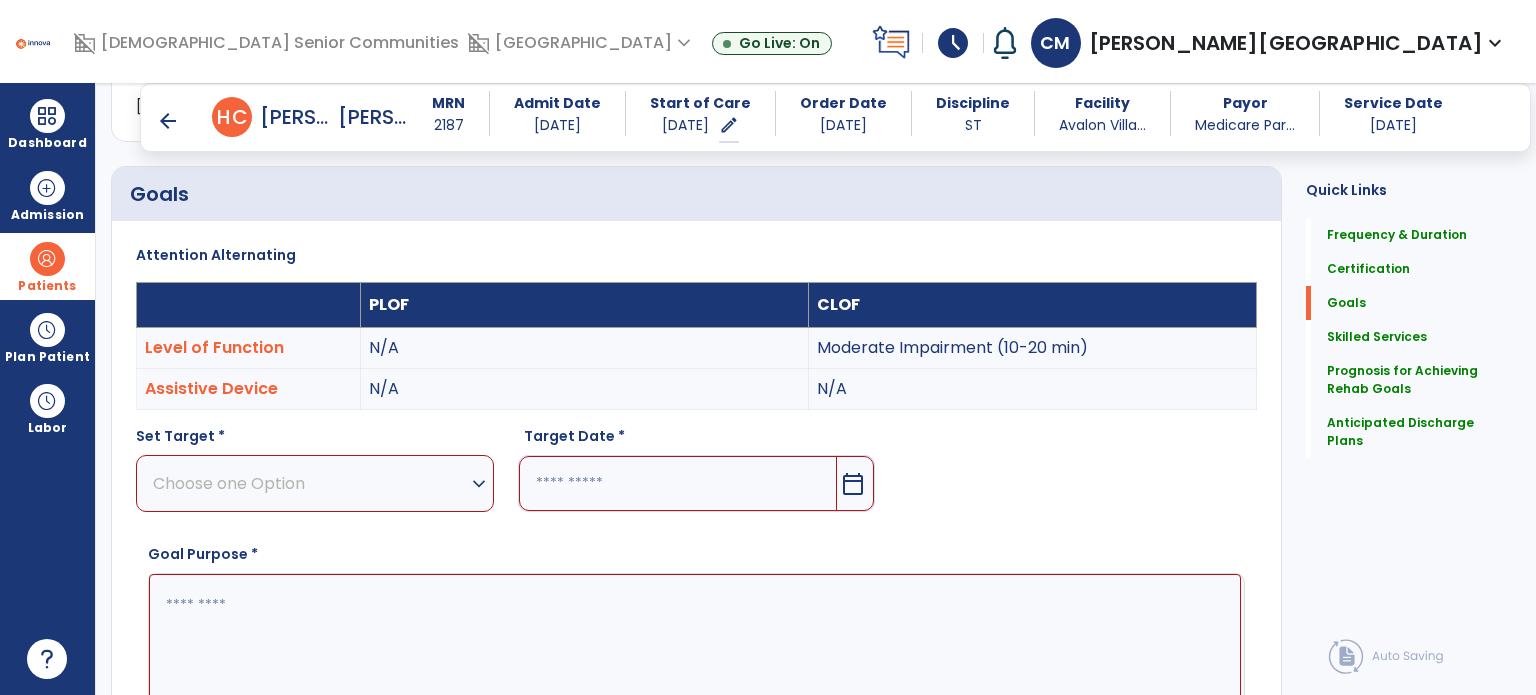 click on "Choose one Option   expand_more" at bounding box center [315, 483] 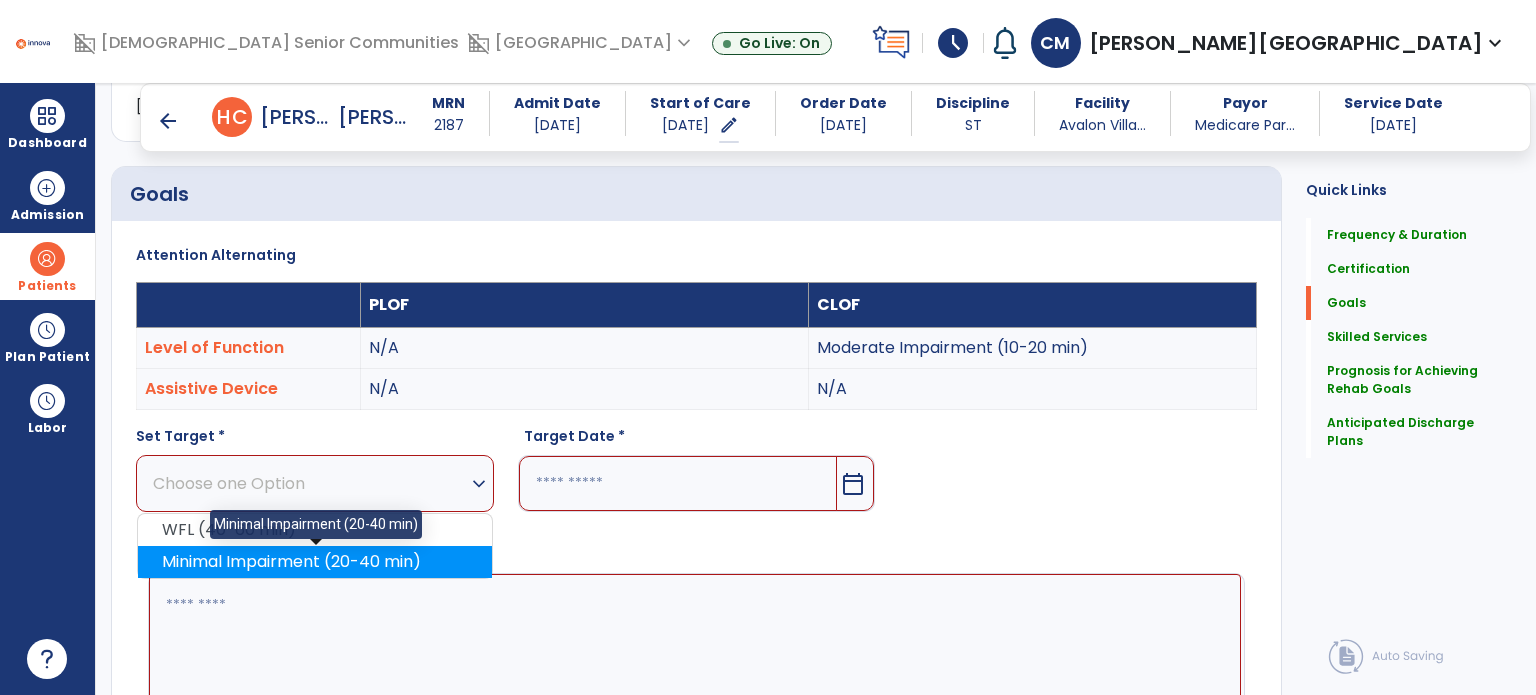 click on "Minimal Impairment (20-40 min)" at bounding box center (315, 562) 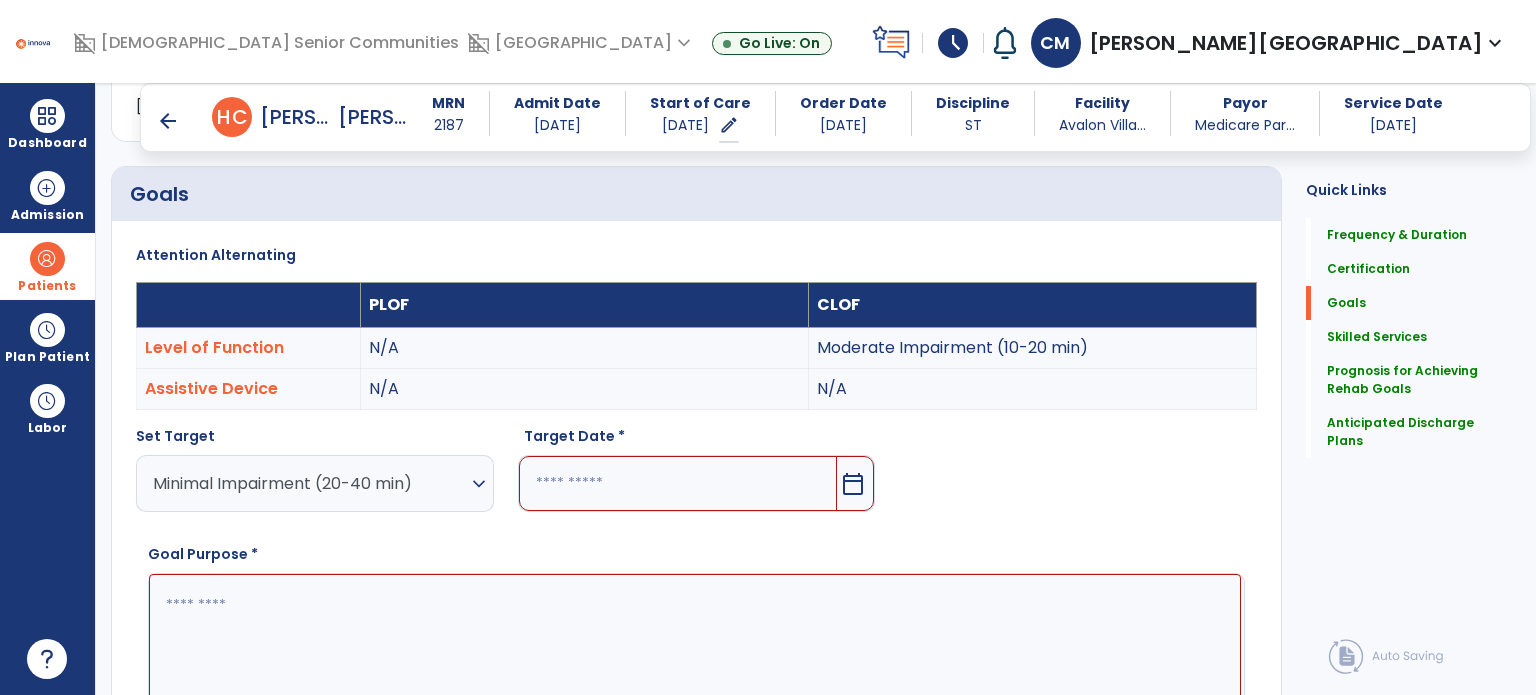 click at bounding box center [678, 483] 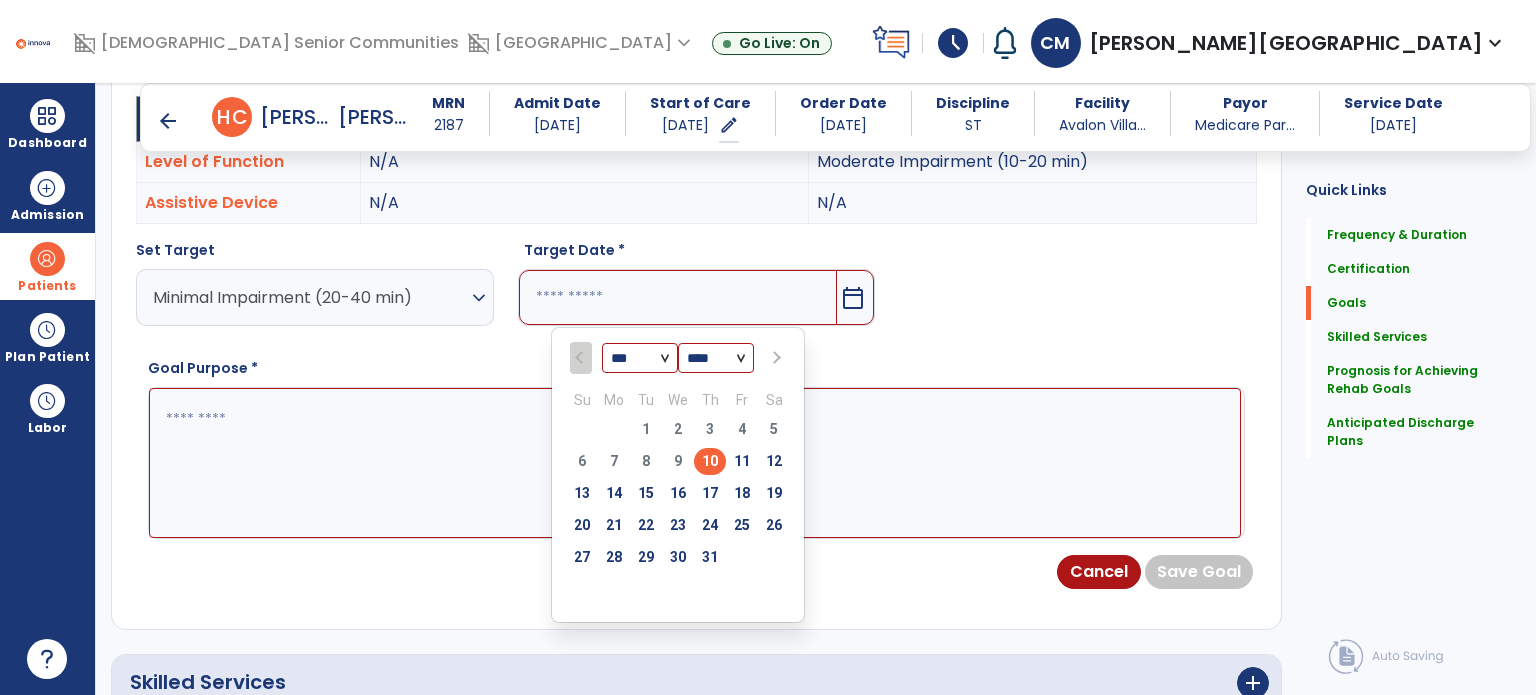 scroll, scrollTop: 637, scrollLeft: 0, axis: vertical 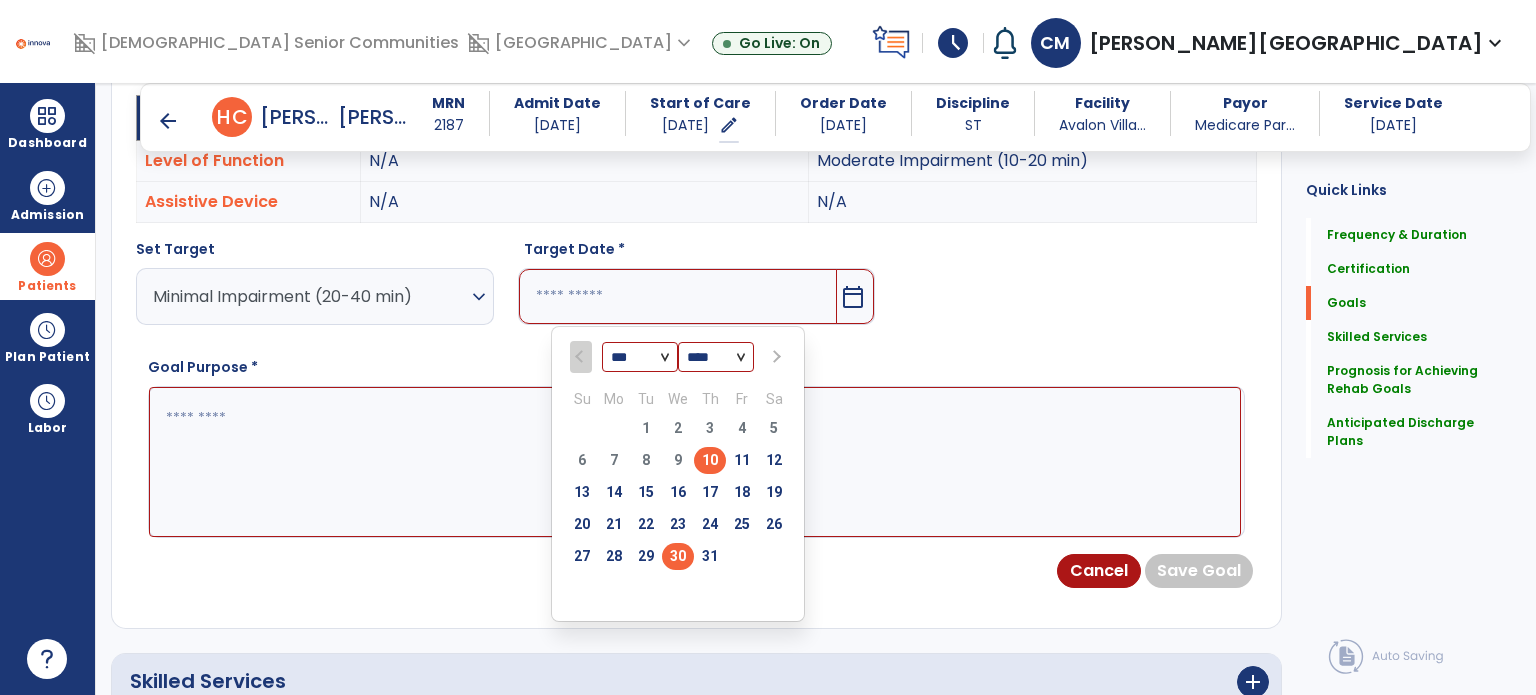 click on "30" at bounding box center [678, 556] 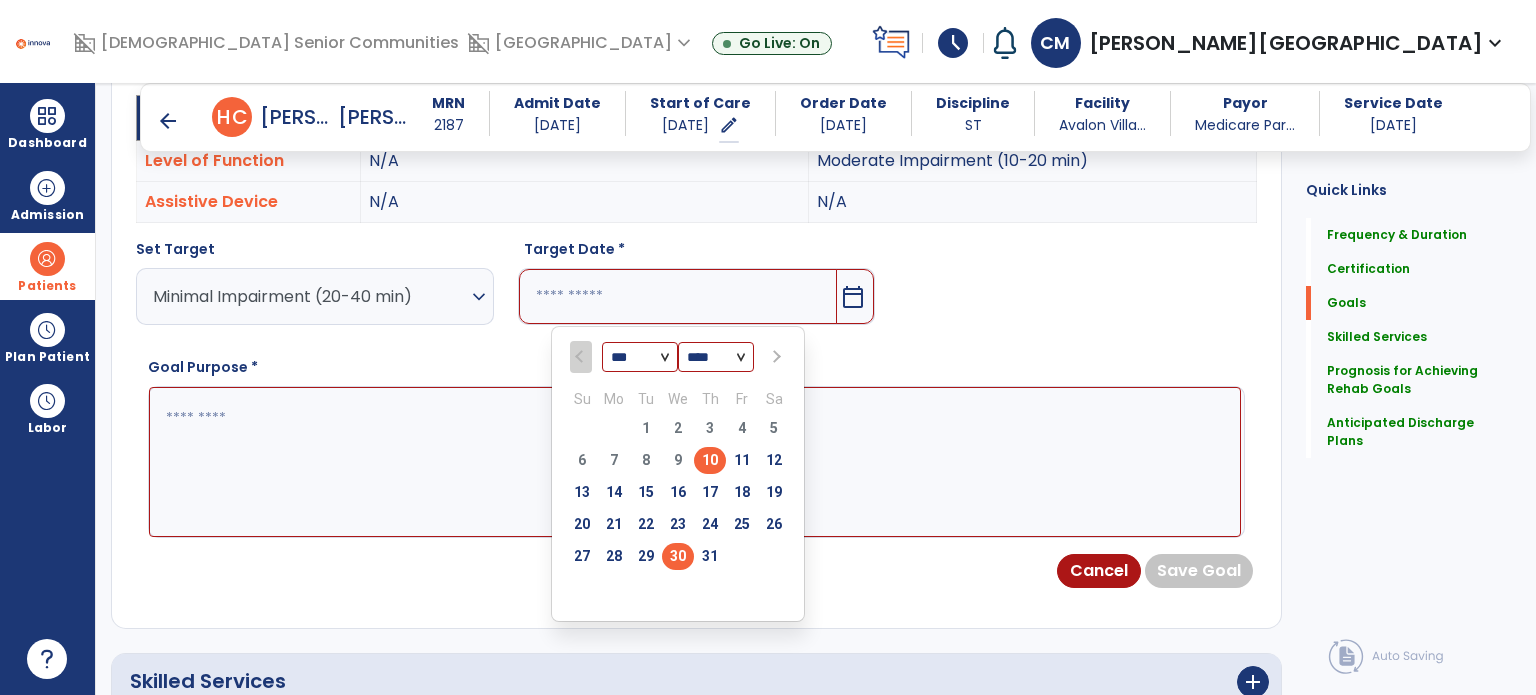 type on "*********" 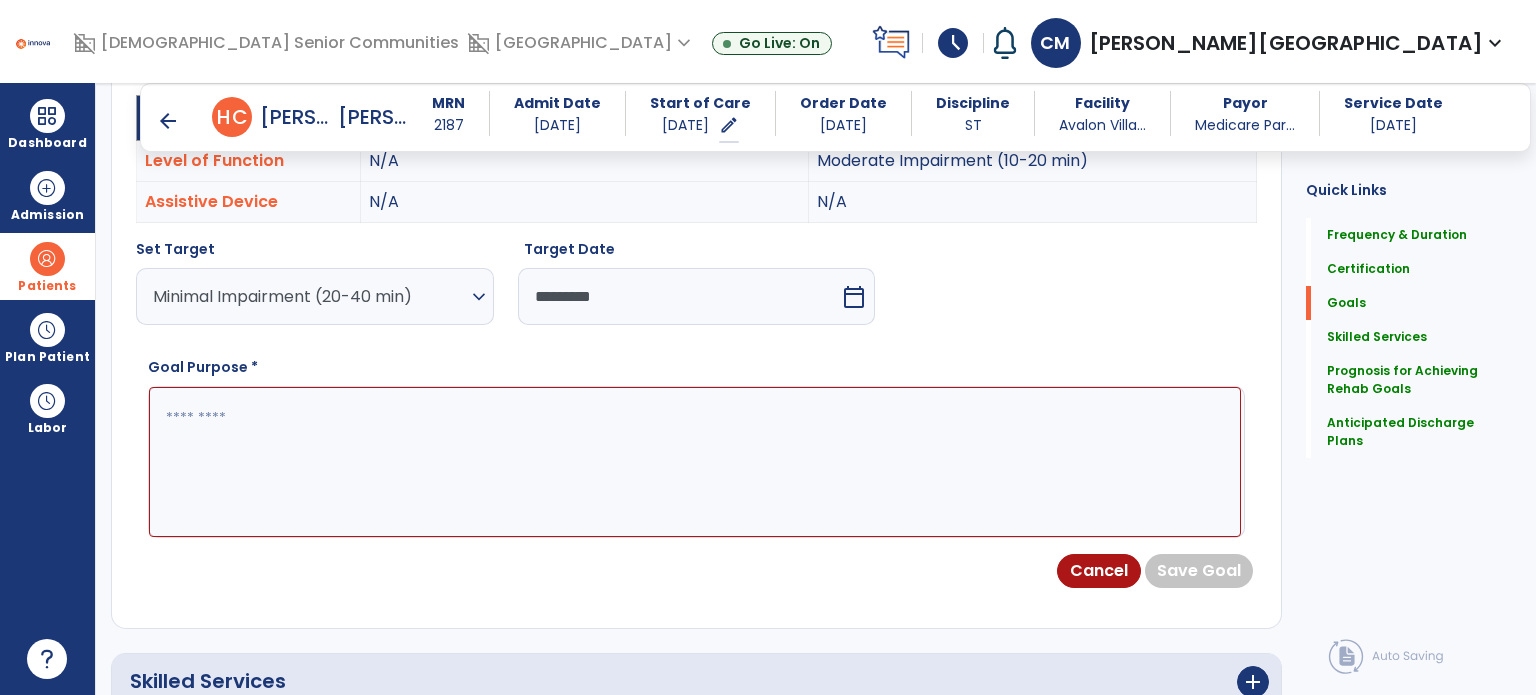 click at bounding box center [695, 462] 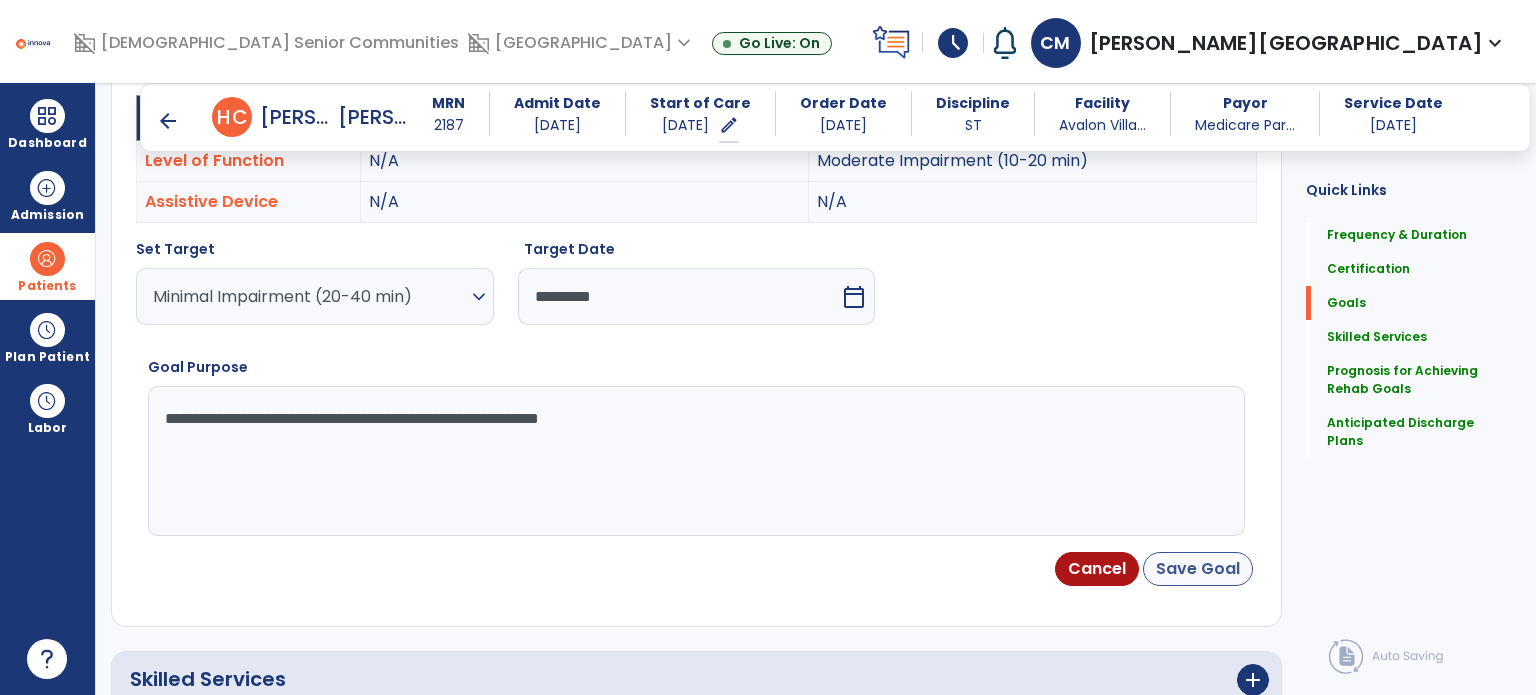 type on "**********" 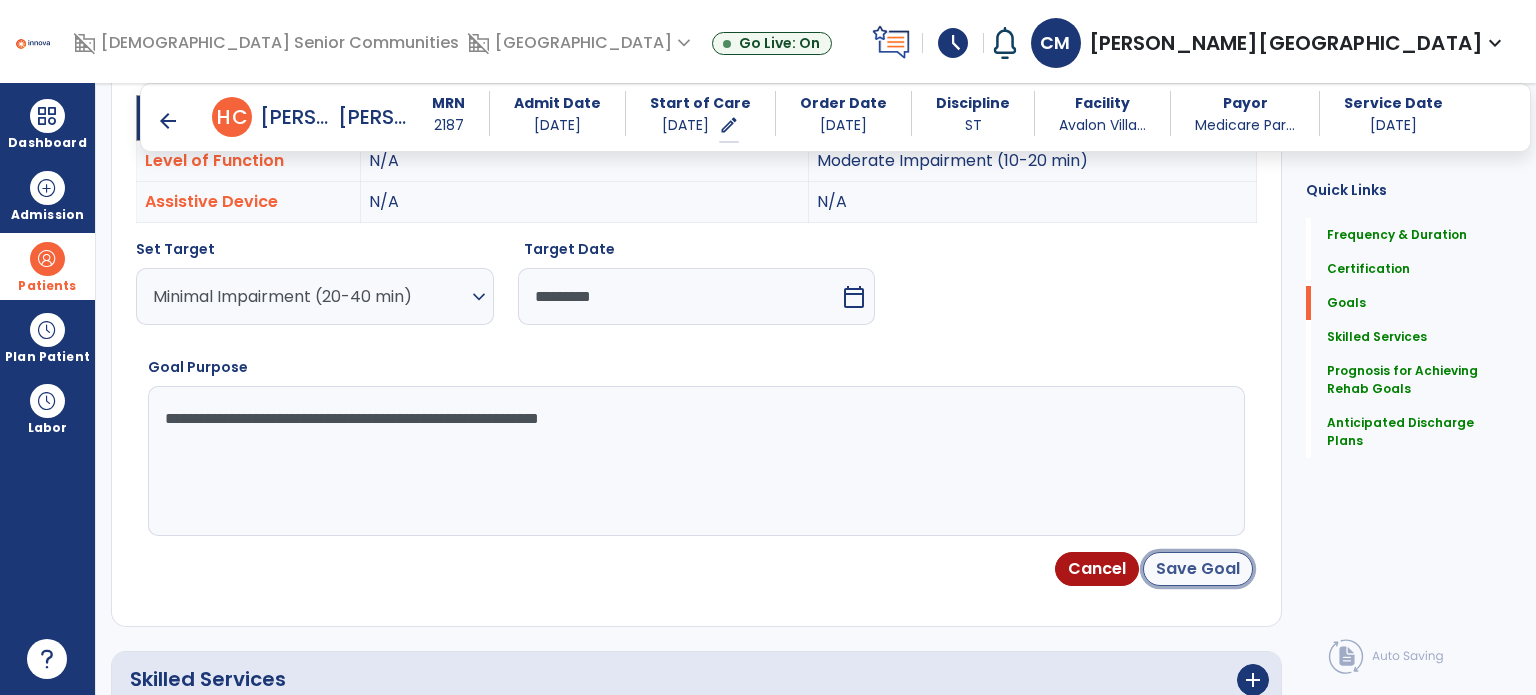click on "Save Goal" at bounding box center (1198, 569) 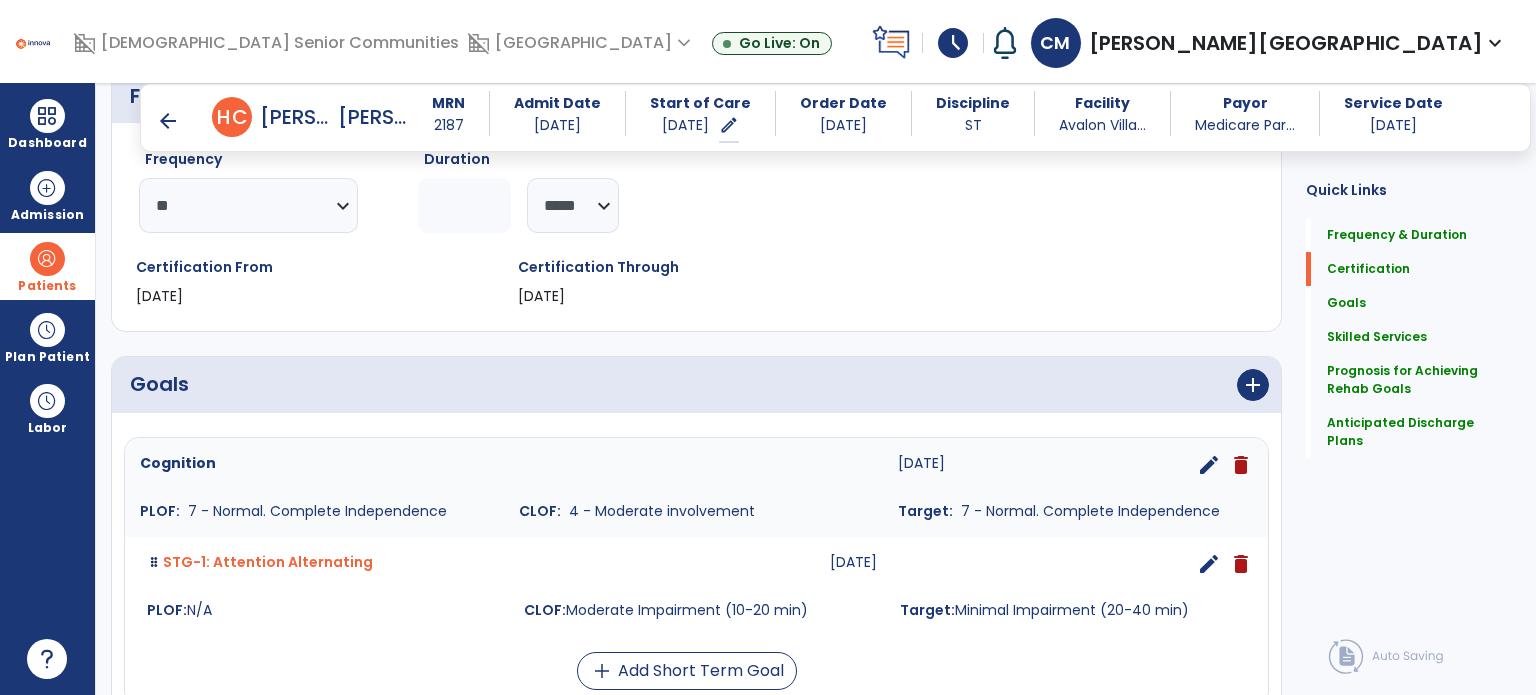 scroll, scrollTop: 398, scrollLeft: 0, axis: vertical 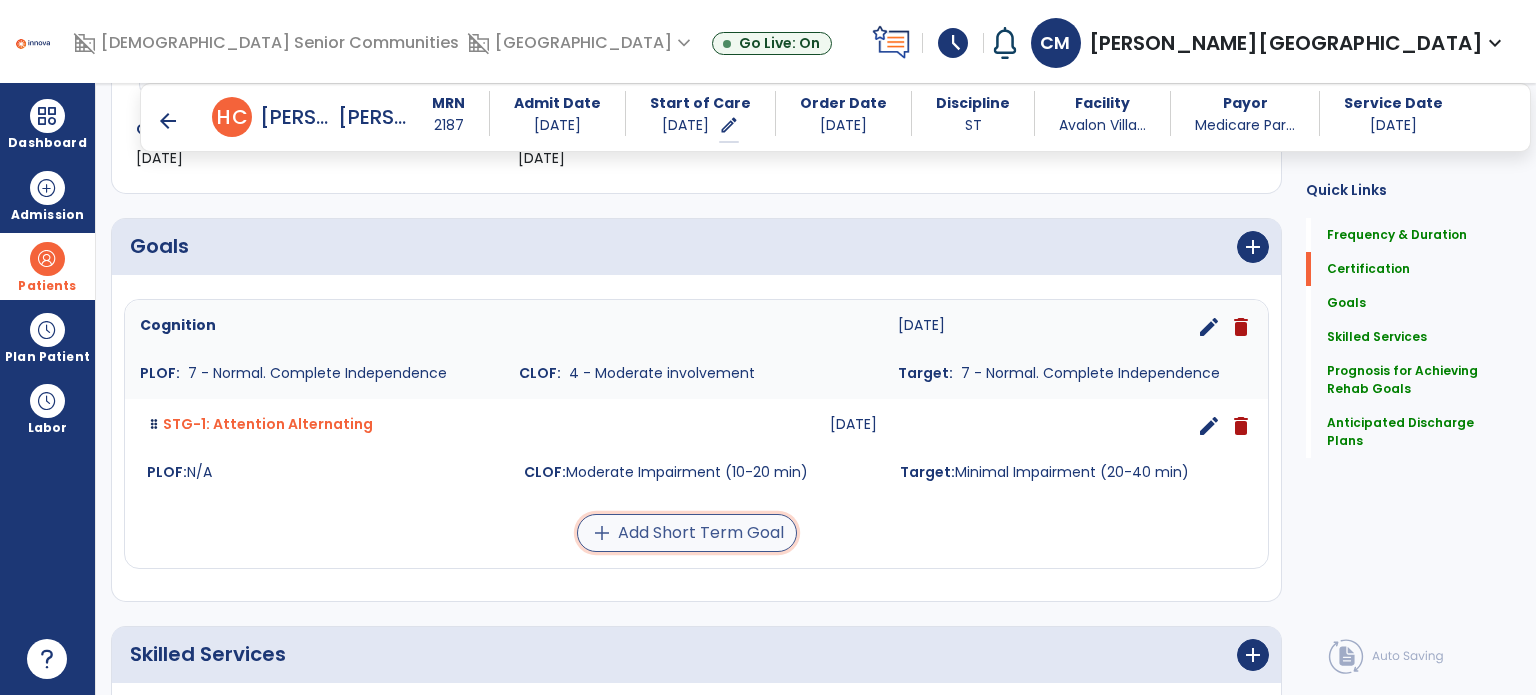click on "add  Add Short Term Goal" at bounding box center [687, 533] 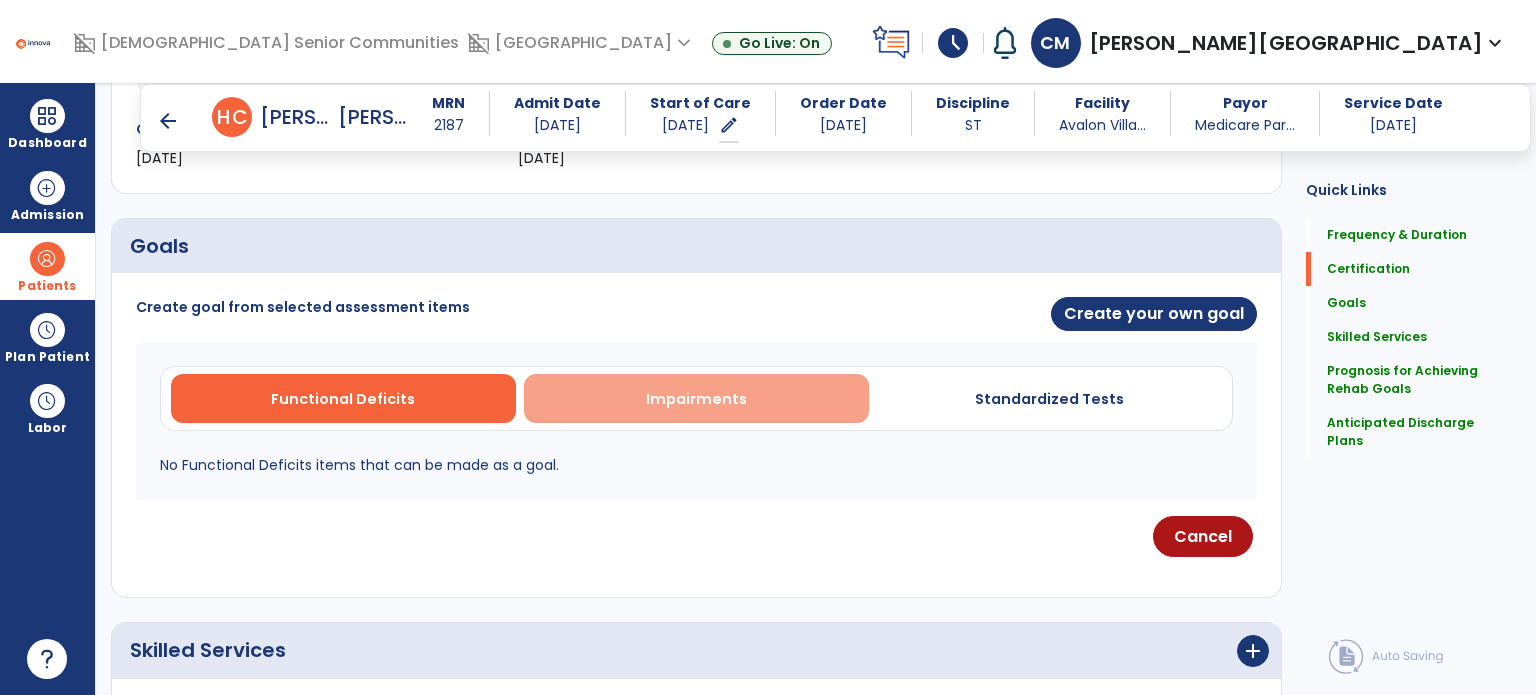 click on "Impairments" at bounding box center (696, 398) 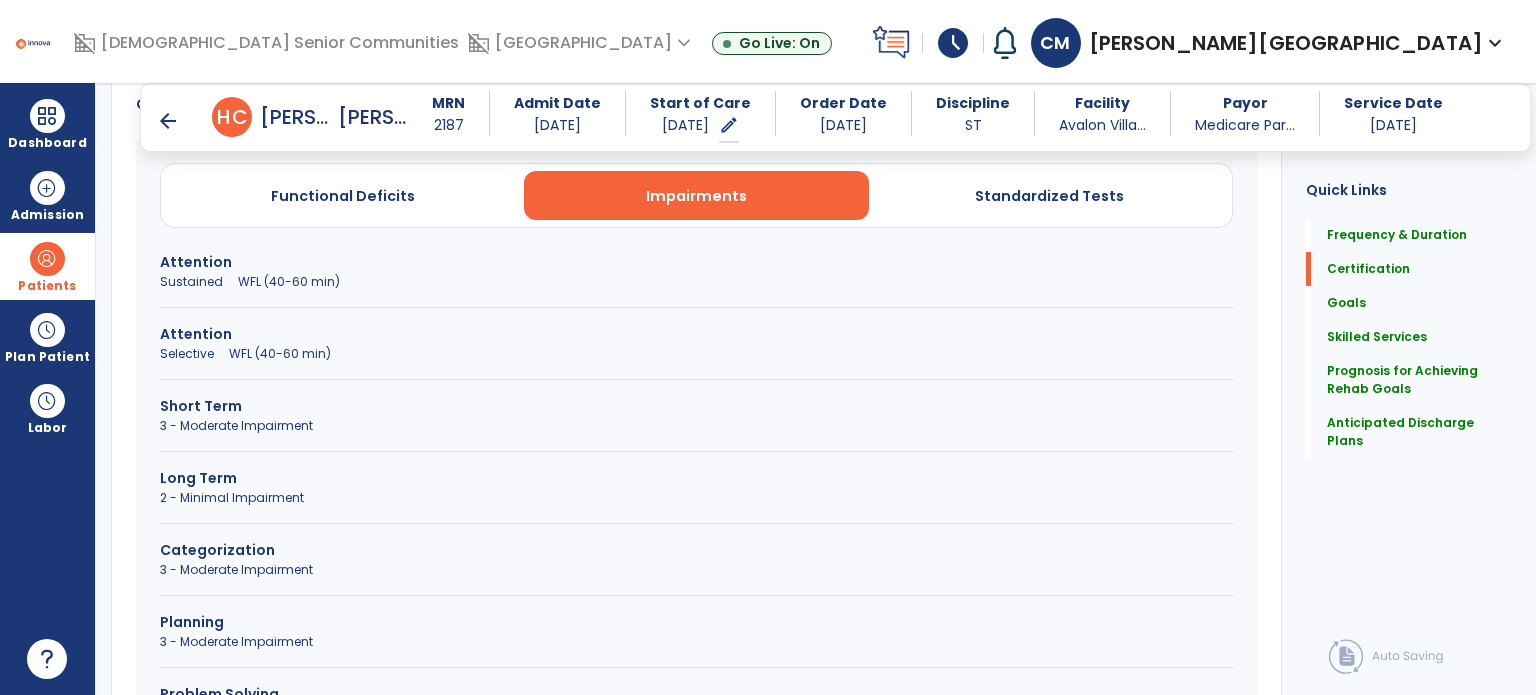 scroll, scrollTop: 616, scrollLeft: 0, axis: vertical 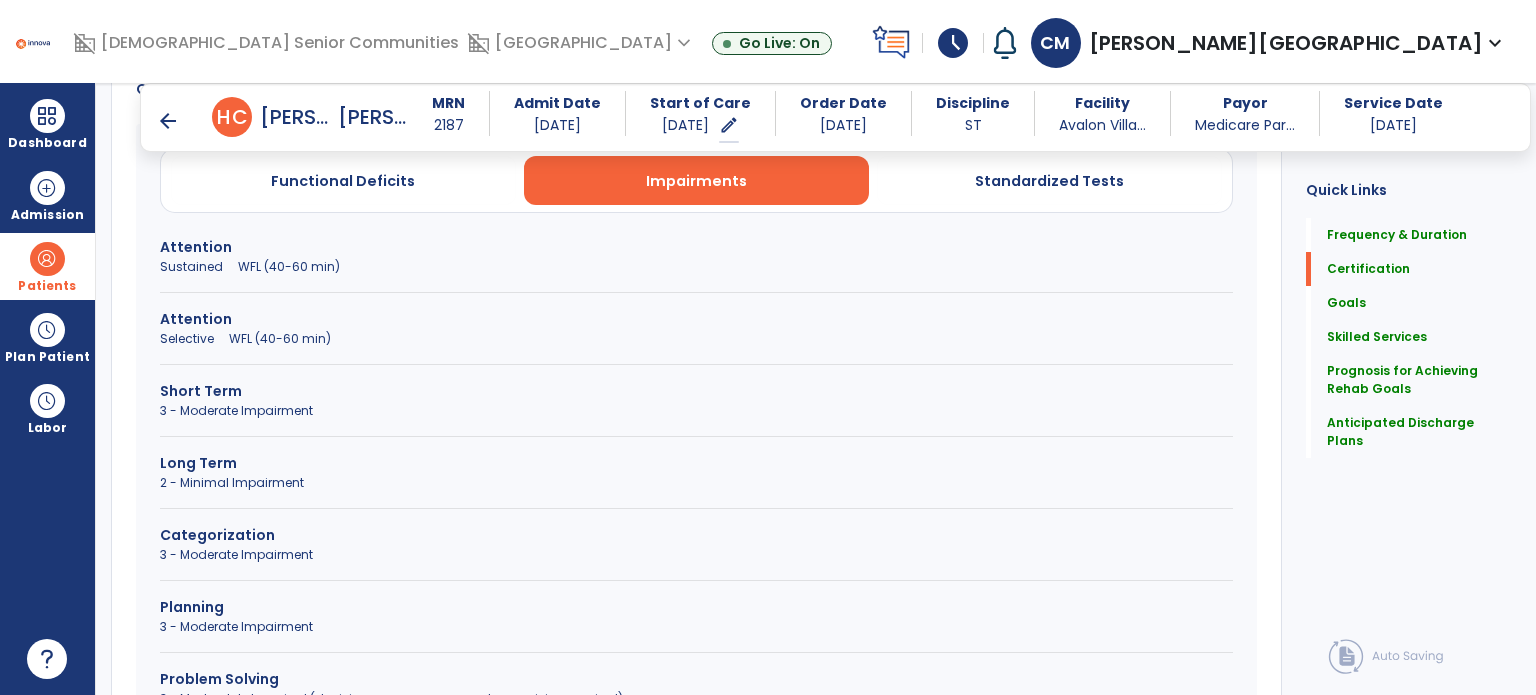 click on "3 - Moderate Impairment" at bounding box center [696, 411] 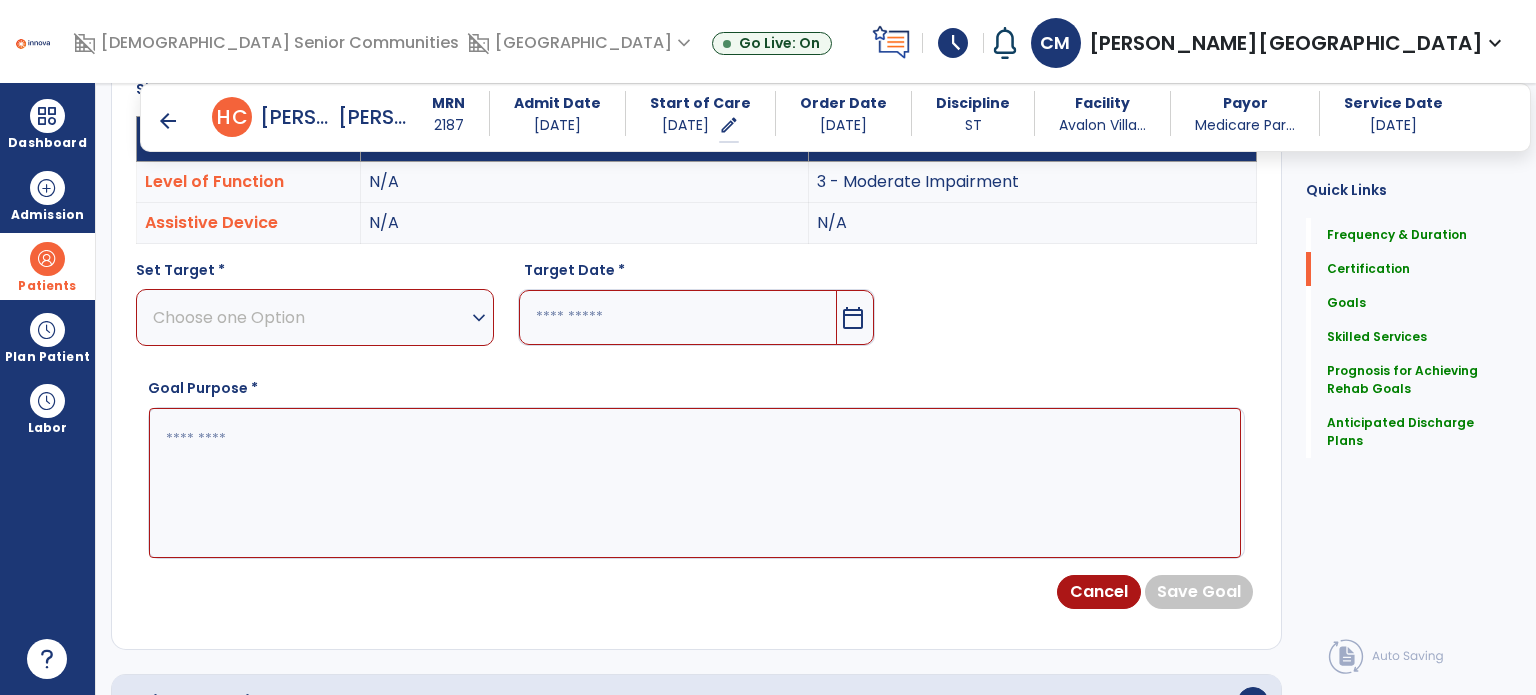 click on "Choose one Option" at bounding box center [310, 317] 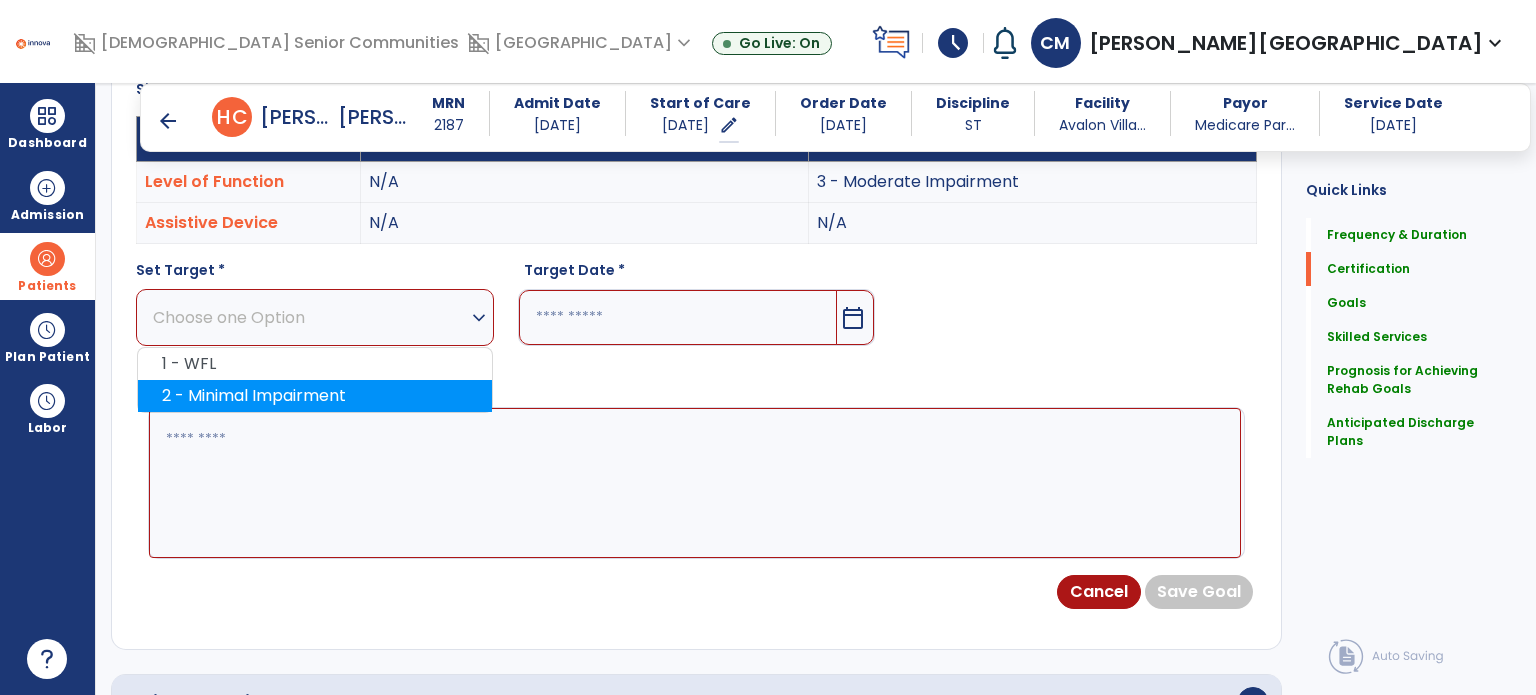 click on "2 - Minimal Impairment" at bounding box center [315, 396] 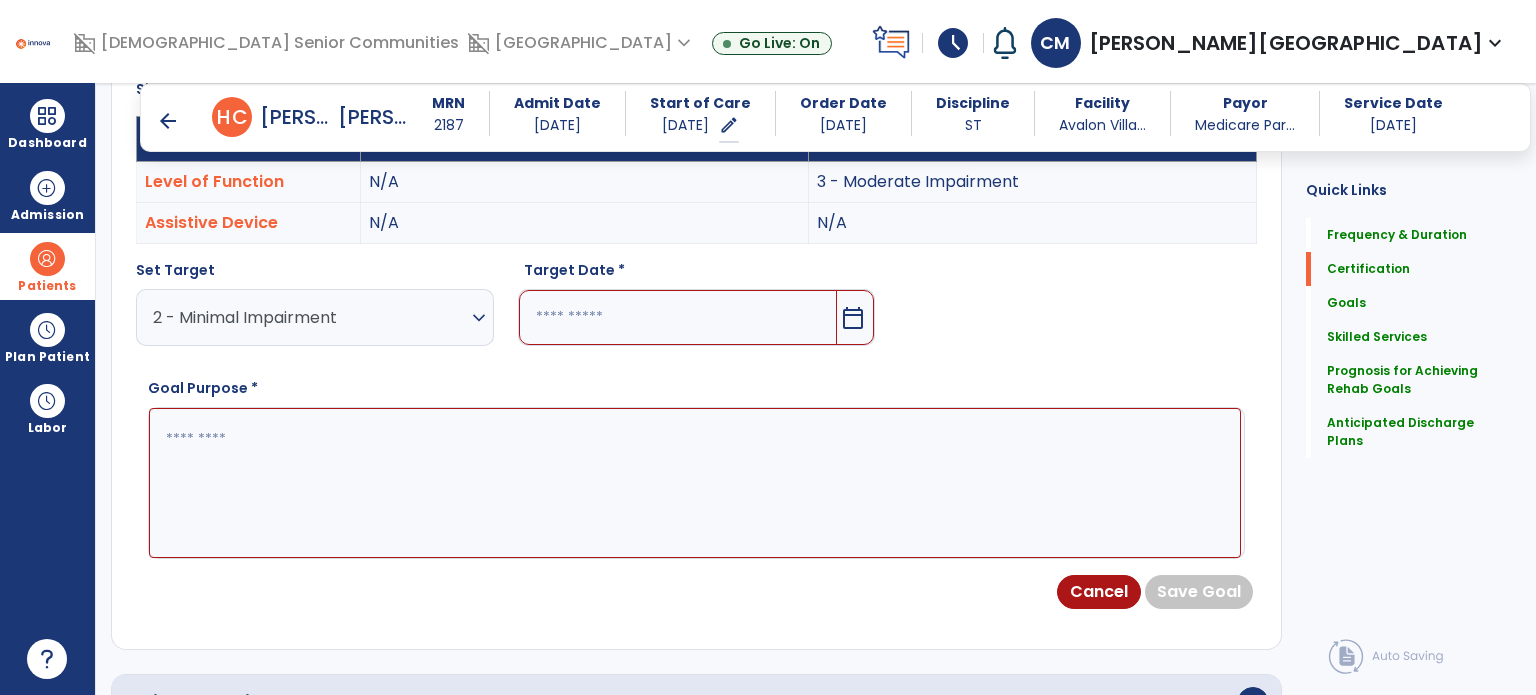 click at bounding box center [678, 317] 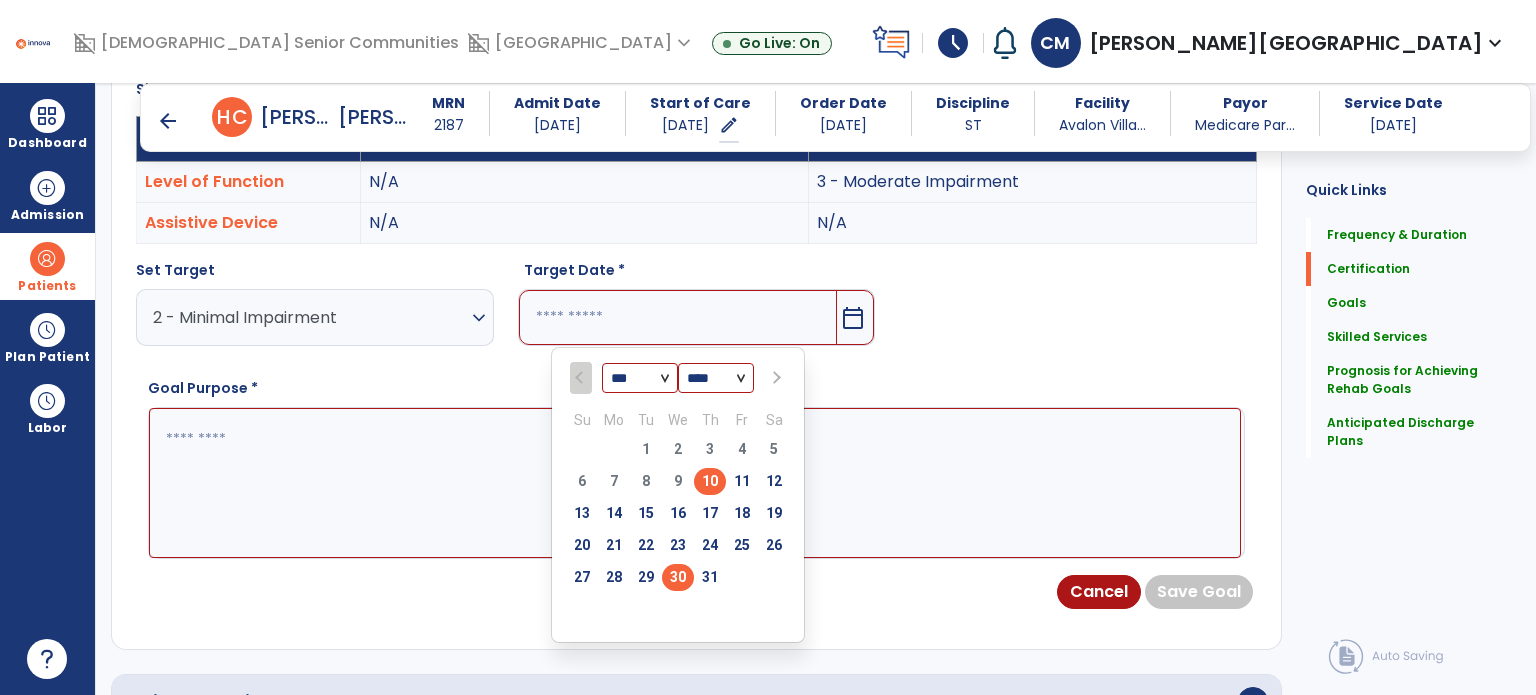 click on "30" at bounding box center [678, 577] 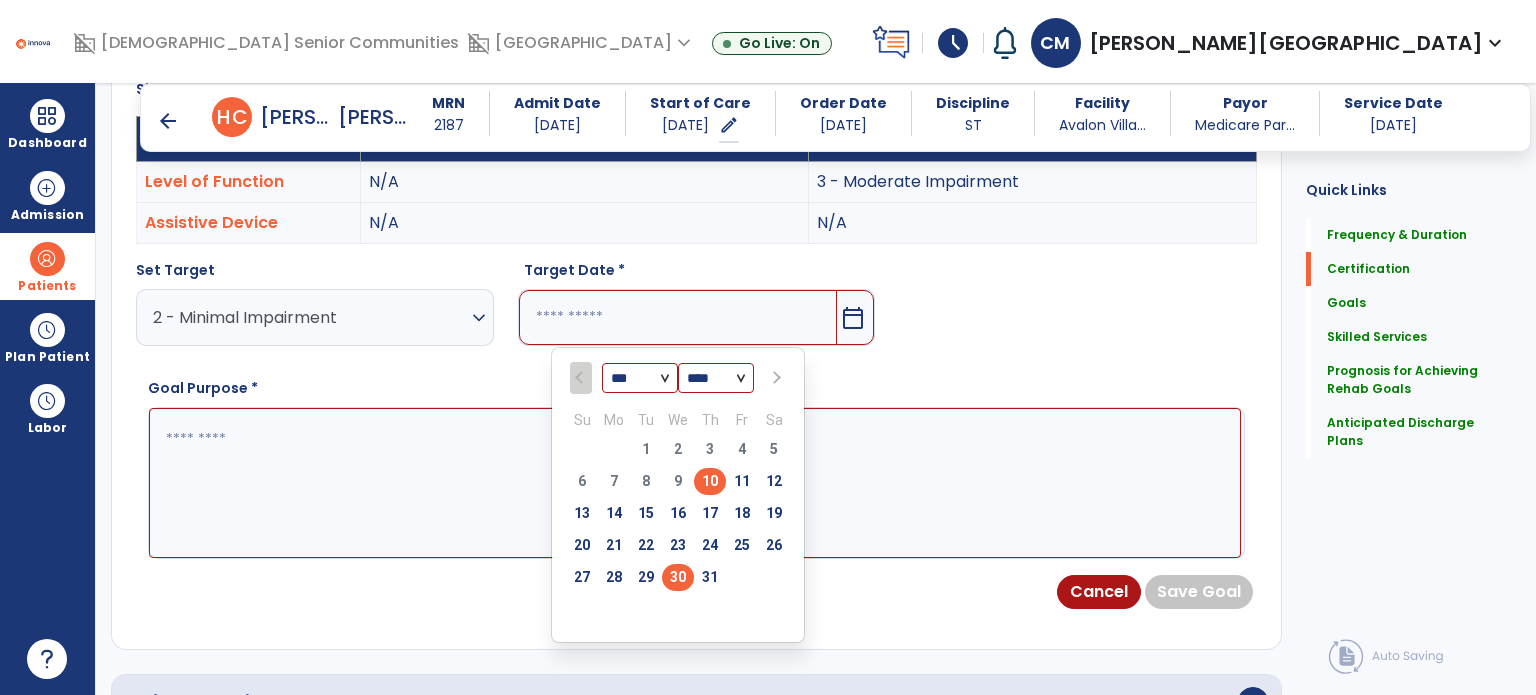 type on "*********" 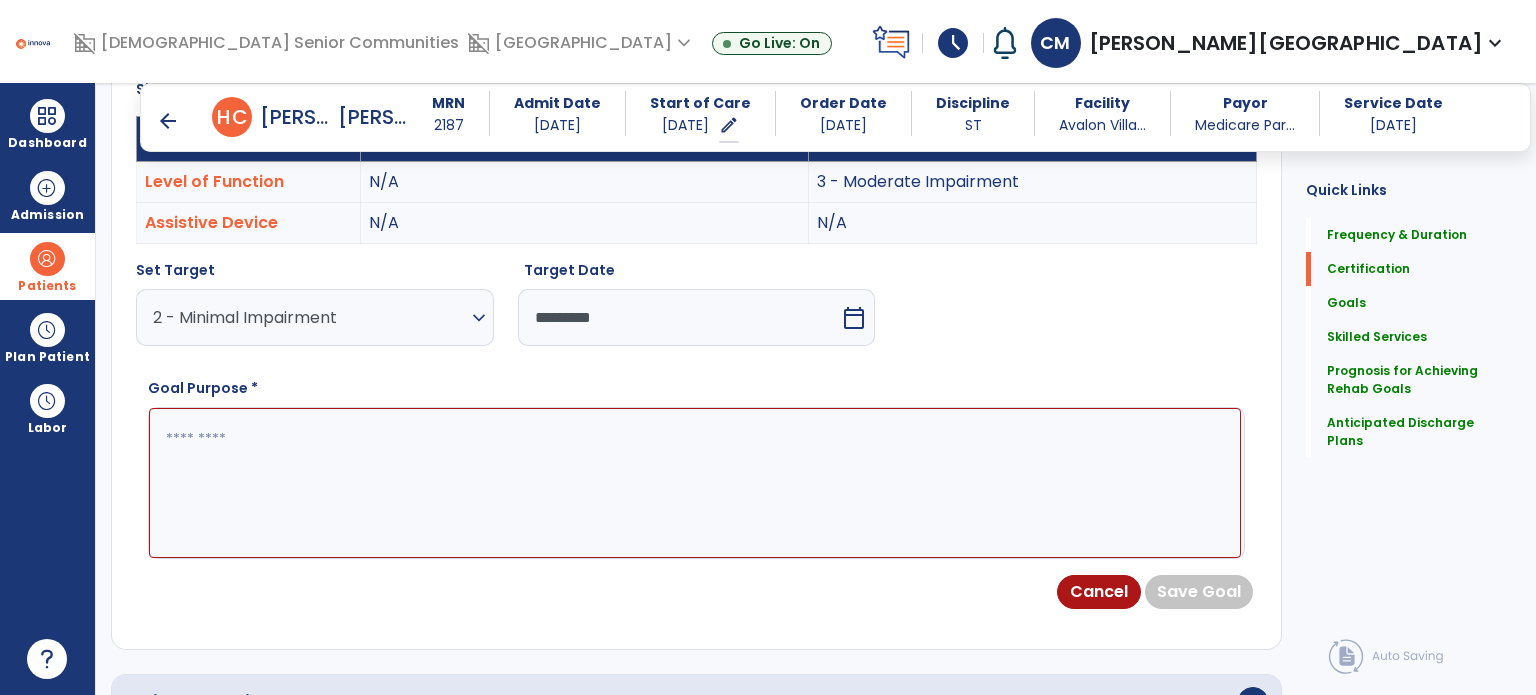click at bounding box center [695, 483] 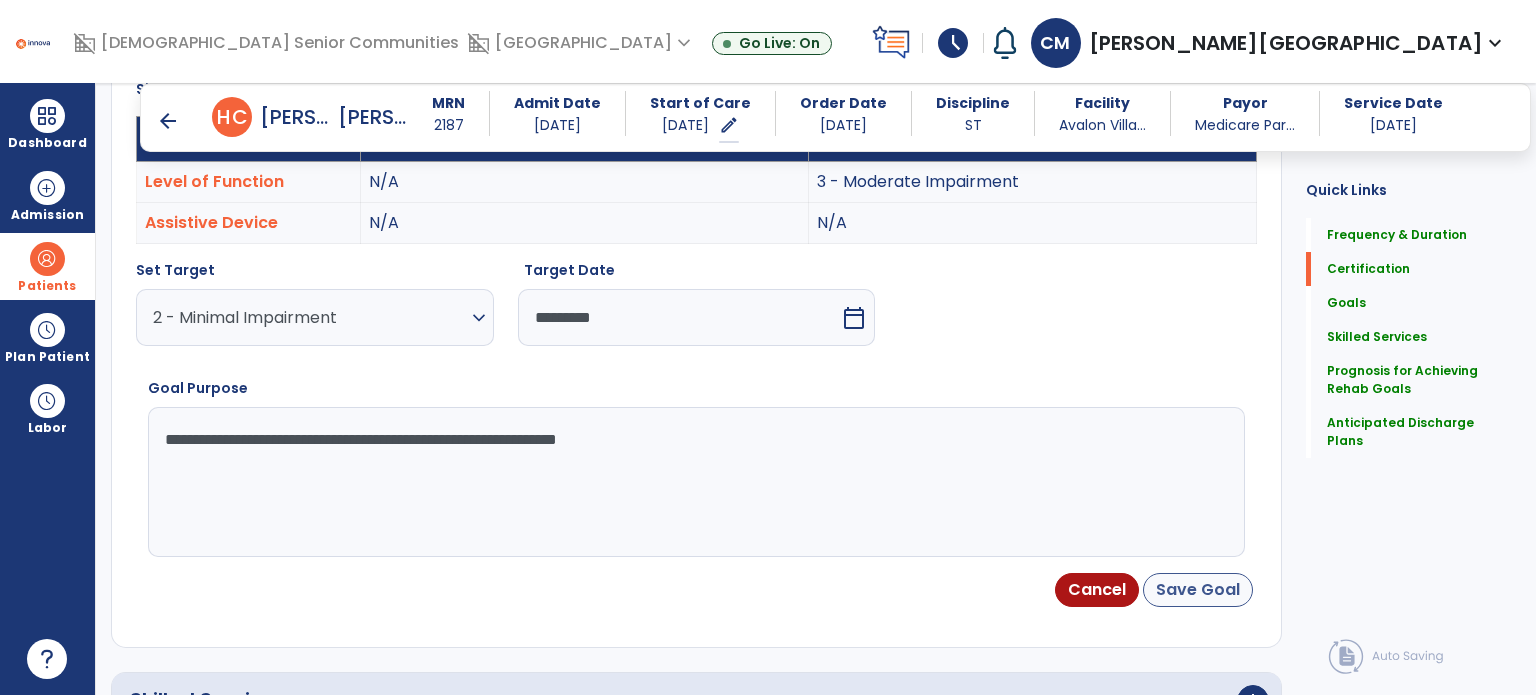 type on "**********" 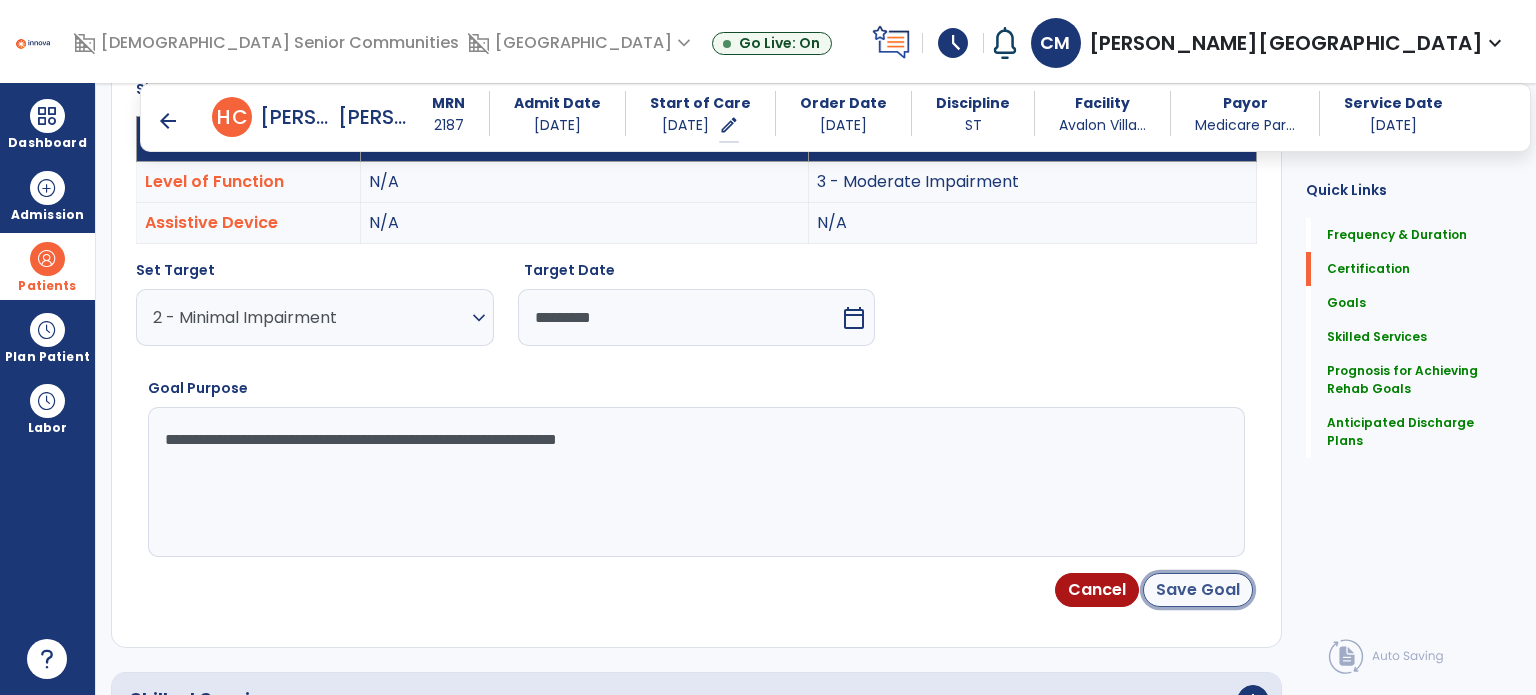 click on "Save Goal" at bounding box center (1198, 590) 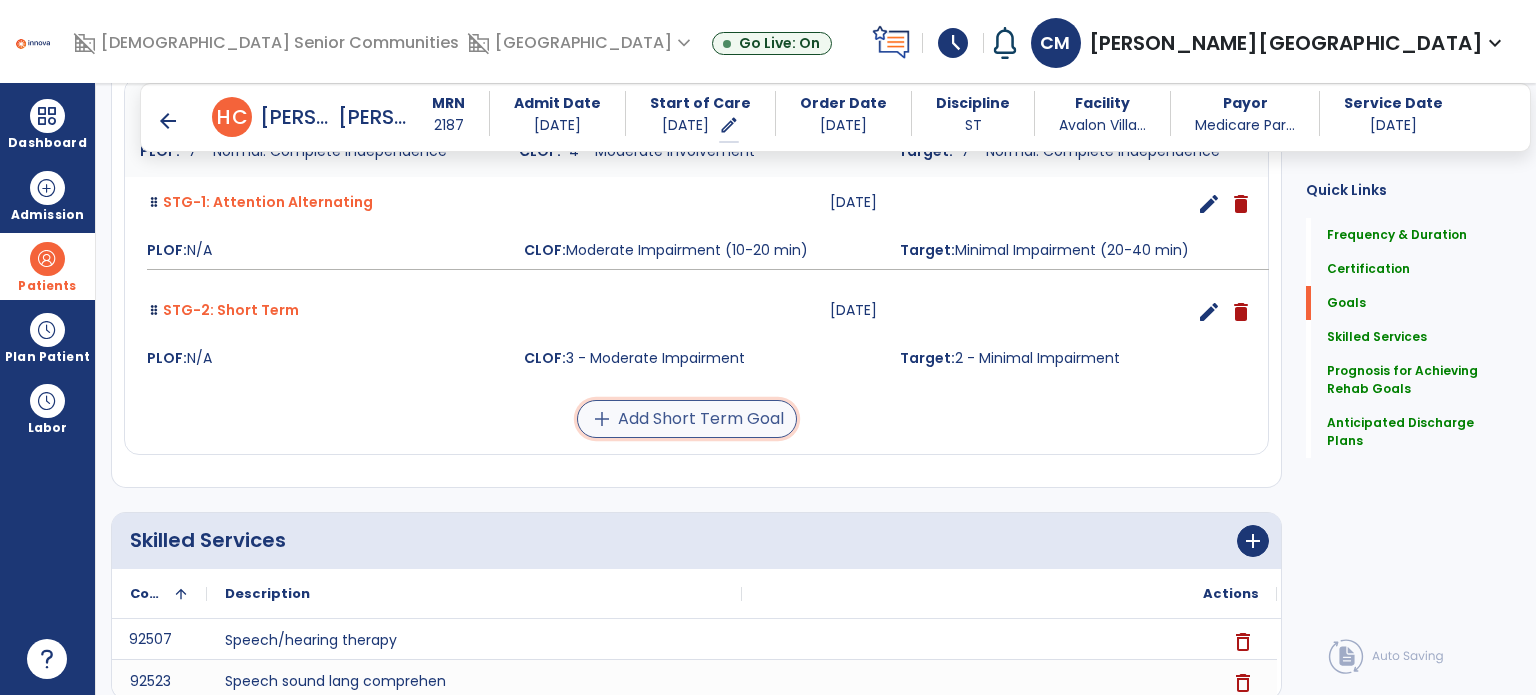 click on "add  Add Short Term Goal" at bounding box center [687, 419] 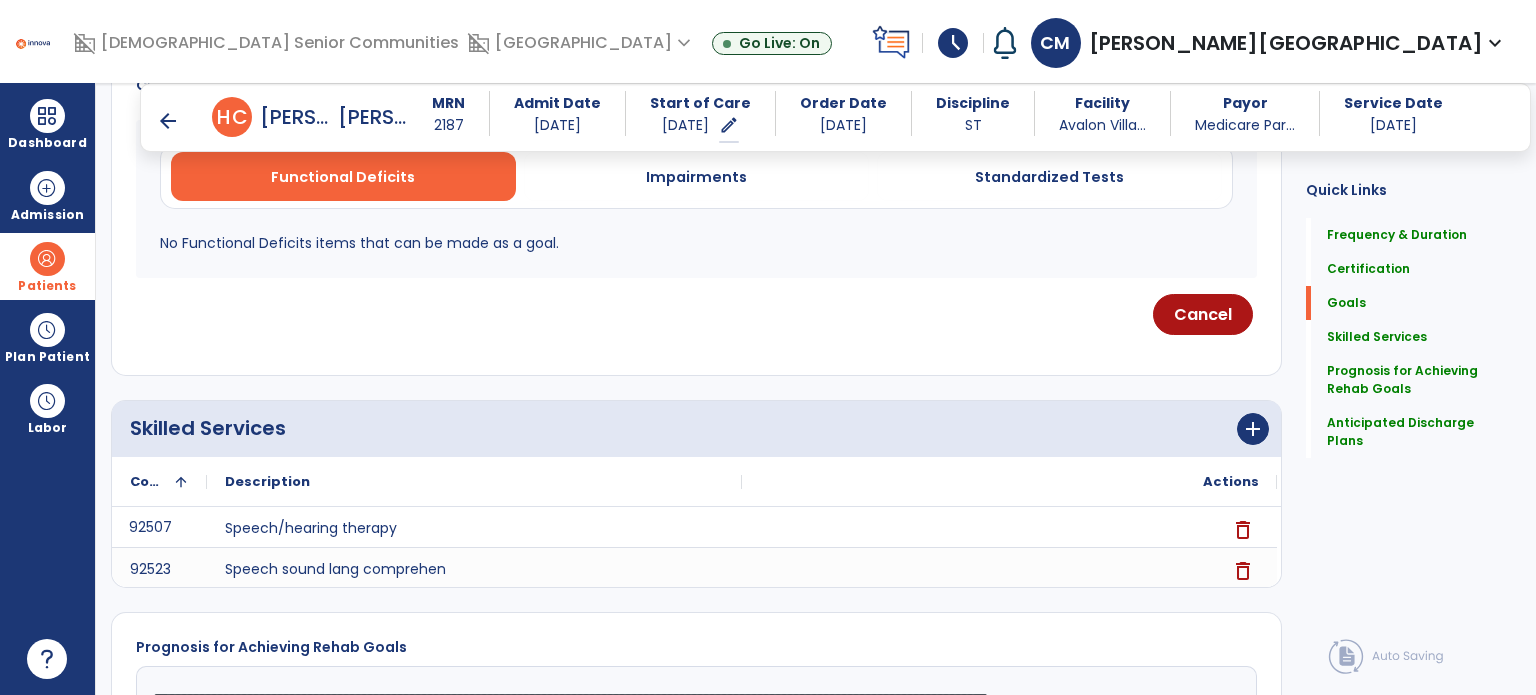 scroll, scrollTop: 942, scrollLeft: 0, axis: vertical 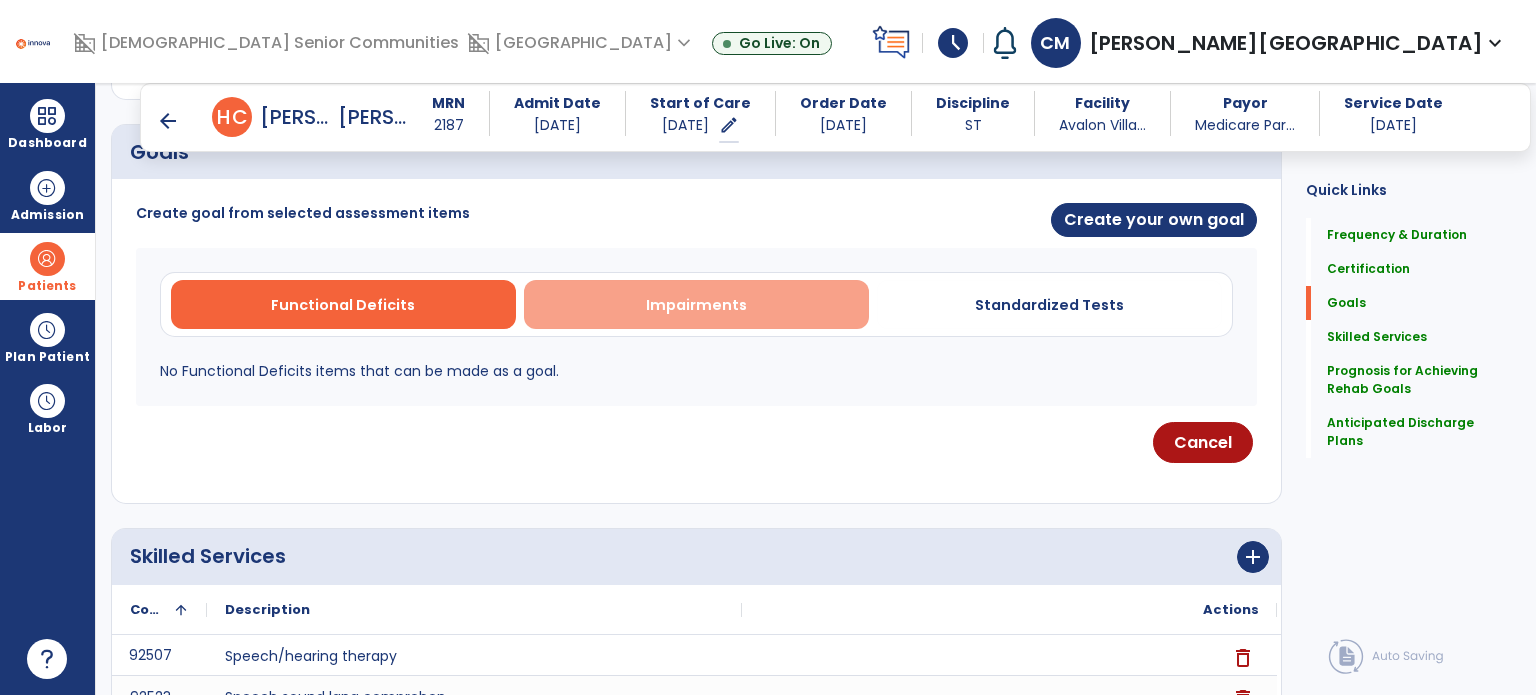 drag, startPoint x: 696, startPoint y: 418, endPoint x: 636, endPoint y: 313, distance: 120.93387 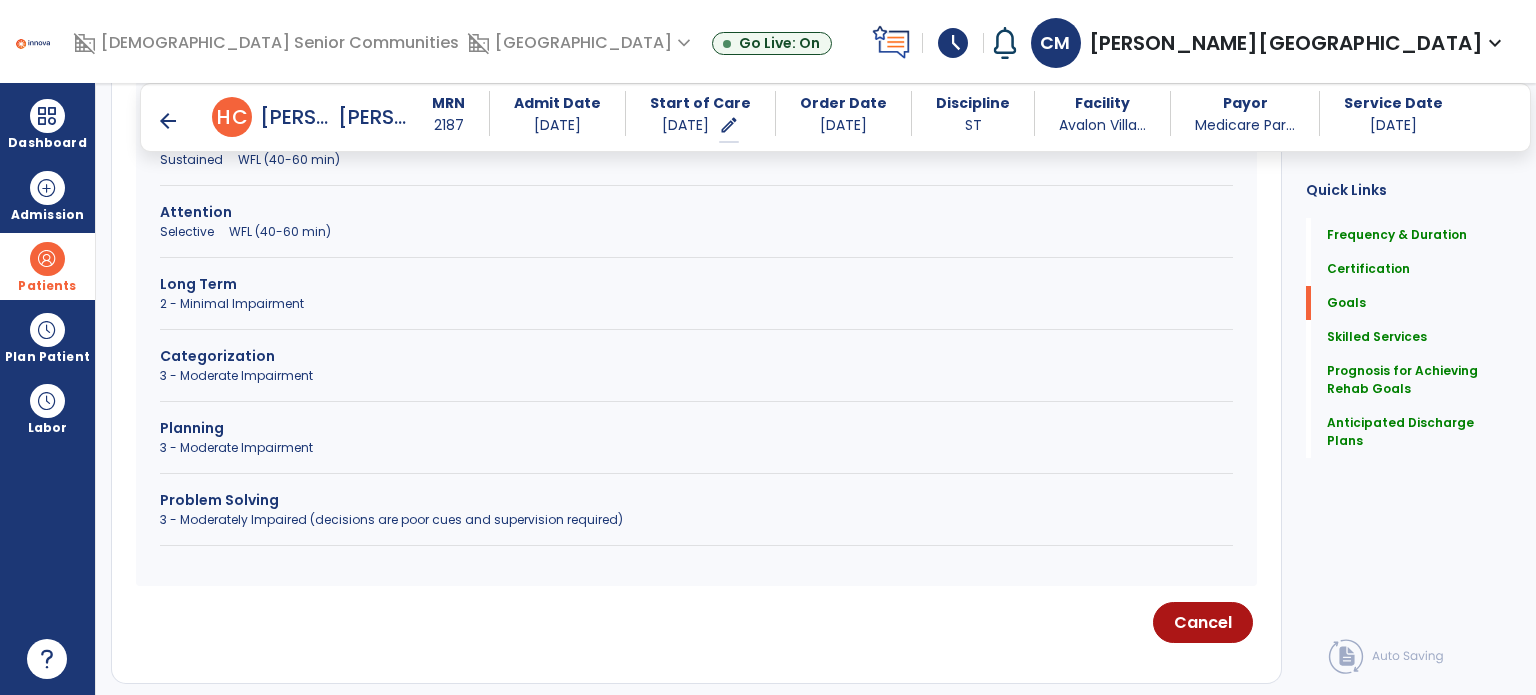 scroll, scrollTop: 748, scrollLeft: 0, axis: vertical 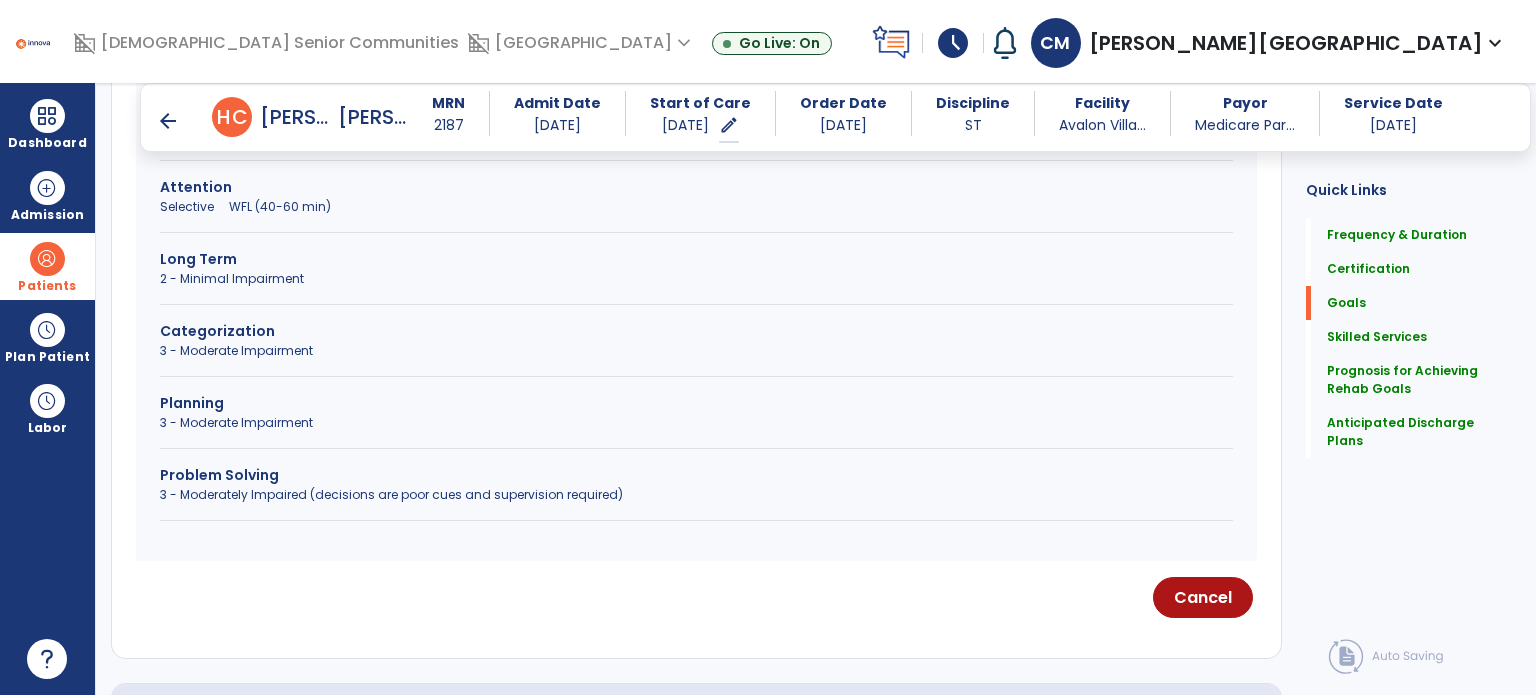 click on "Problem Solving" at bounding box center (696, 475) 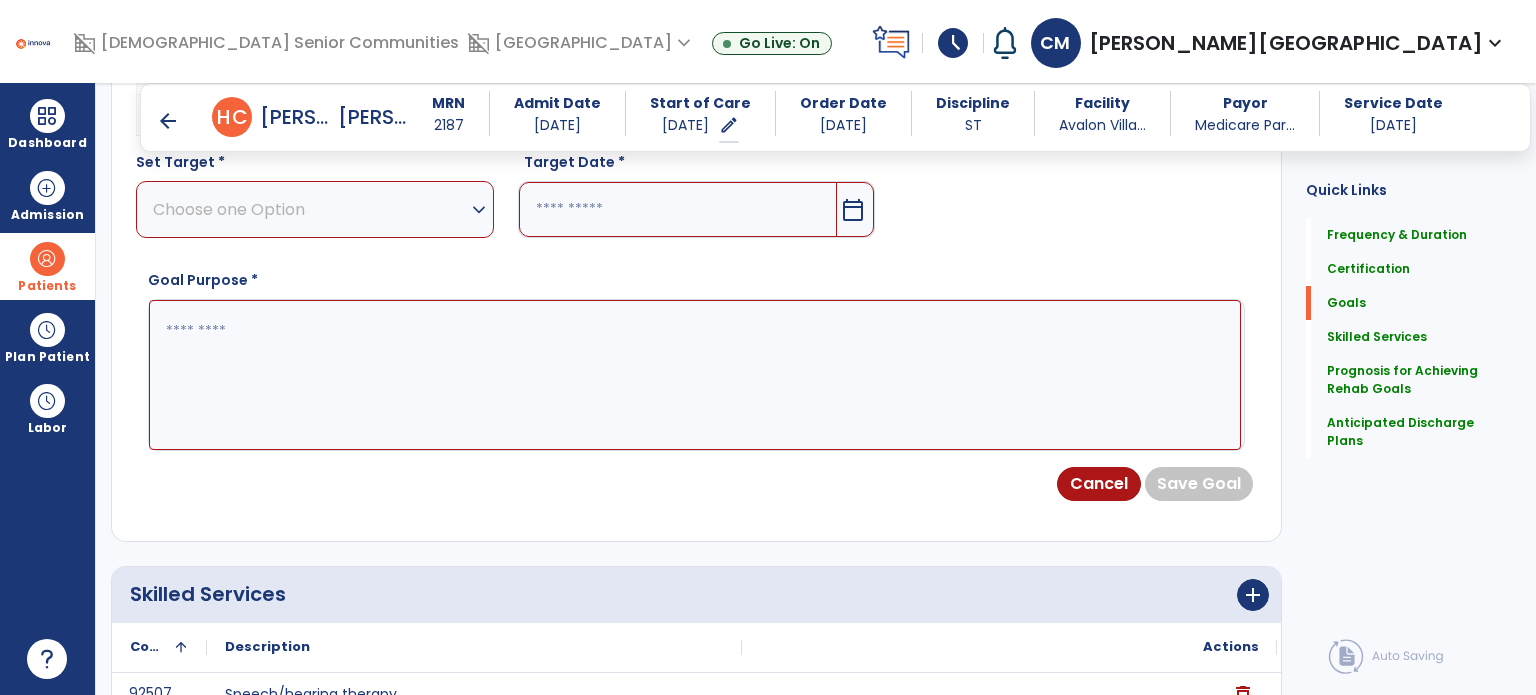 click on "Choose one Option" at bounding box center [310, 209] 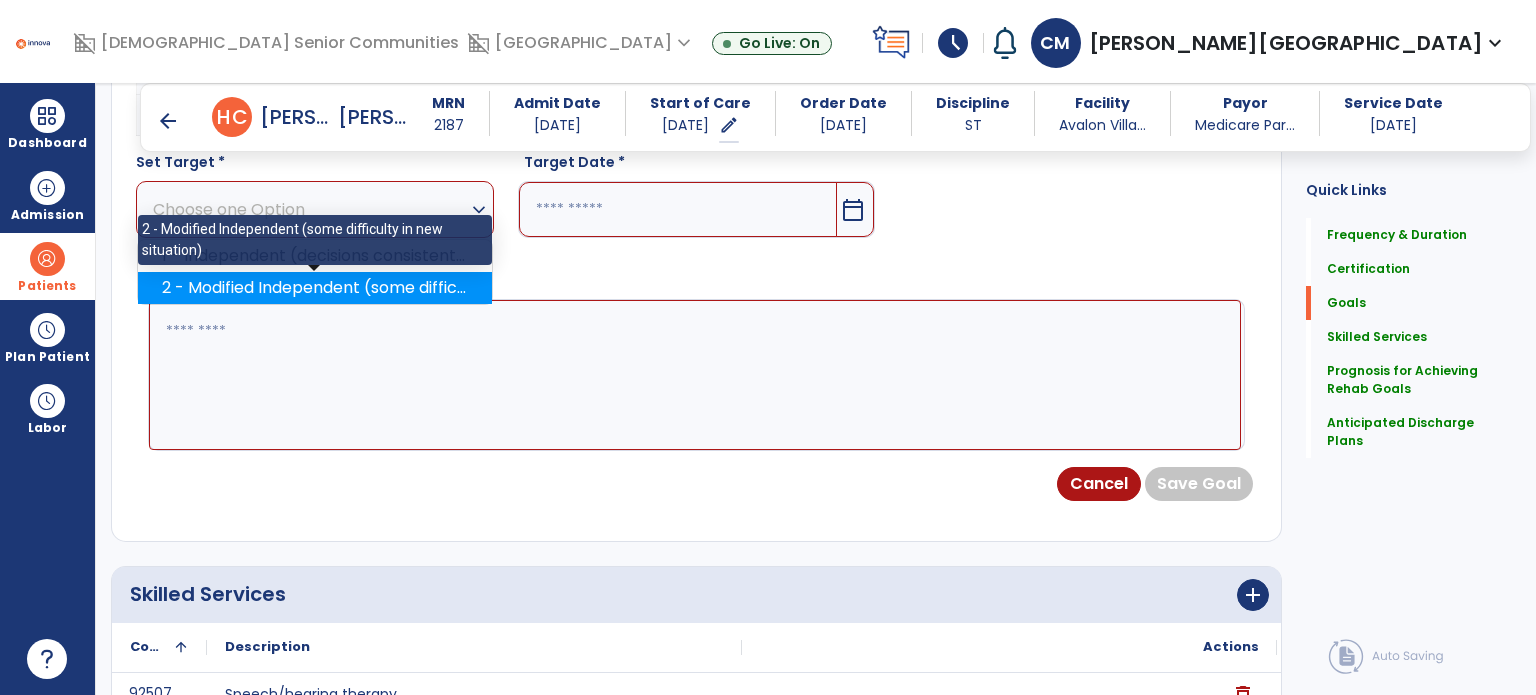 click on "2 - Modified Independent (some difficulty in new situation)" at bounding box center (315, 288) 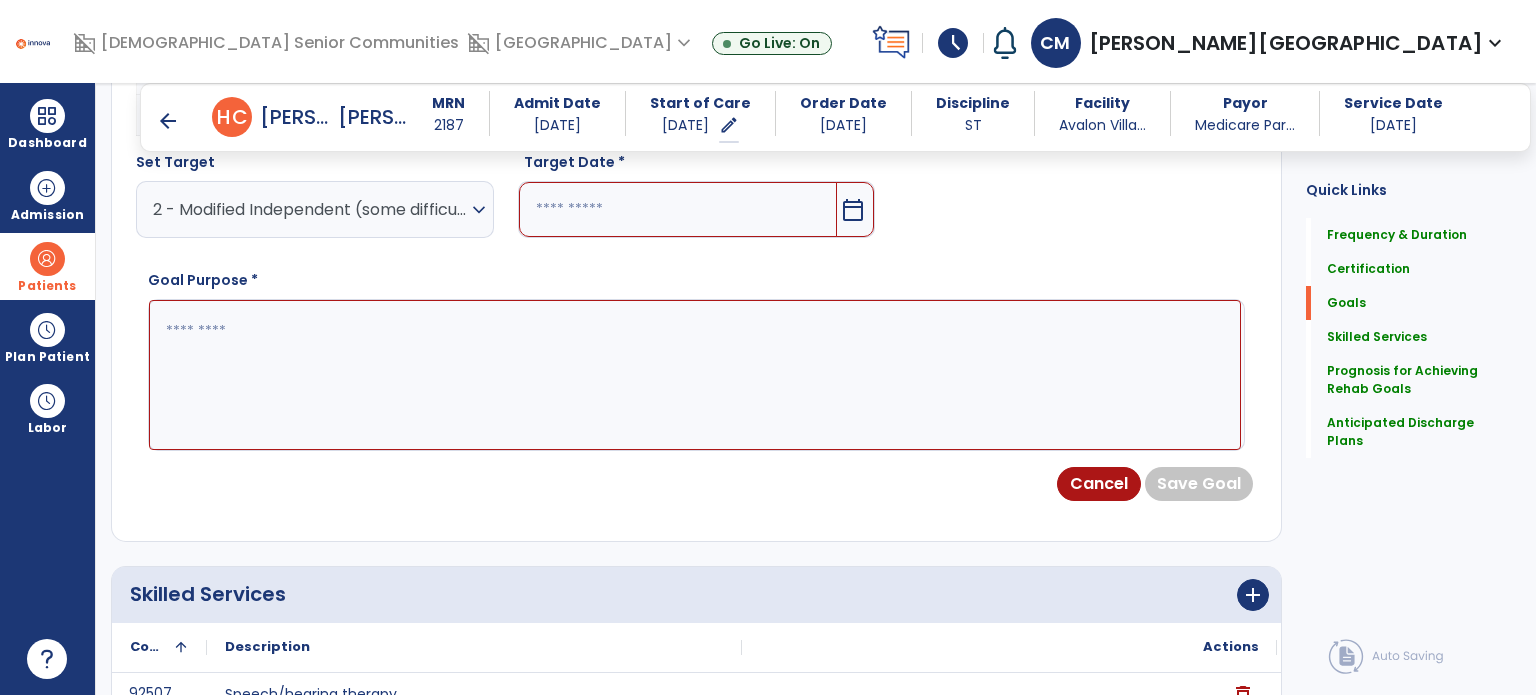click at bounding box center [678, 209] 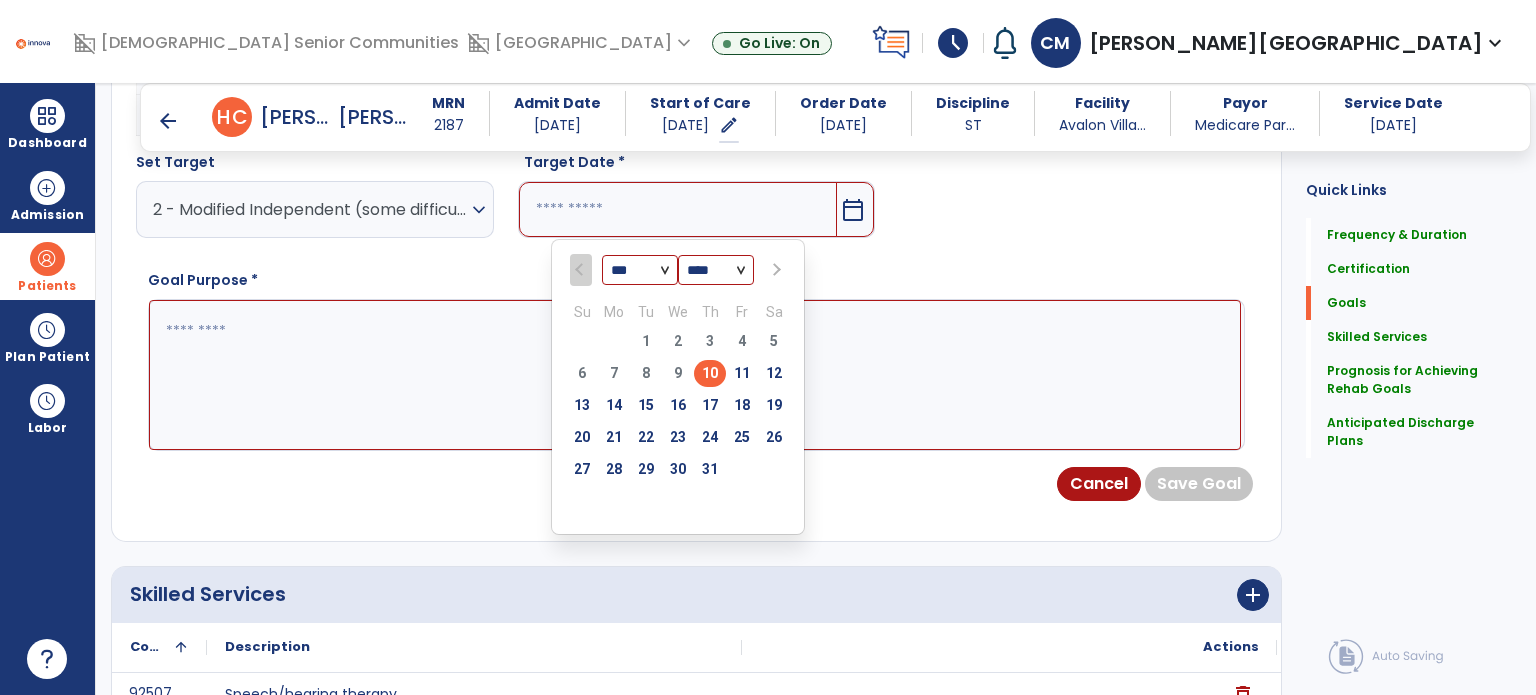 click at bounding box center (774, 270) 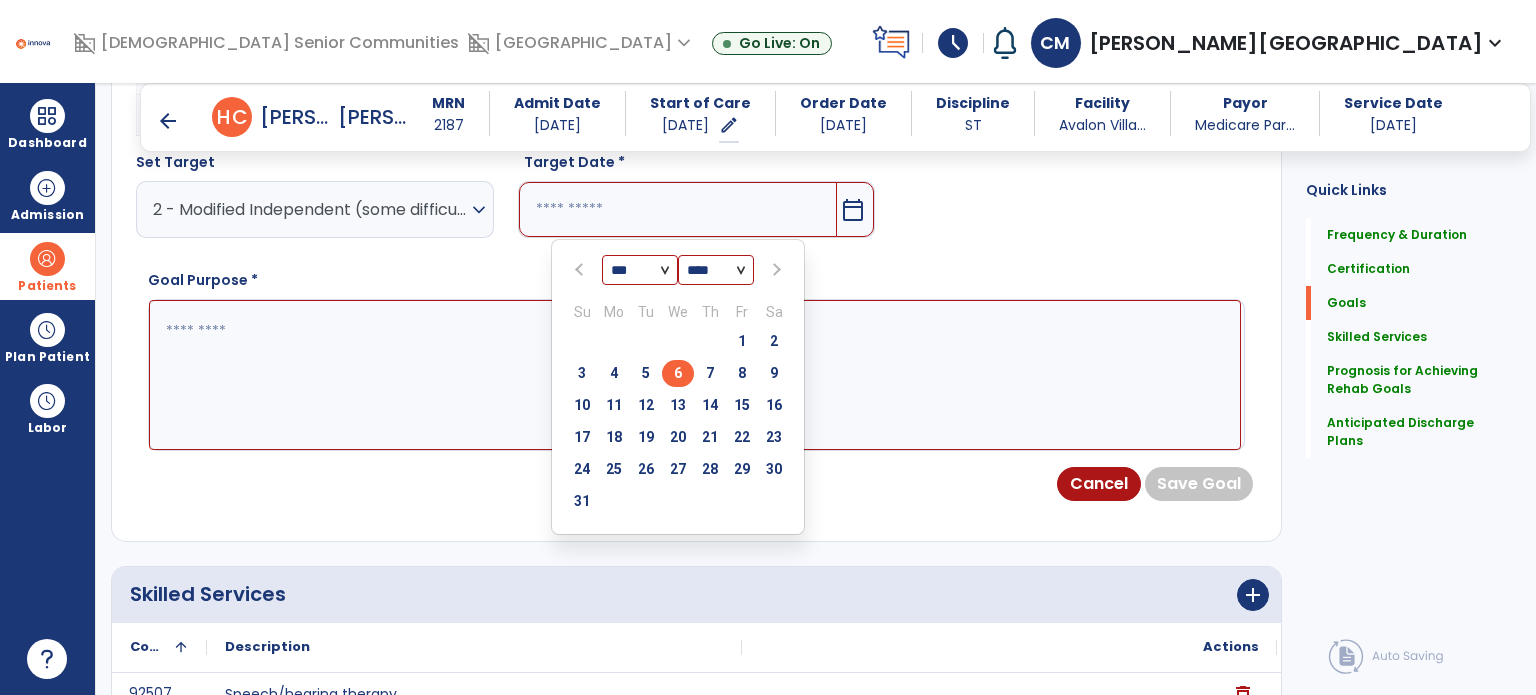 click on "6" at bounding box center (678, 373) 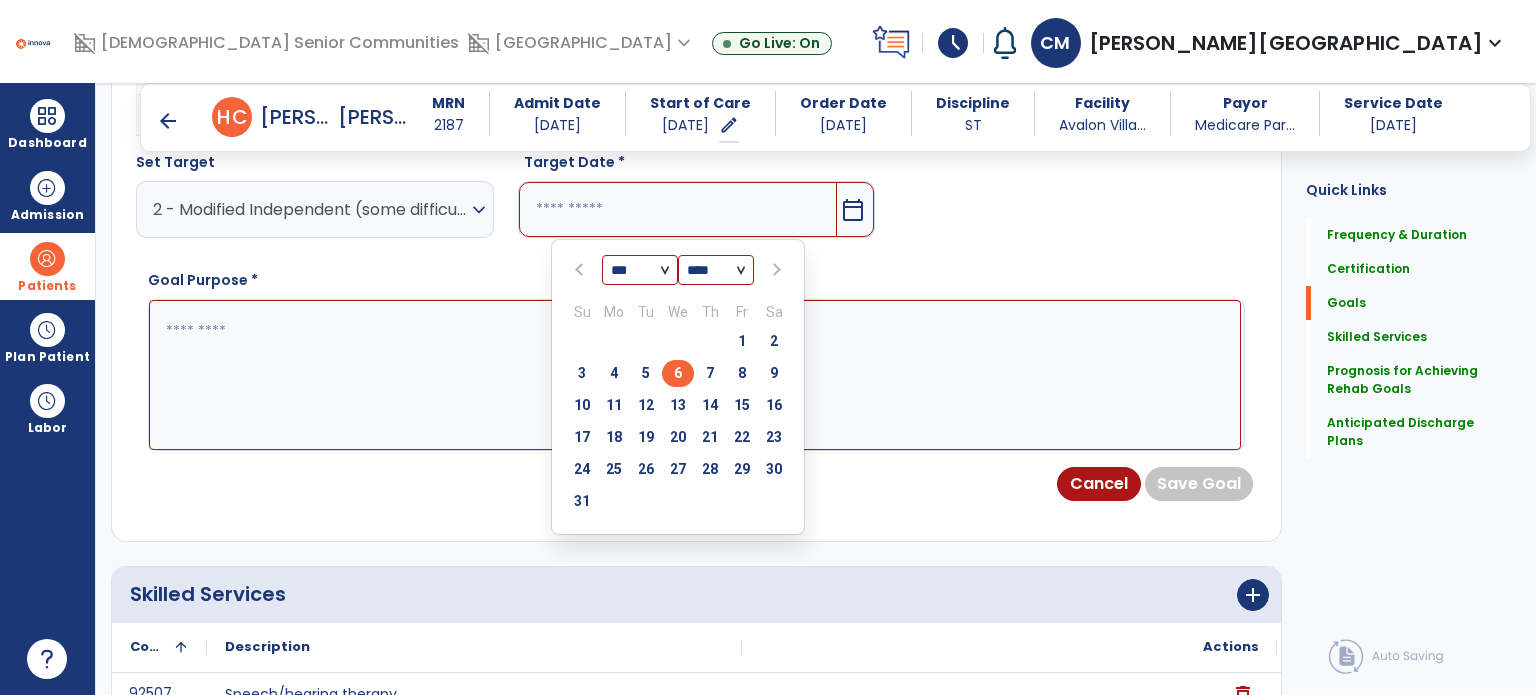 type on "********" 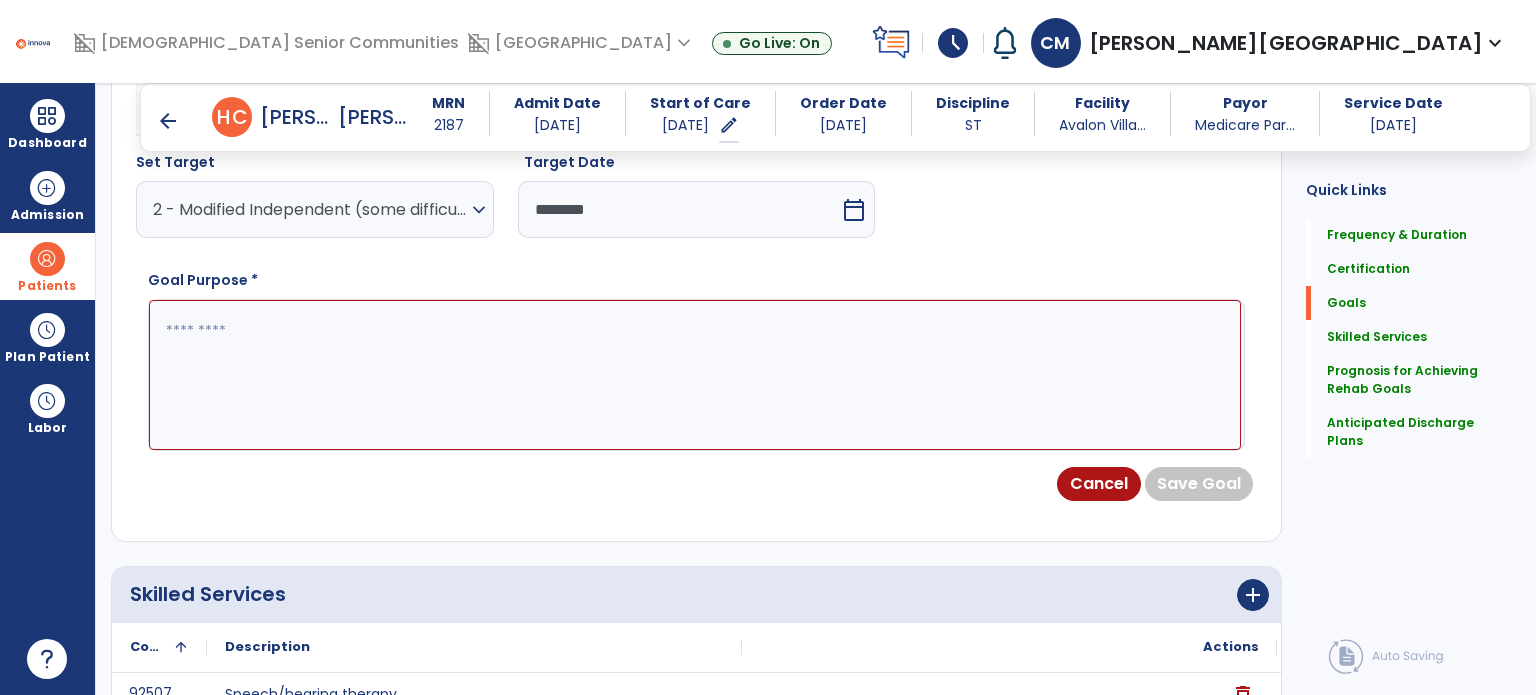 click at bounding box center (695, 375) 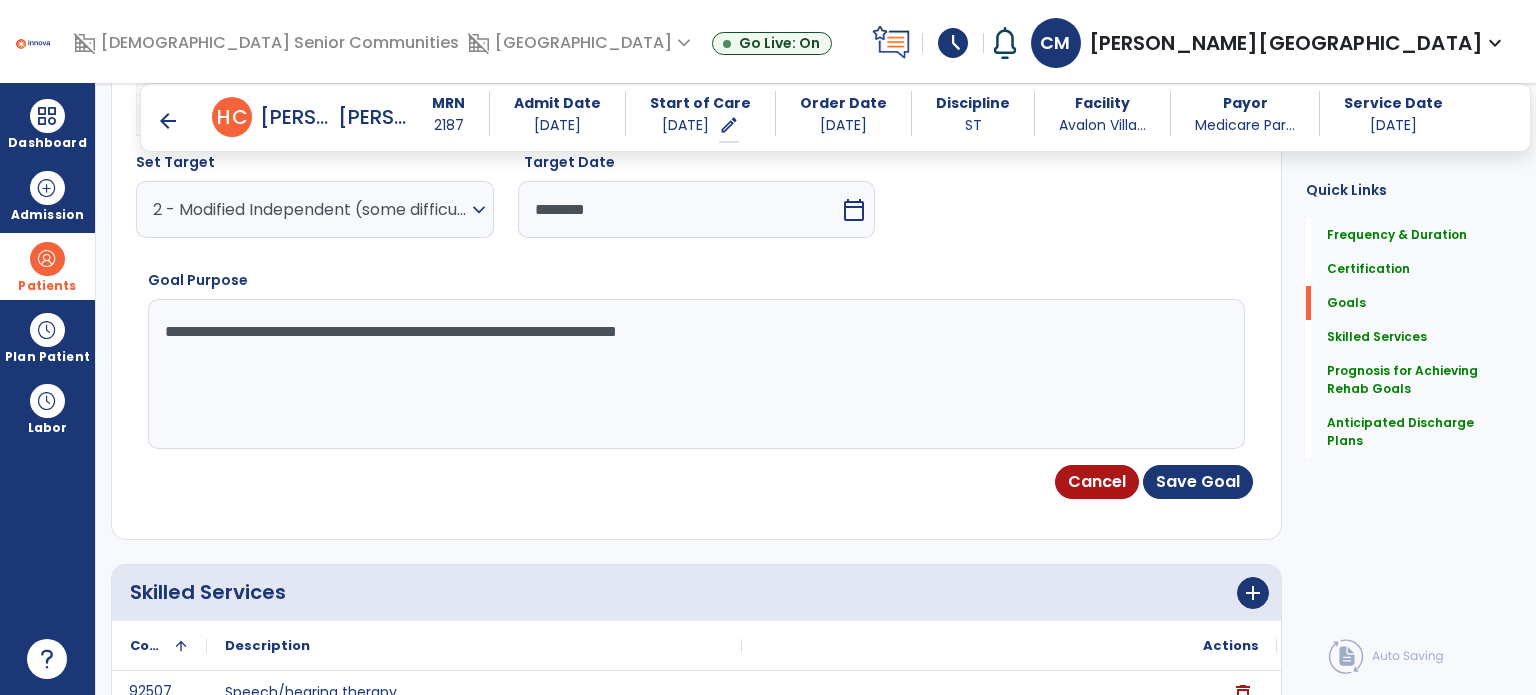 type on "**********" 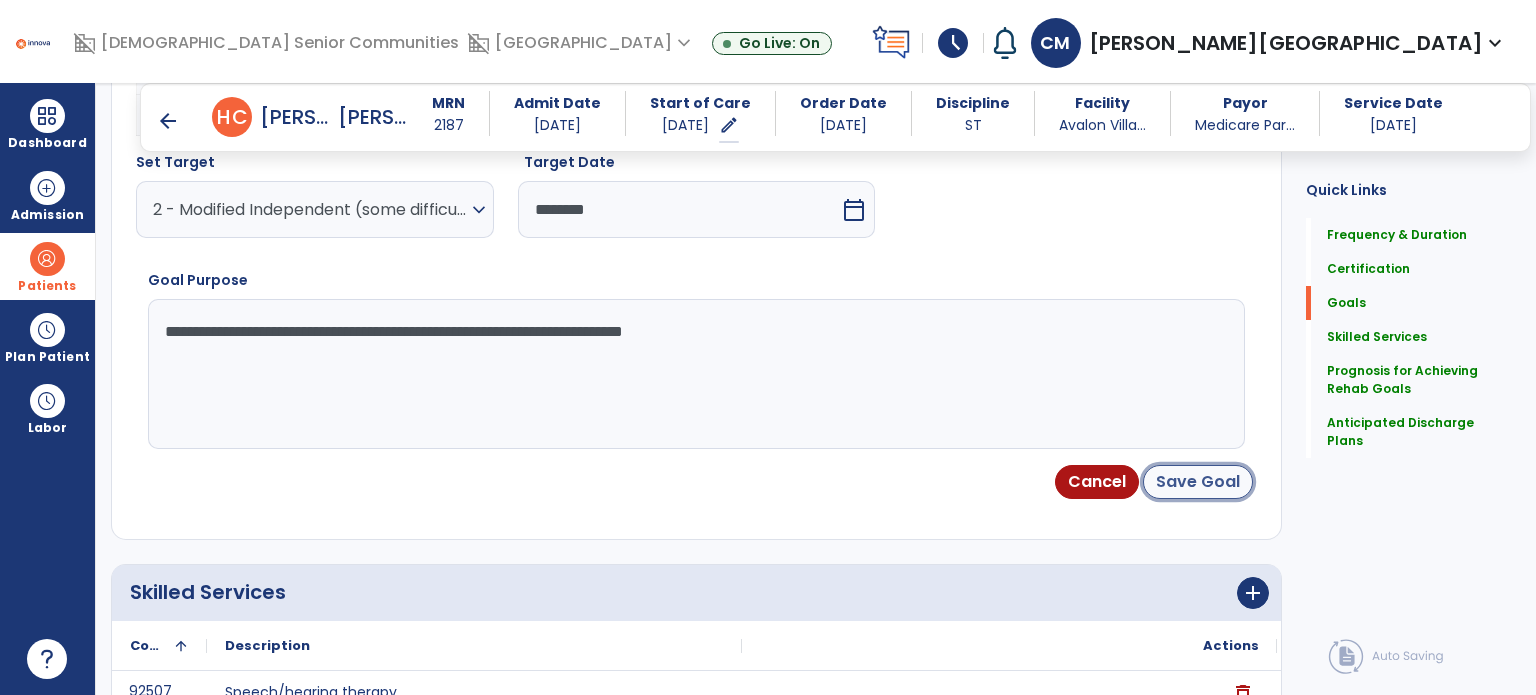 click on "Save Goal" at bounding box center [1198, 482] 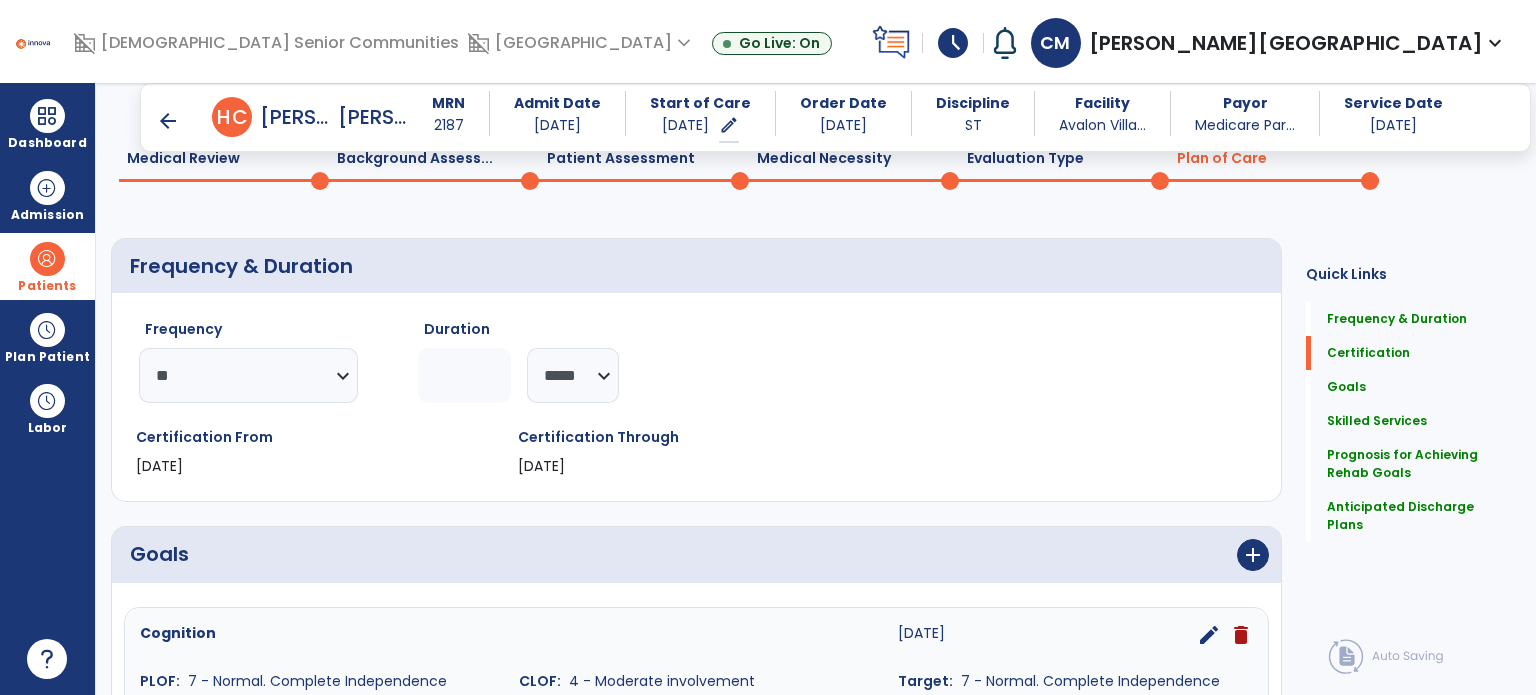 scroll, scrollTop: 63, scrollLeft: 0, axis: vertical 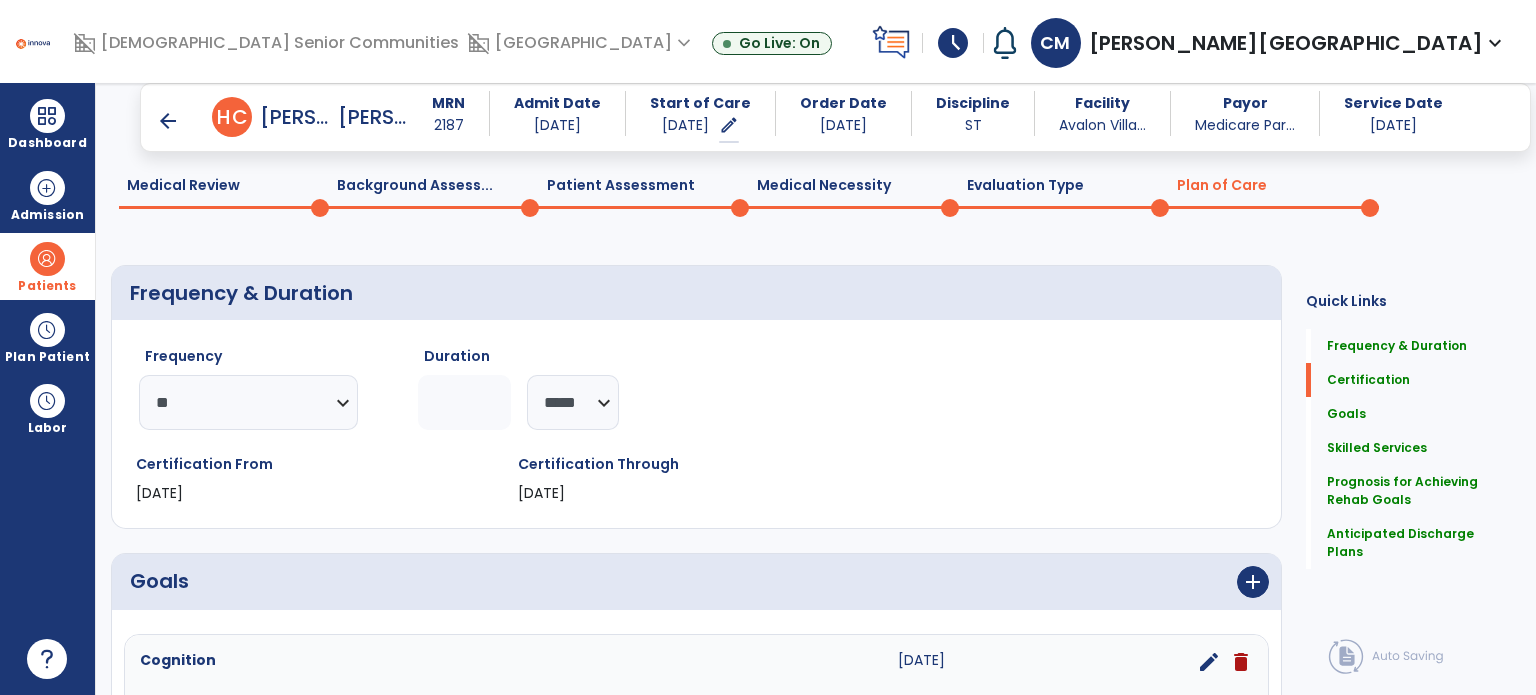 click on "Medical Review  0" 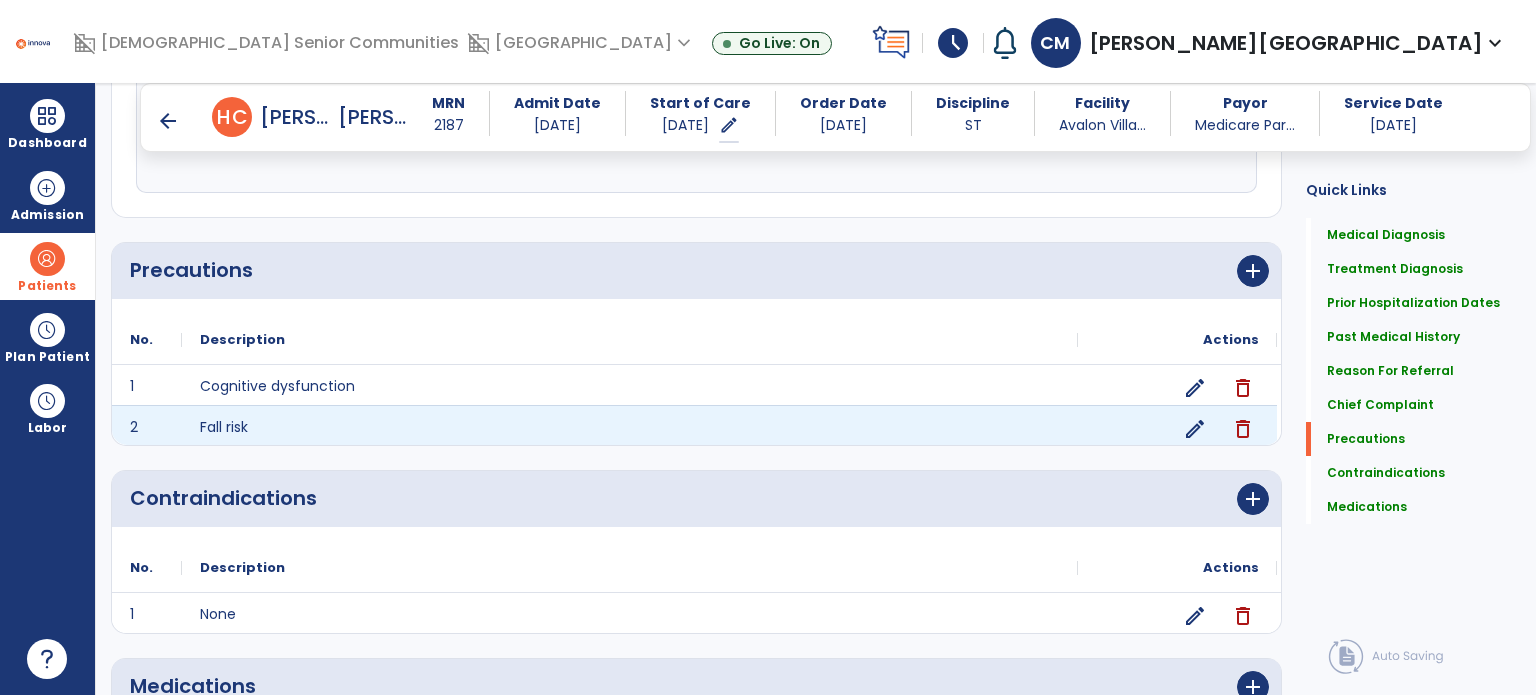 scroll, scrollTop: 1707, scrollLeft: 0, axis: vertical 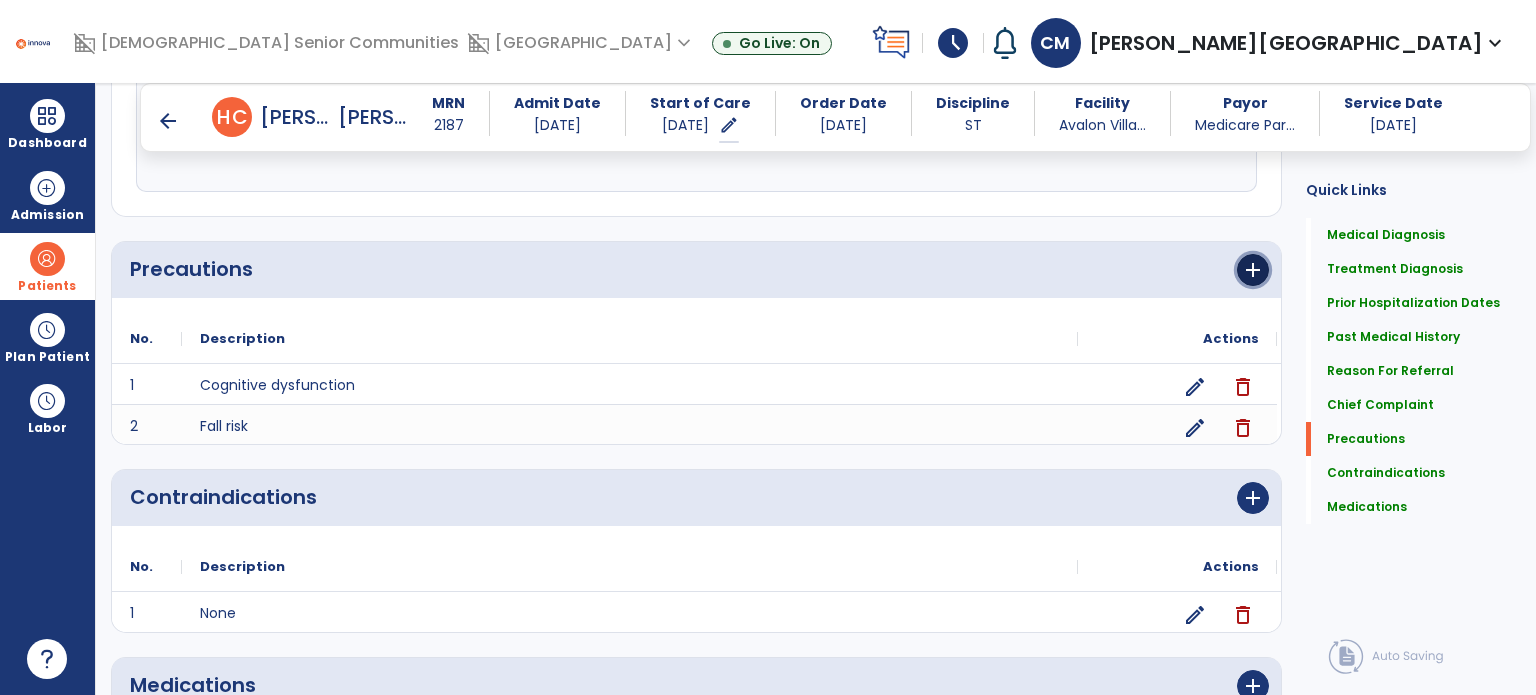 click on "add" 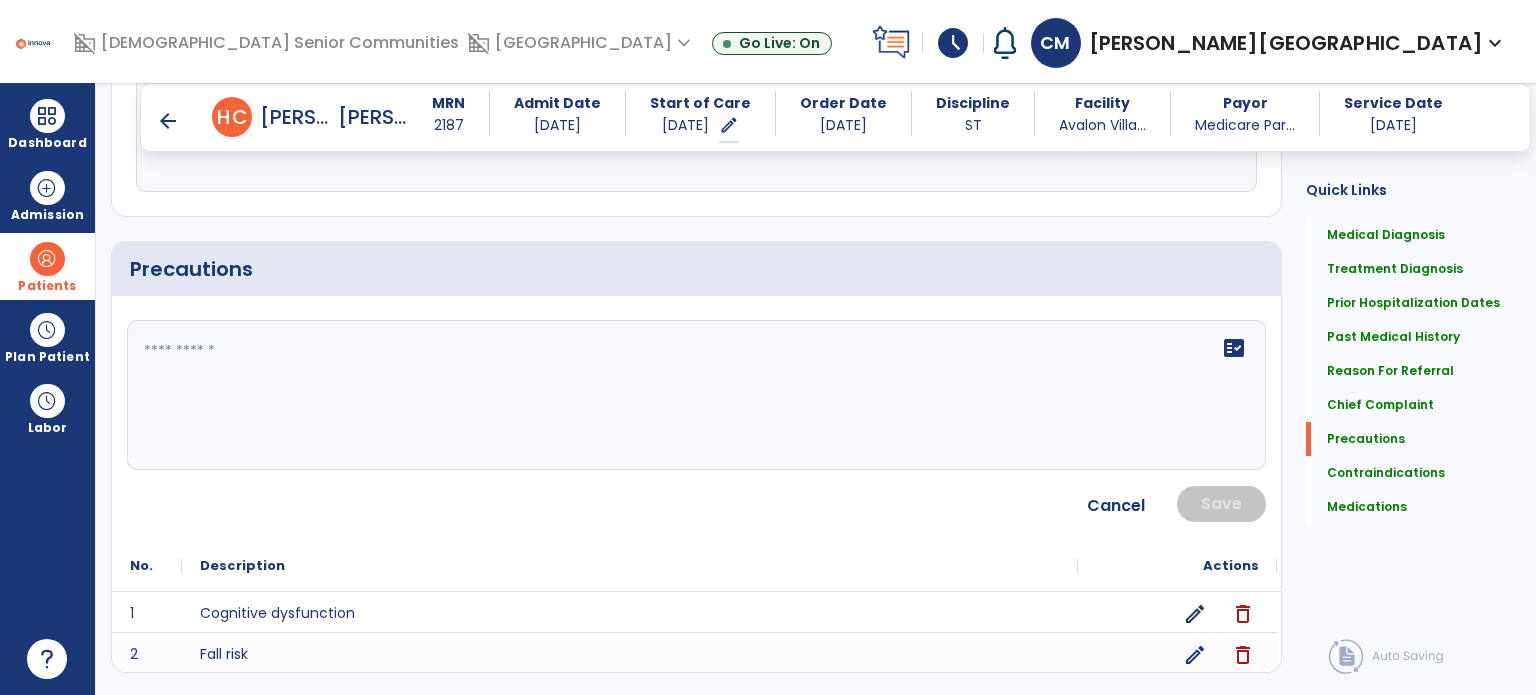 click 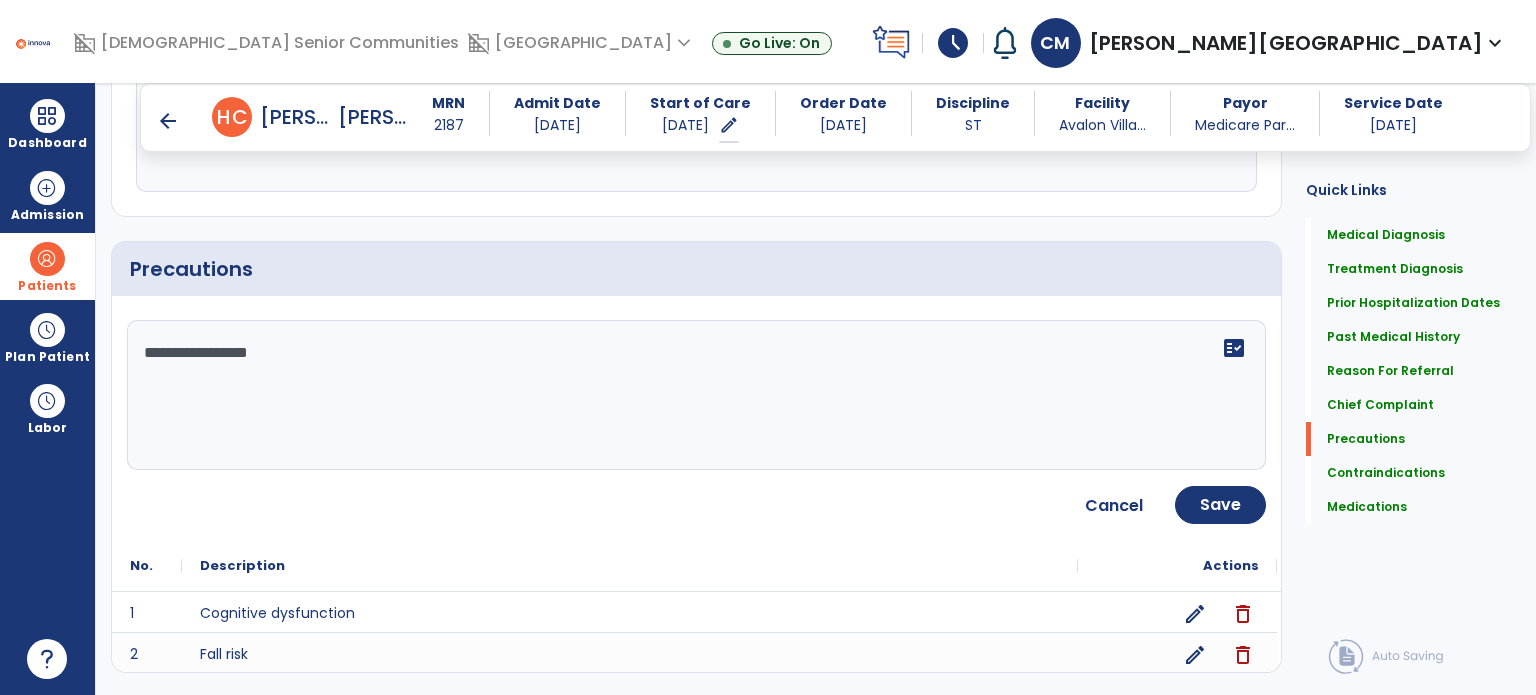 type on "**********" 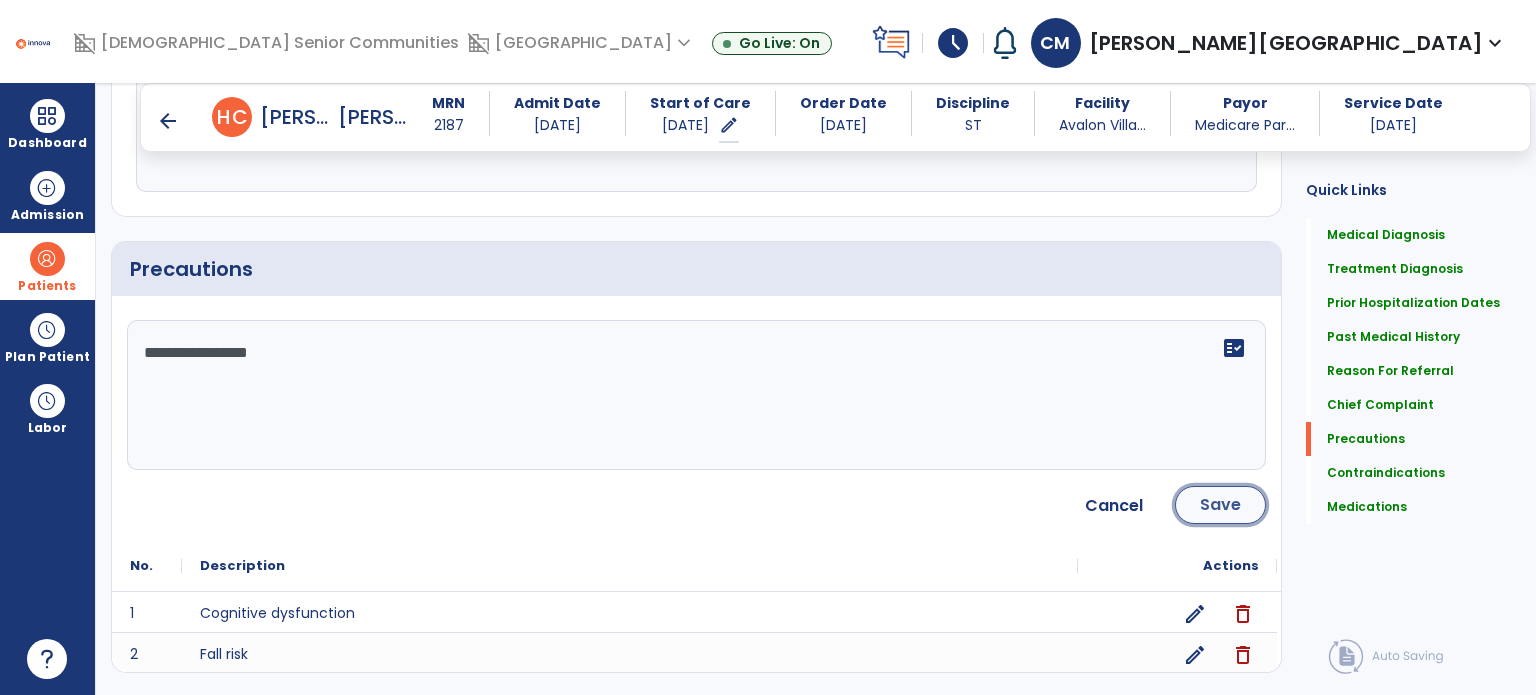 click on "Save" 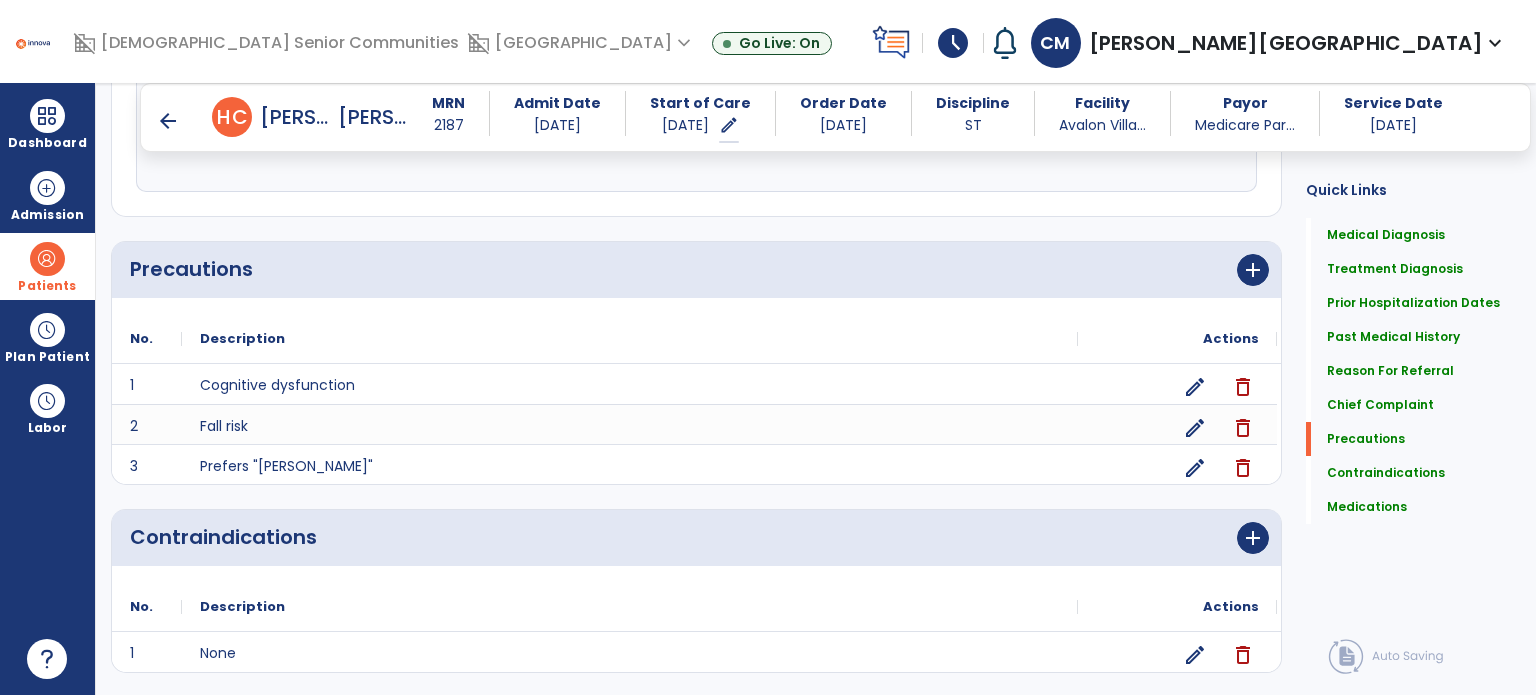 click on "Precautions      add
No.
Description
Actions
1 edit" 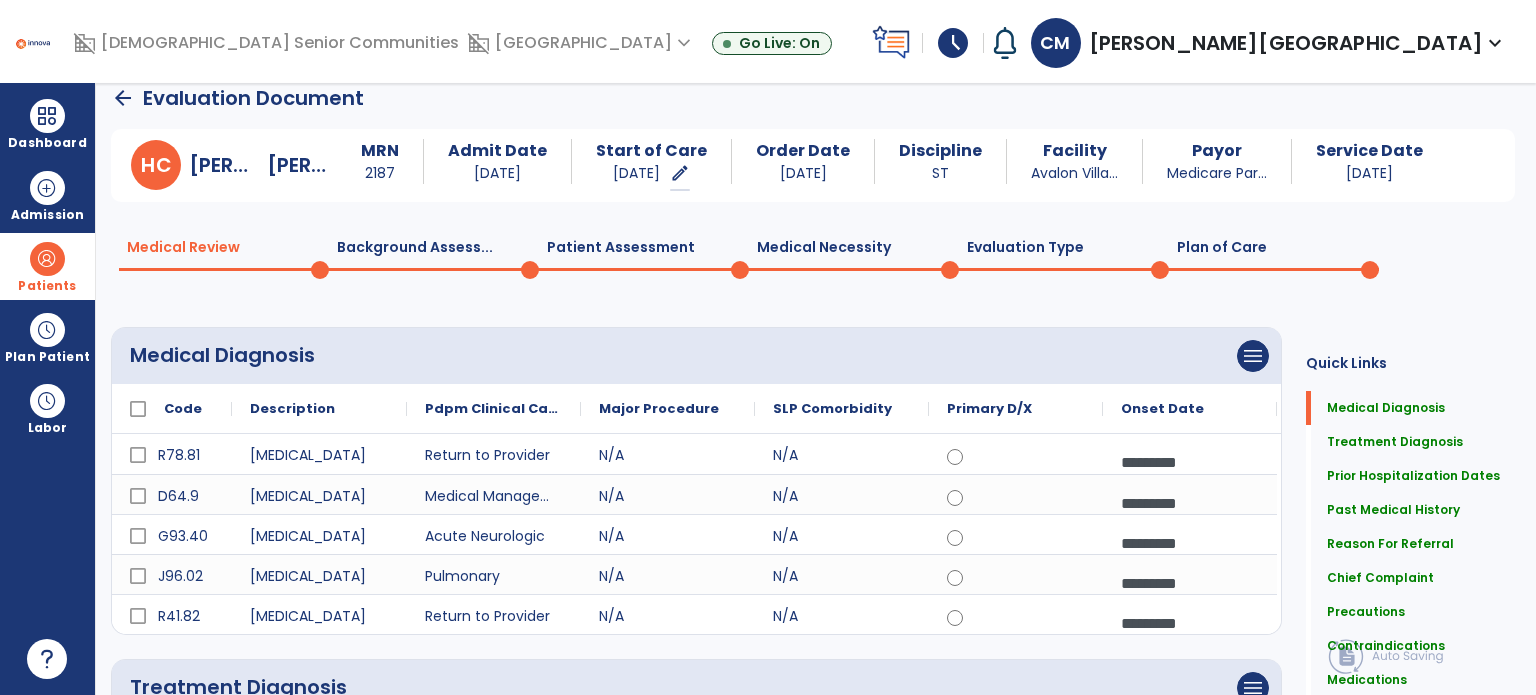 scroll, scrollTop: 17, scrollLeft: 0, axis: vertical 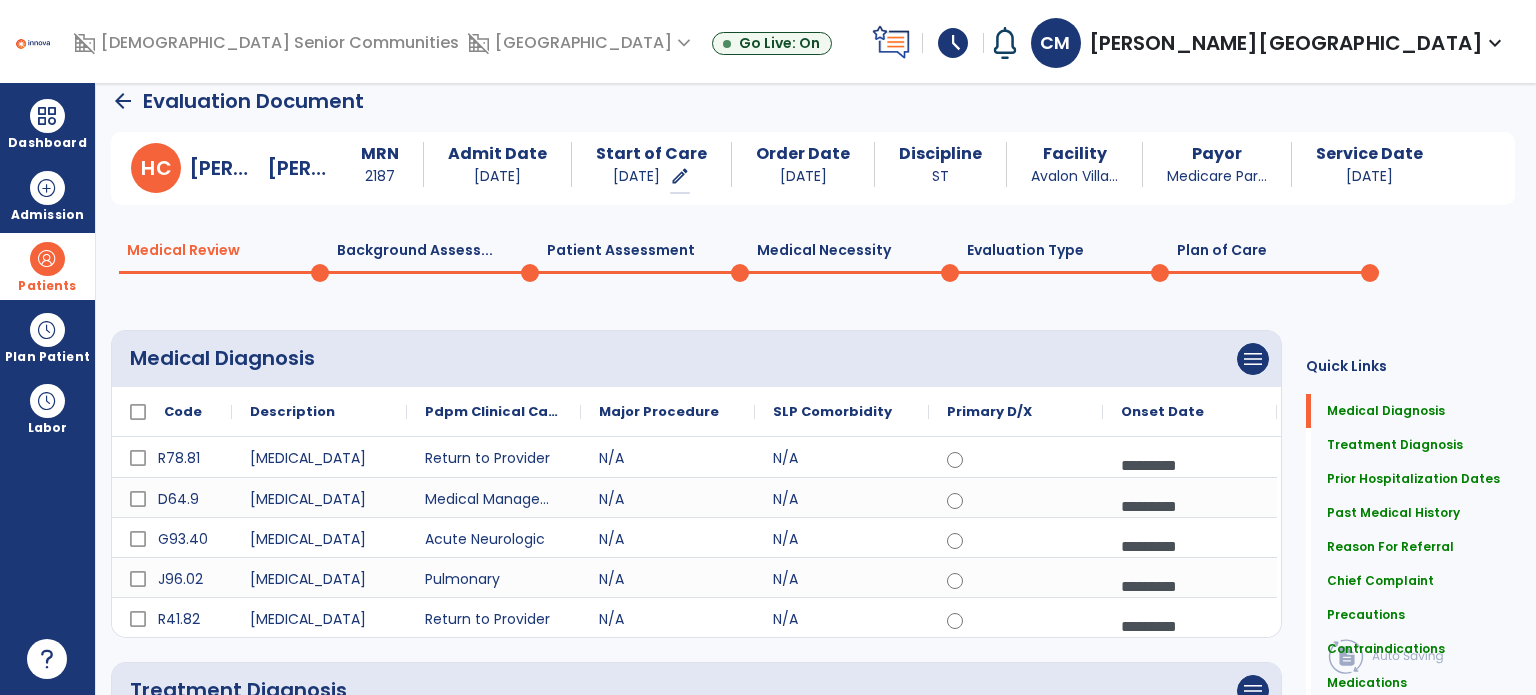 click on "Plan of Care  0" 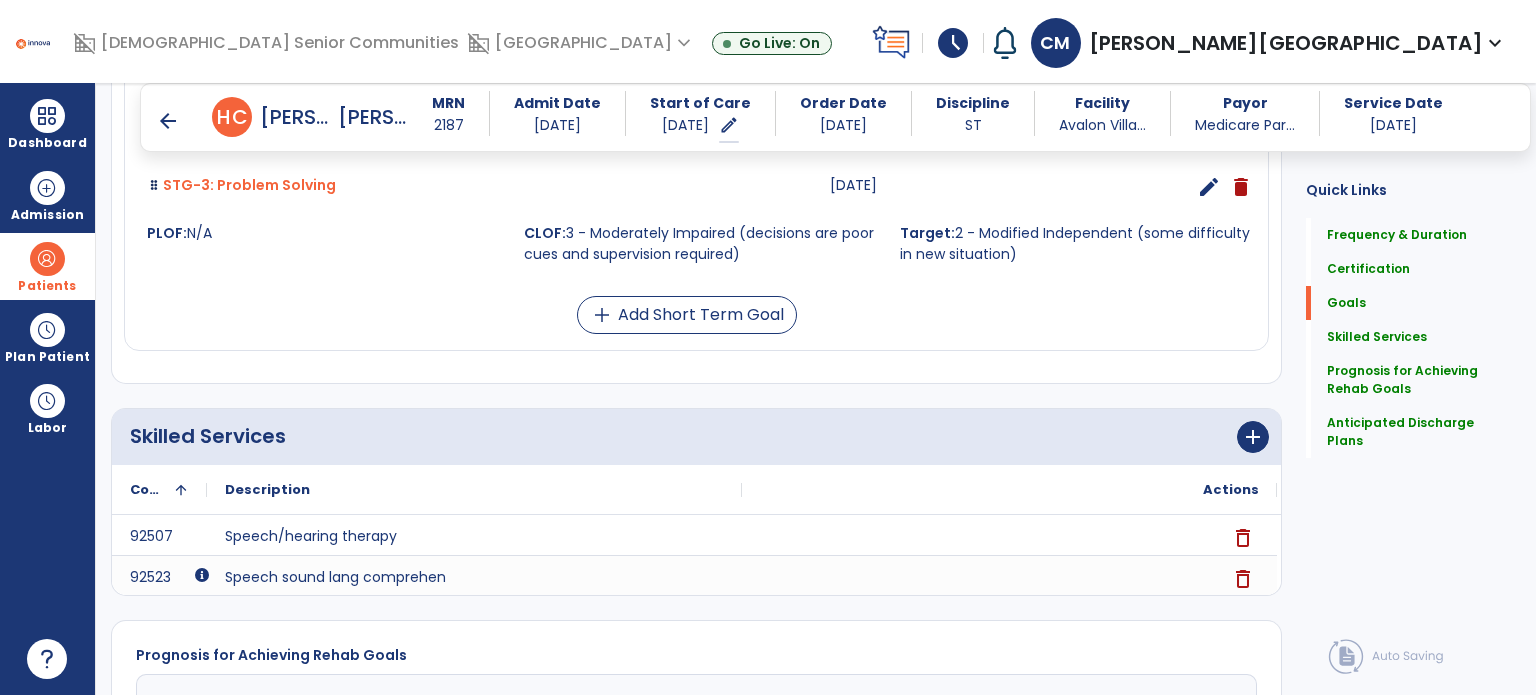 scroll, scrollTop: 1354, scrollLeft: 0, axis: vertical 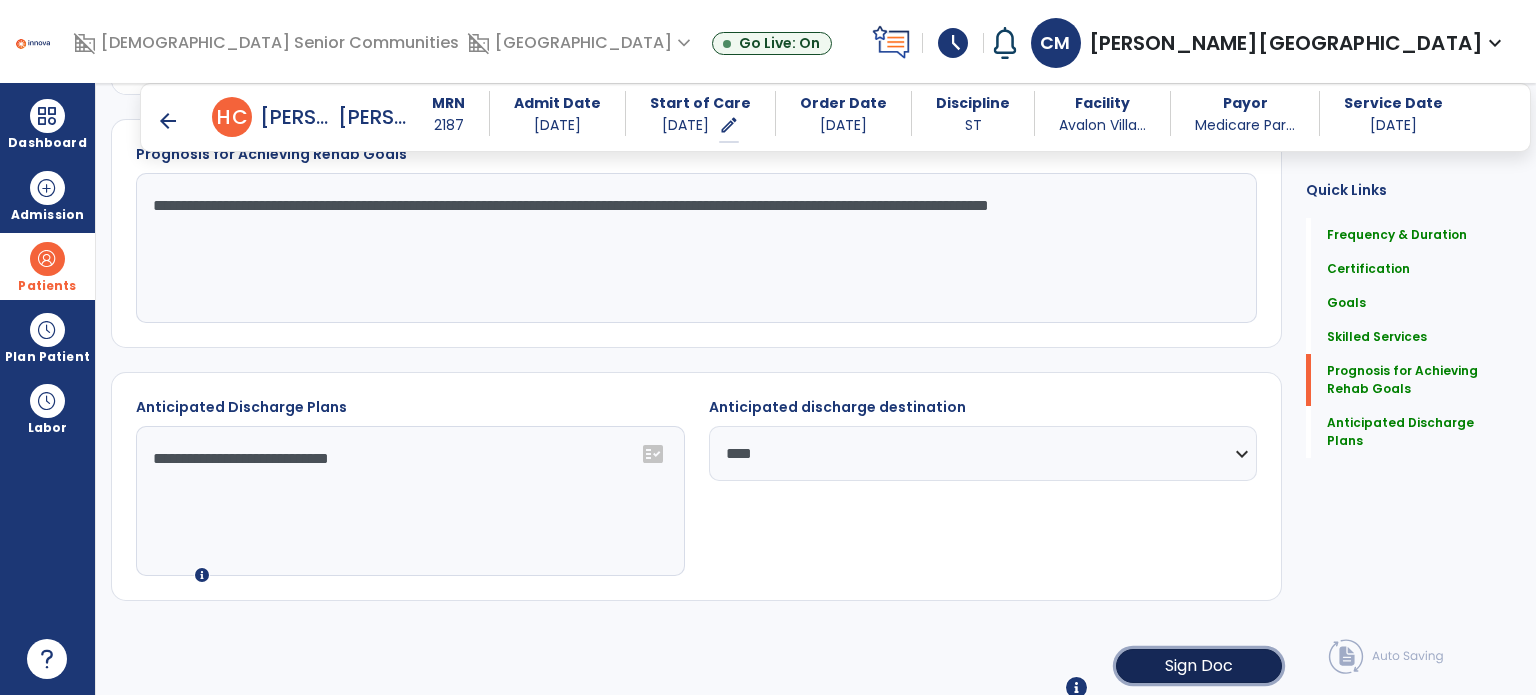 click on "Sign Doc" 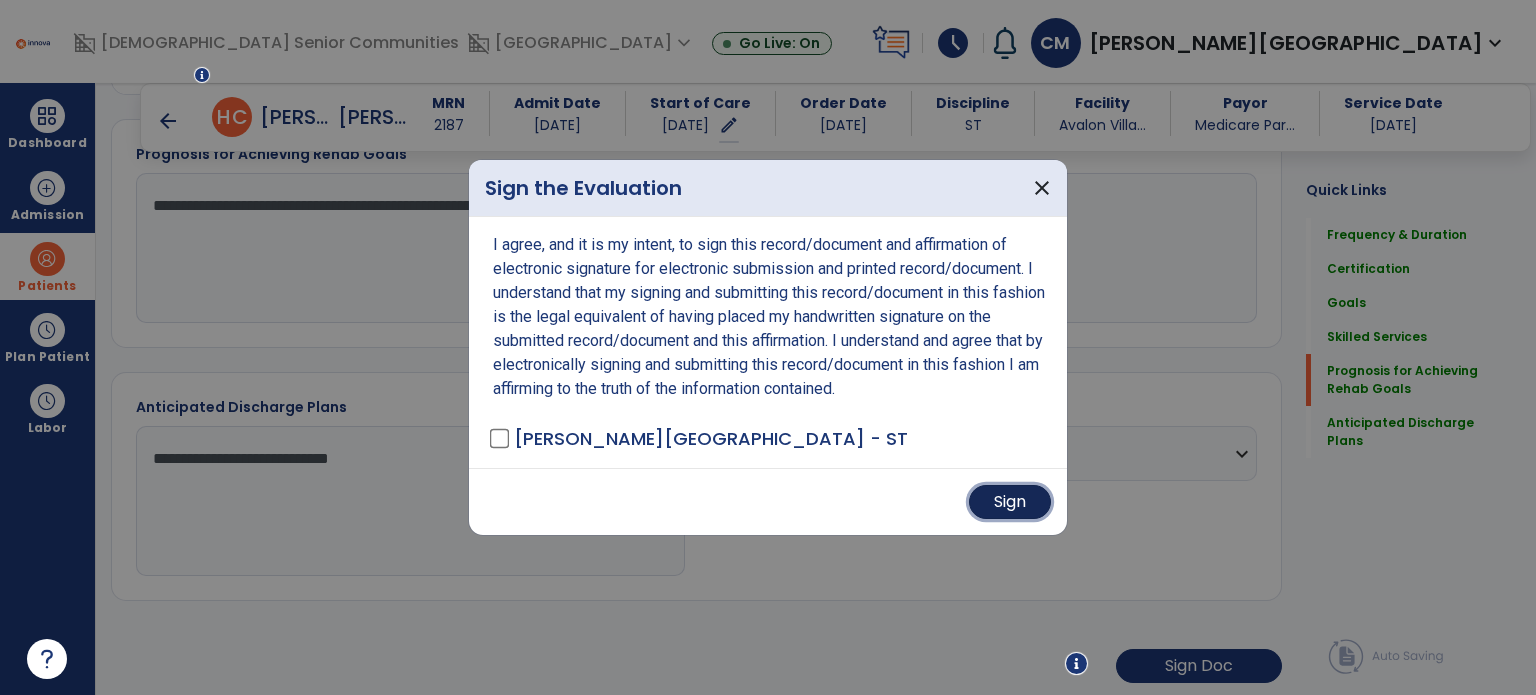 click on "Sign" at bounding box center (1010, 502) 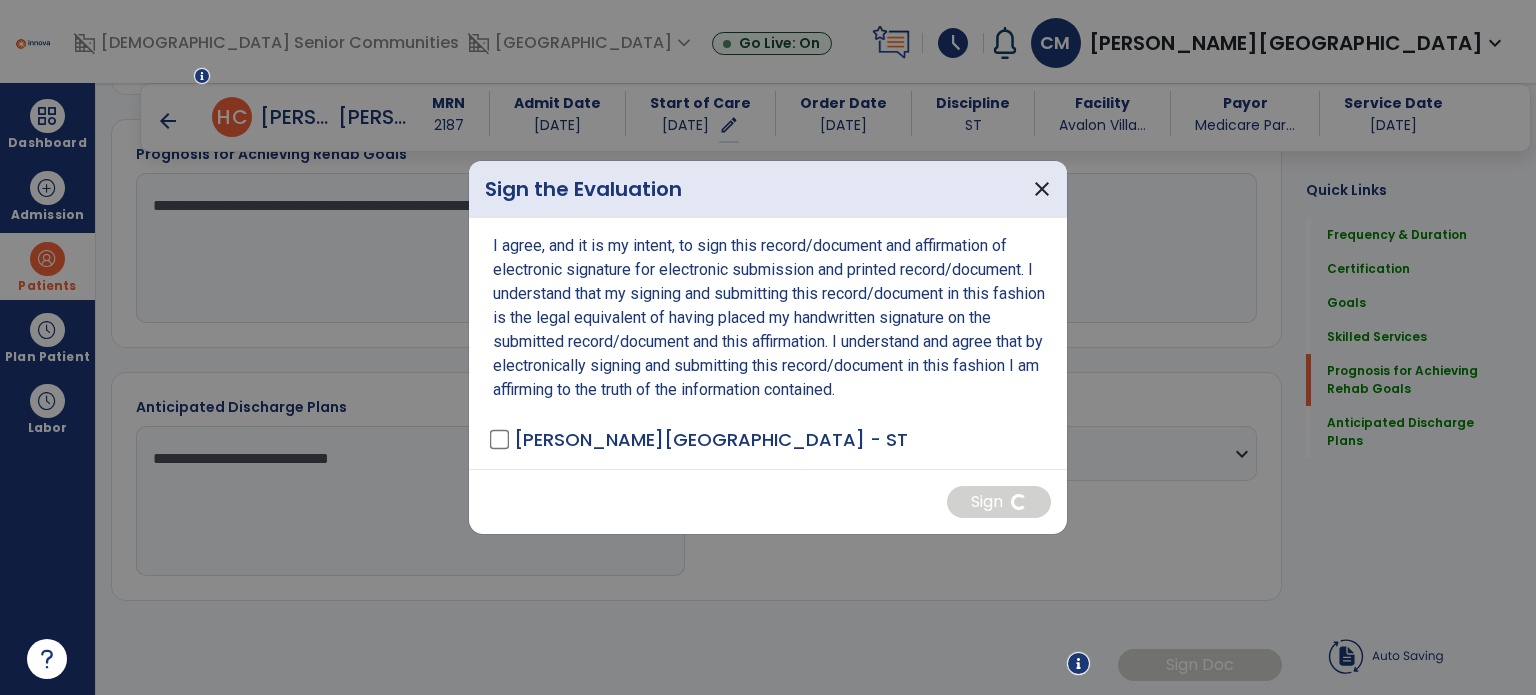 scroll, scrollTop: 1352, scrollLeft: 0, axis: vertical 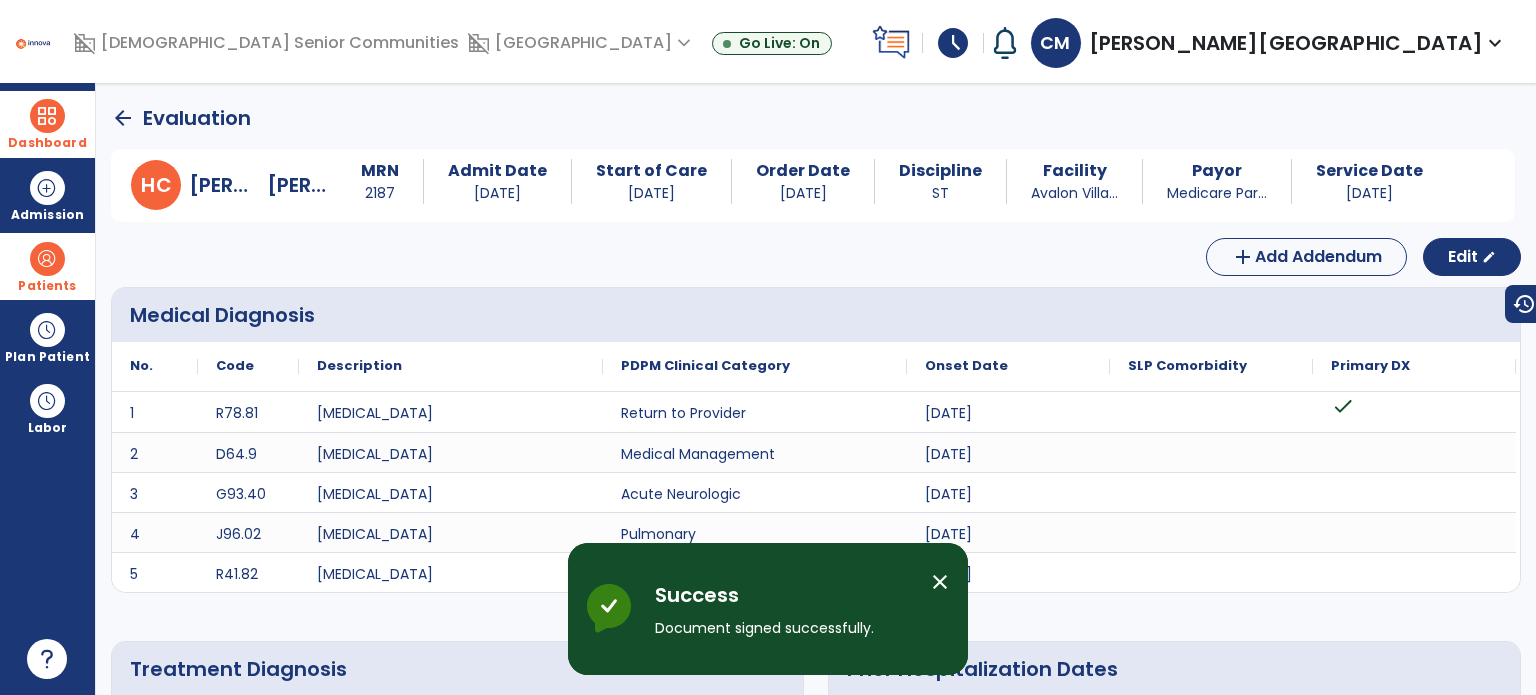 click at bounding box center [47, 116] 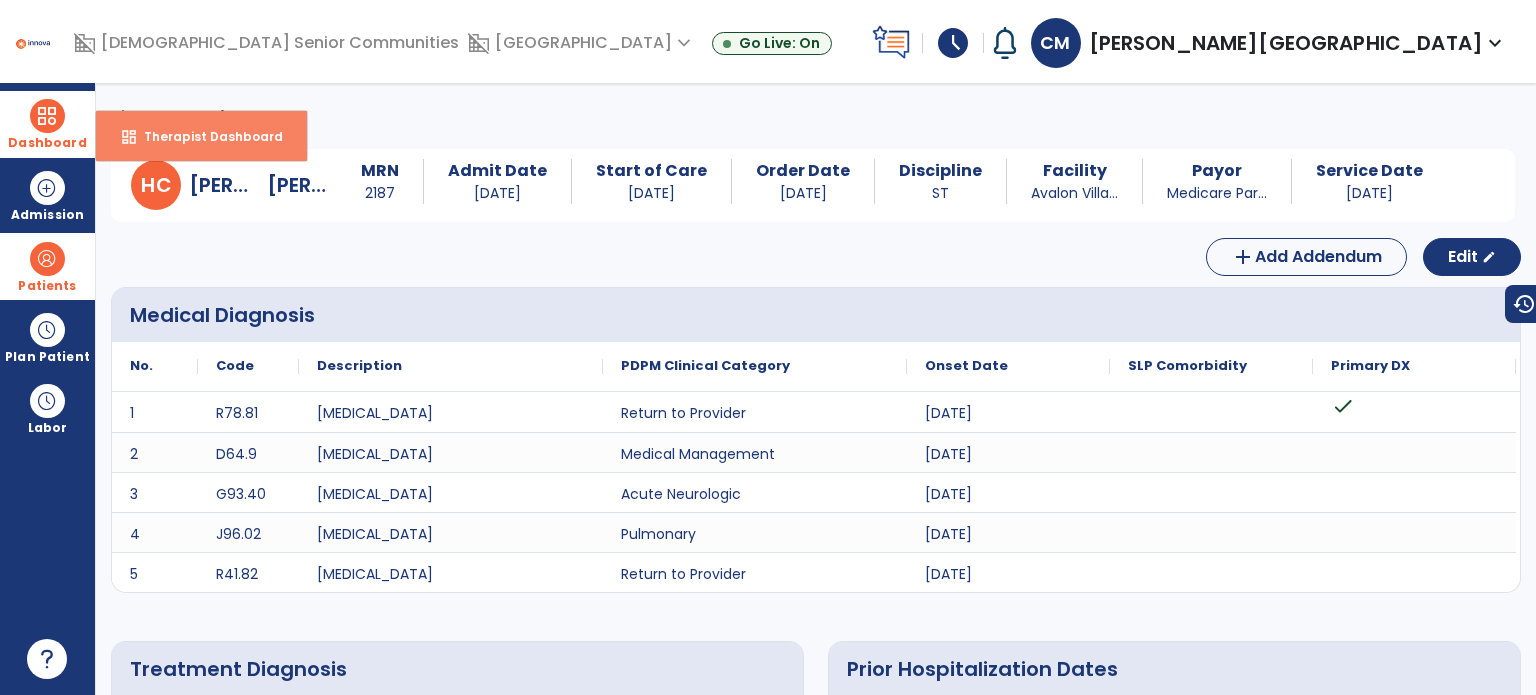 click on "dashboard" at bounding box center [129, 137] 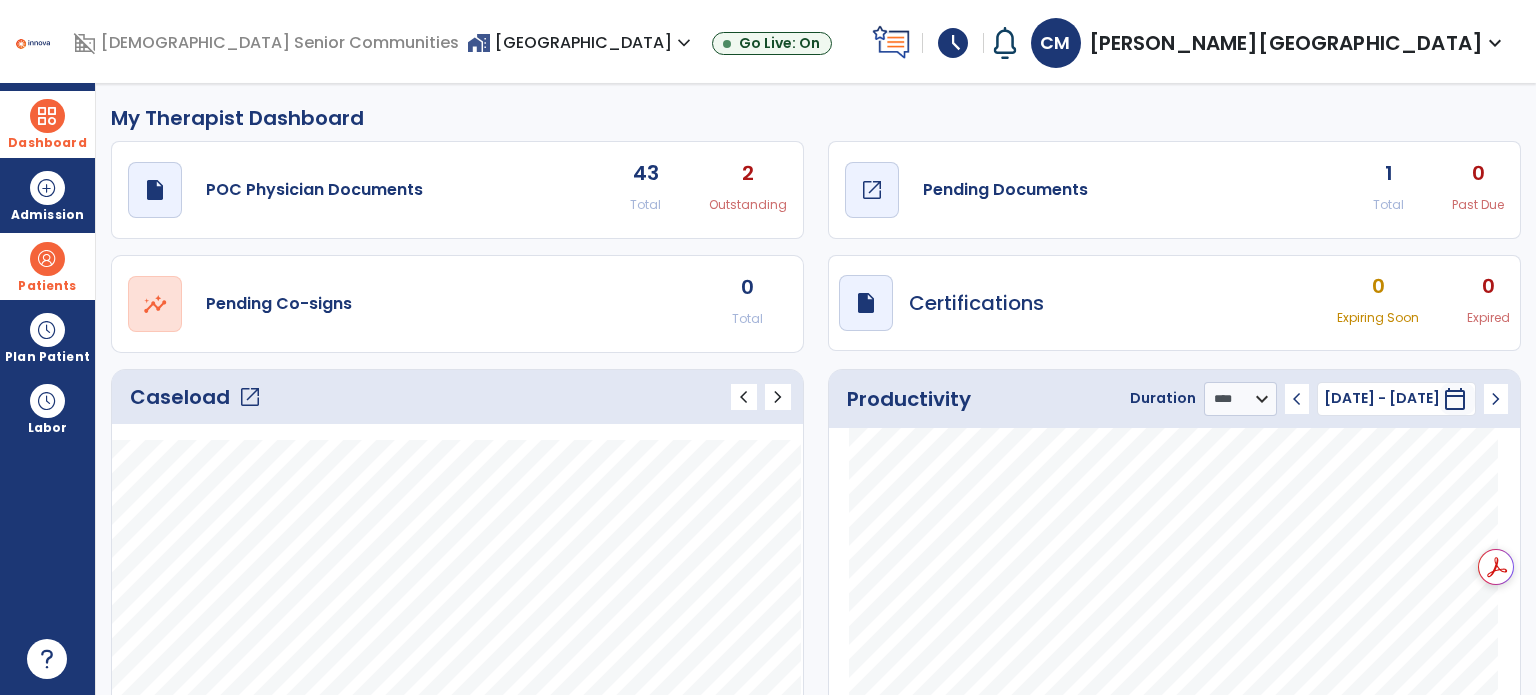 click on "Pending Documents" 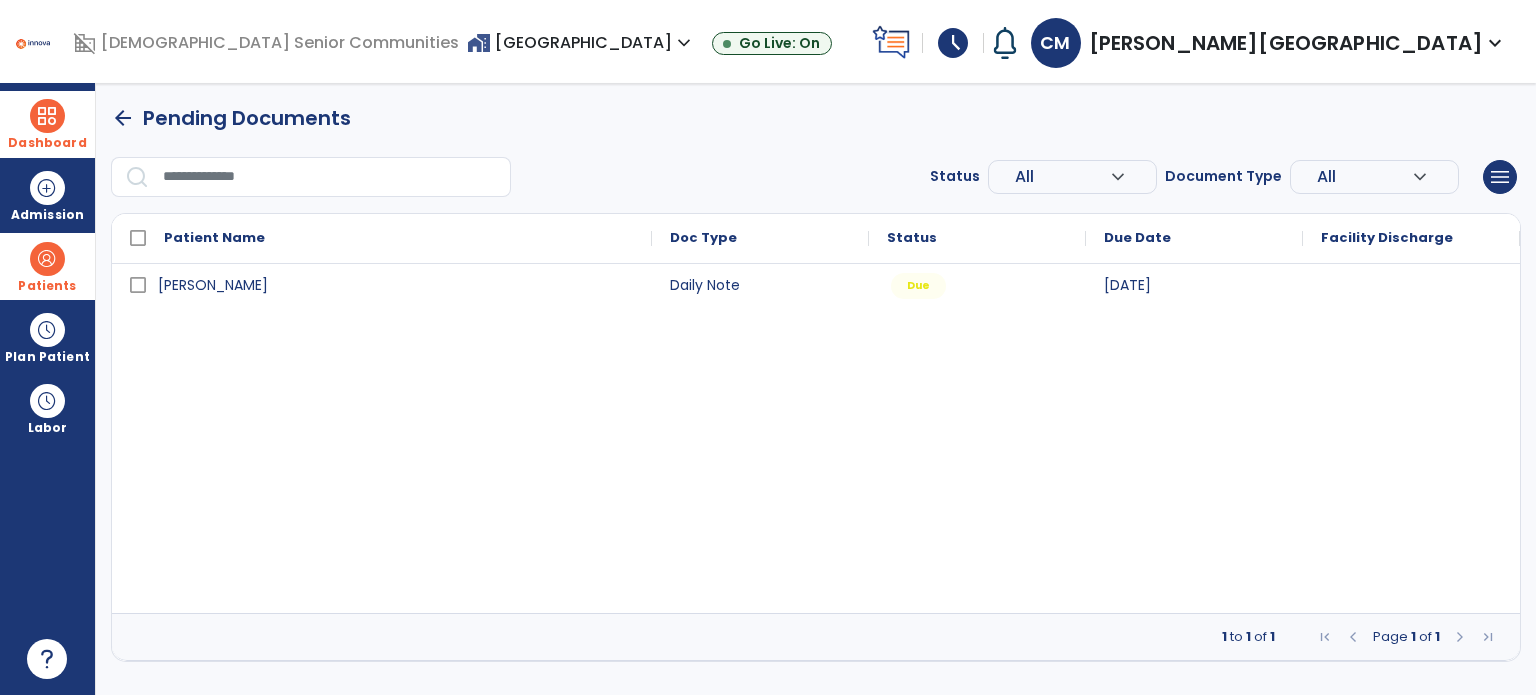 click on "[PERSON_NAME][GEOGRAPHIC_DATA]" at bounding box center [1286, 43] 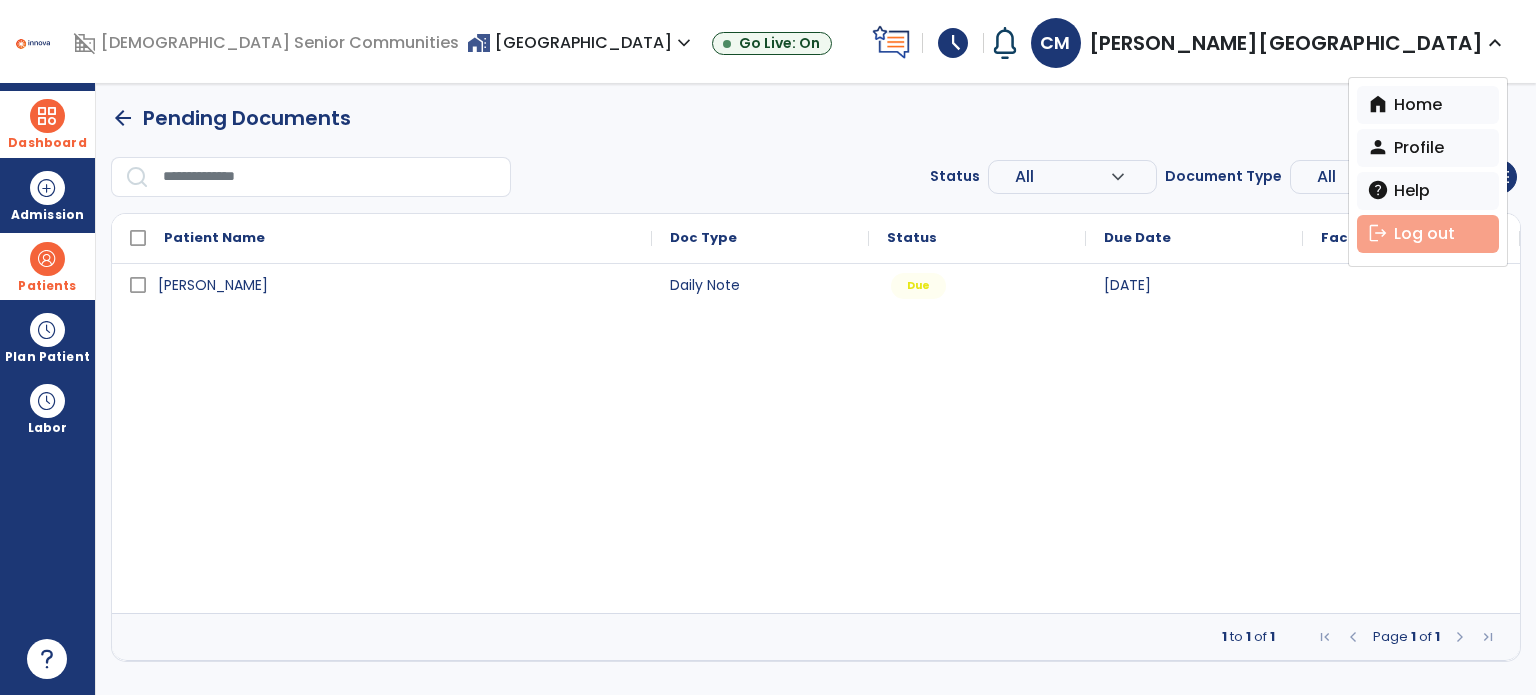 click on "logout" at bounding box center [1378, 233] 